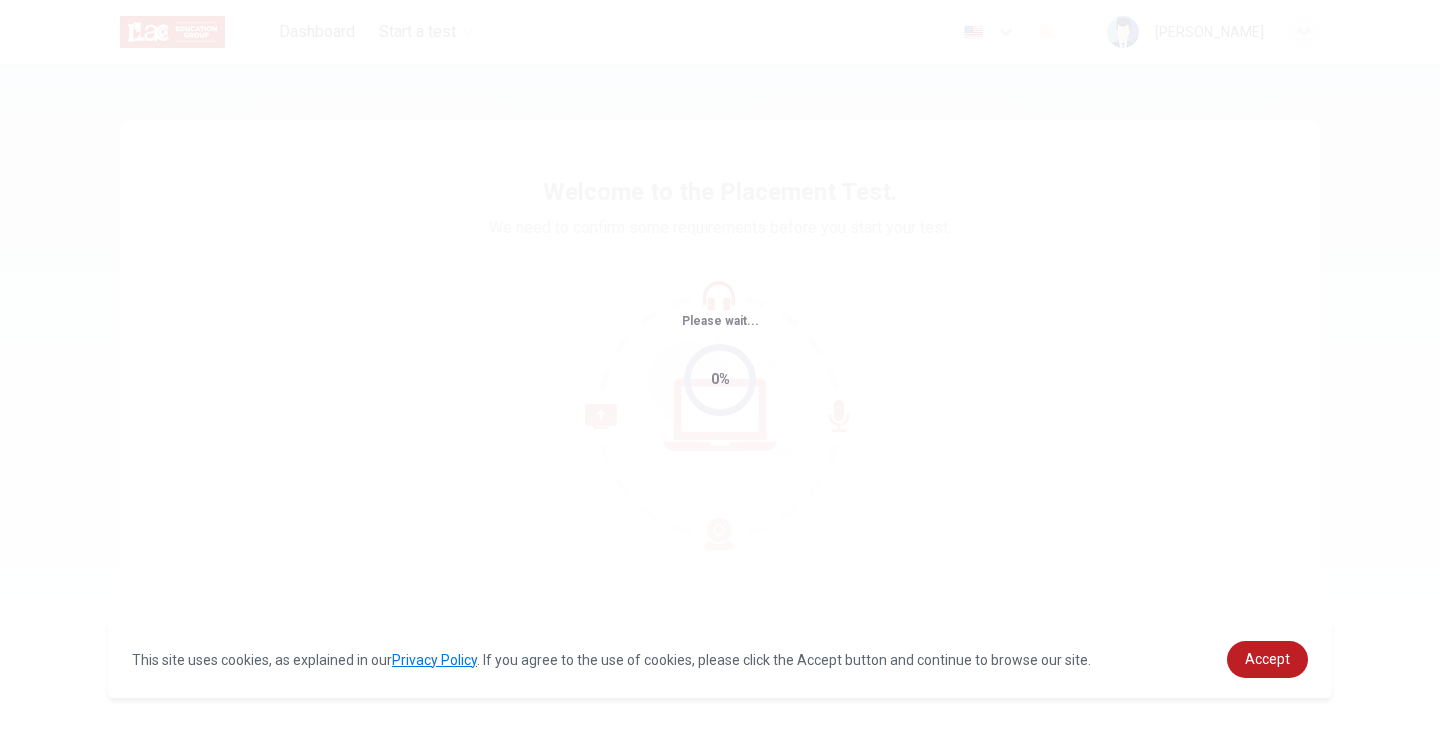 scroll, scrollTop: 0, scrollLeft: 0, axis: both 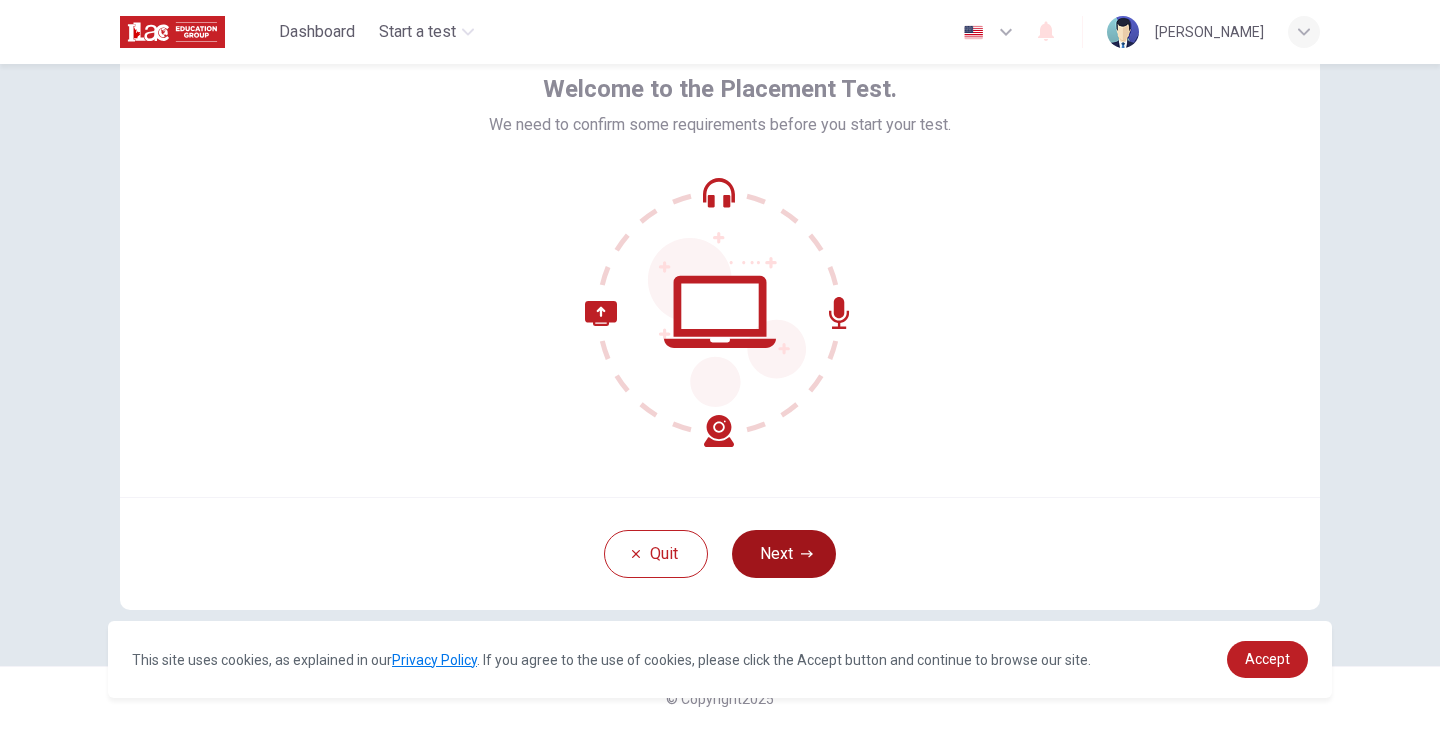 click on "Next" at bounding box center (784, 554) 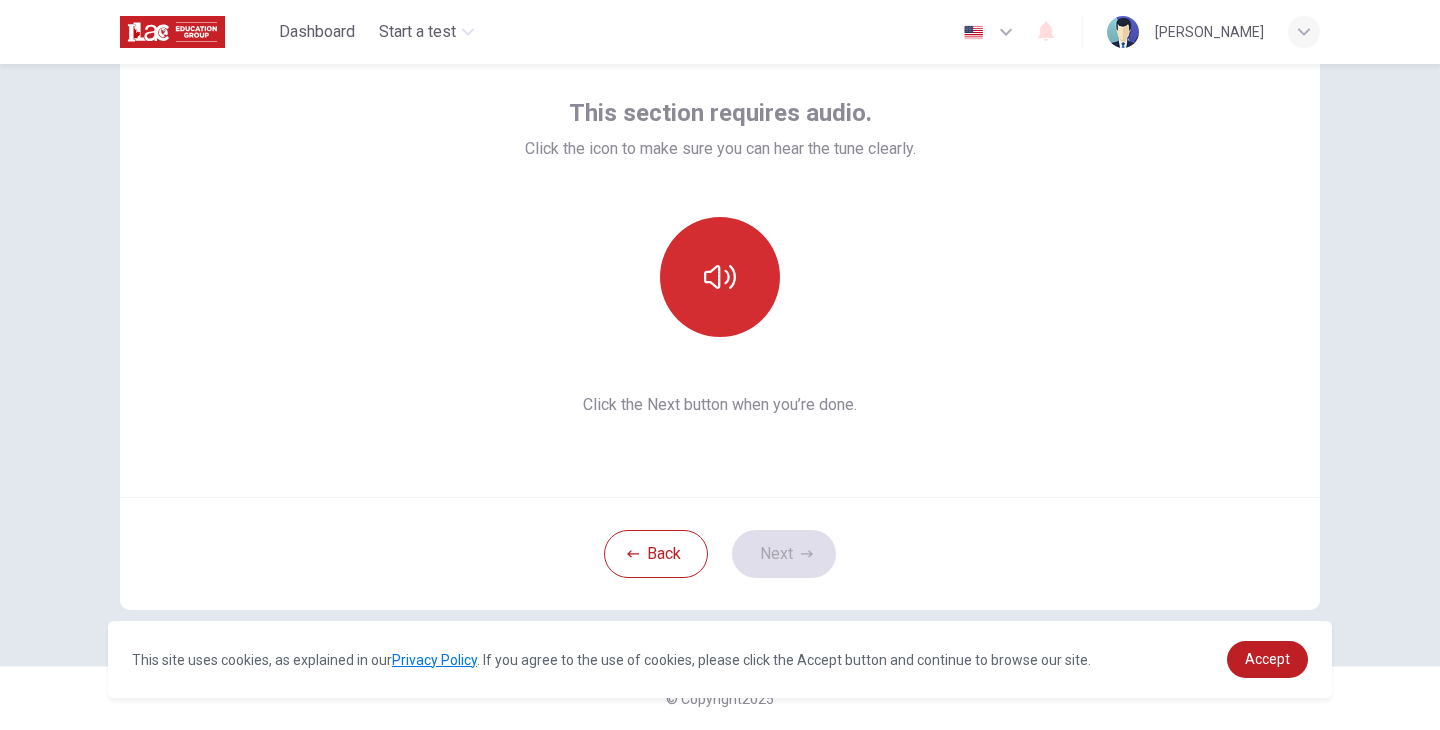 click at bounding box center [720, 277] 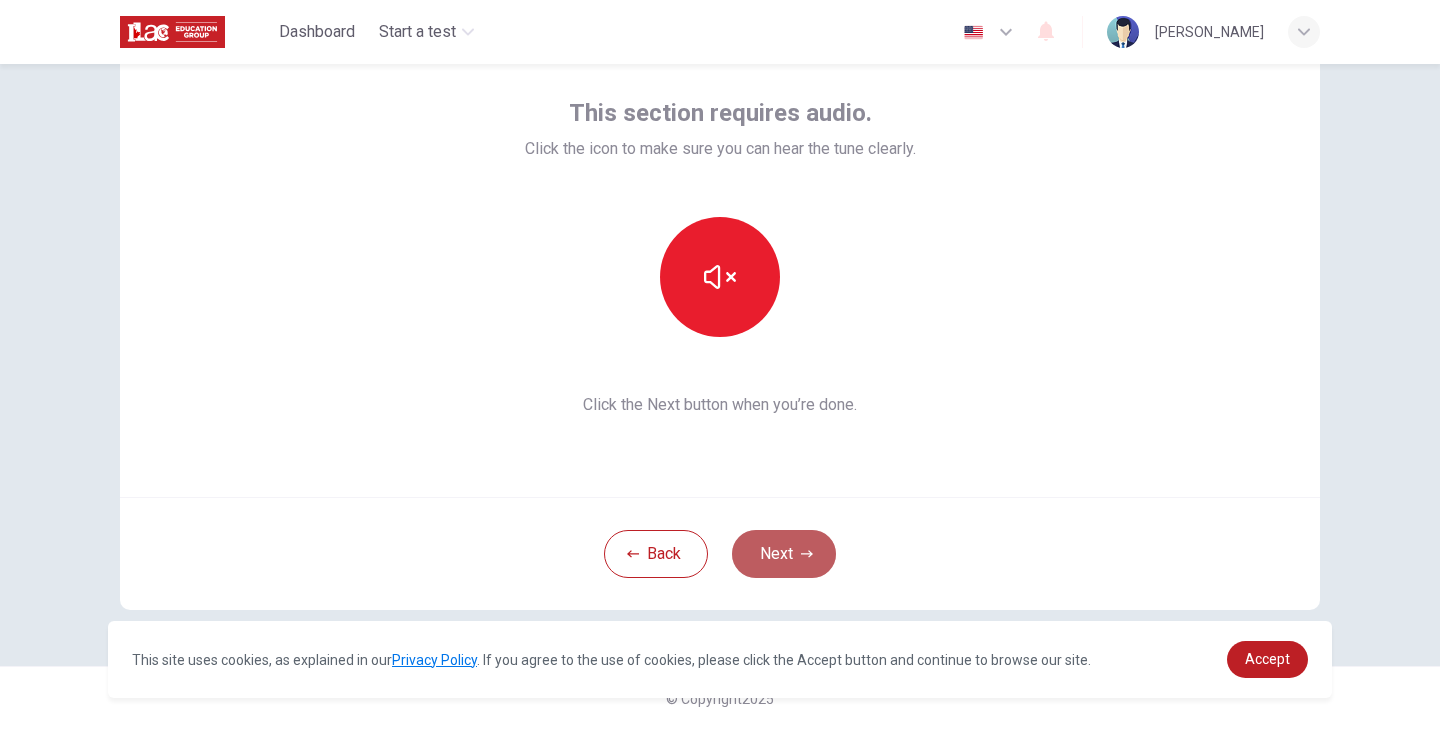 click on "Next" at bounding box center [784, 554] 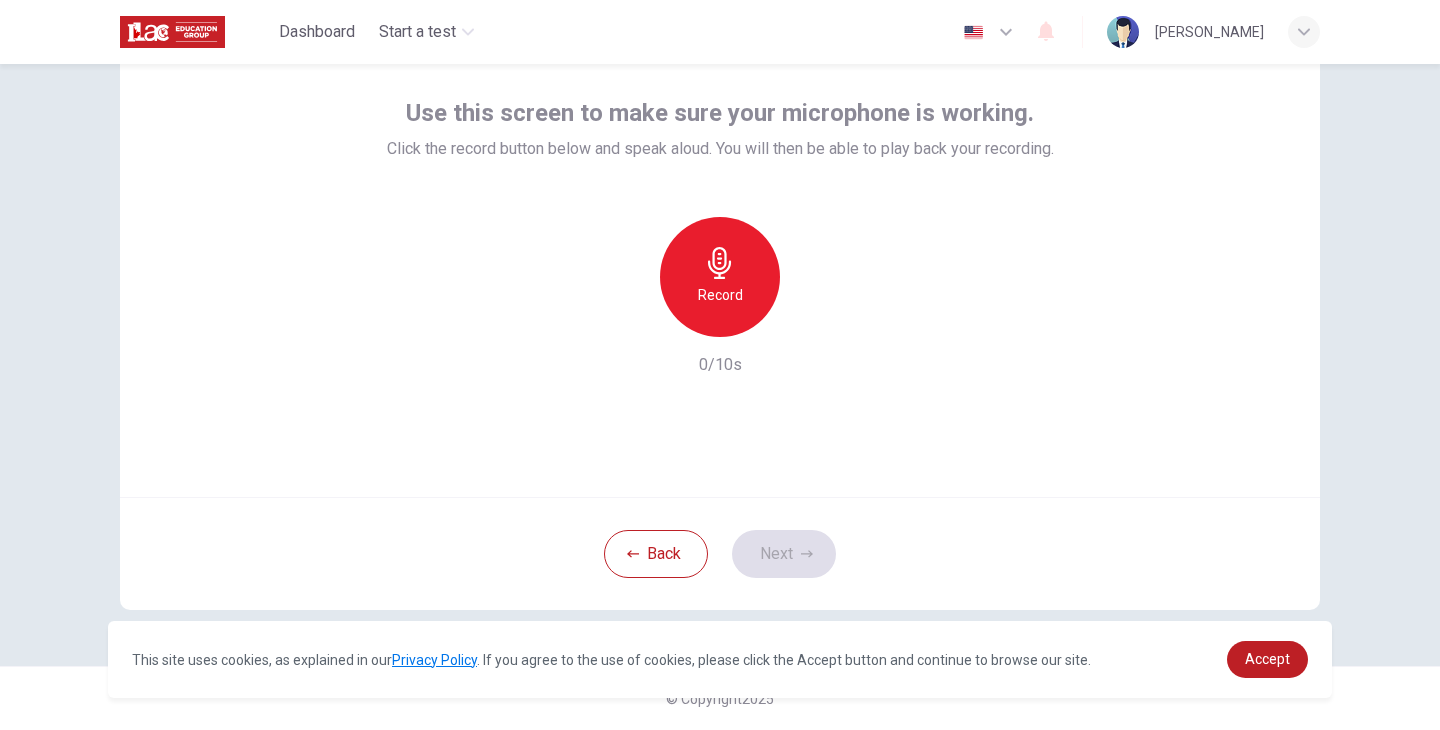 click on "Record" at bounding box center [720, 277] 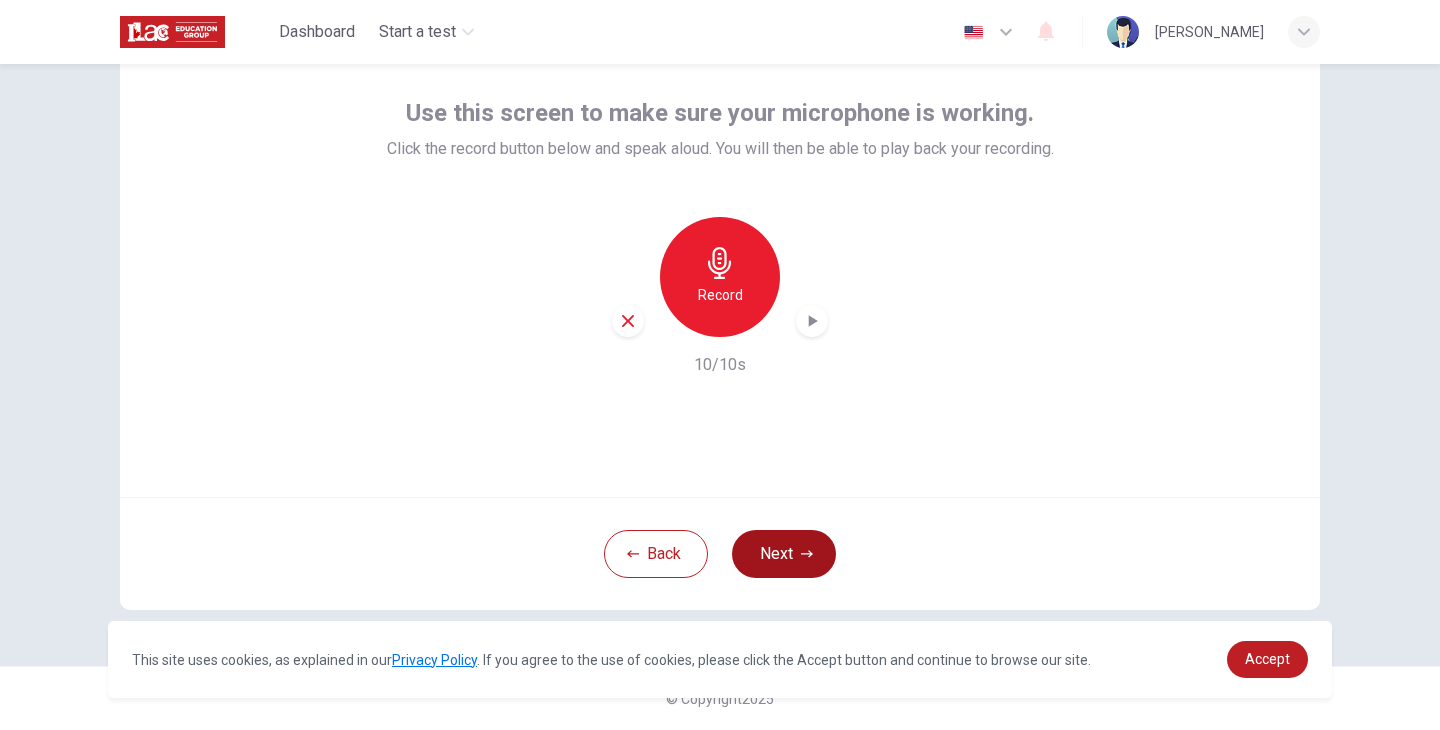 click on "Next" at bounding box center [784, 554] 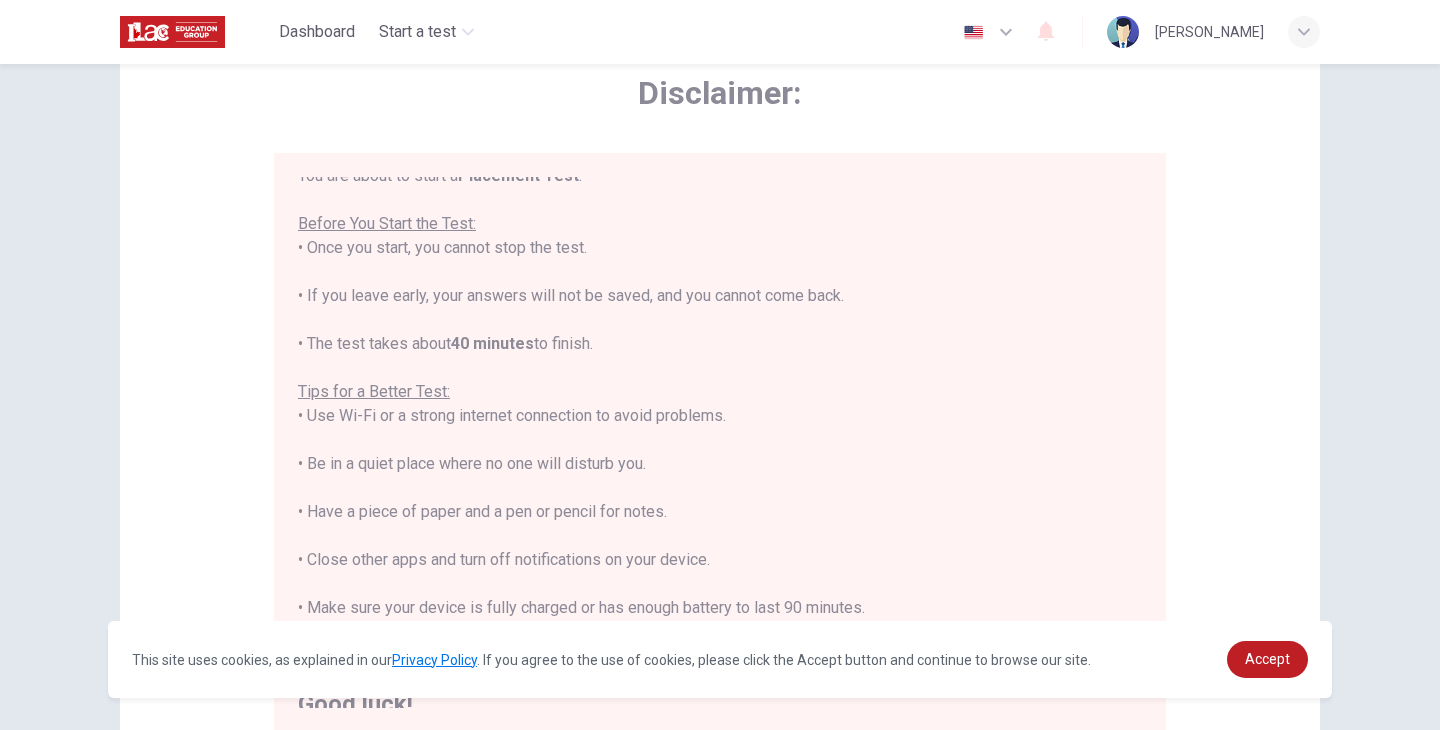 scroll, scrollTop: 23, scrollLeft: 0, axis: vertical 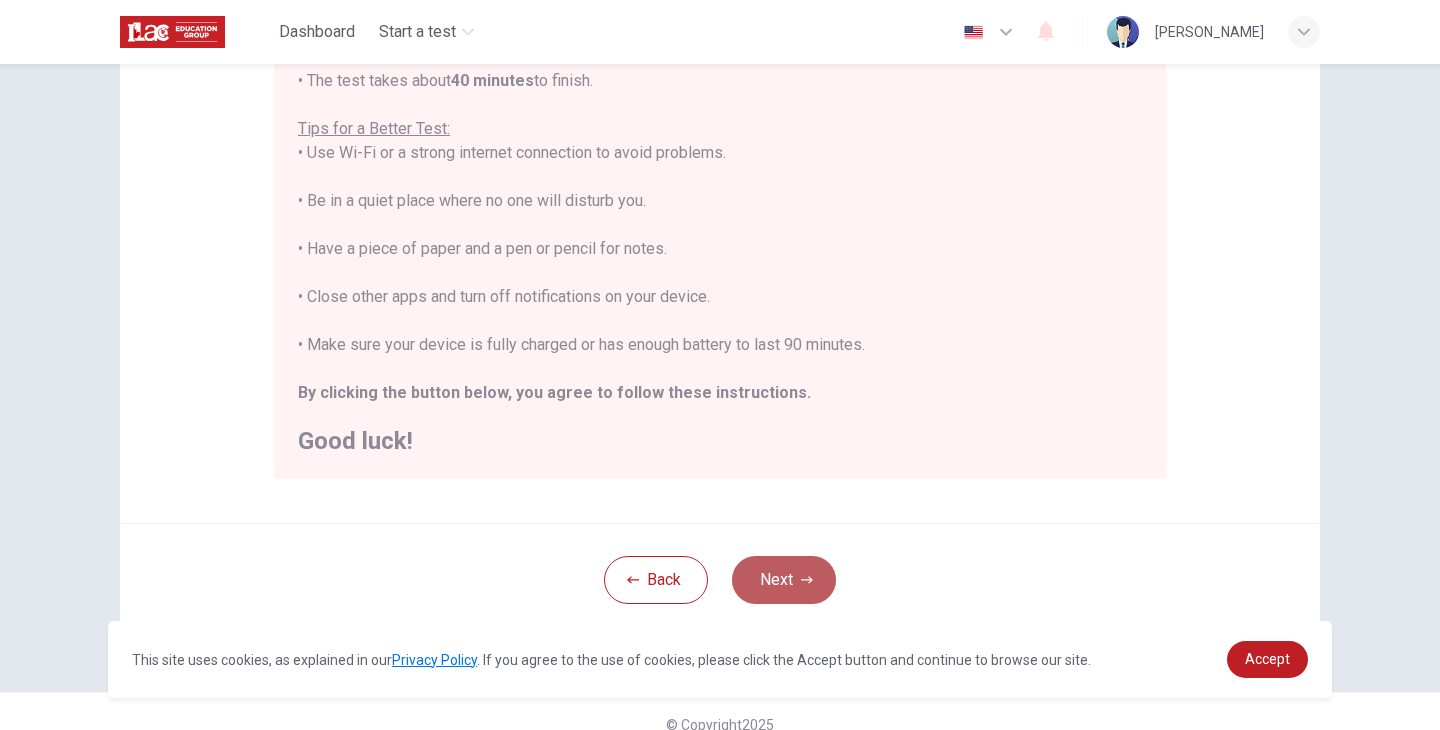 click on "Next" at bounding box center (784, 580) 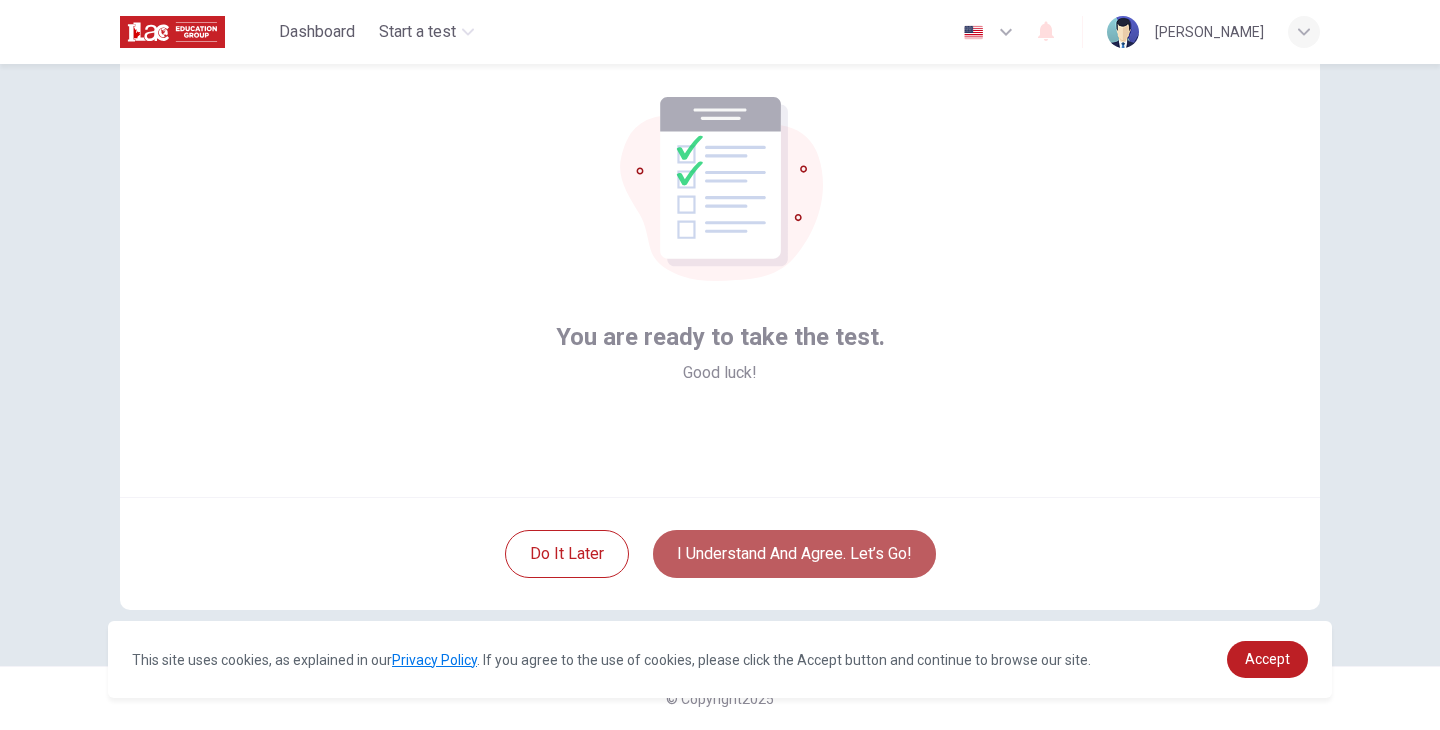 click on "I understand and agree. Let’s go!" at bounding box center [794, 554] 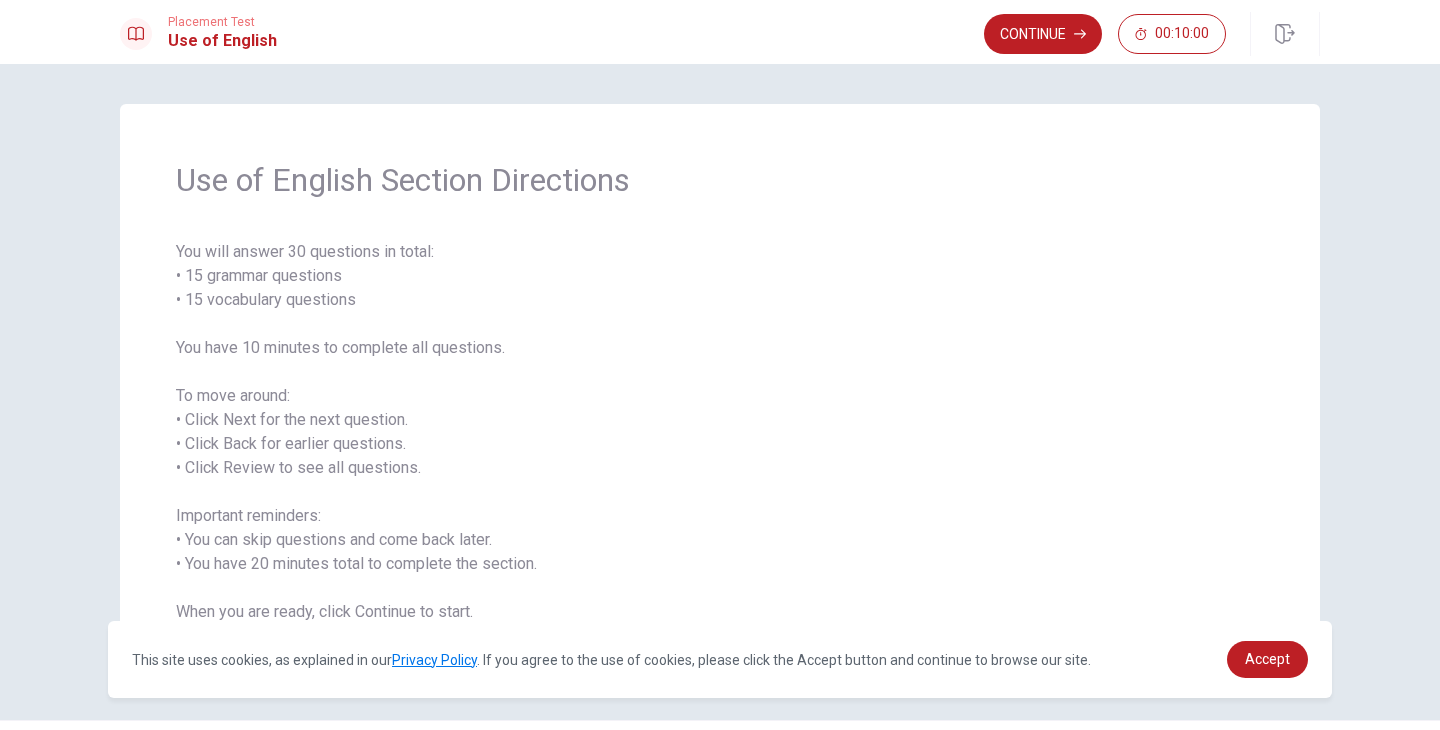drag, startPoint x: 232, startPoint y: 307, endPoint x: 343, endPoint y: 307, distance: 111 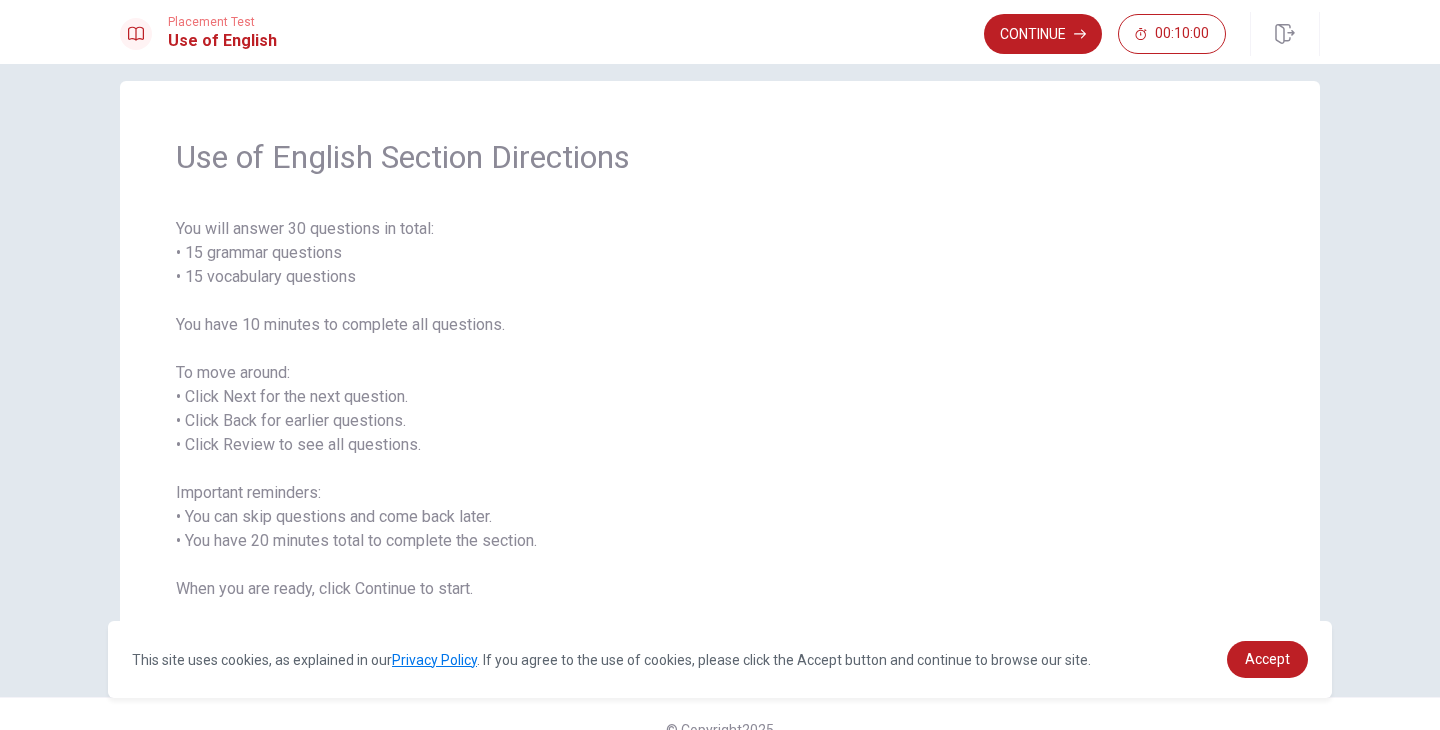 scroll, scrollTop: 54, scrollLeft: 0, axis: vertical 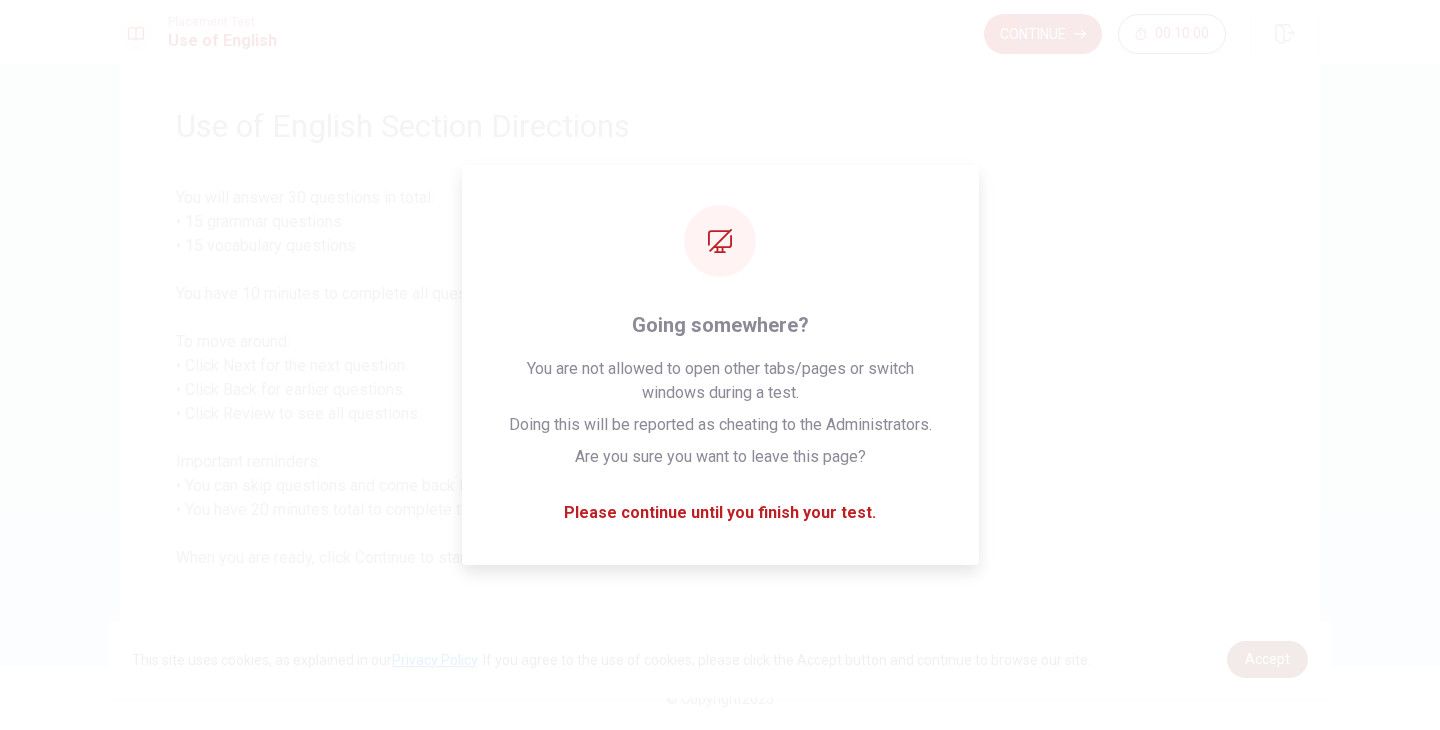 click on "Accept" at bounding box center [1267, 659] 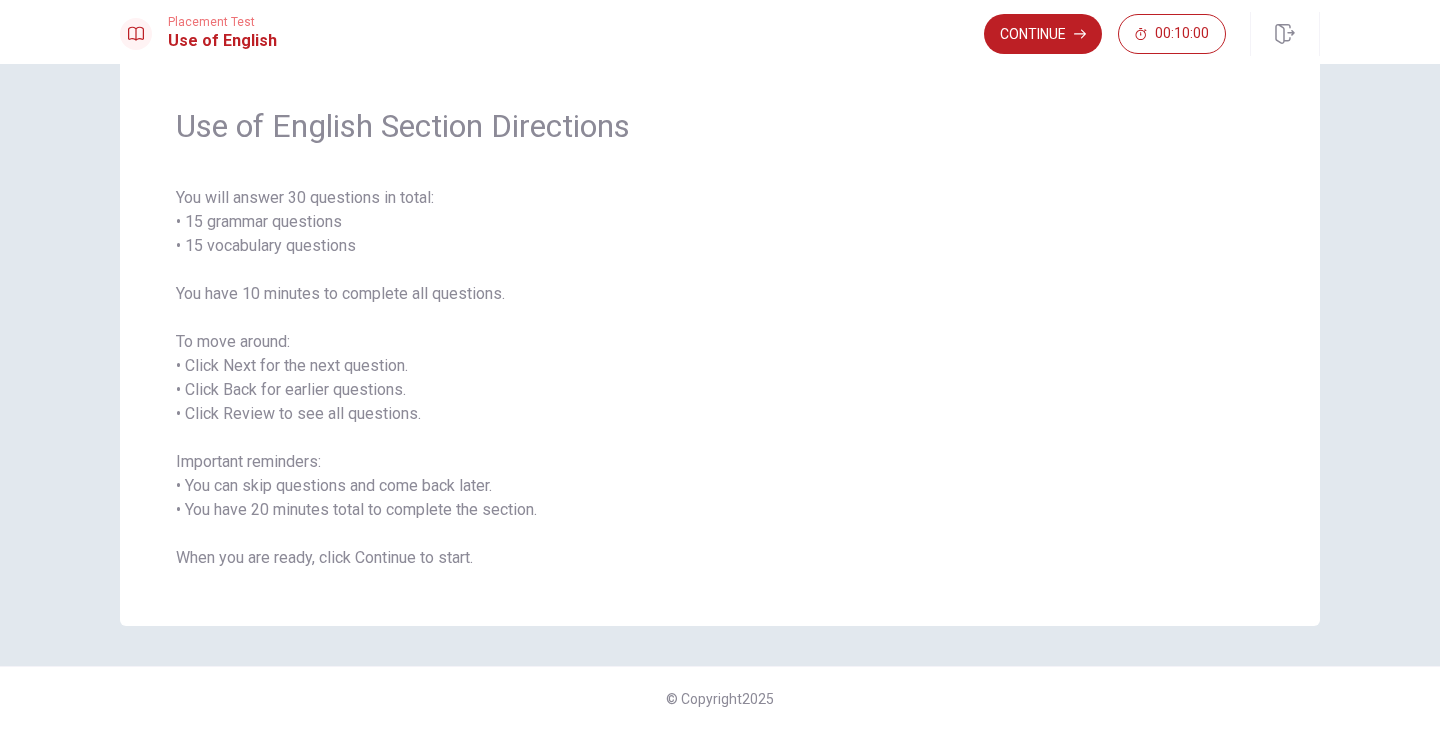 scroll, scrollTop: 0, scrollLeft: 0, axis: both 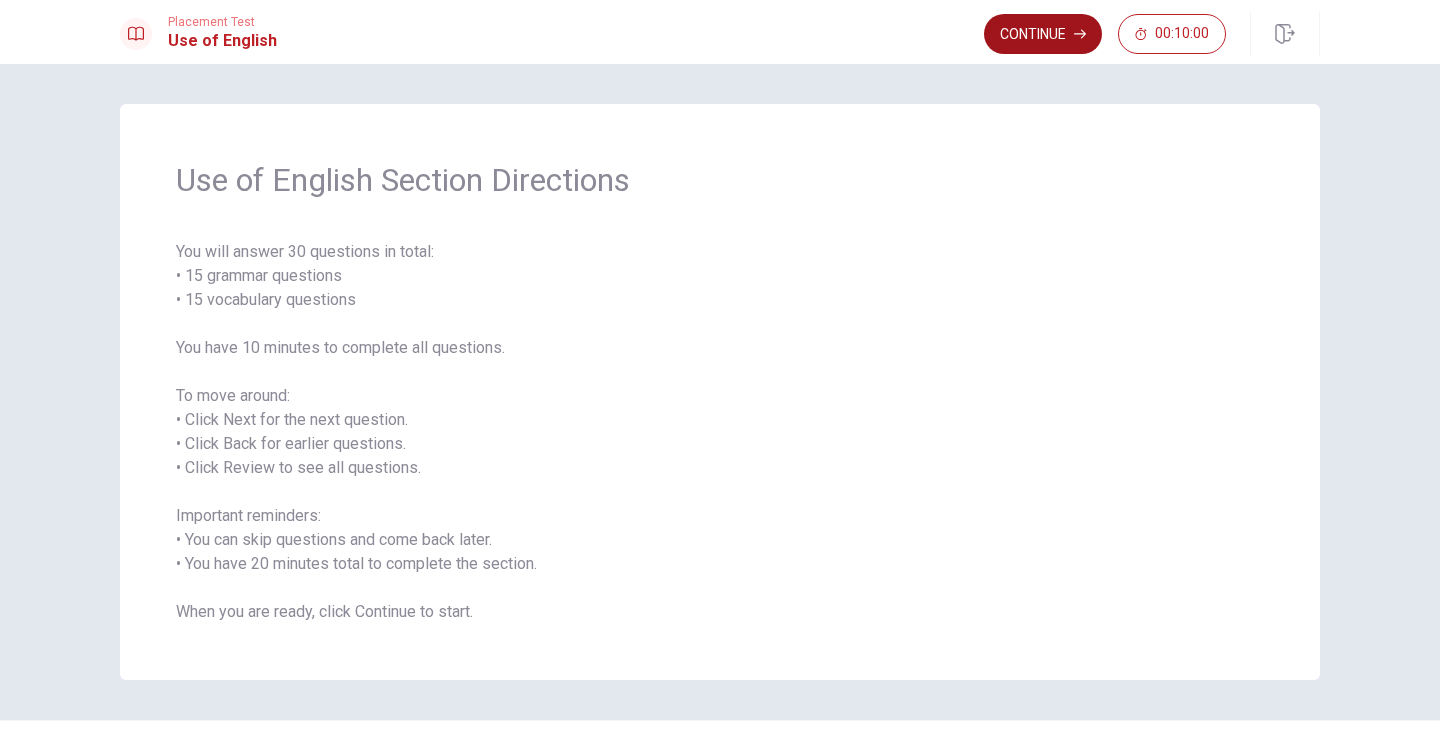click on "Continue" at bounding box center (1043, 34) 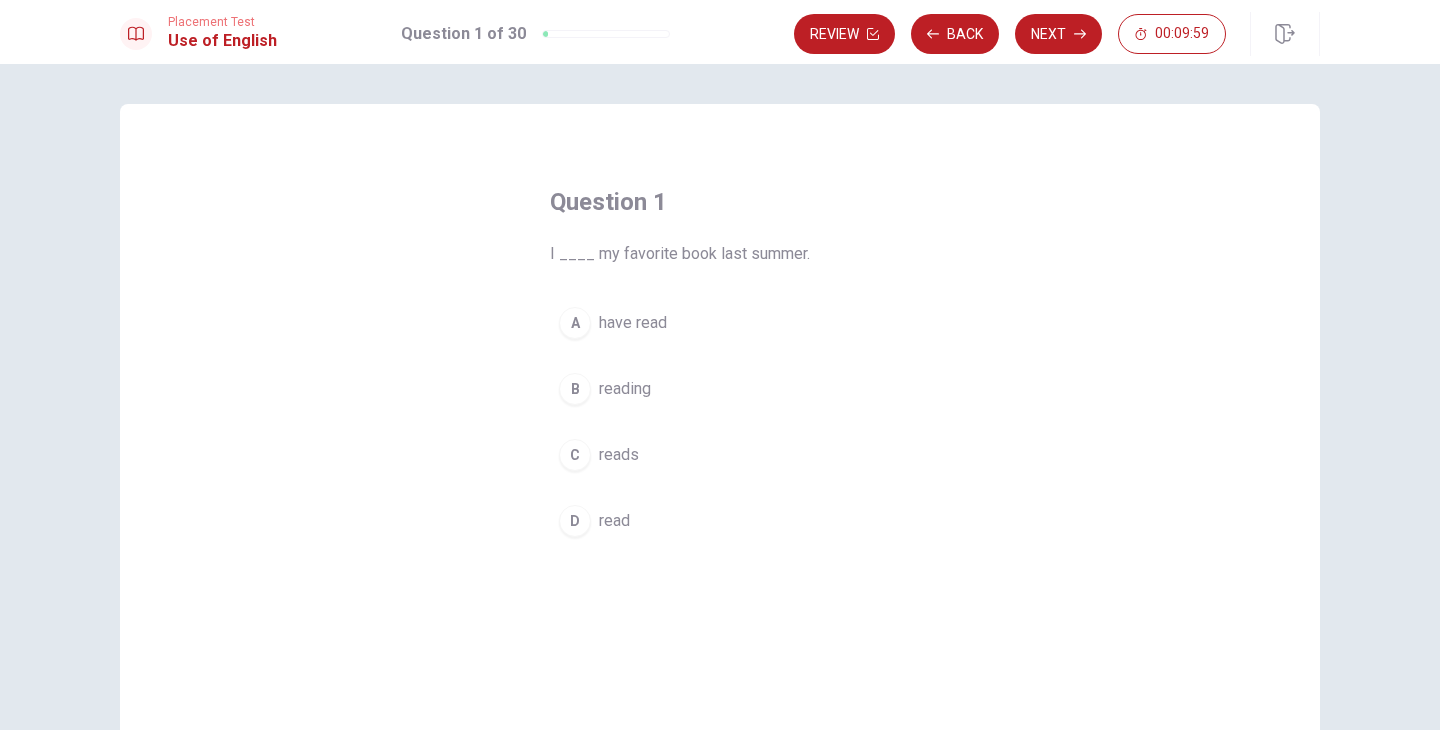 click on "I ____ my favorite book last summer." at bounding box center [720, 254] 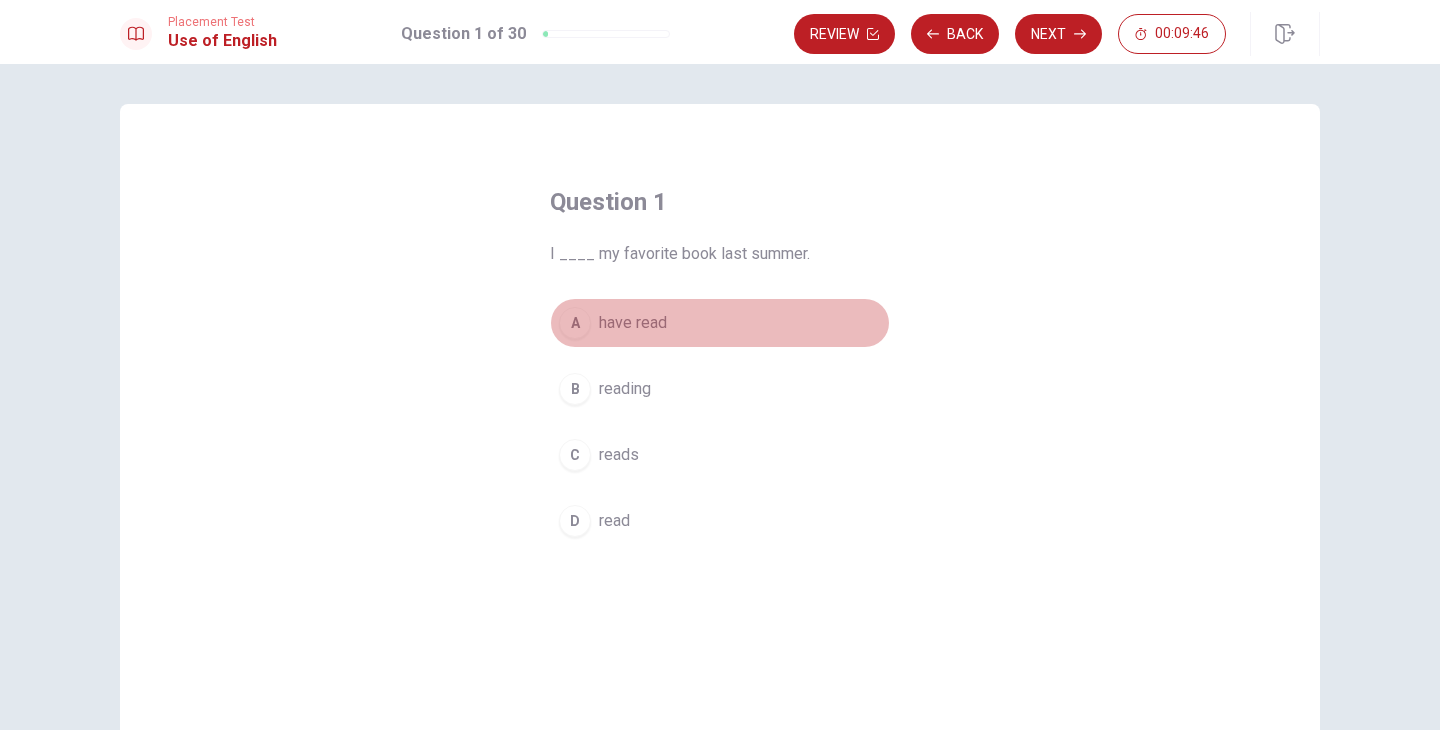 click on "A" at bounding box center [575, 323] 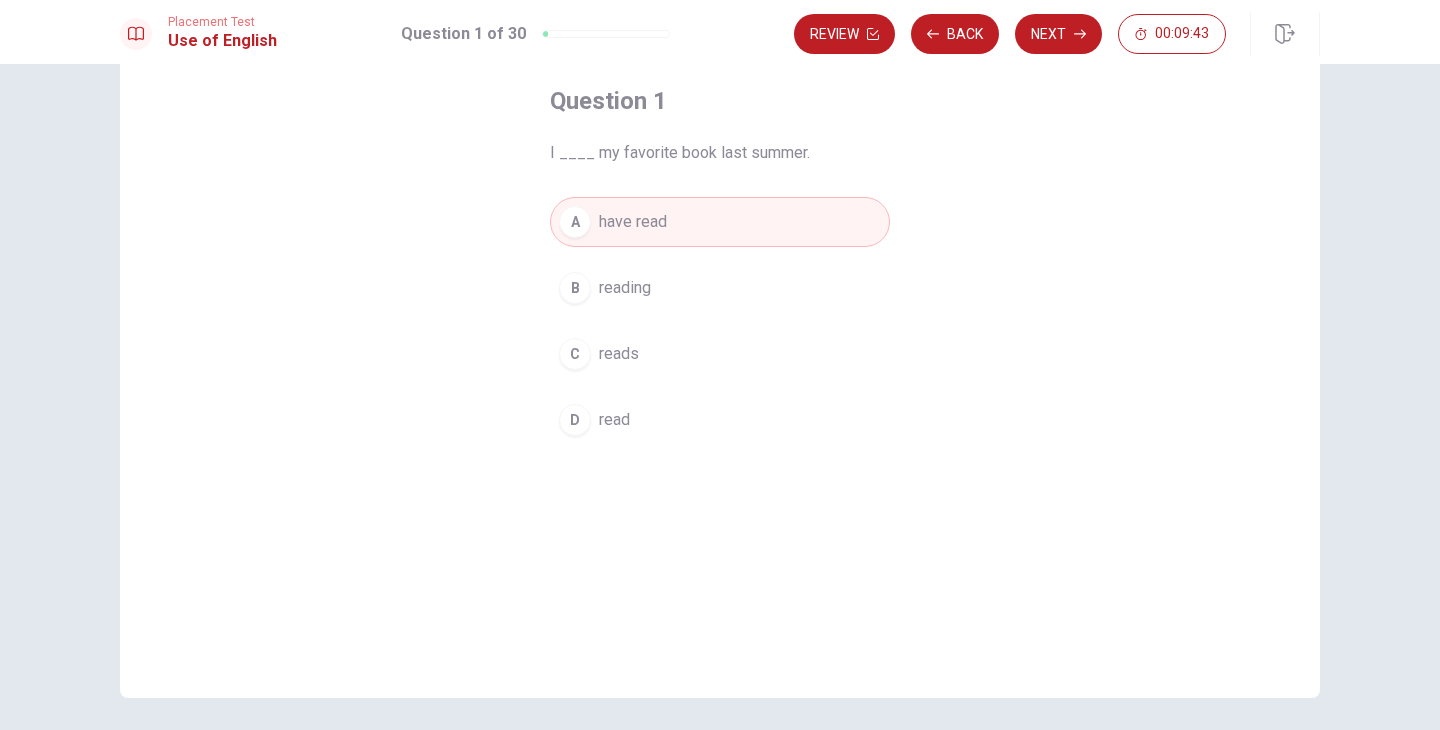 scroll, scrollTop: 0, scrollLeft: 0, axis: both 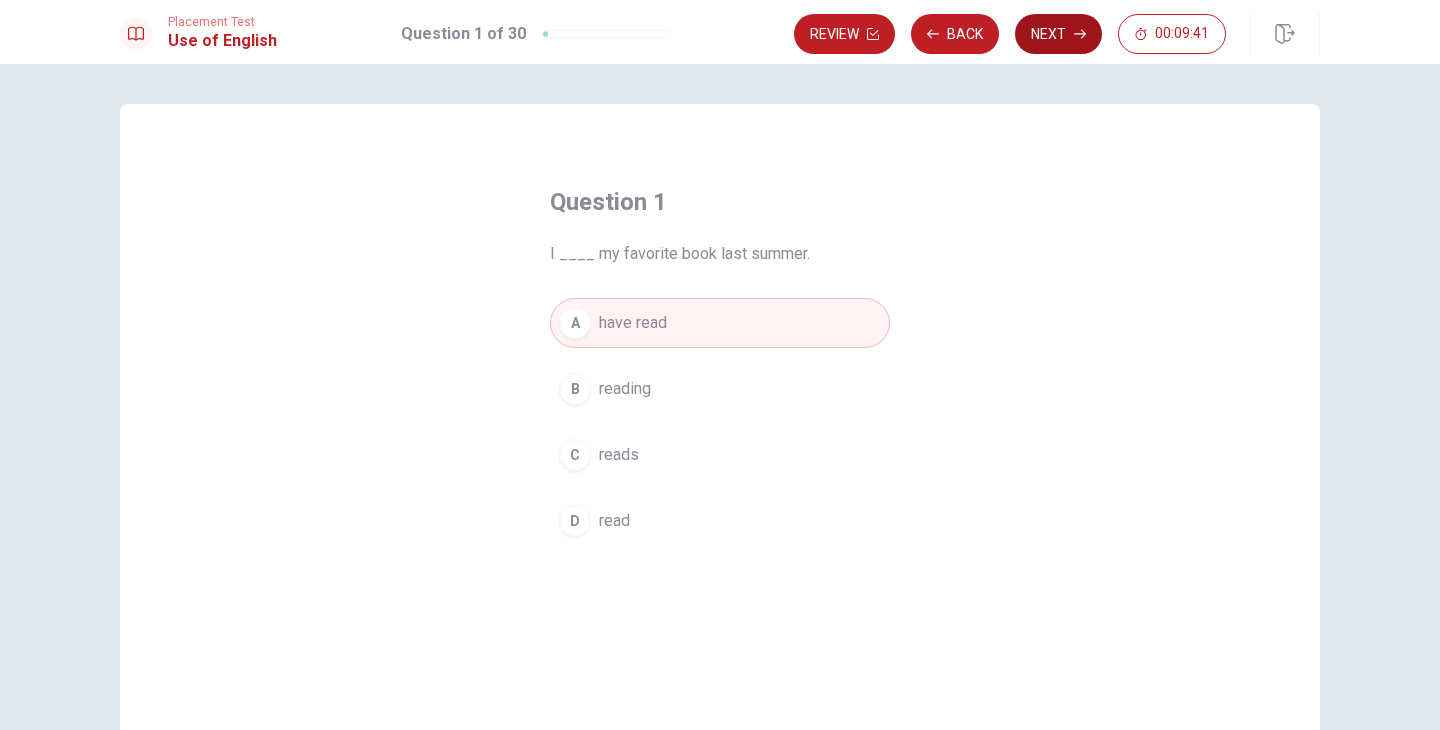 click on "Next" at bounding box center [1058, 34] 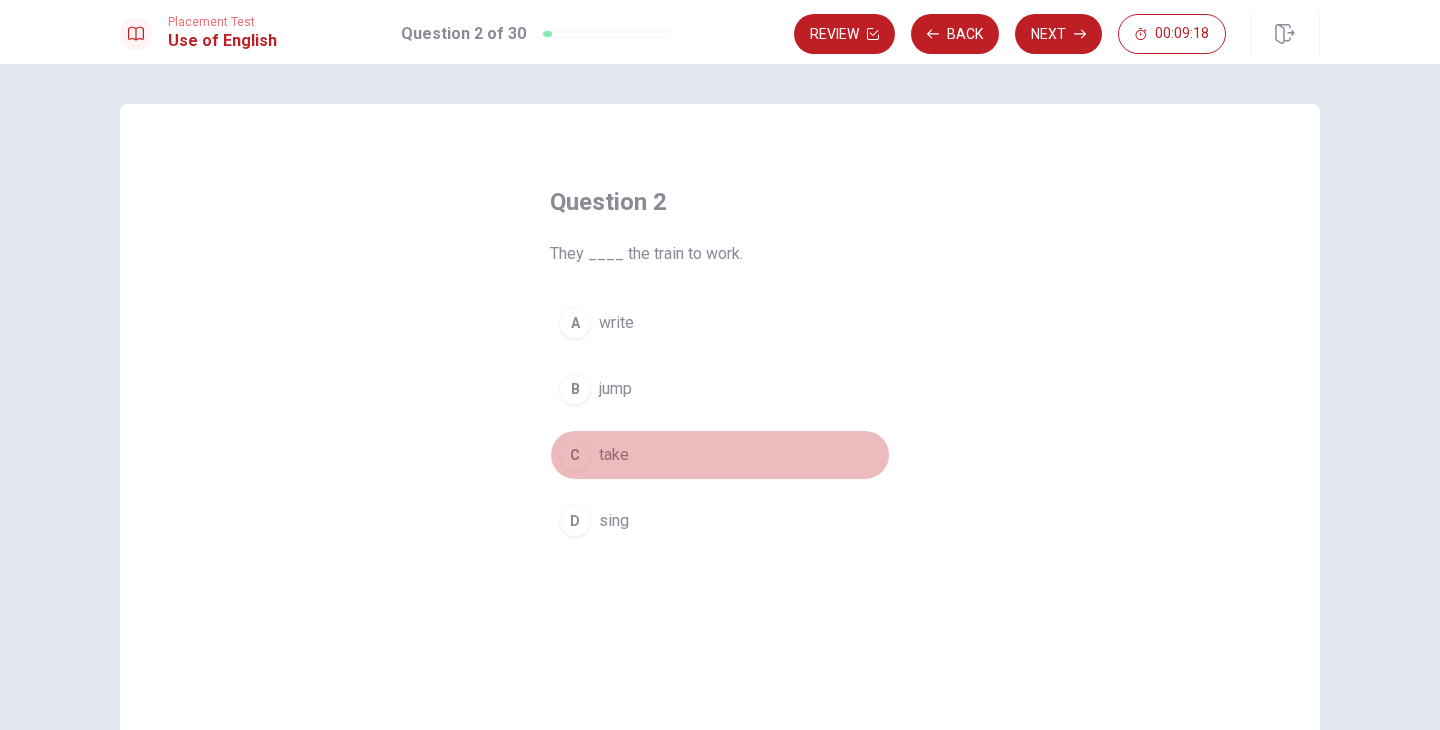 click on "C" at bounding box center (575, 455) 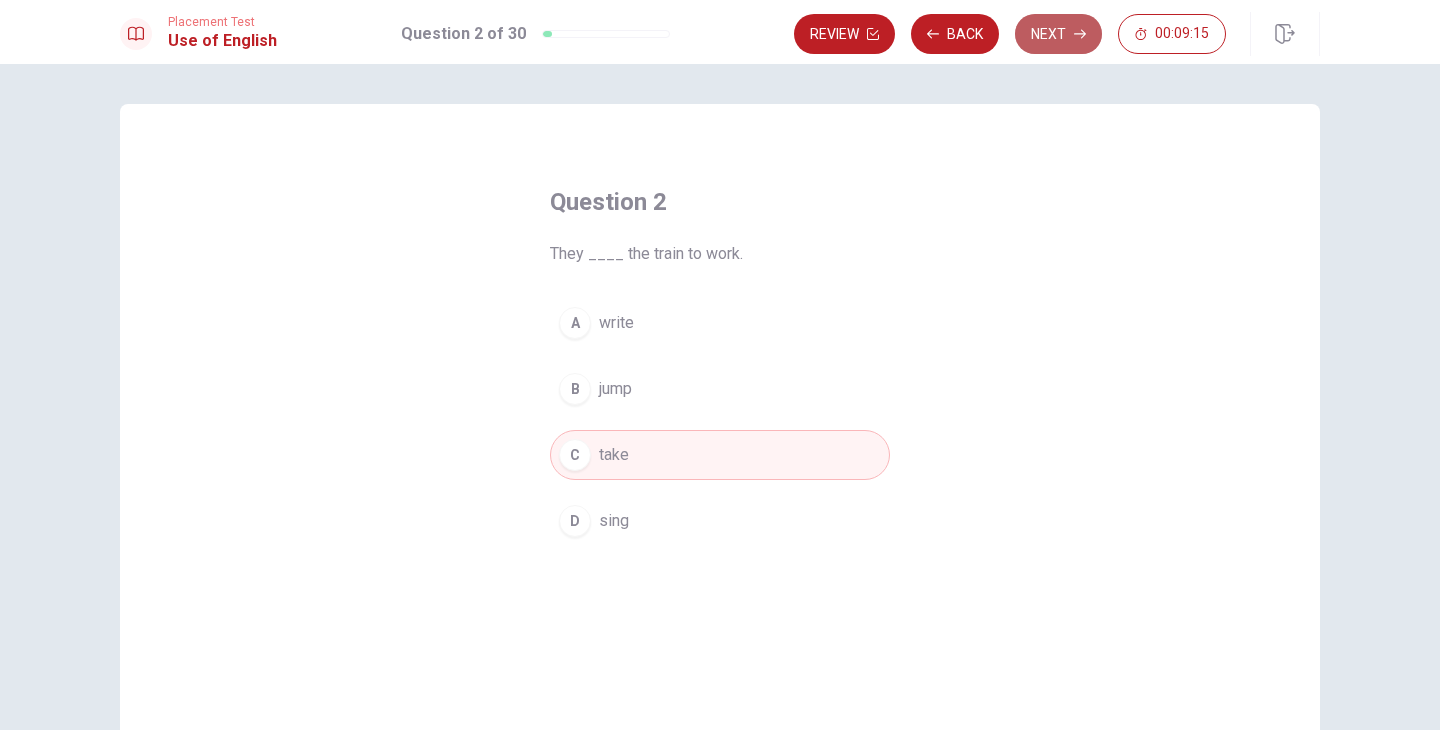 click on "Next" at bounding box center (1058, 34) 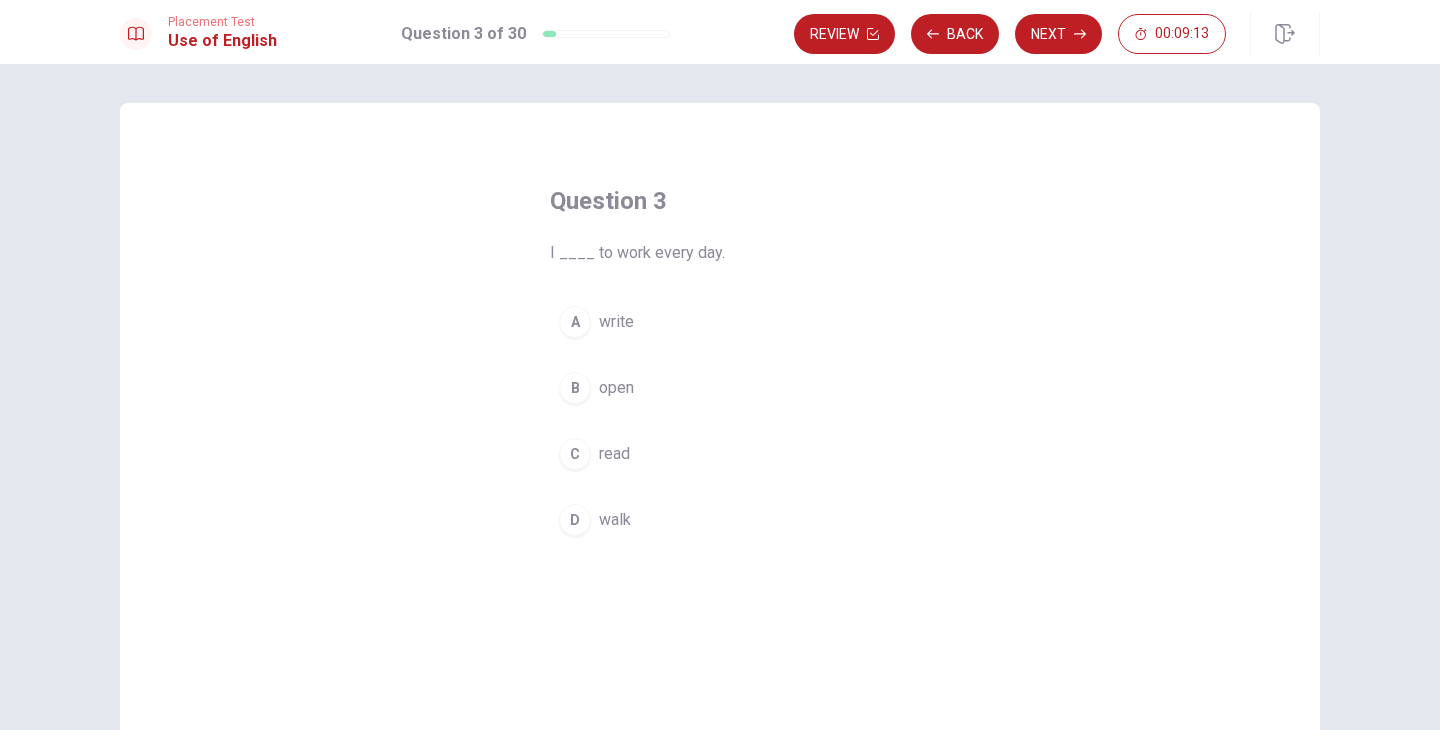 scroll, scrollTop: 0, scrollLeft: 0, axis: both 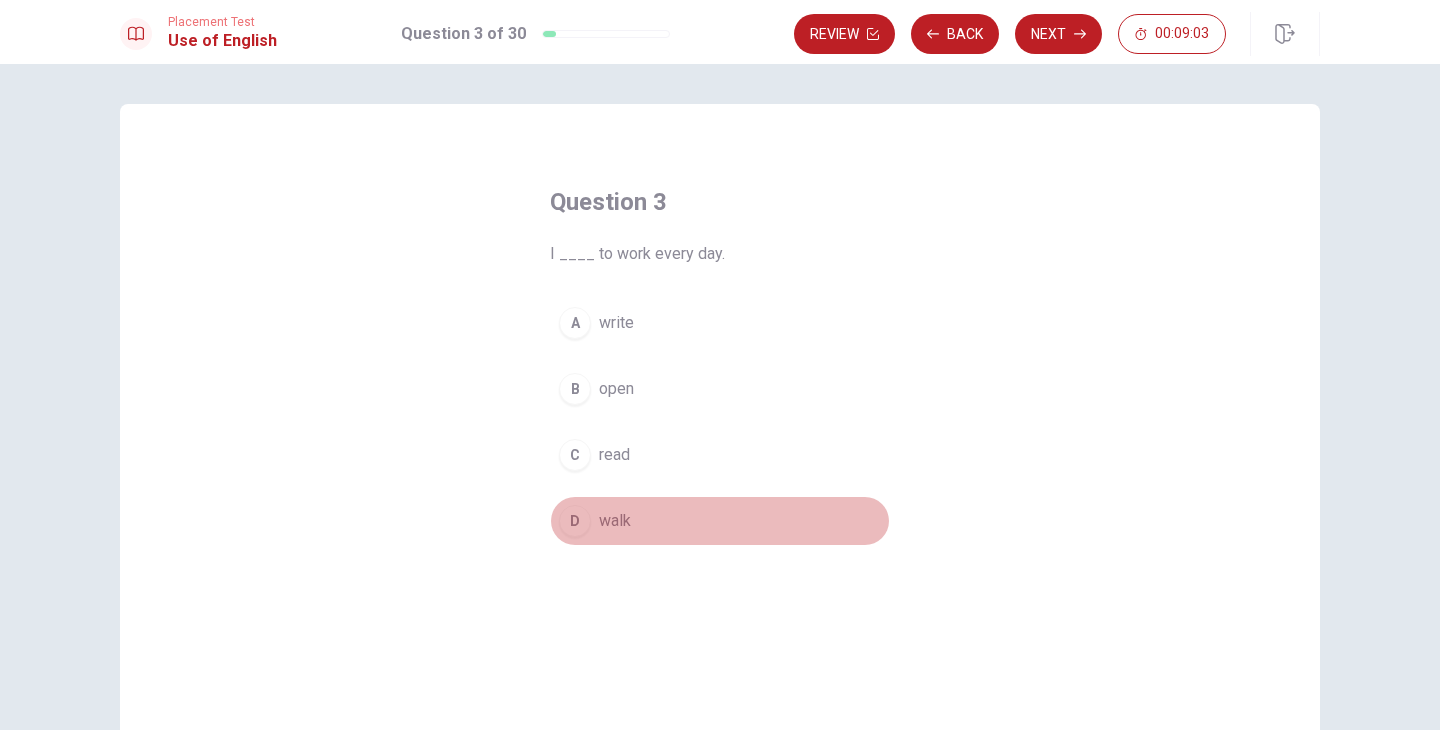 click on "D" at bounding box center (575, 521) 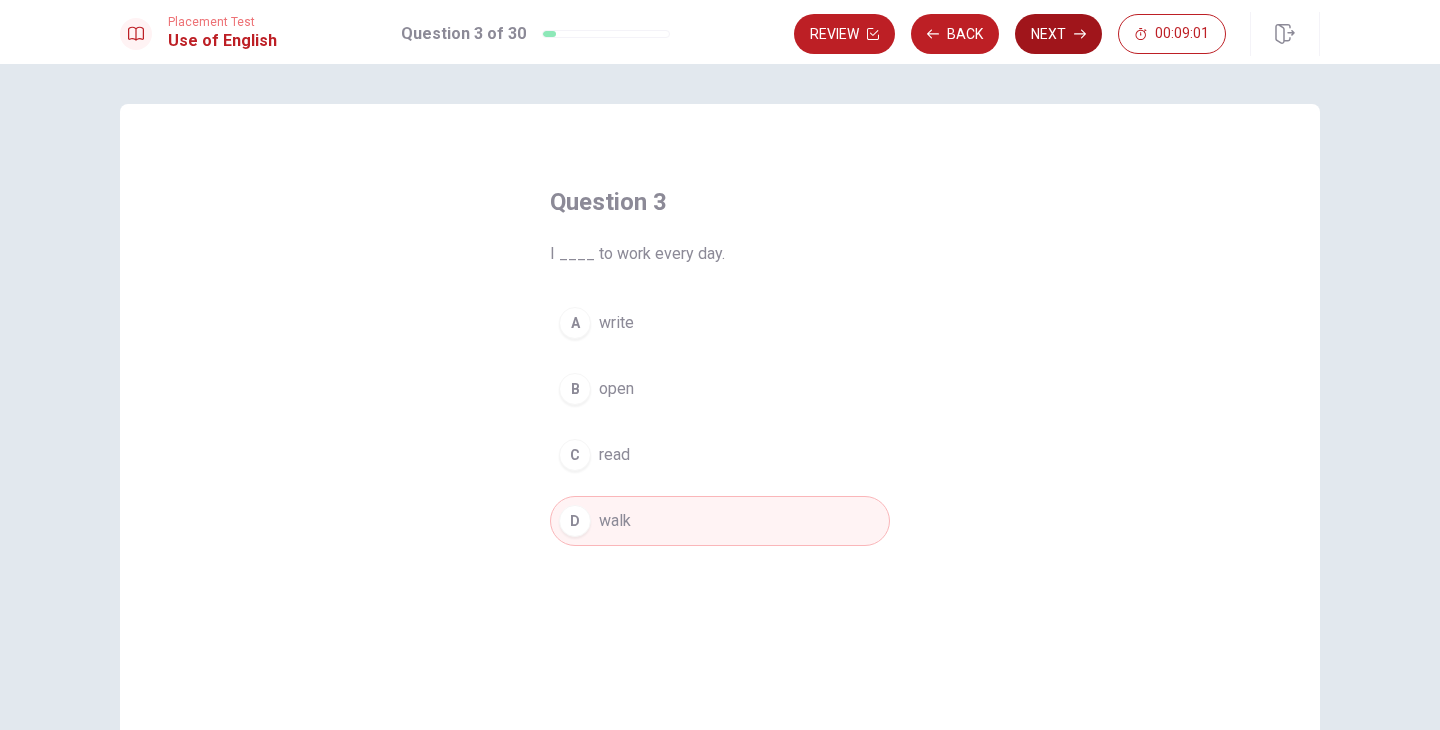 click on "Next" at bounding box center [1058, 34] 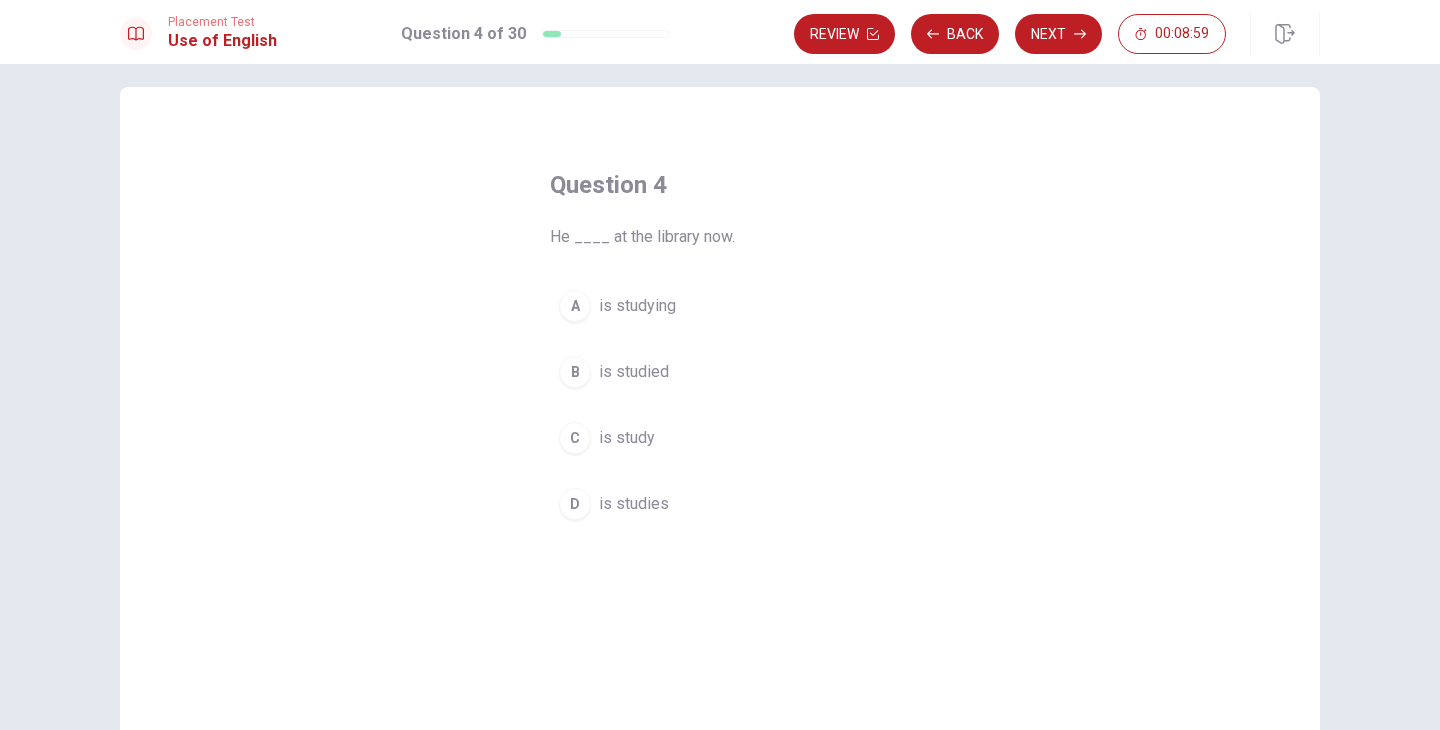 scroll, scrollTop: 11, scrollLeft: 0, axis: vertical 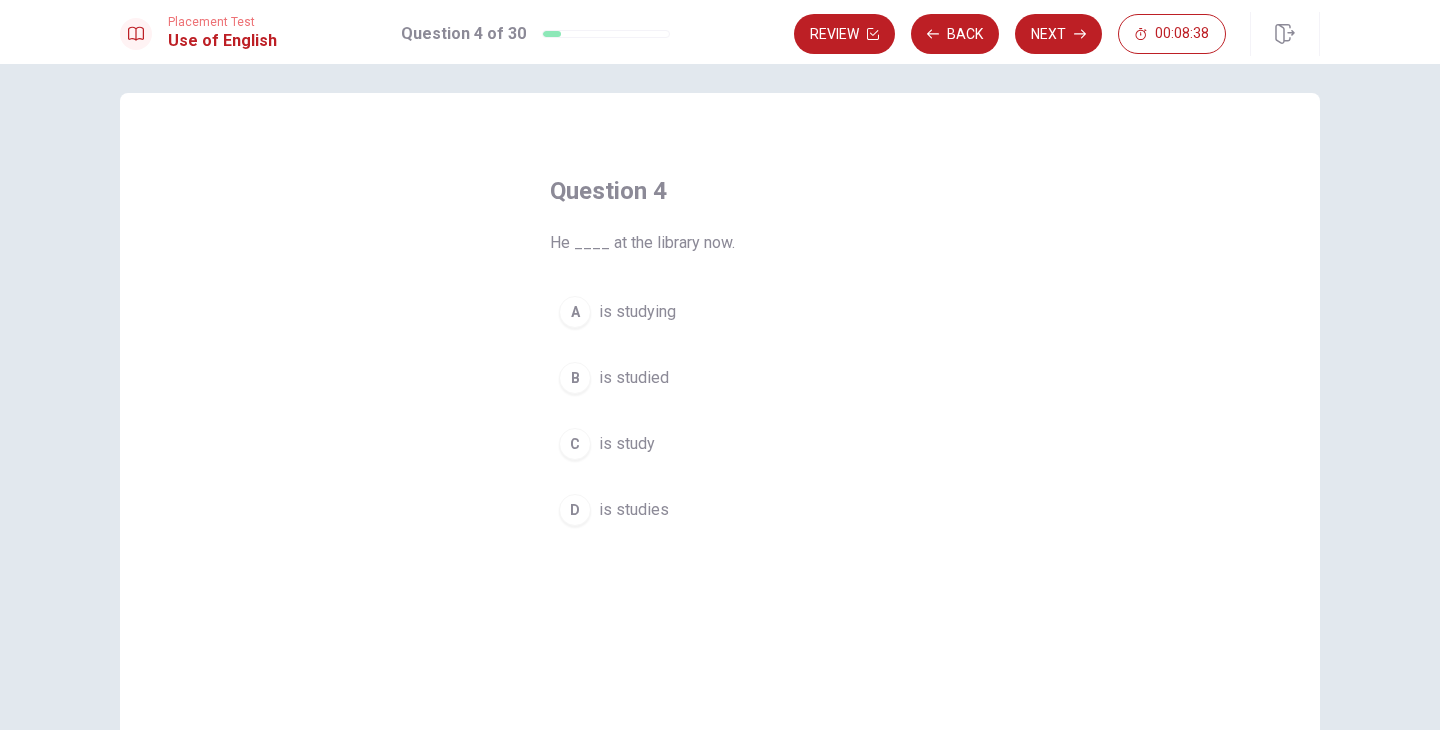 click on "A" at bounding box center (575, 312) 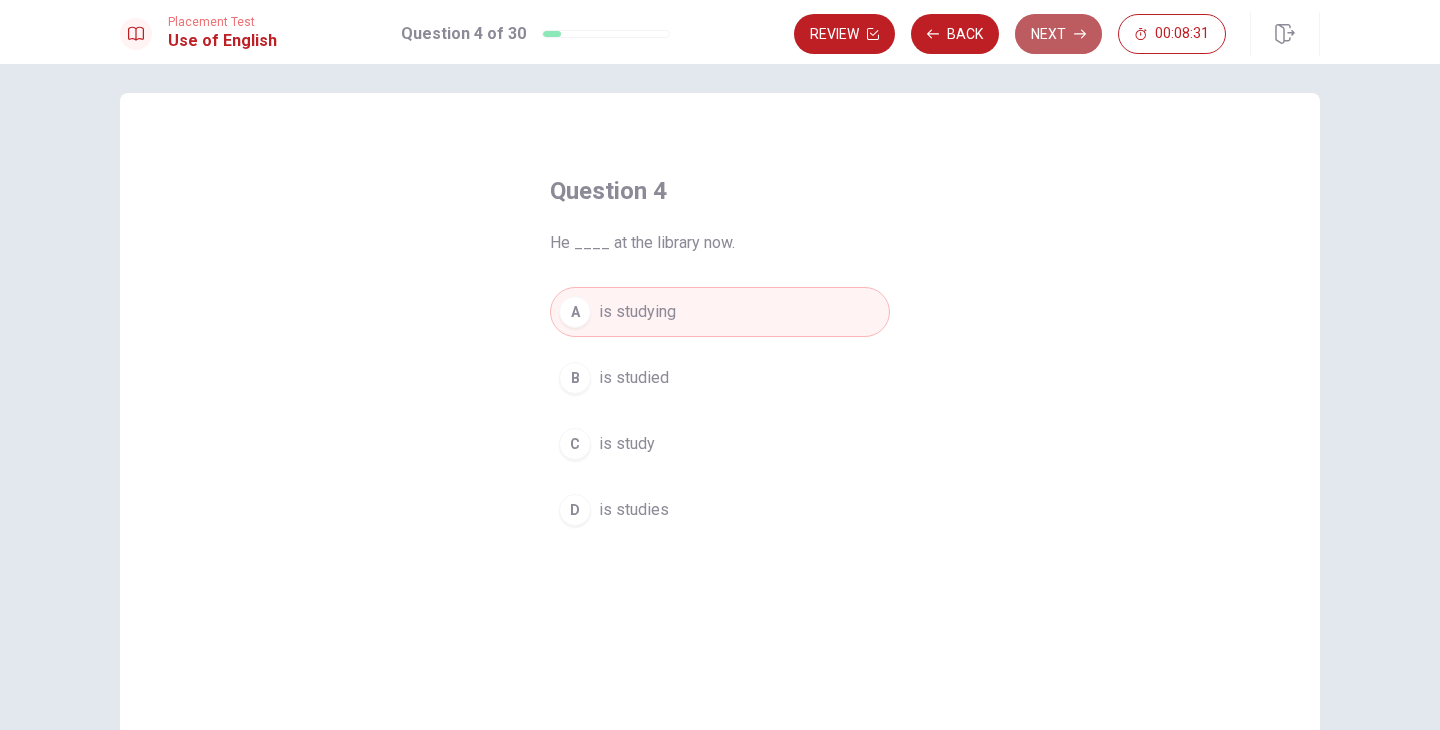 click on "Next" at bounding box center [1058, 34] 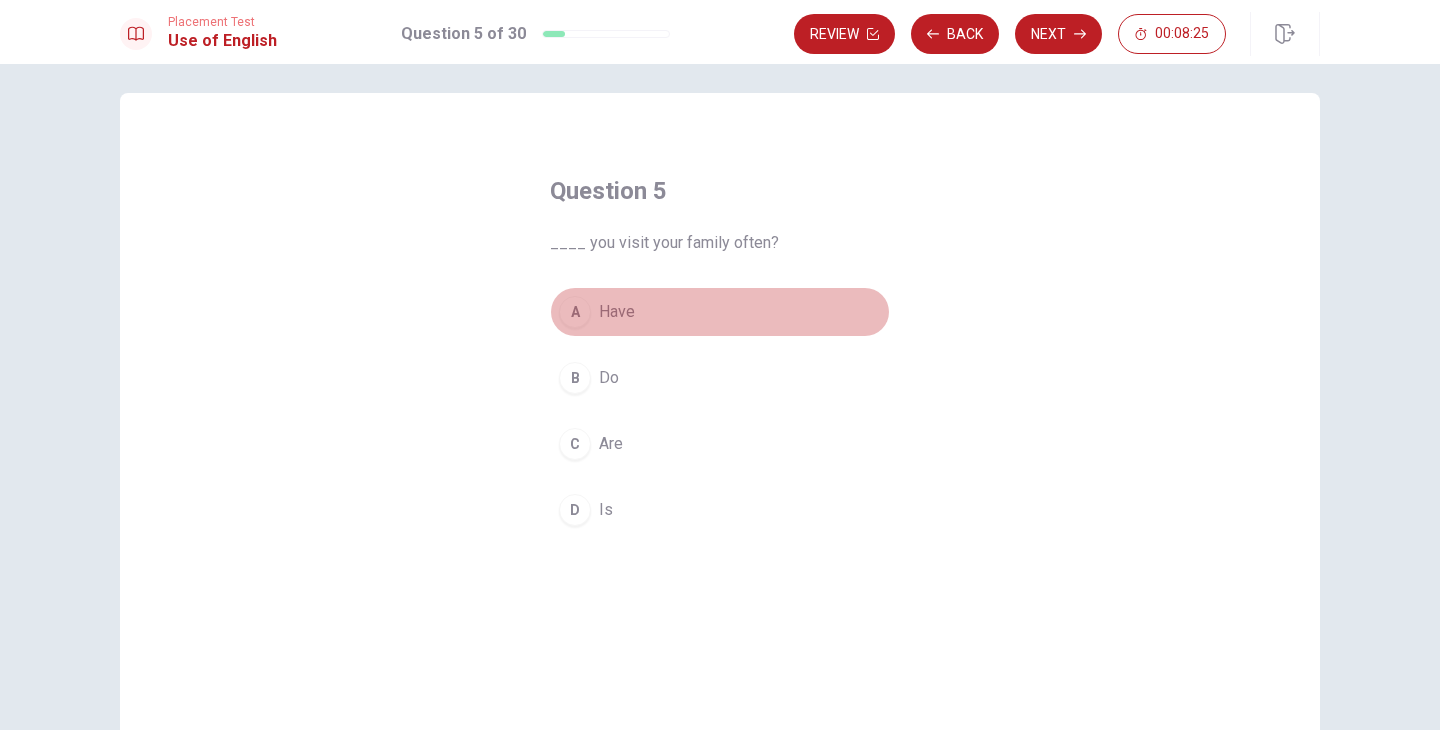 click on "A" at bounding box center [575, 312] 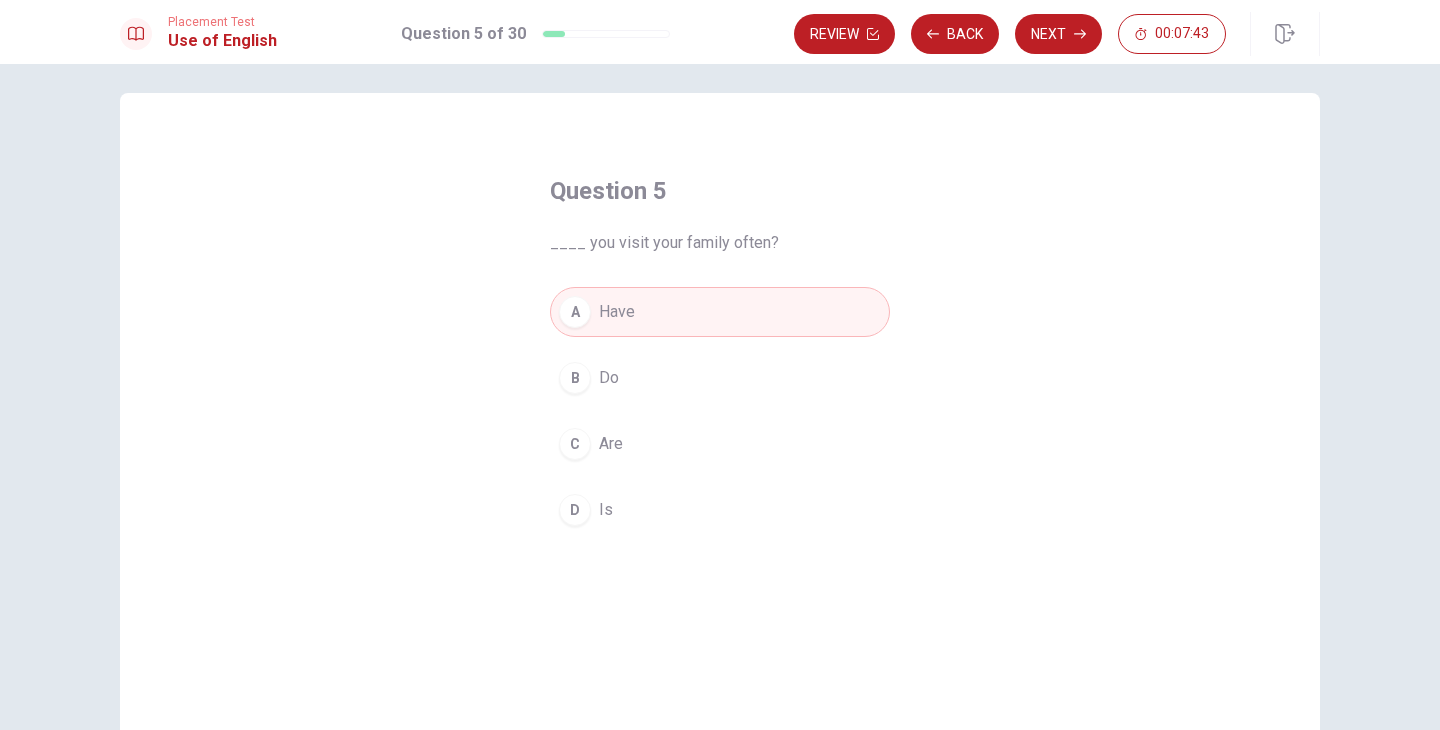 click on "B" at bounding box center (575, 378) 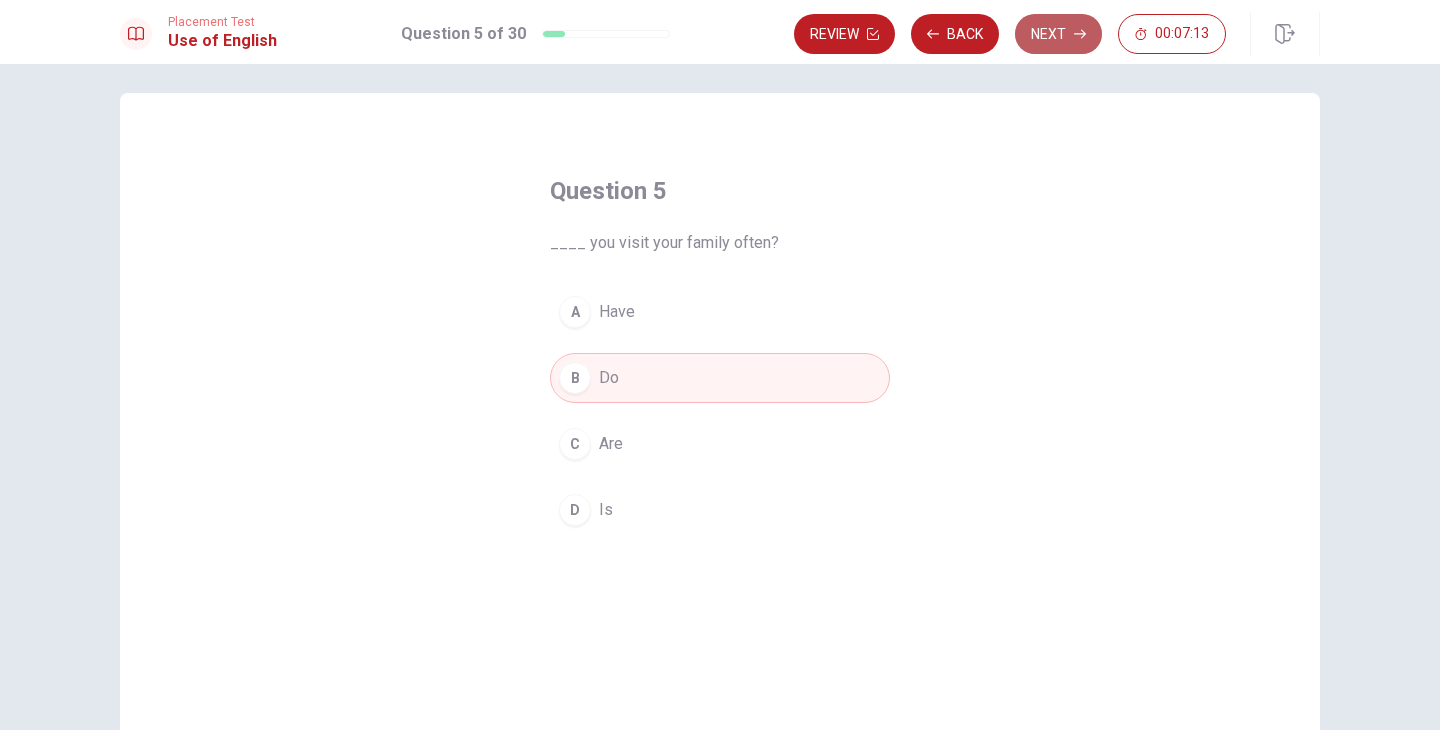 click on "Next" at bounding box center (1058, 34) 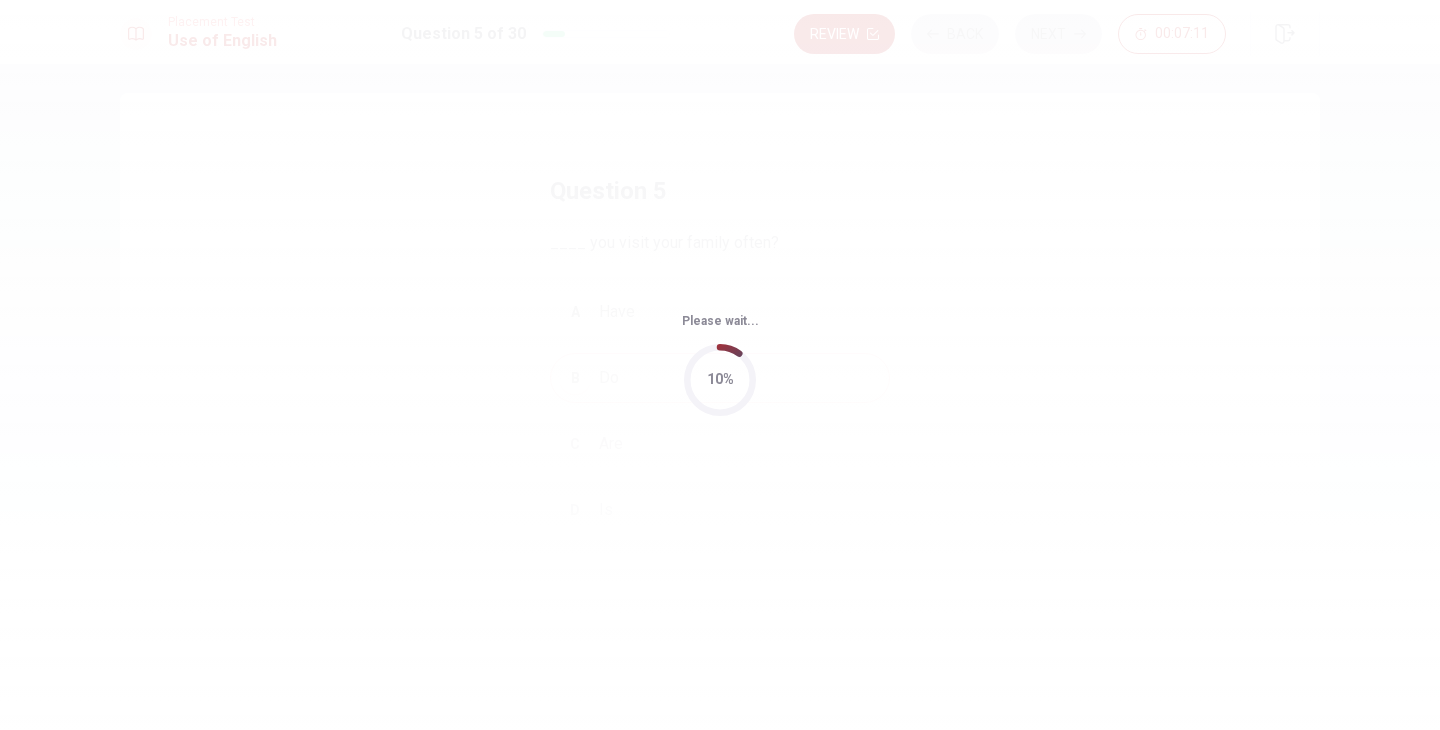 scroll, scrollTop: 0, scrollLeft: 0, axis: both 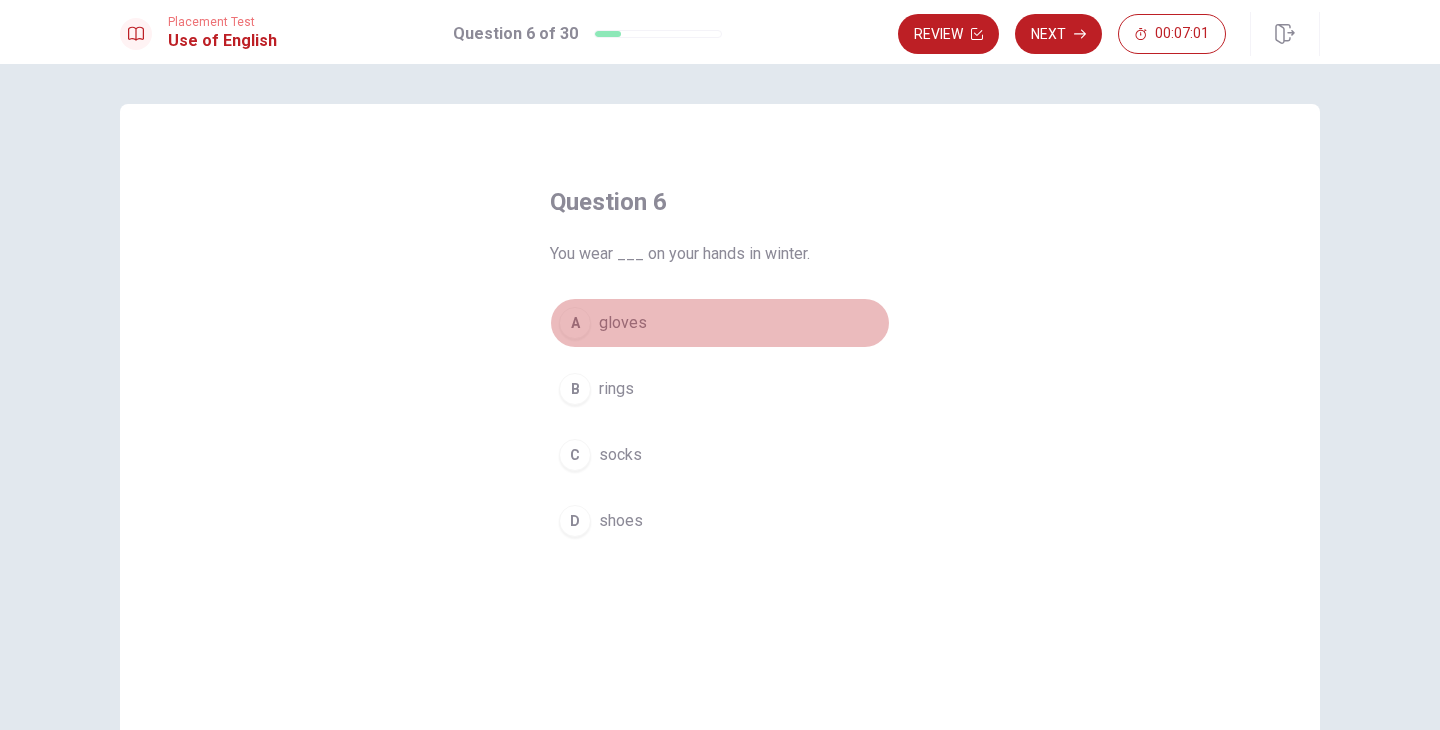 click on "A" at bounding box center [575, 323] 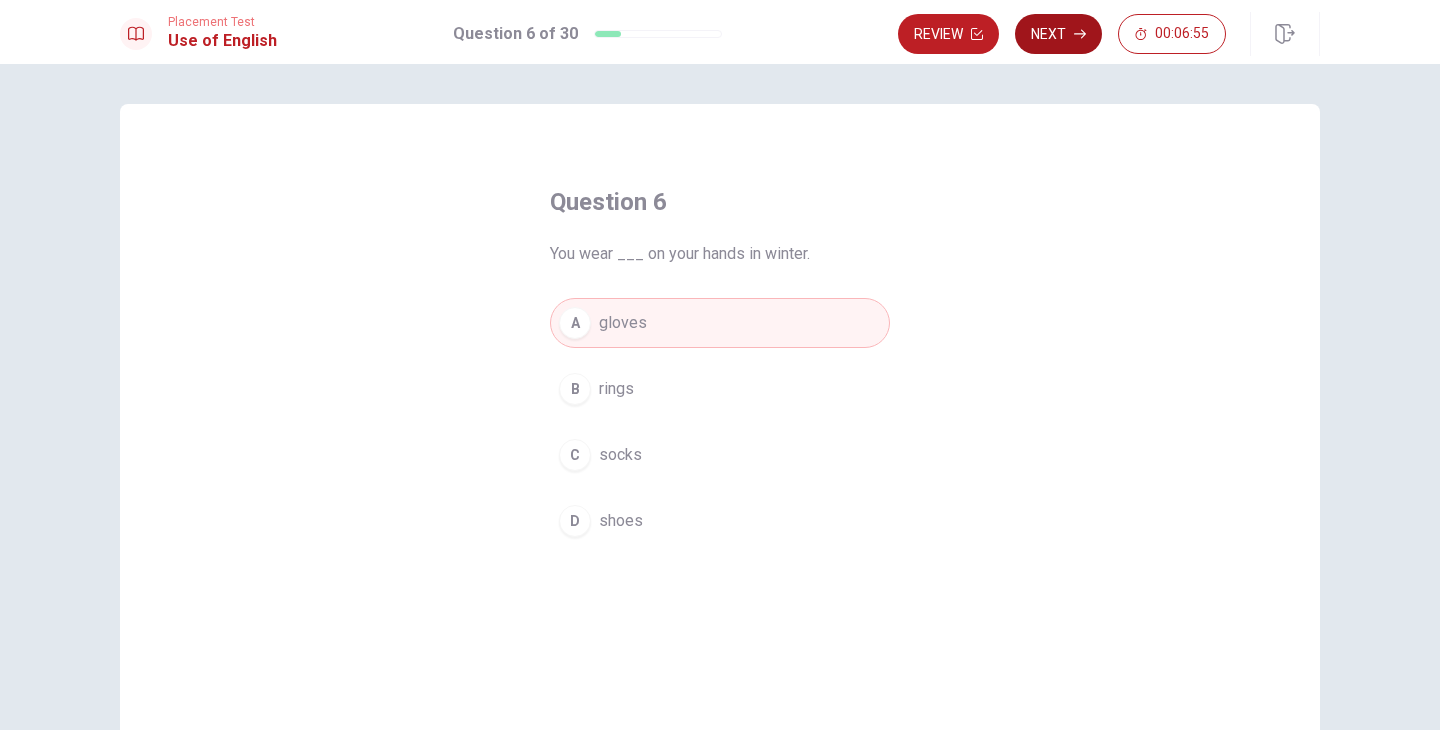 click on "Next" at bounding box center (1058, 34) 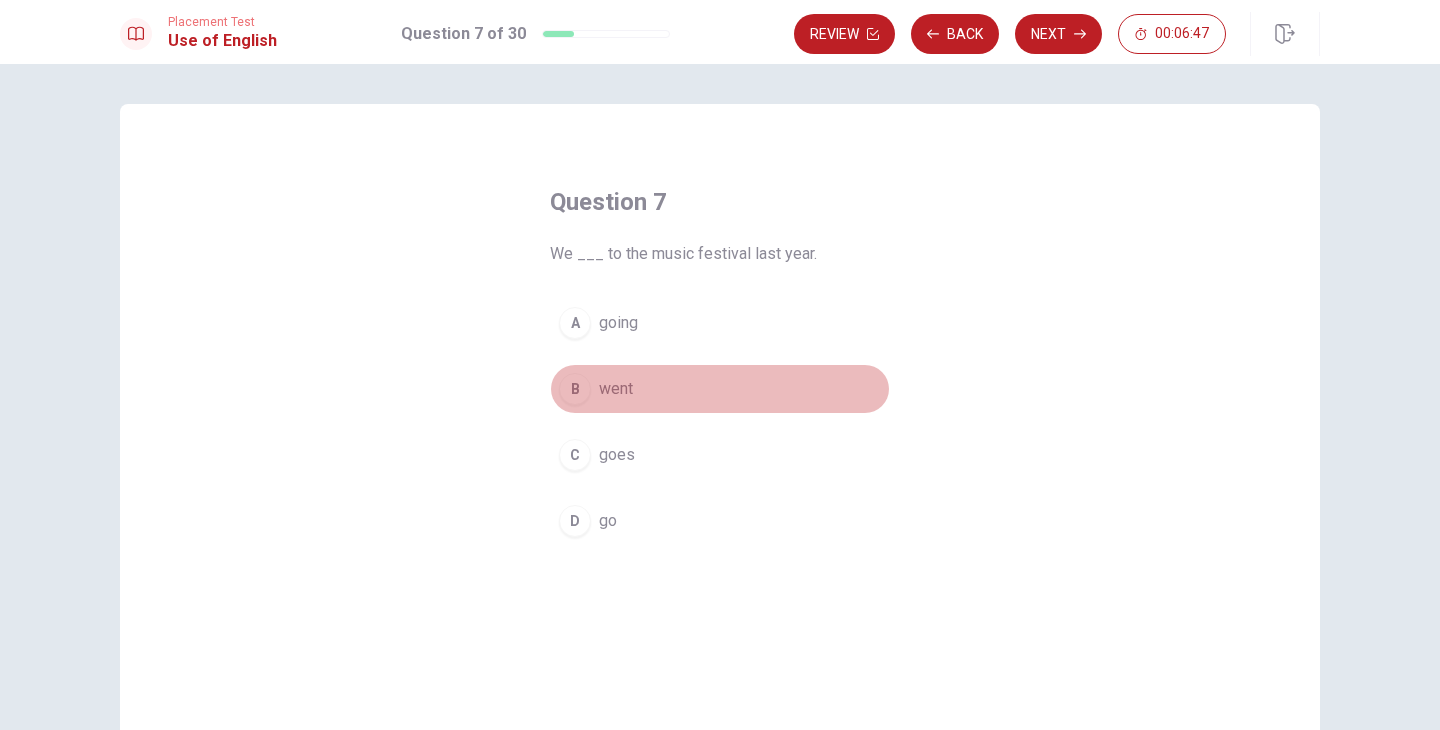 click on "B" at bounding box center (575, 389) 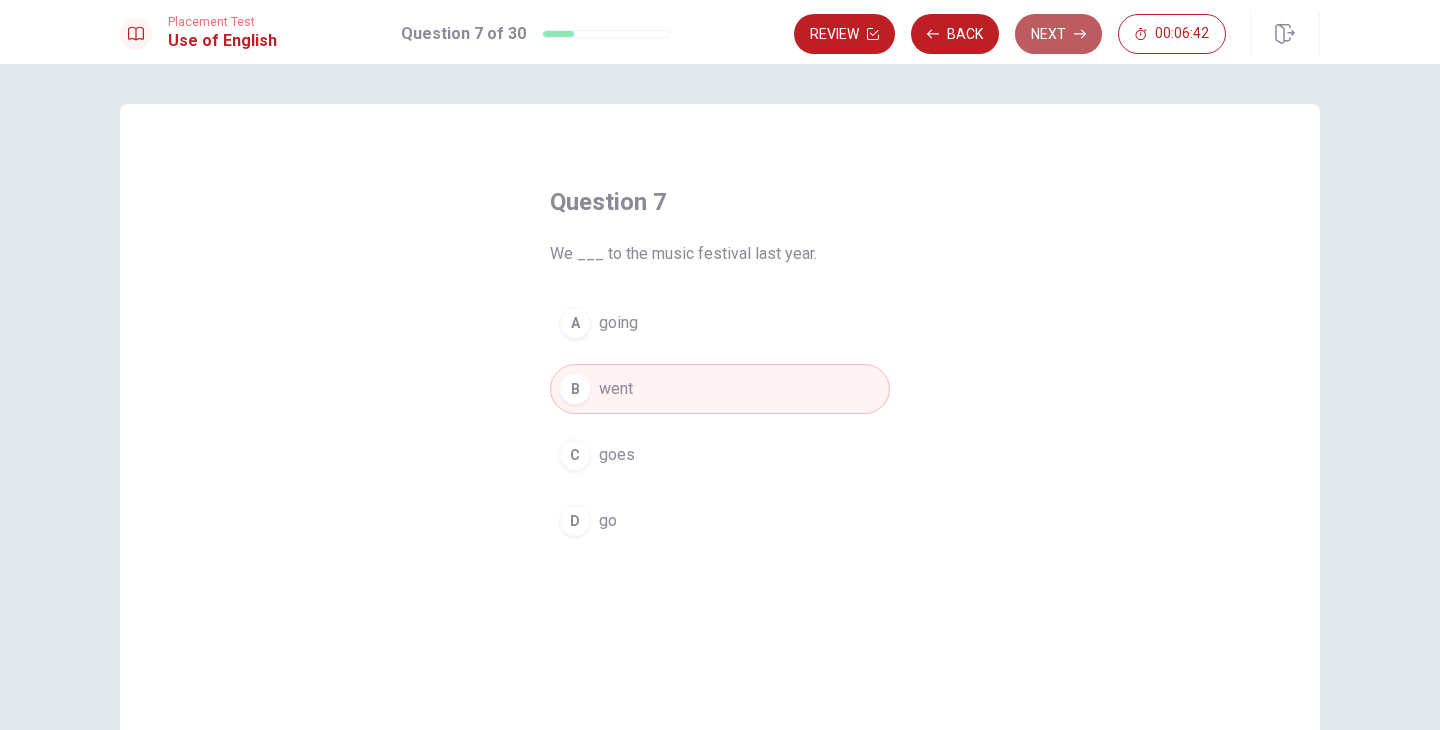 click on "Next" at bounding box center (1058, 34) 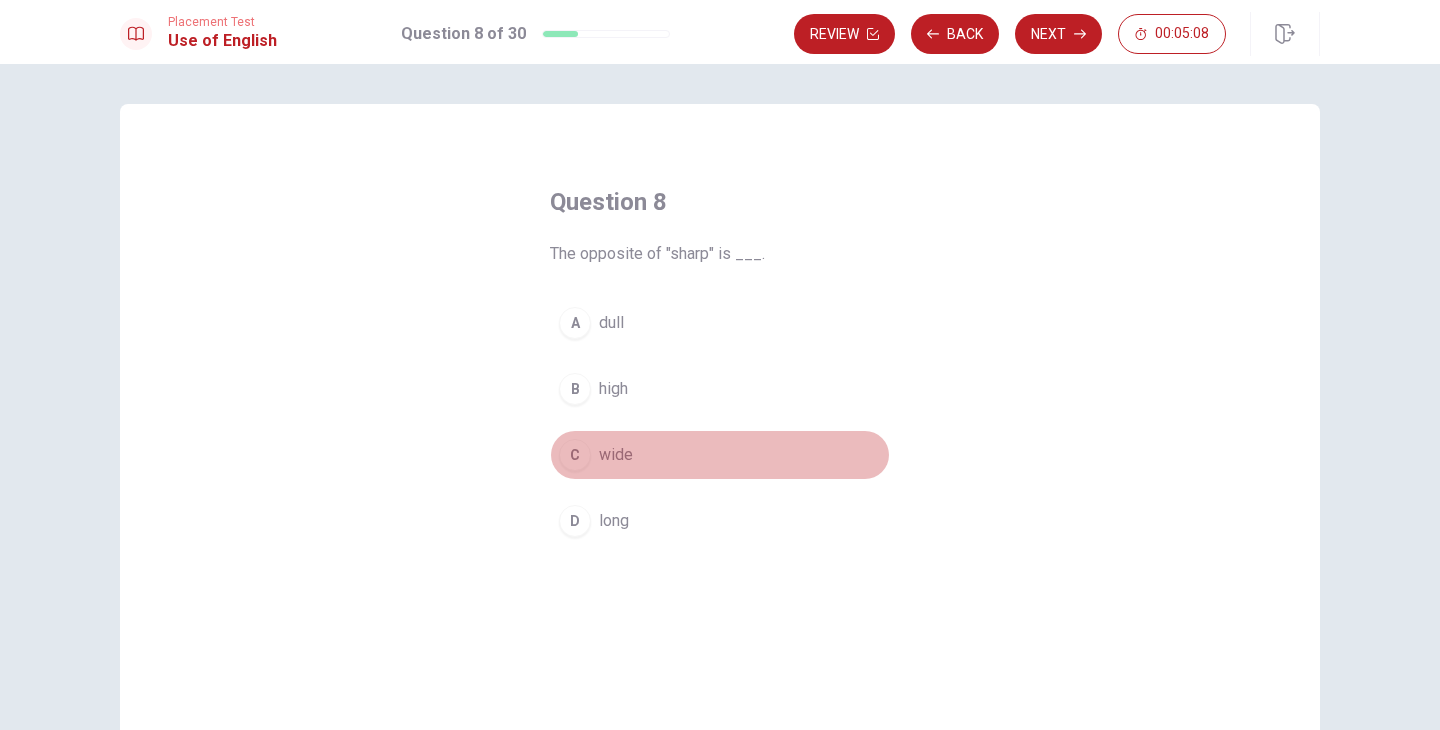 click on "C" at bounding box center [575, 455] 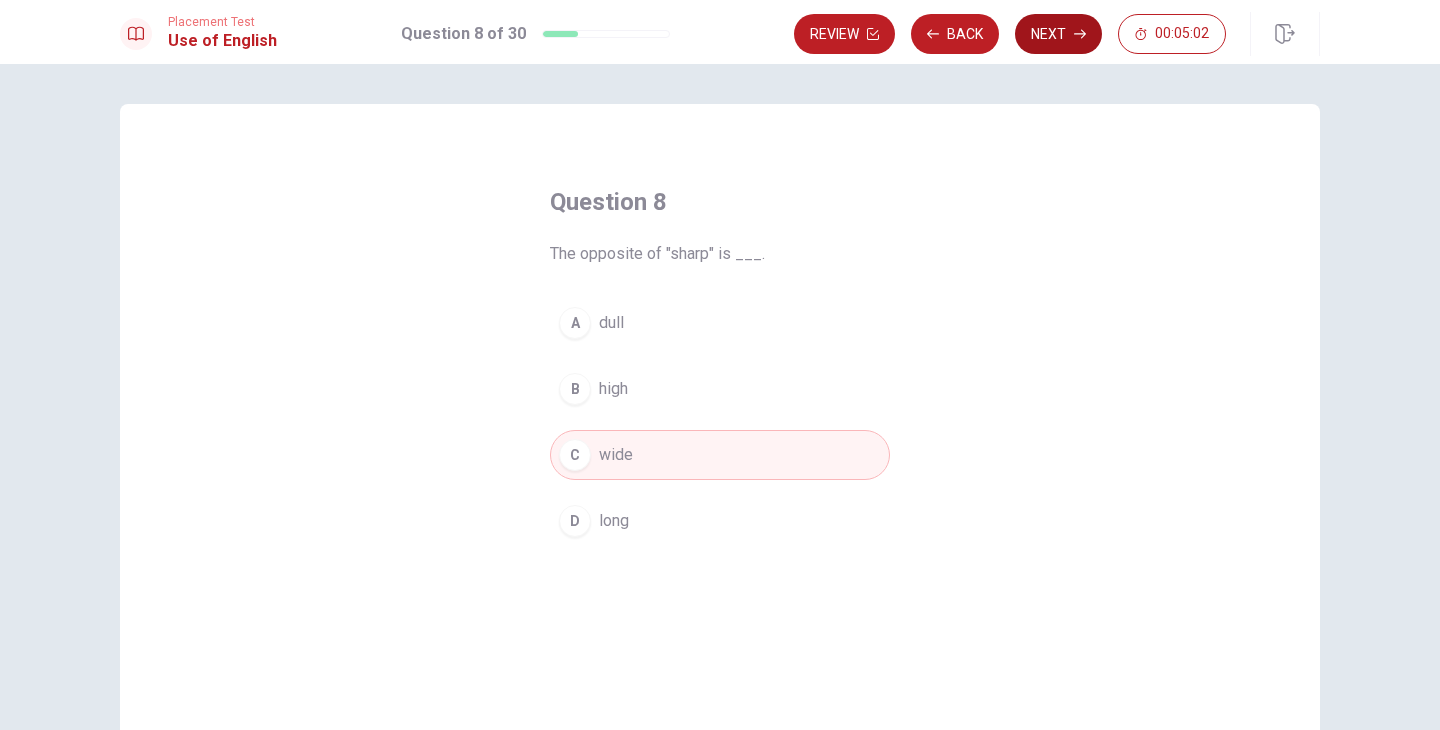 click on "Next" at bounding box center [1058, 34] 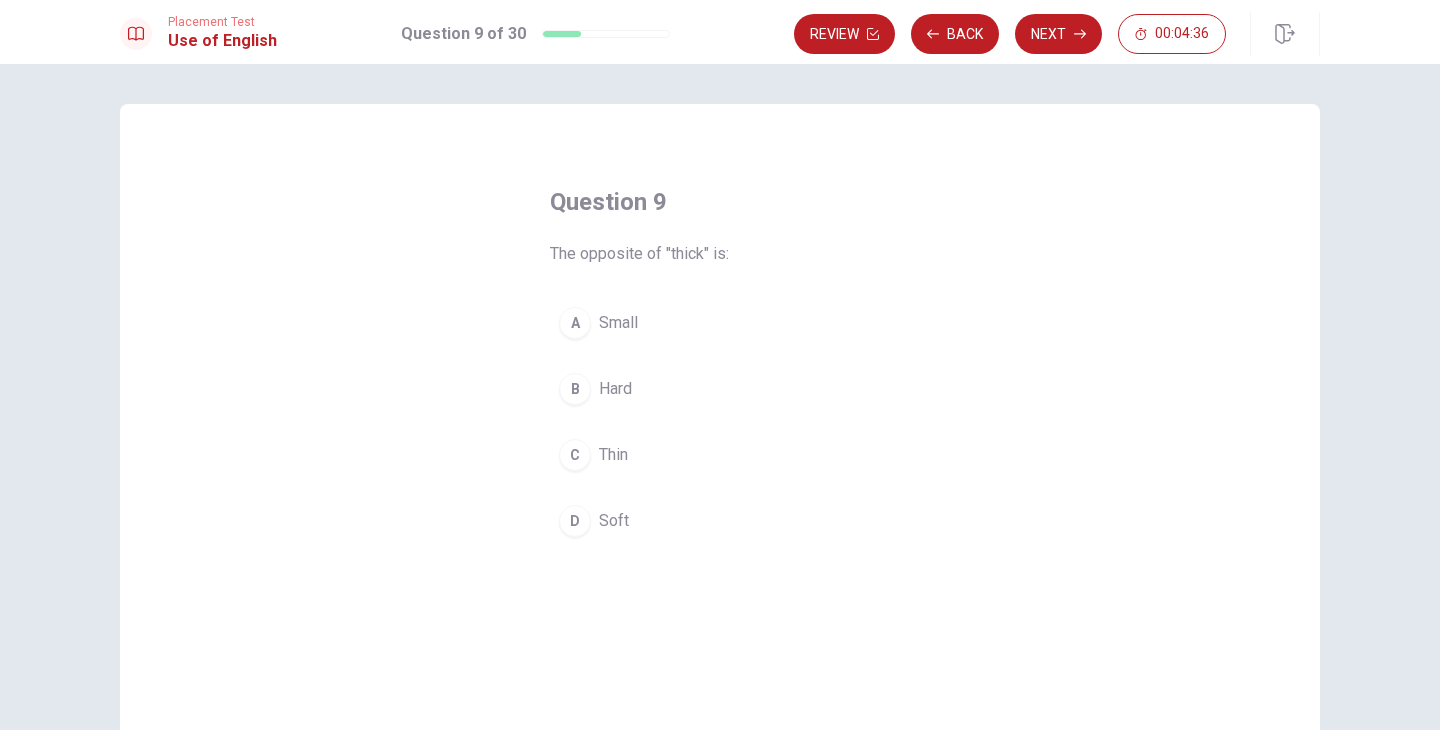 click on "C" at bounding box center (575, 455) 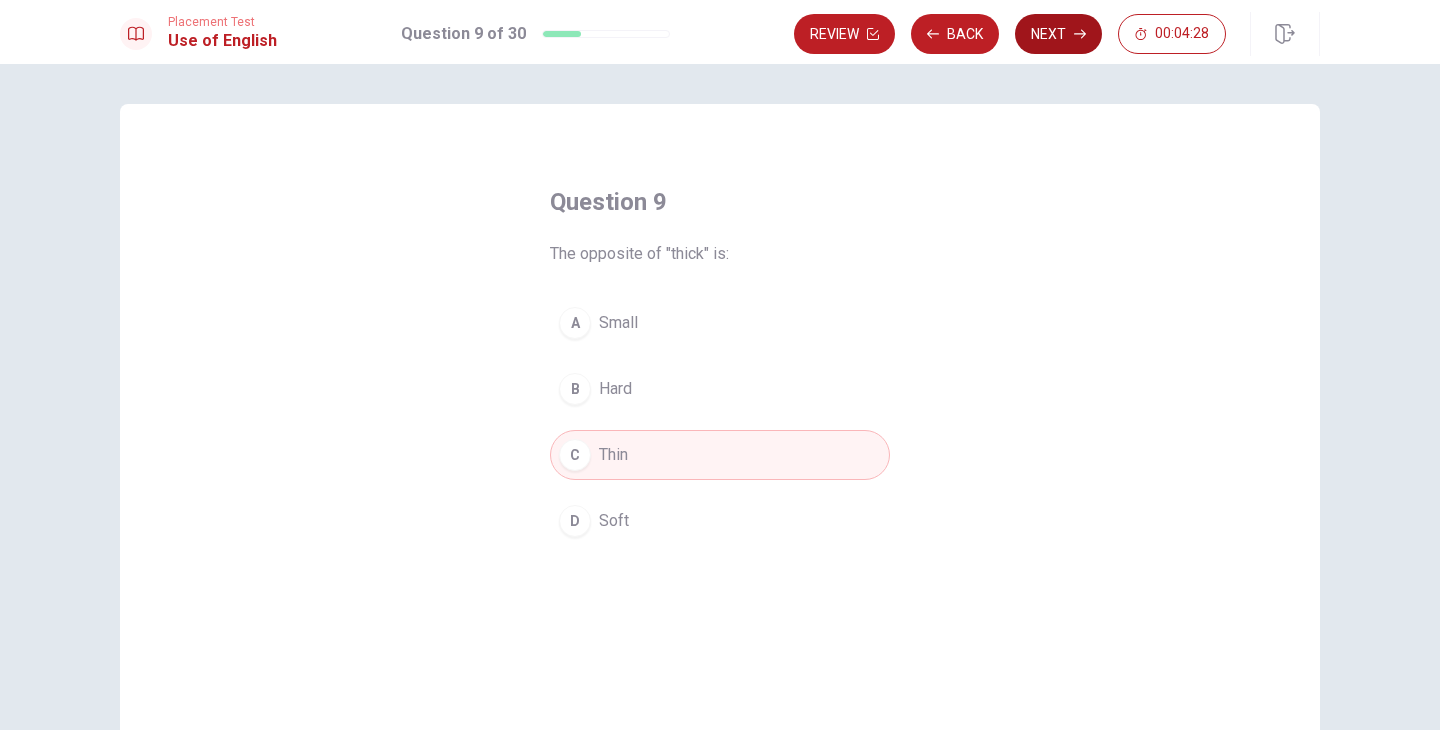 click on "Next" at bounding box center (1058, 34) 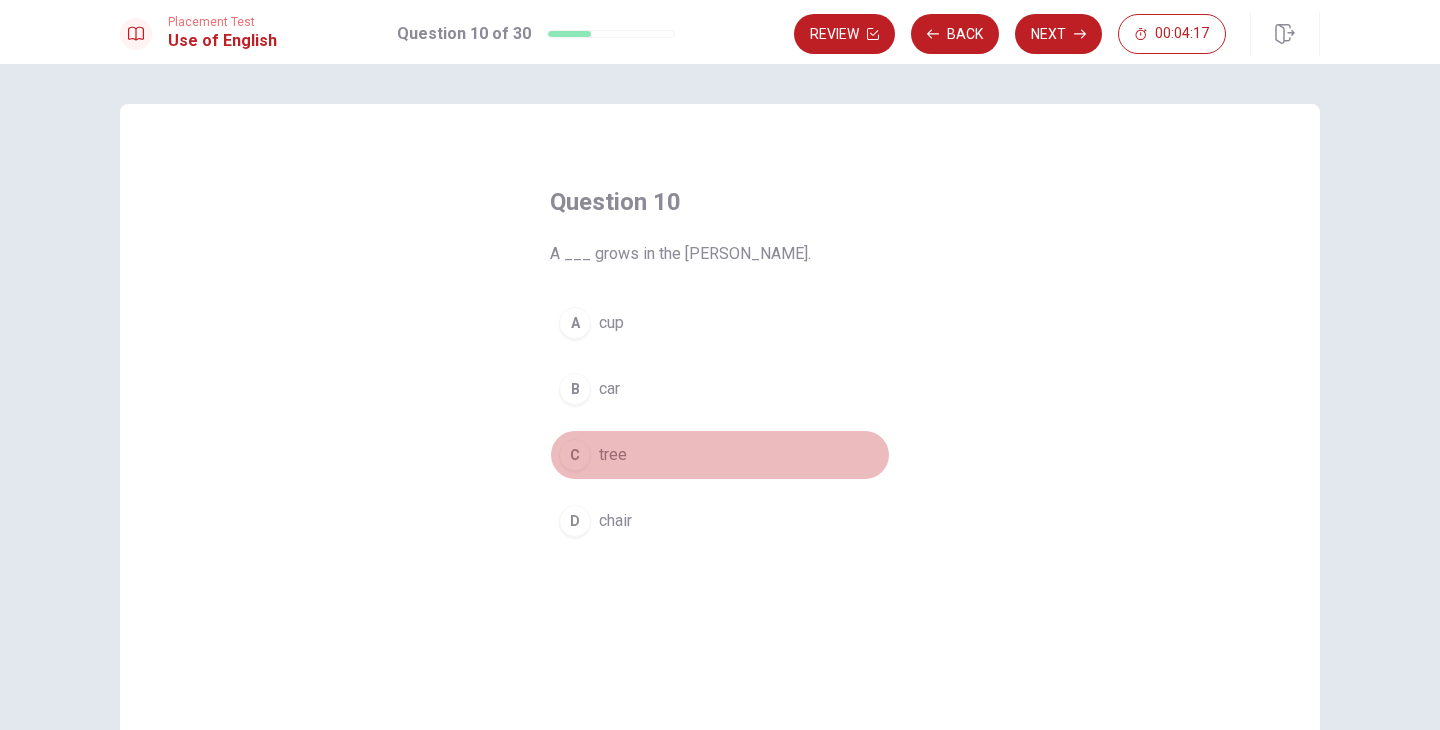 click on "C" at bounding box center (575, 455) 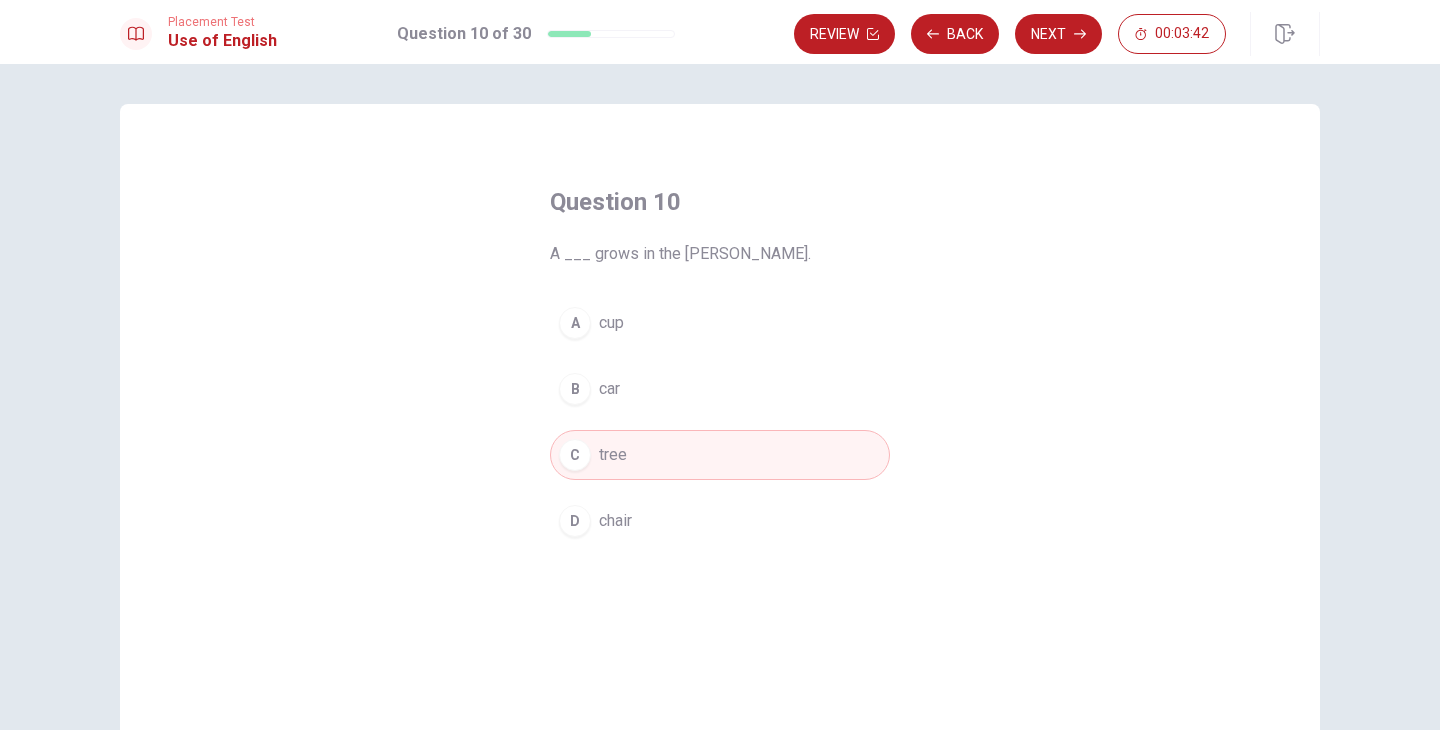 drag, startPoint x: 693, startPoint y: 249, endPoint x: 743, endPoint y: 249, distance: 50 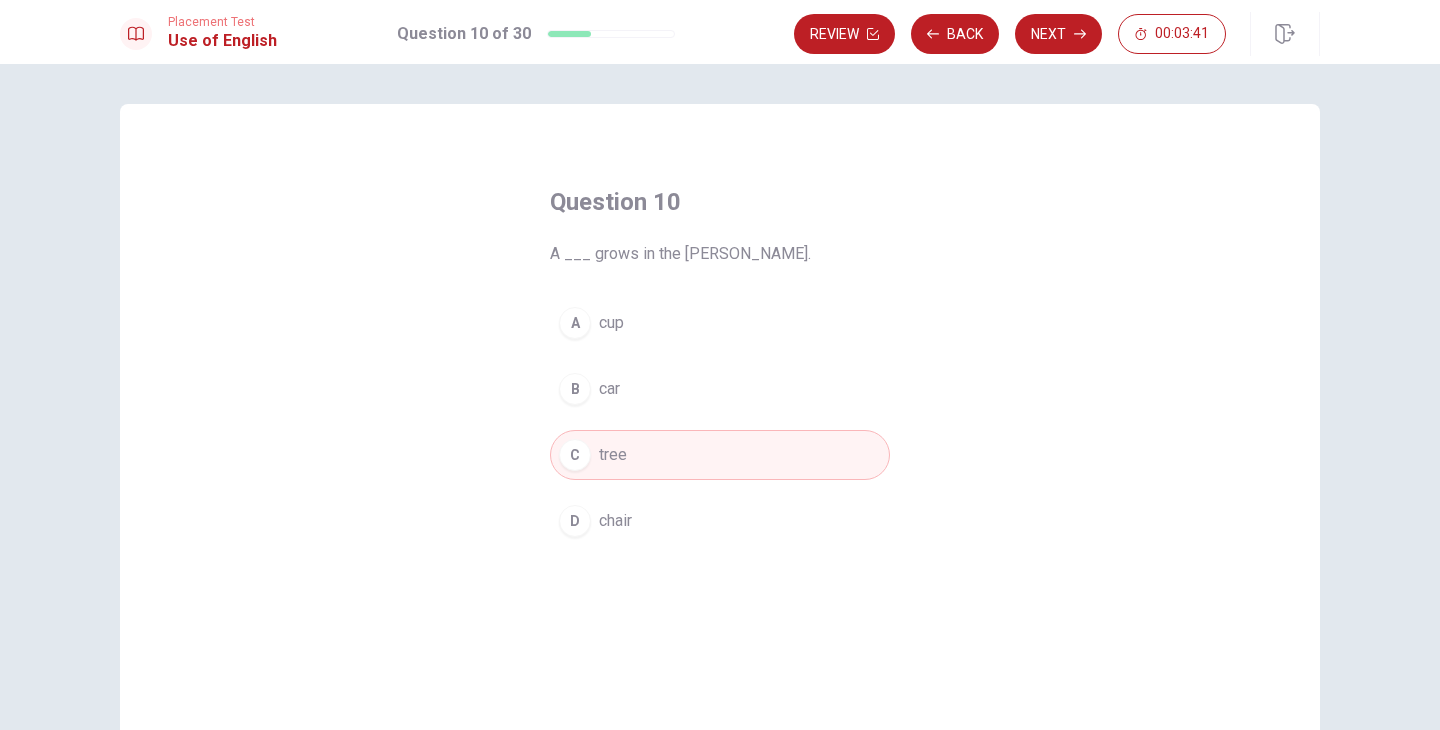 drag, startPoint x: 682, startPoint y: 256, endPoint x: 734, endPoint y: 256, distance: 52 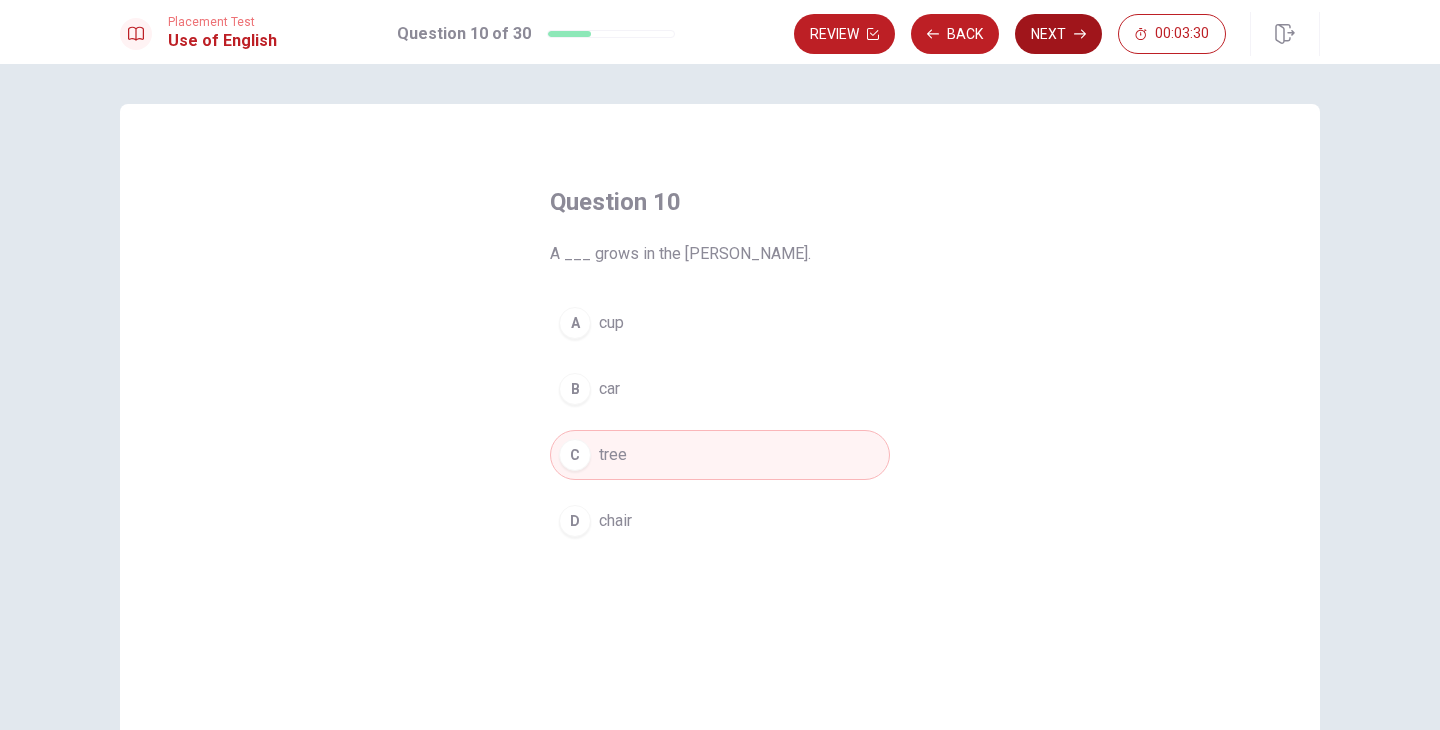 click on "Next" at bounding box center [1058, 34] 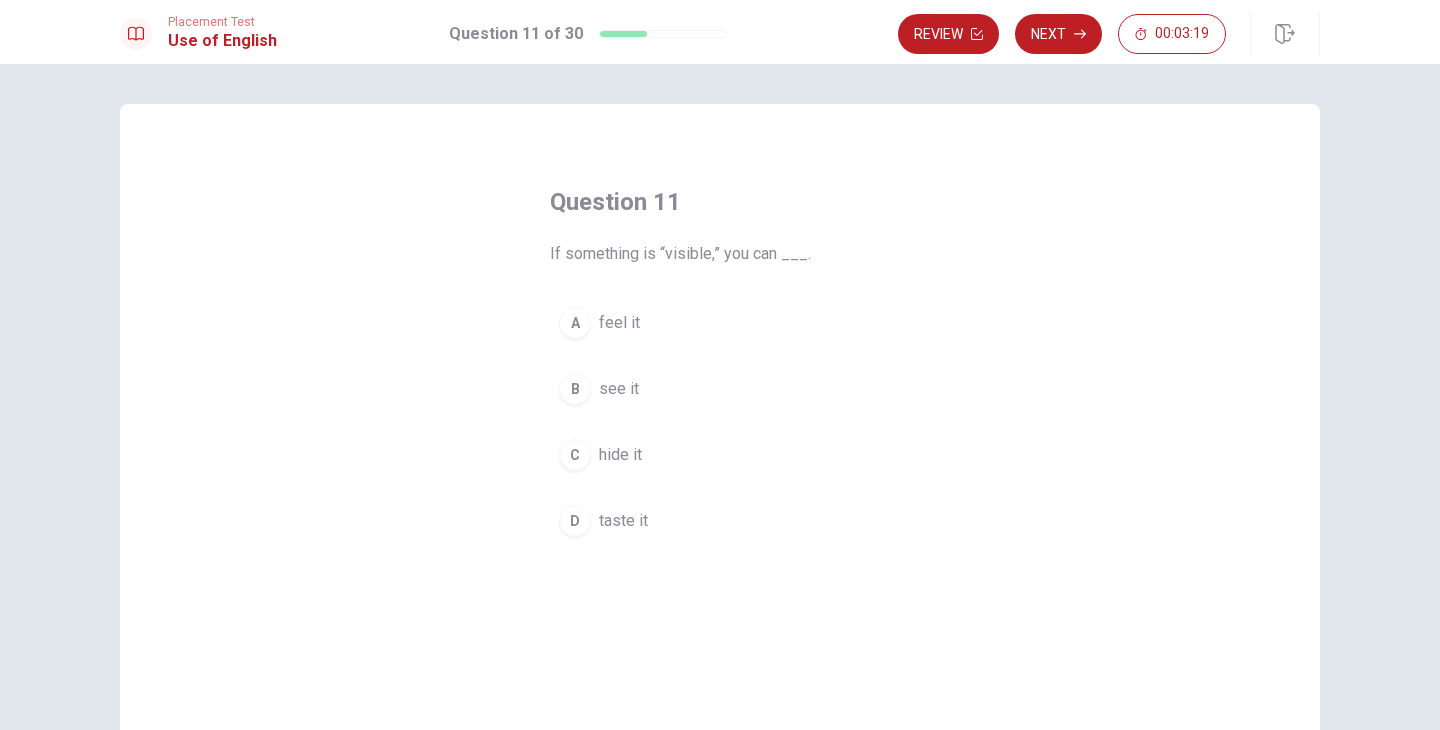 click on "B" at bounding box center [575, 389] 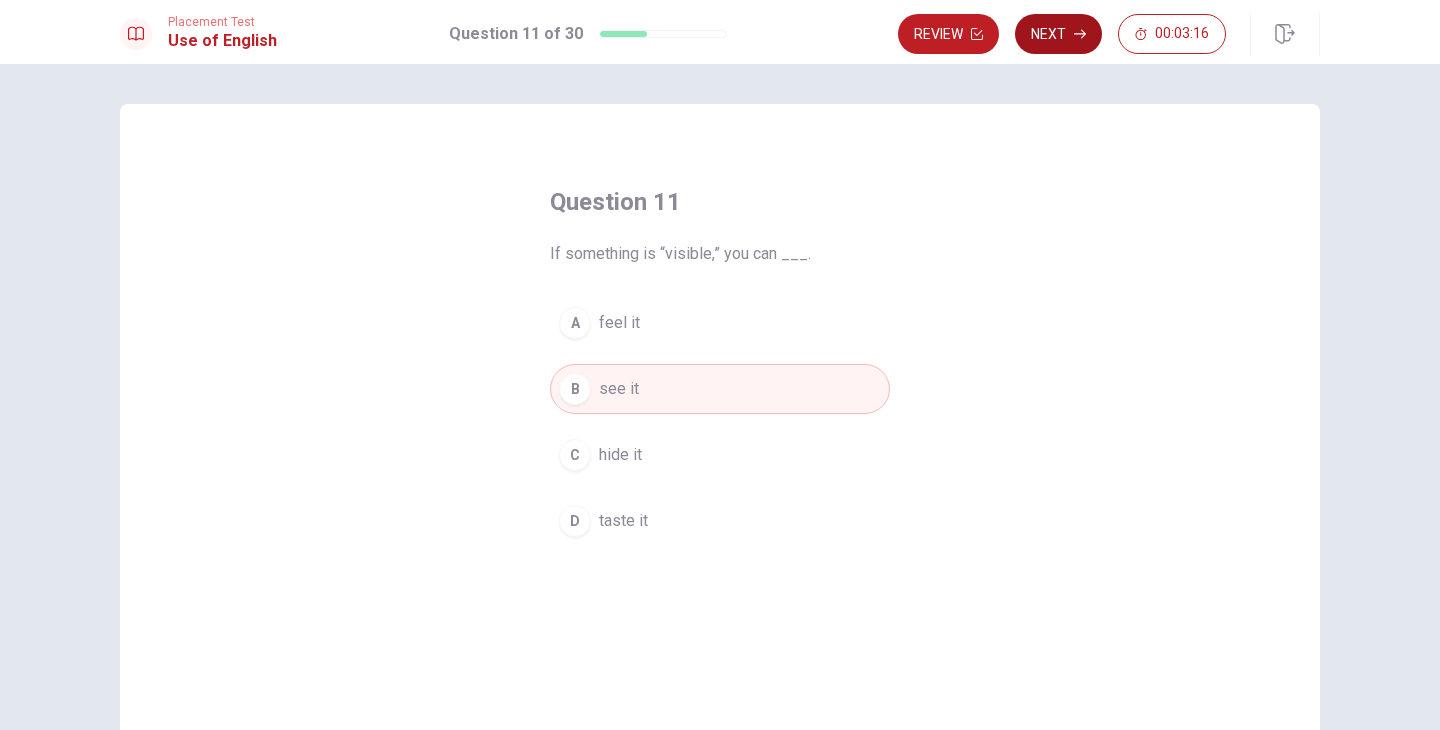 click on "Next" at bounding box center [1058, 34] 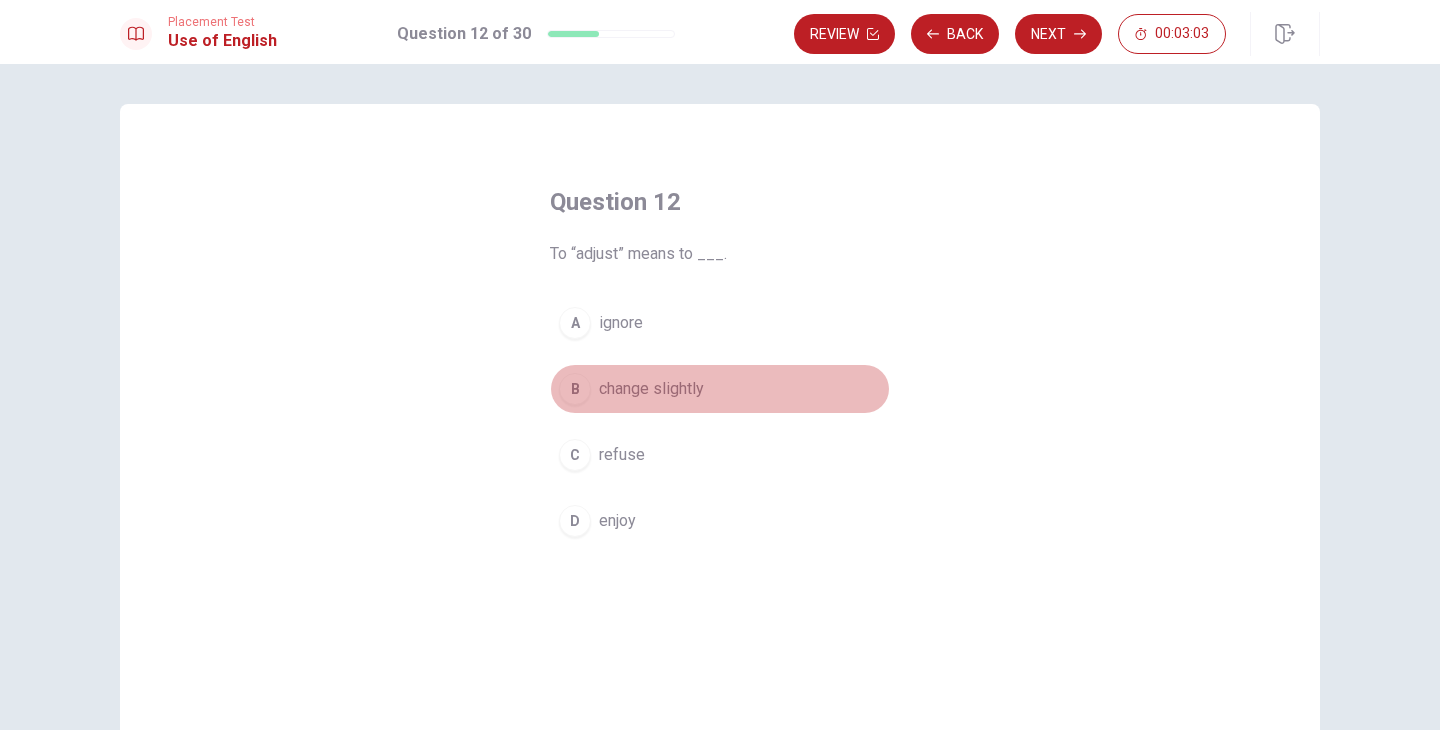 click on "B" at bounding box center [575, 389] 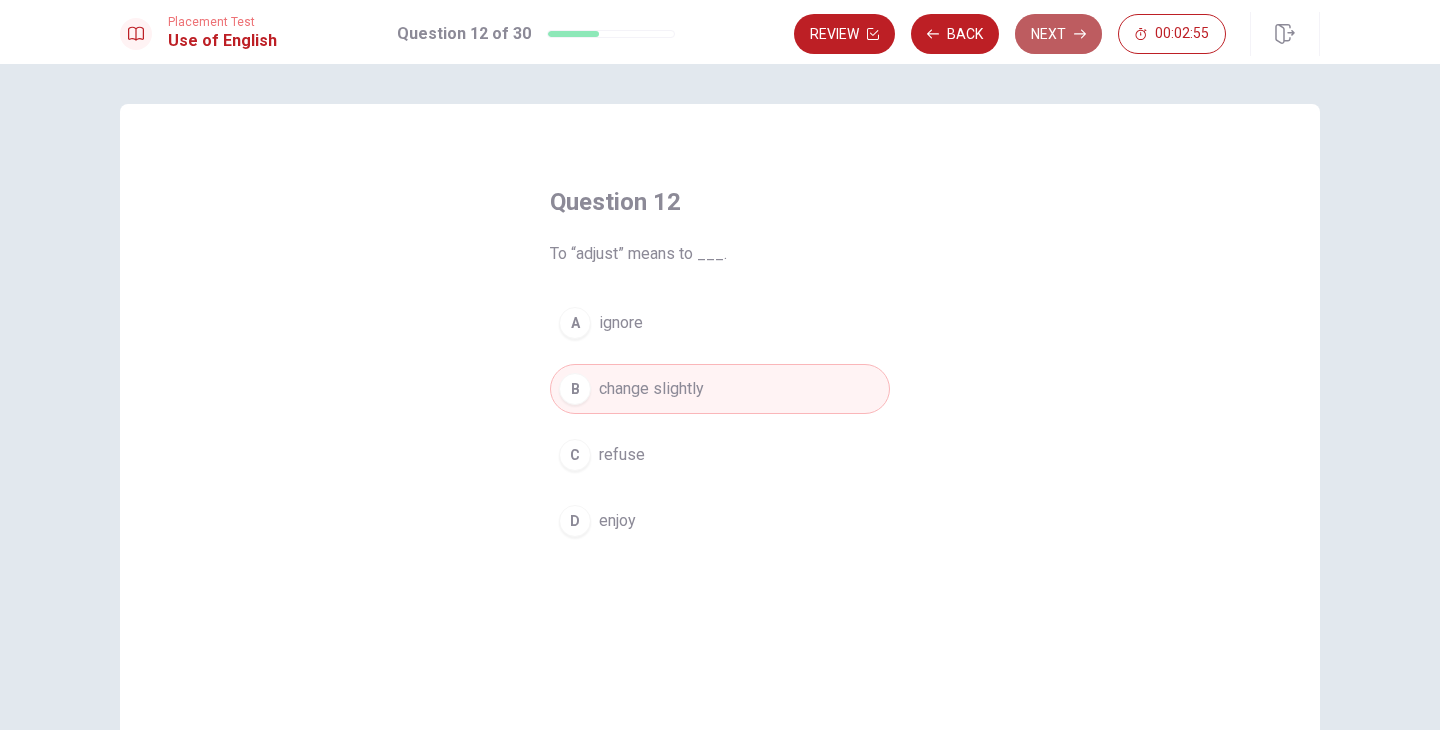 click on "Next" at bounding box center (1058, 34) 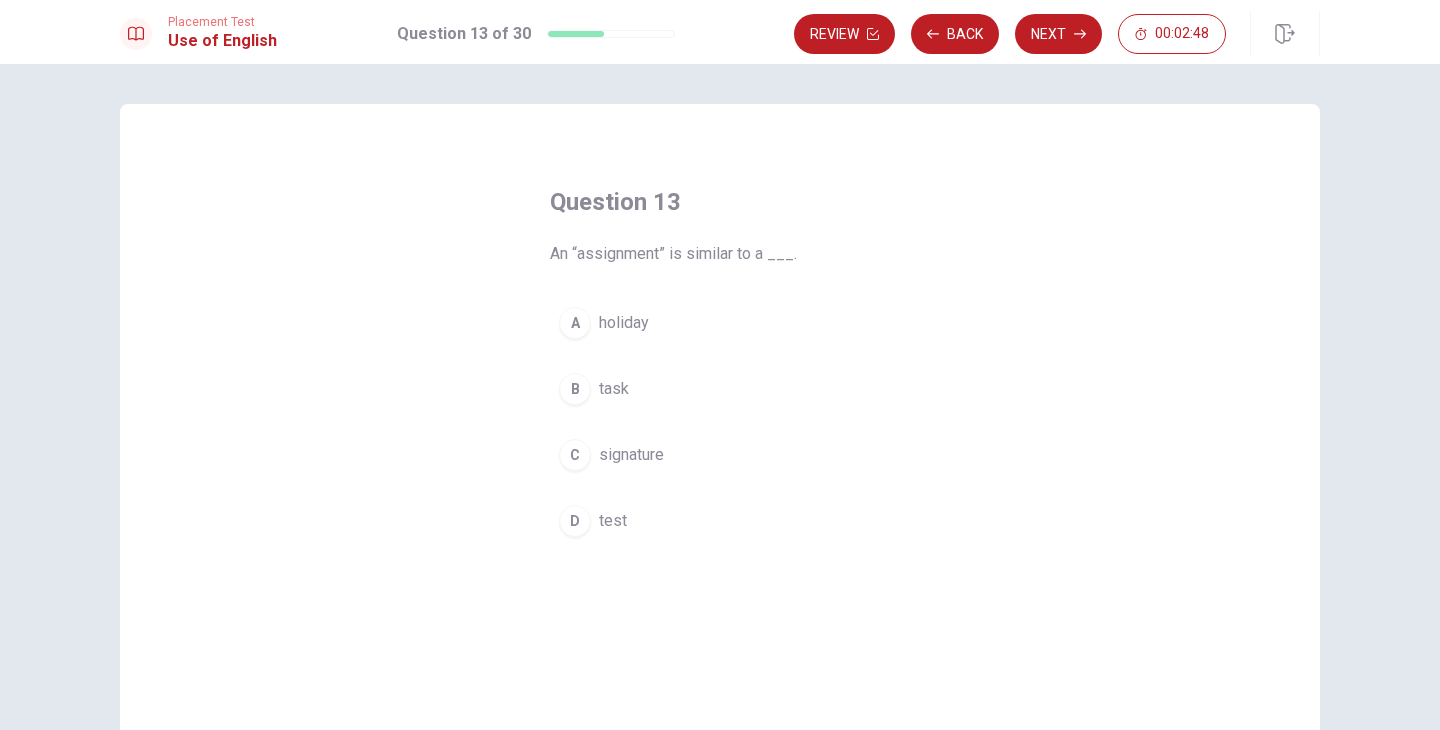 click on "B" at bounding box center [575, 389] 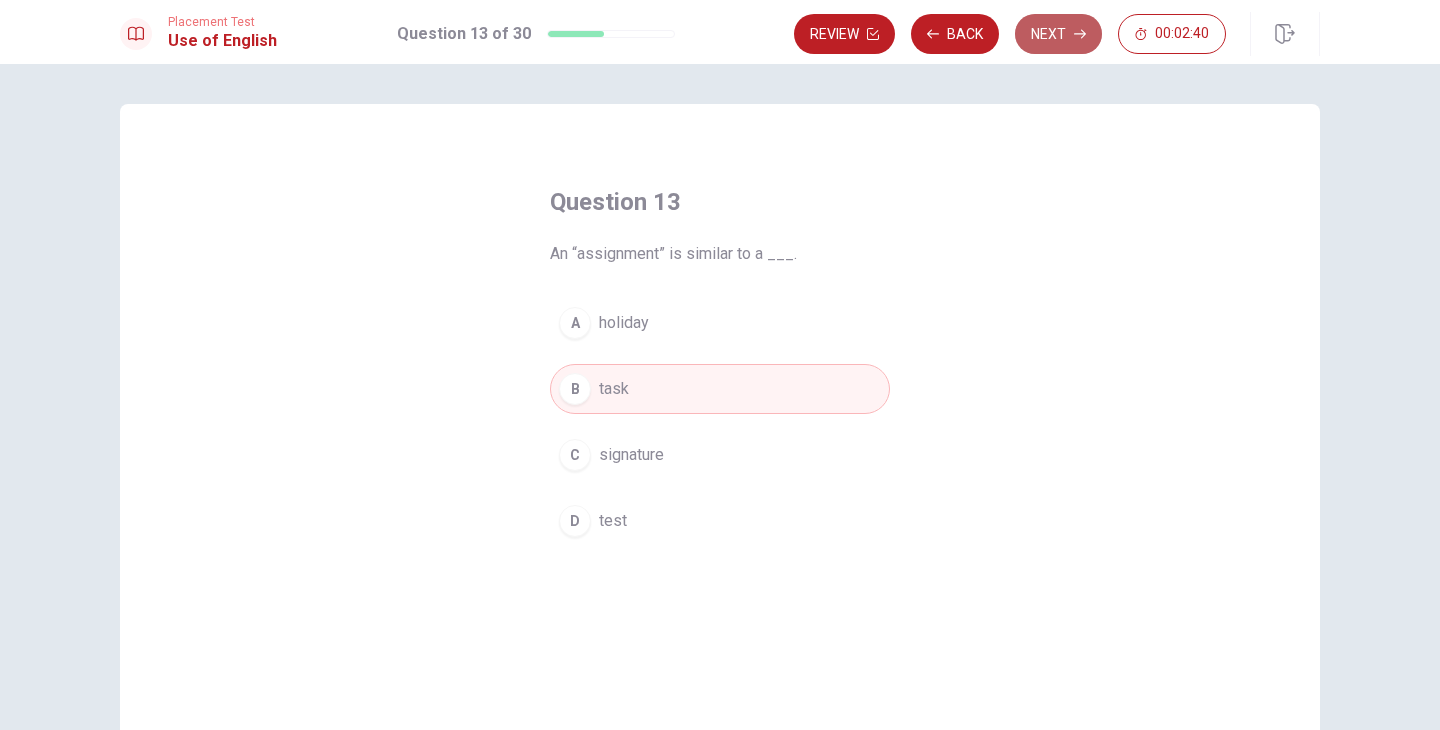 click on "Next" at bounding box center (1058, 34) 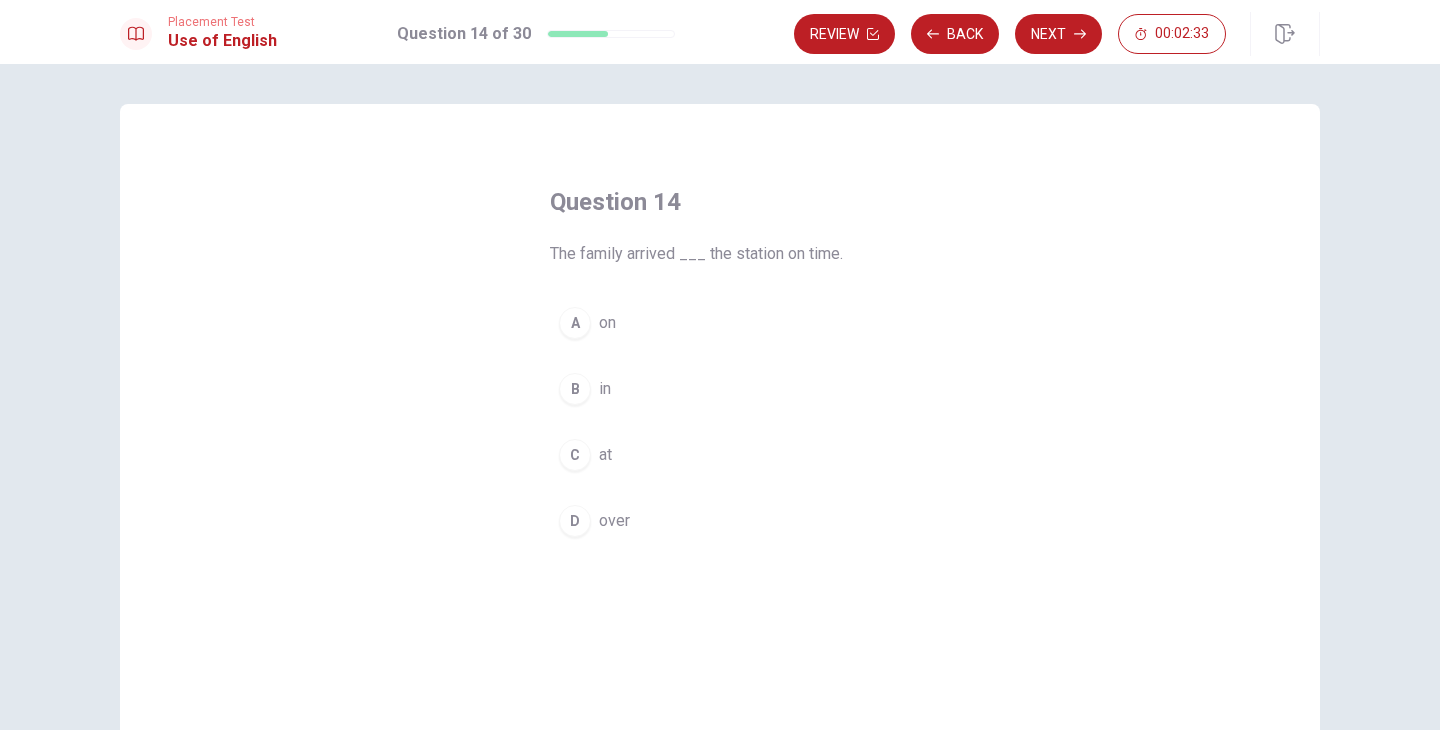 click on "C" at bounding box center (575, 455) 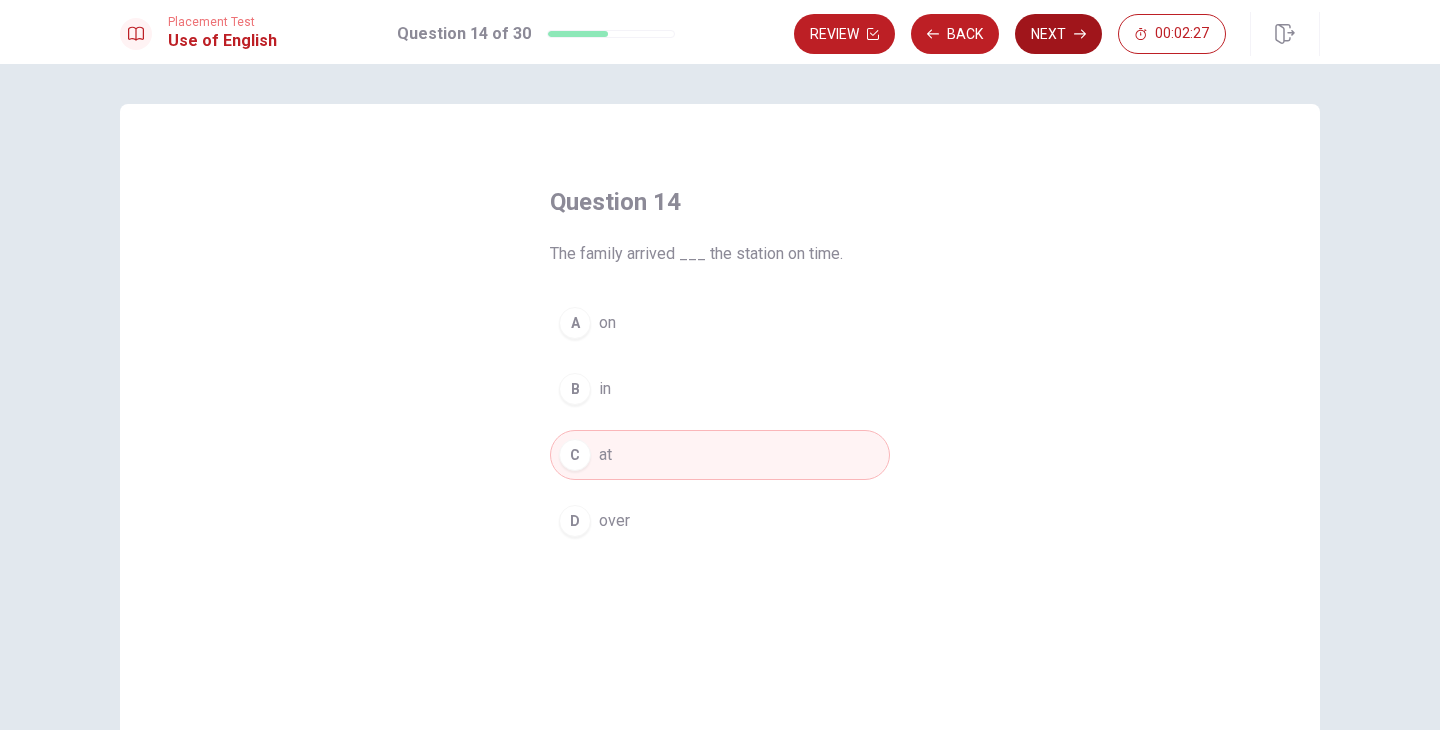 click on "Next" at bounding box center [1058, 34] 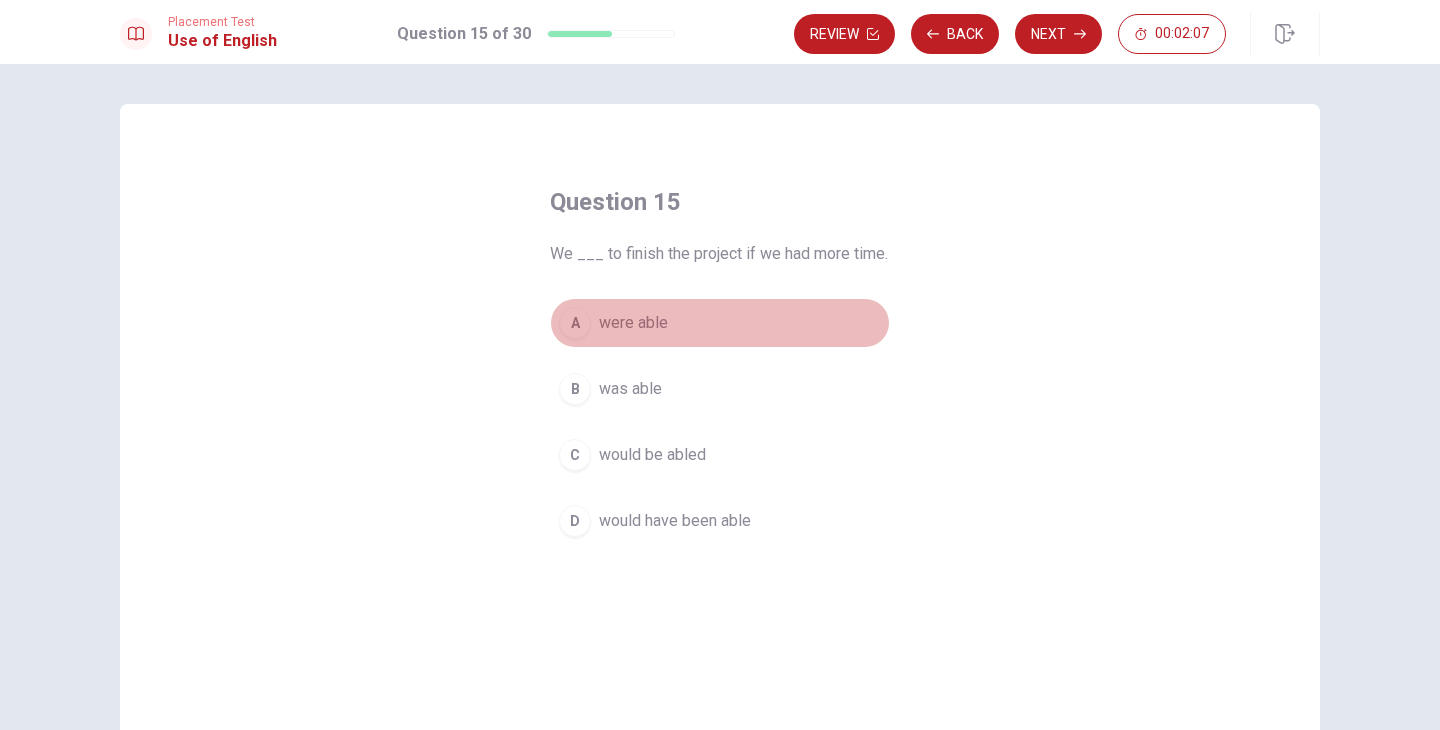 click on "A" at bounding box center [575, 323] 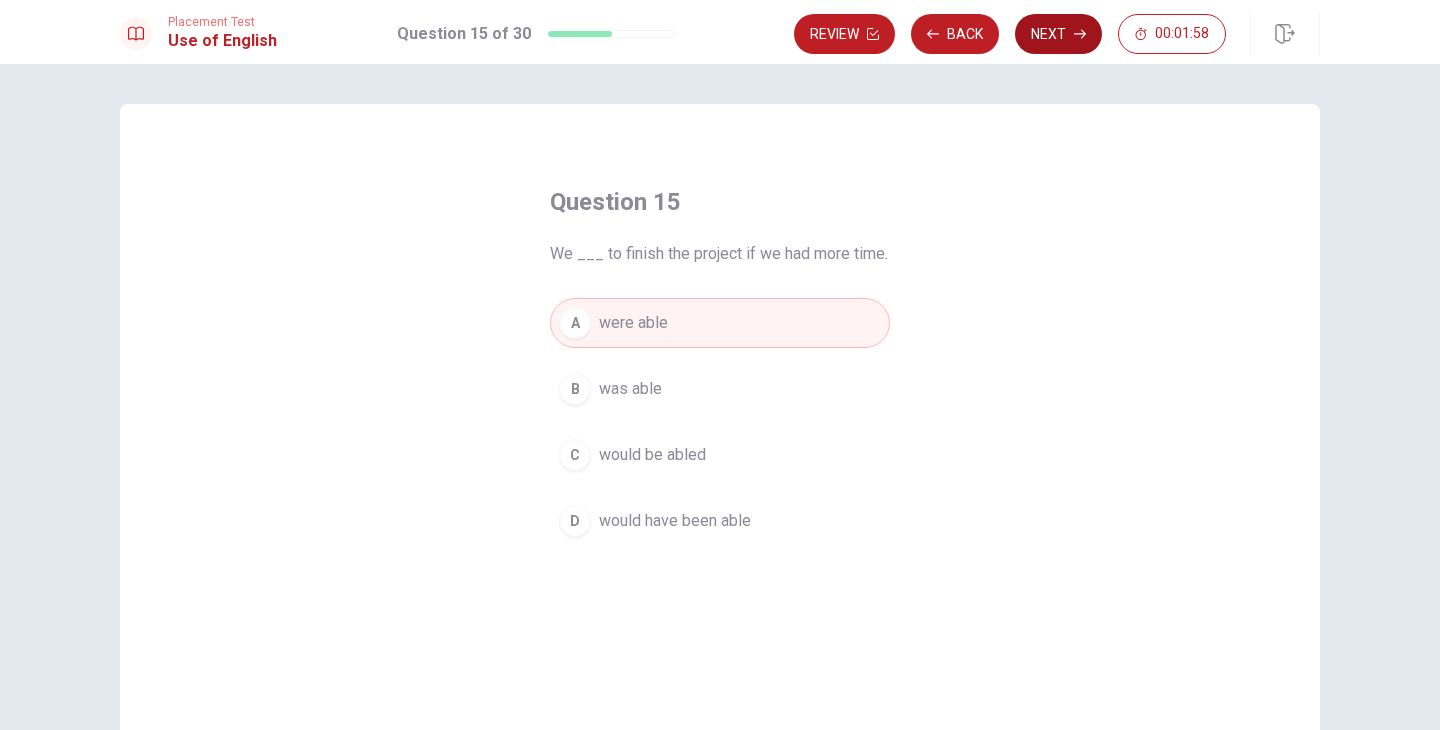 click on "Next" at bounding box center [1058, 34] 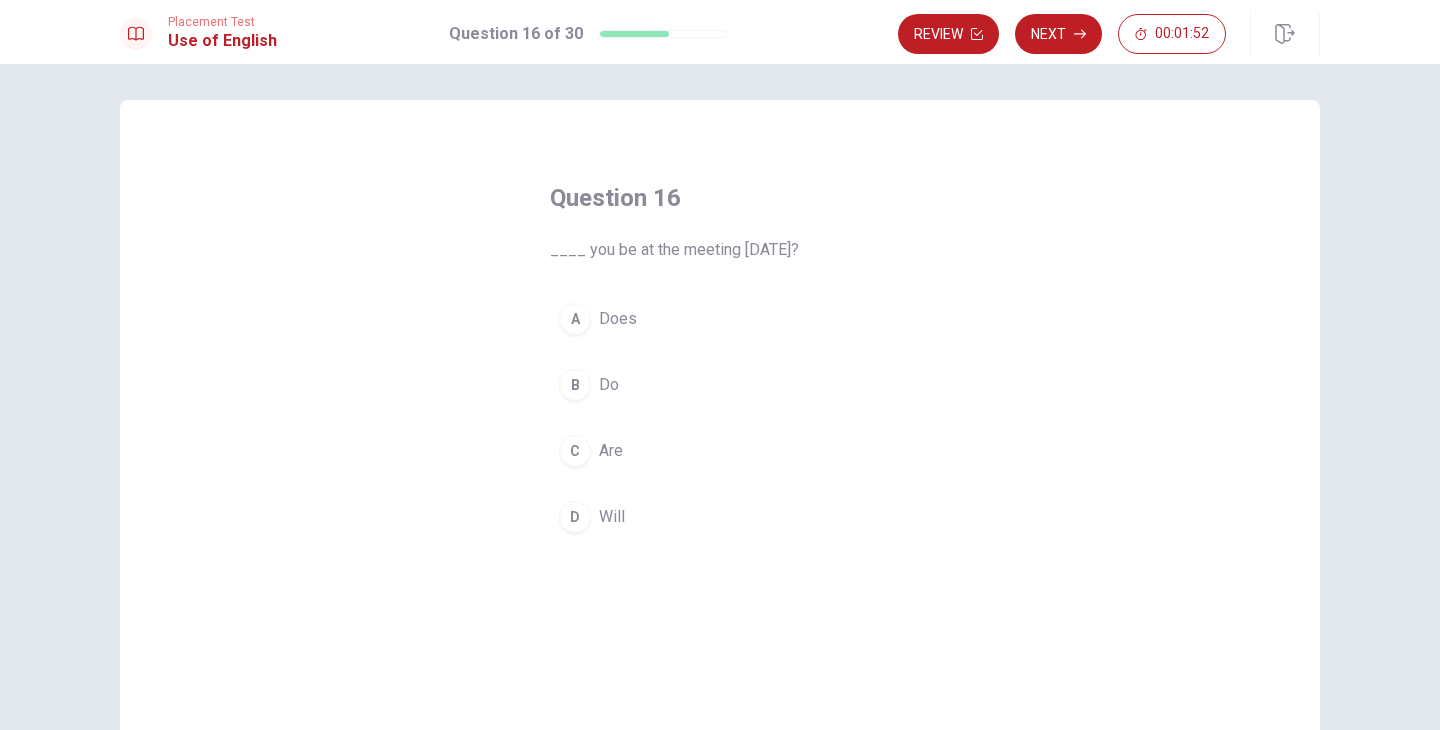 scroll, scrollTop: 0, scrollLeft: 0, axis: both 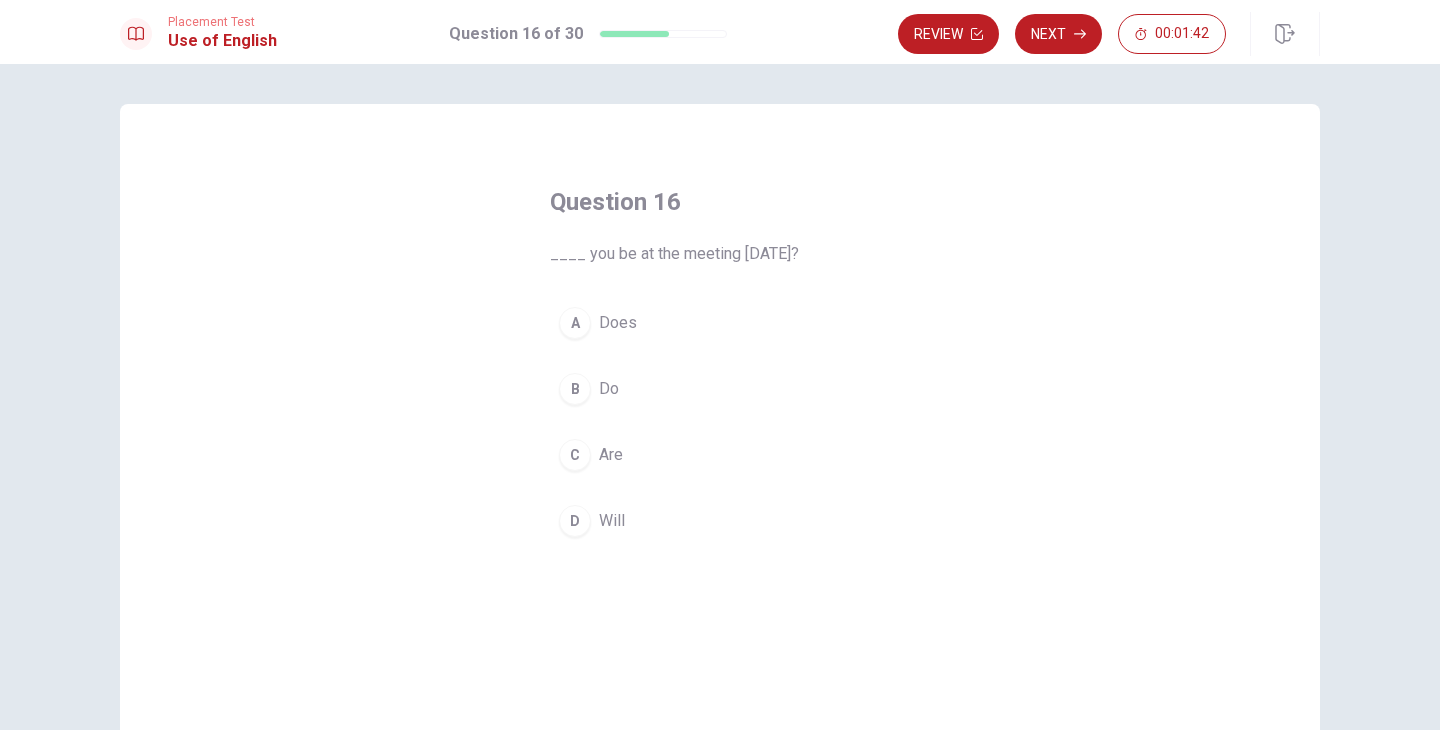 click on "B" at bounding box center [575, 389] 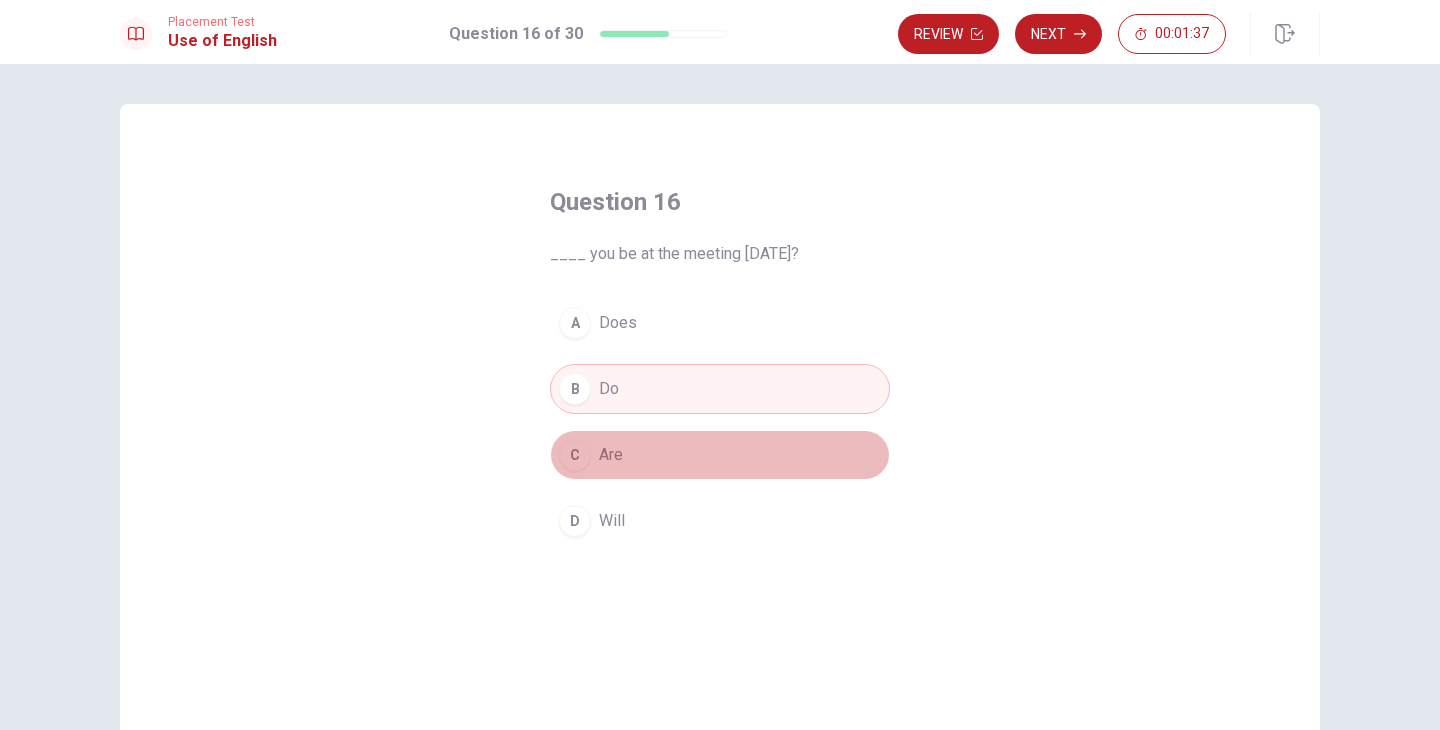 click on "C" at bounding box center (575, 455) 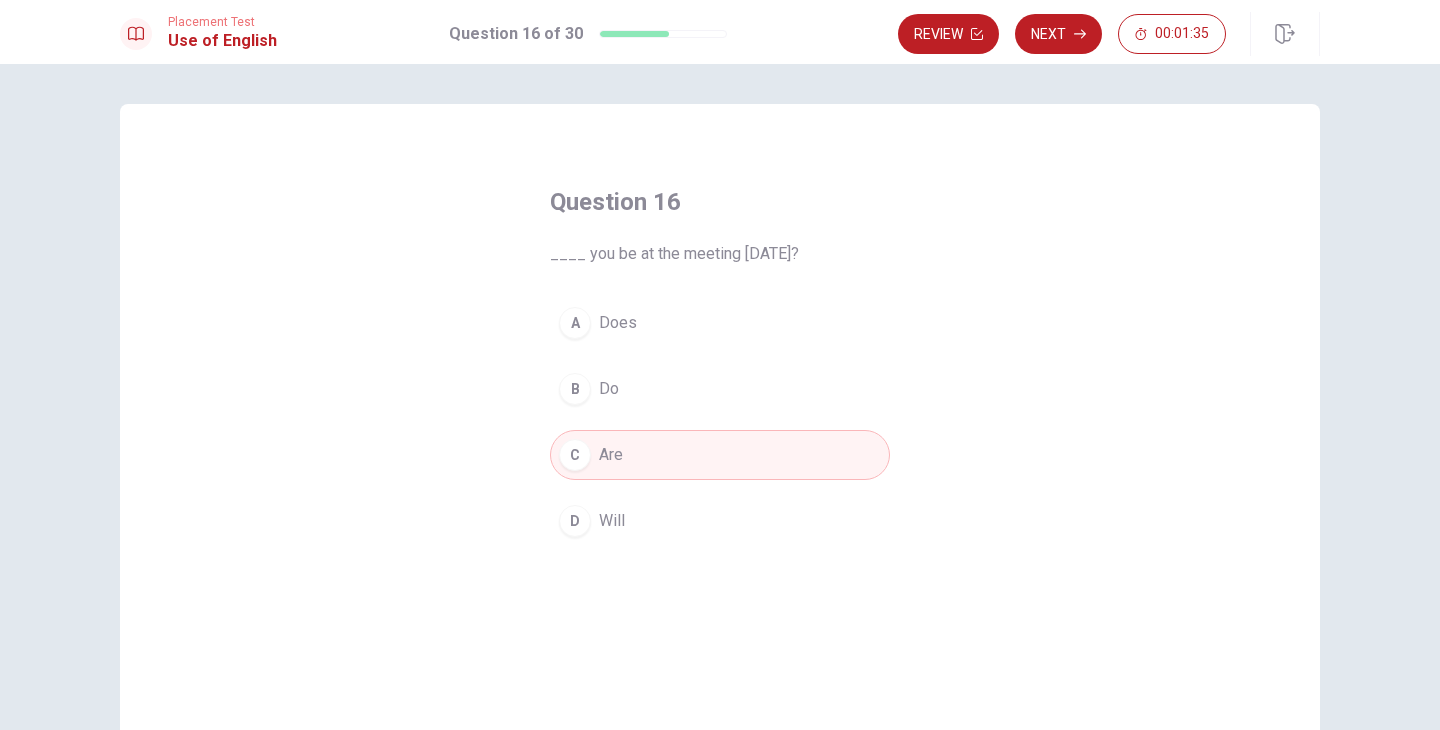 click on "D" at bounding box center (575, 521) 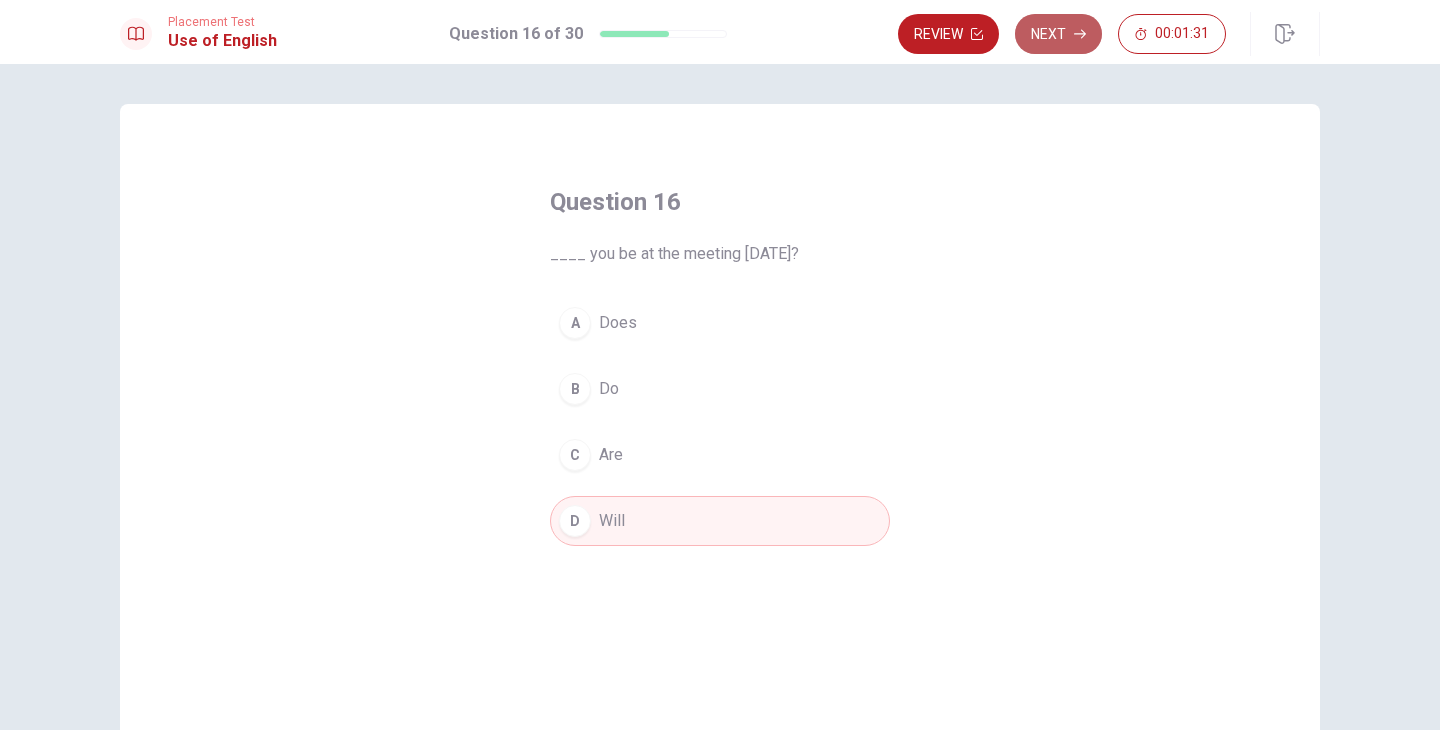 click on "Next" at bounding box center (1058, 34) 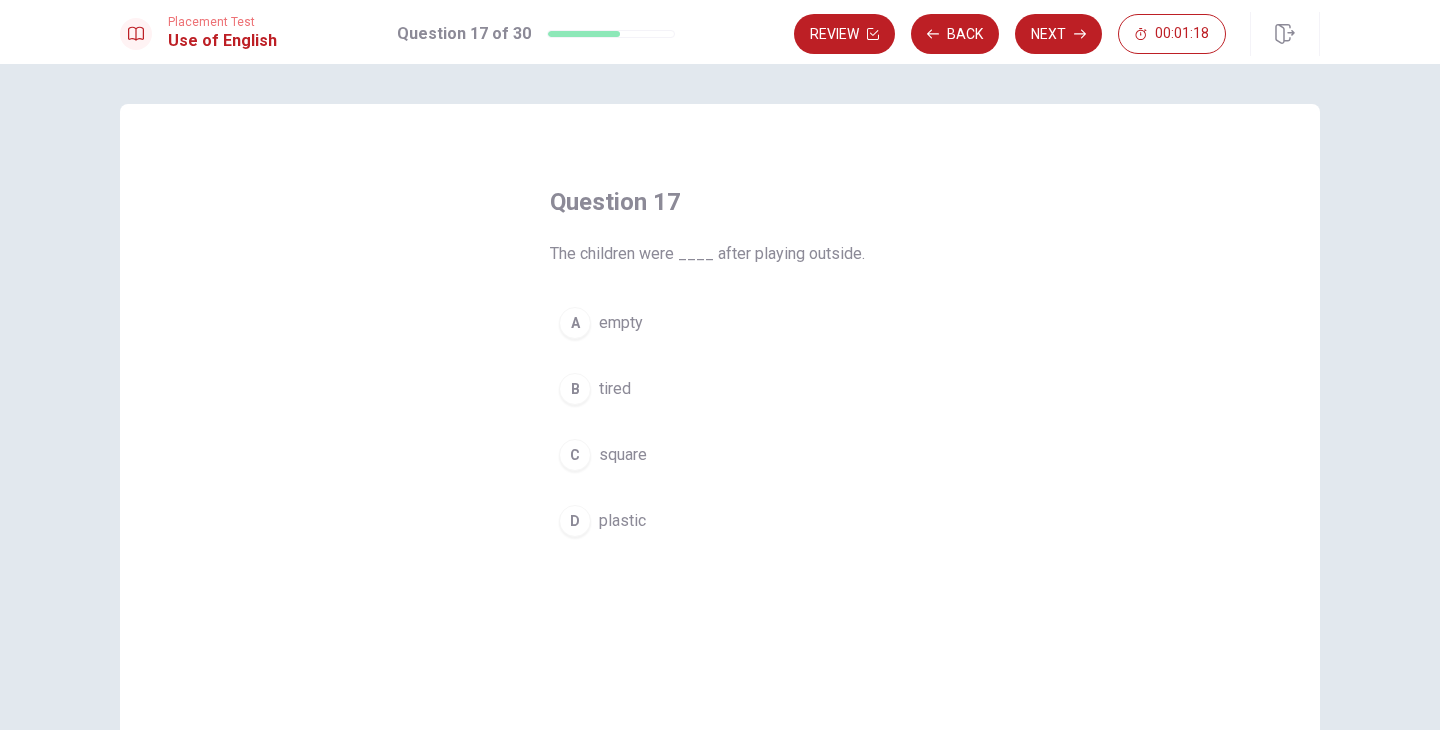 click on "B" at bounding box center (575, 389) 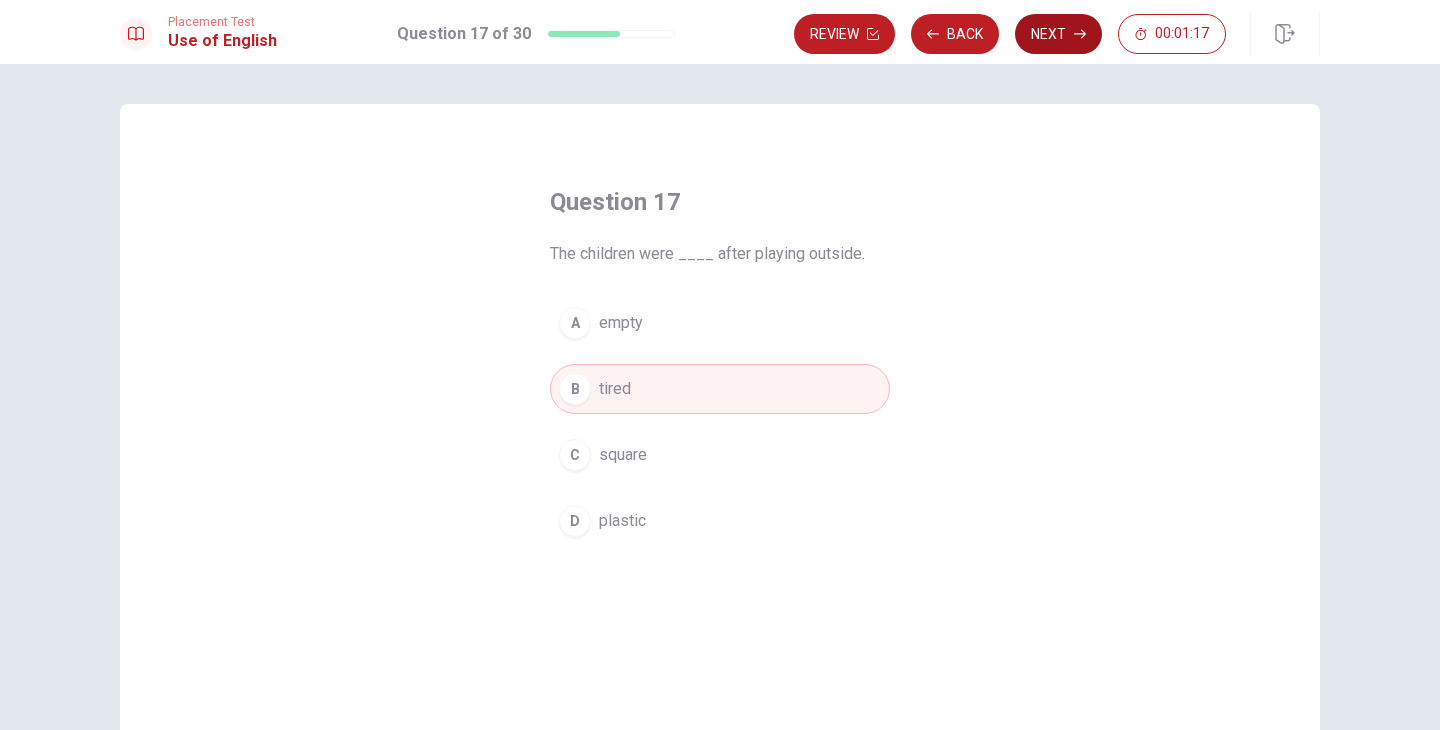 click on "Next" at bounding box center (1058, 34) 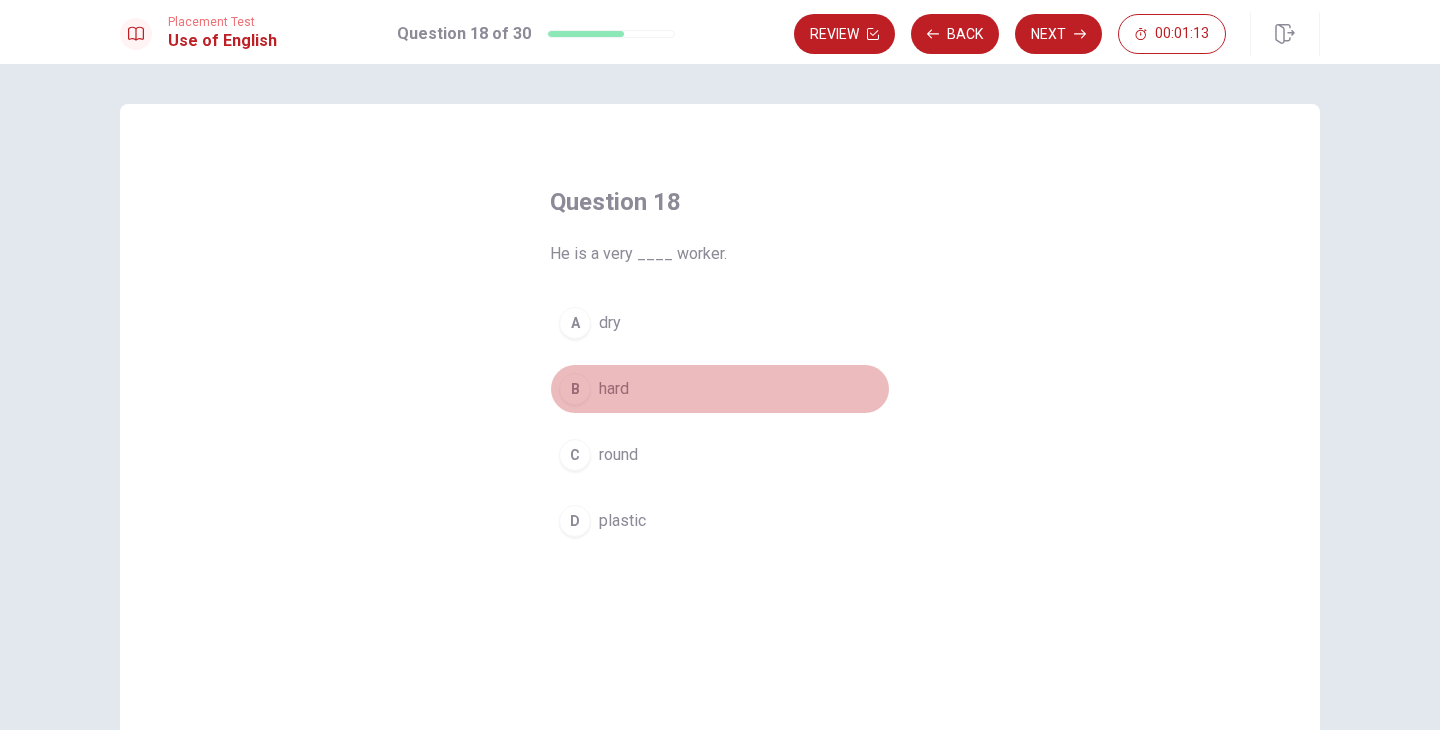click on "B" at bounding box center (575, 389) 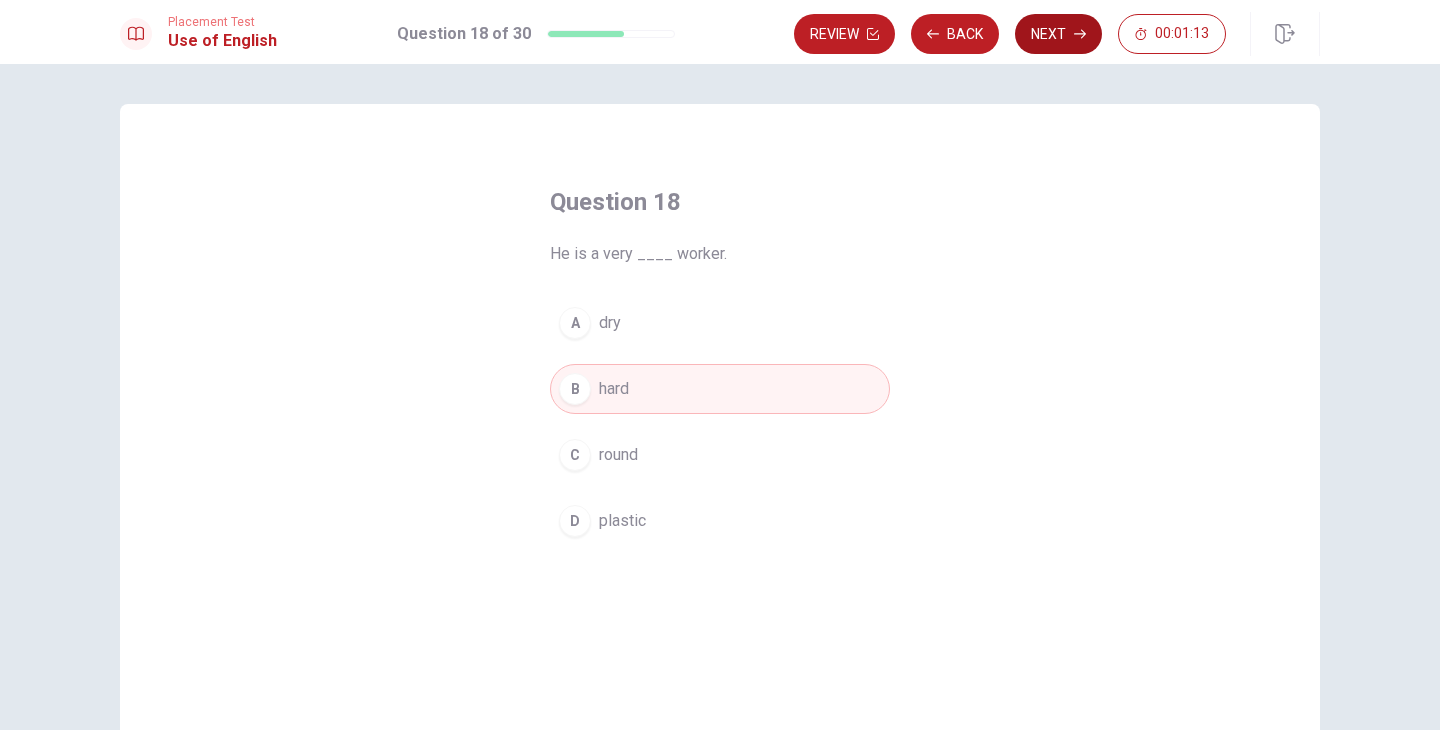 click on "Next" at bounding box center [1058, 34] 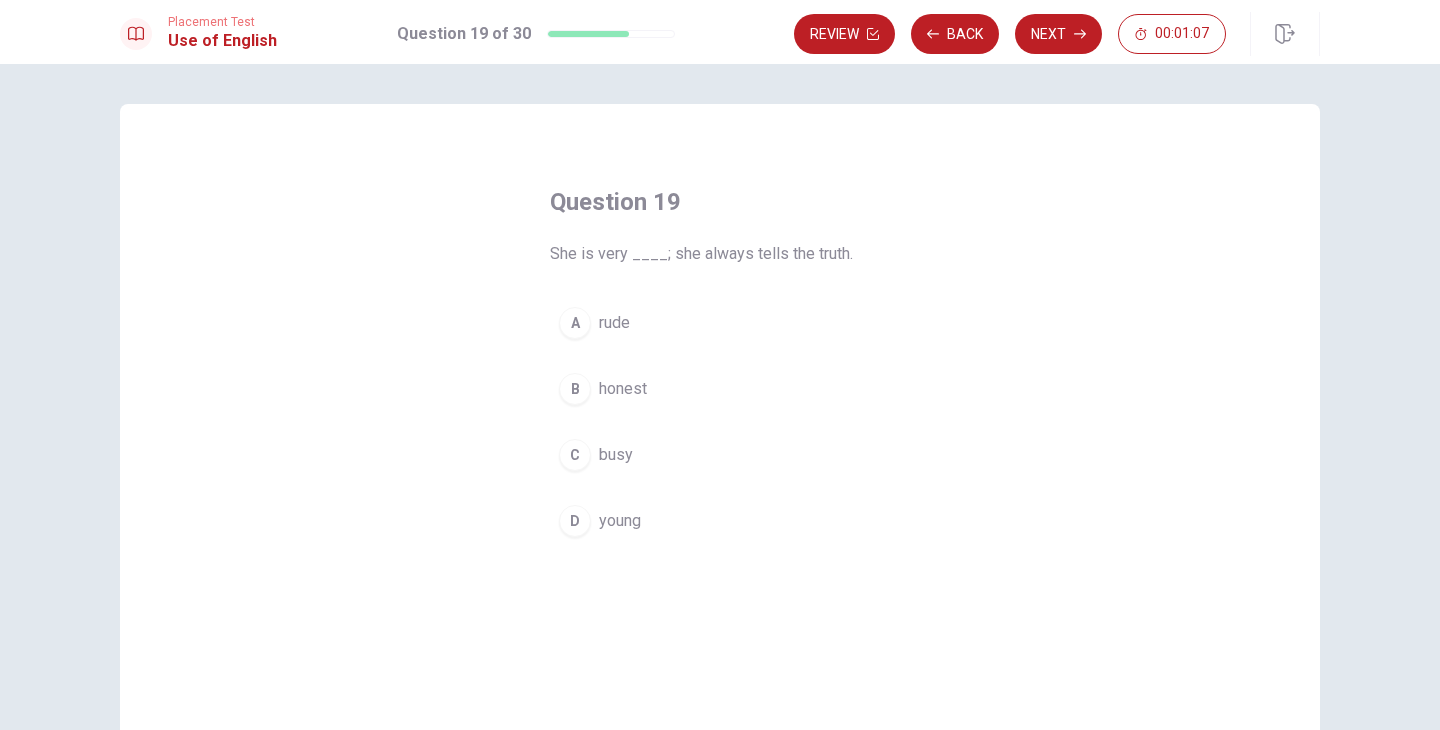 click on "B" at bounding box center [575, 389] 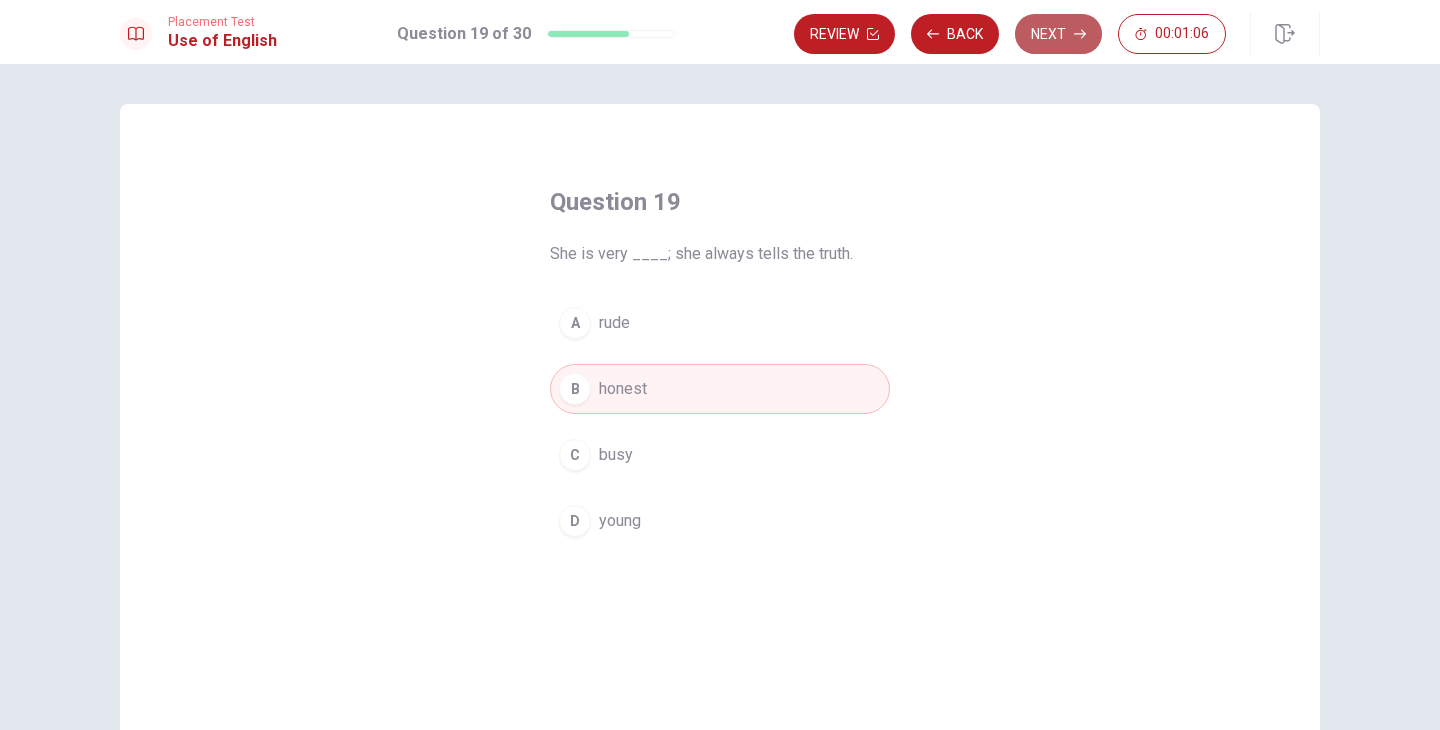 click on "Next" at bounding box center [1058, 34] 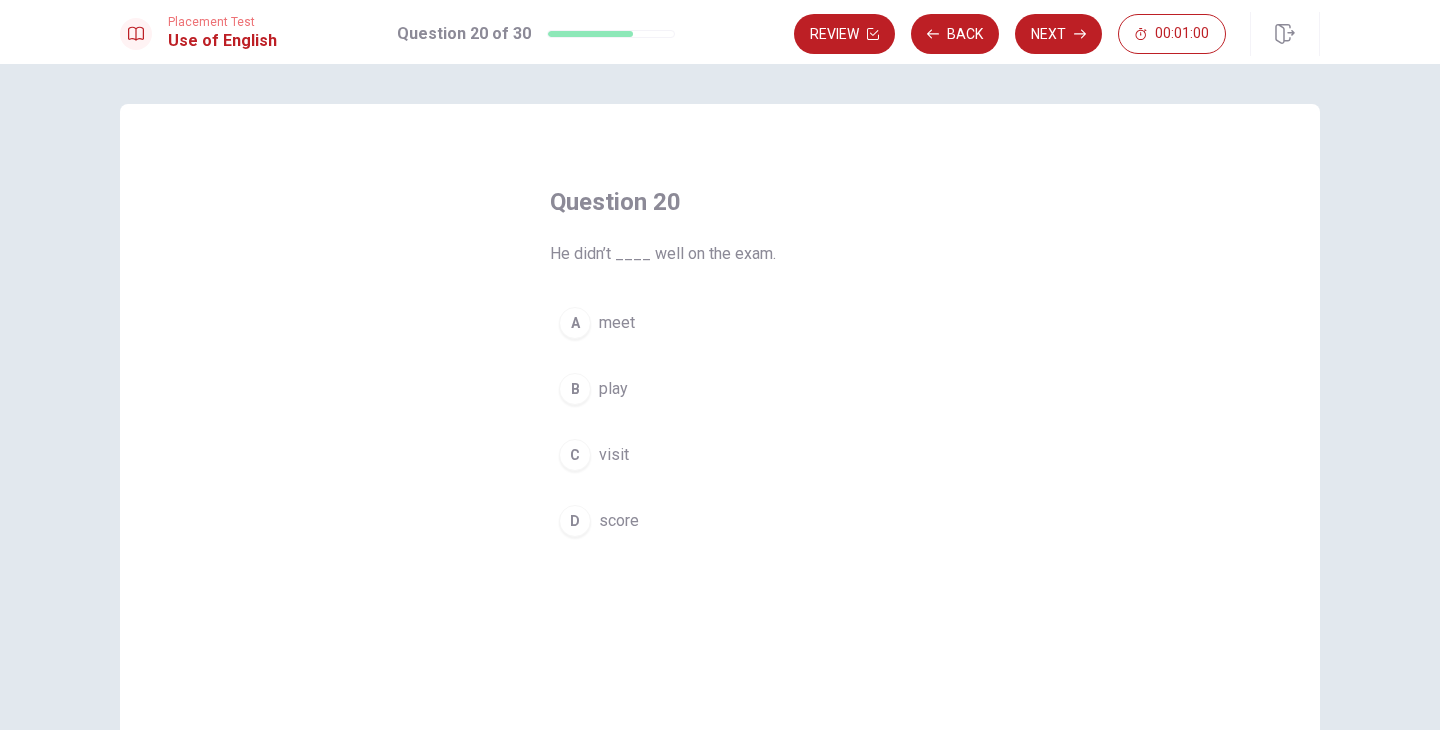 click on "D" at bounding box center (575, 521) 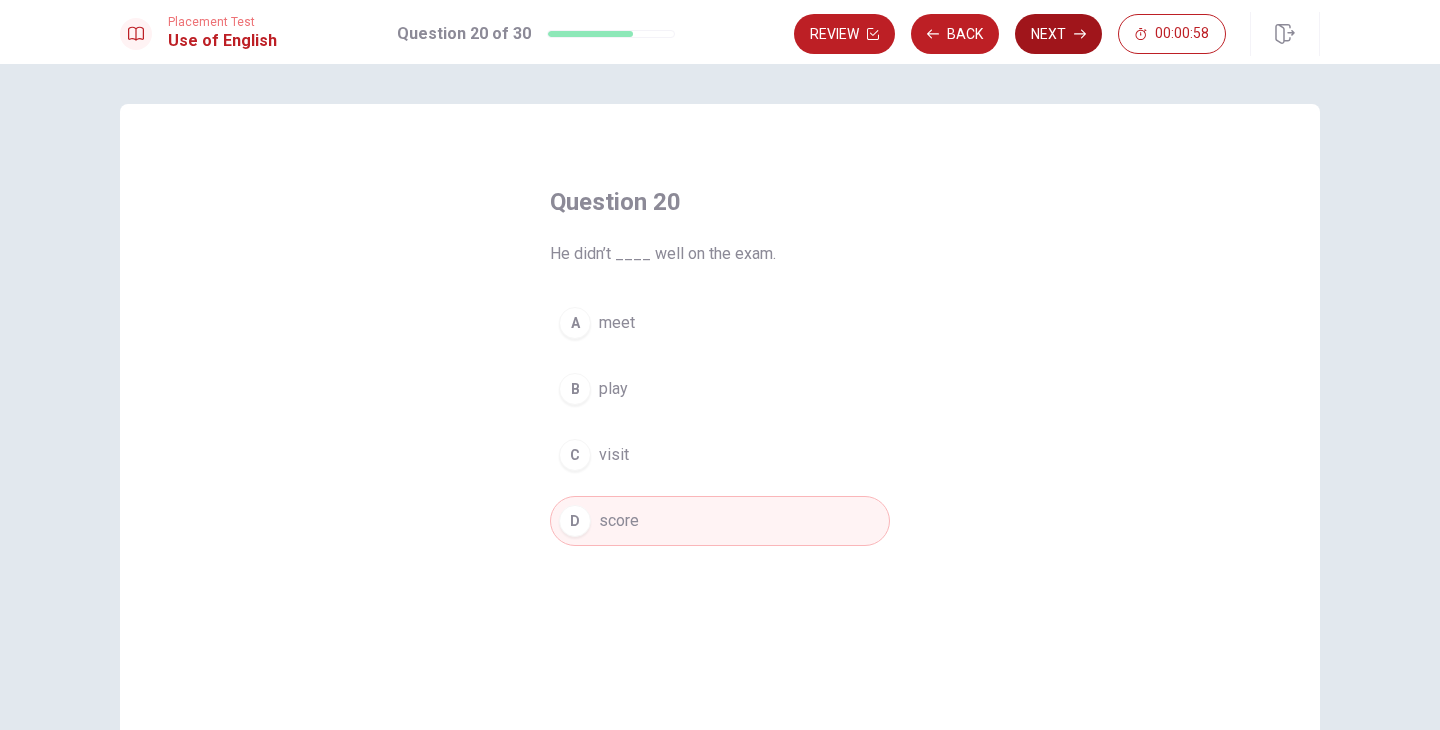 click on "Next" at bounding box center [1058, 34] 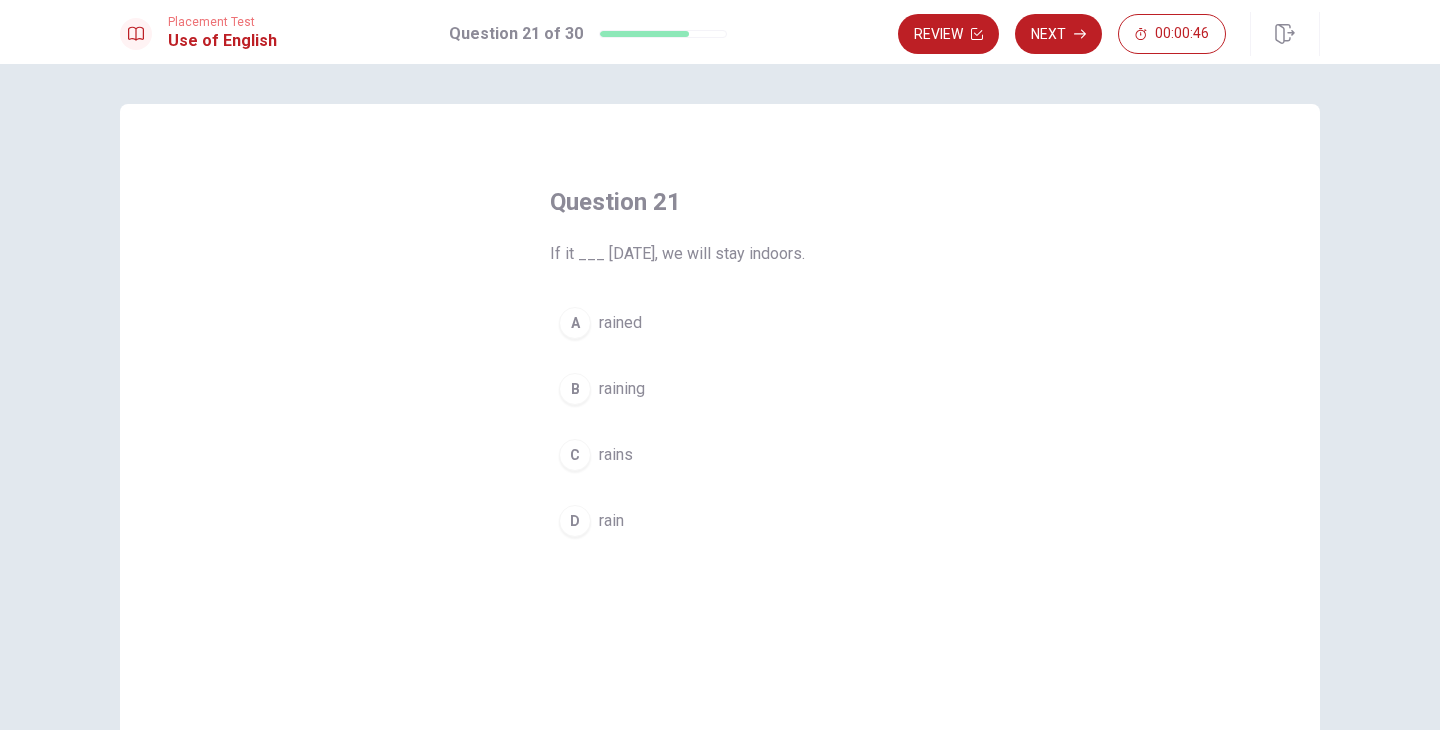 click on "C" at bounding box center (575, 455) 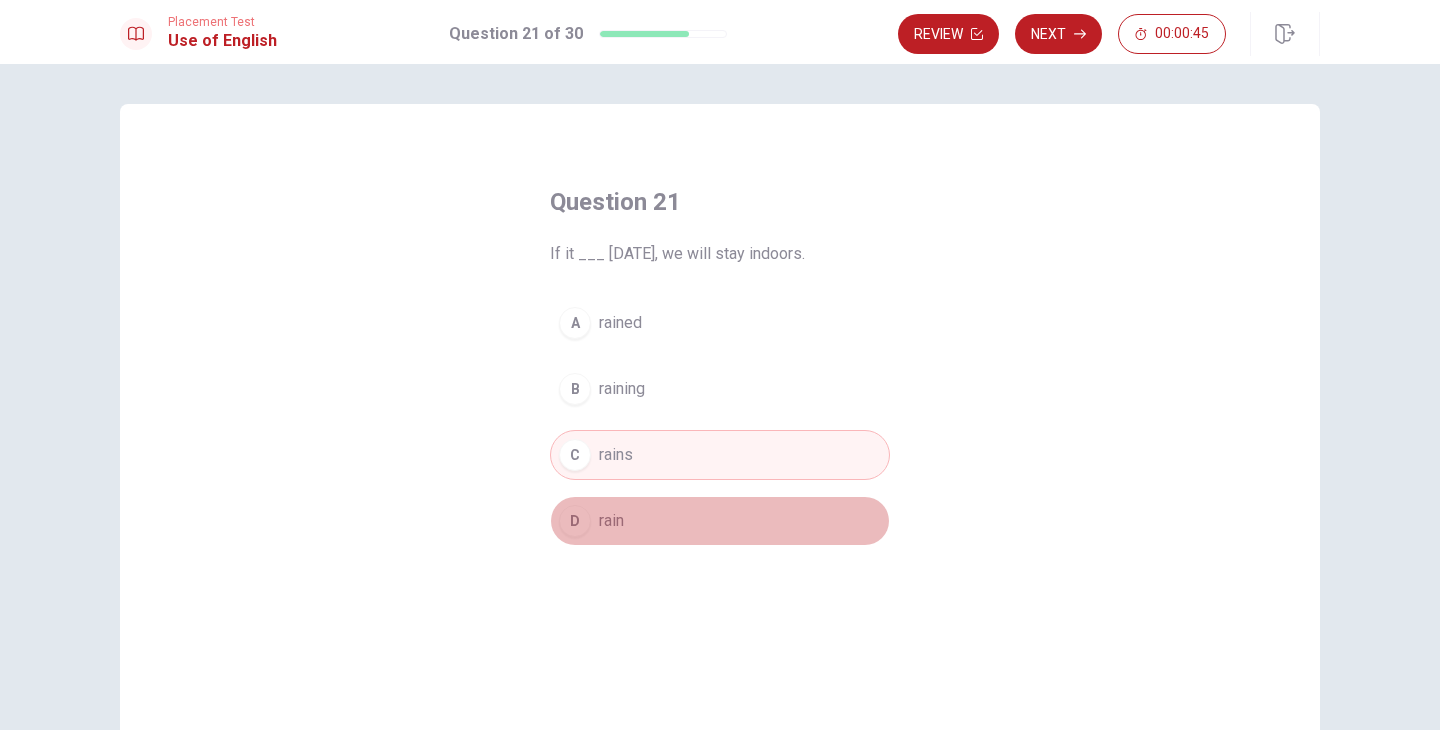 click on "D" at bounding box center (575, 521) 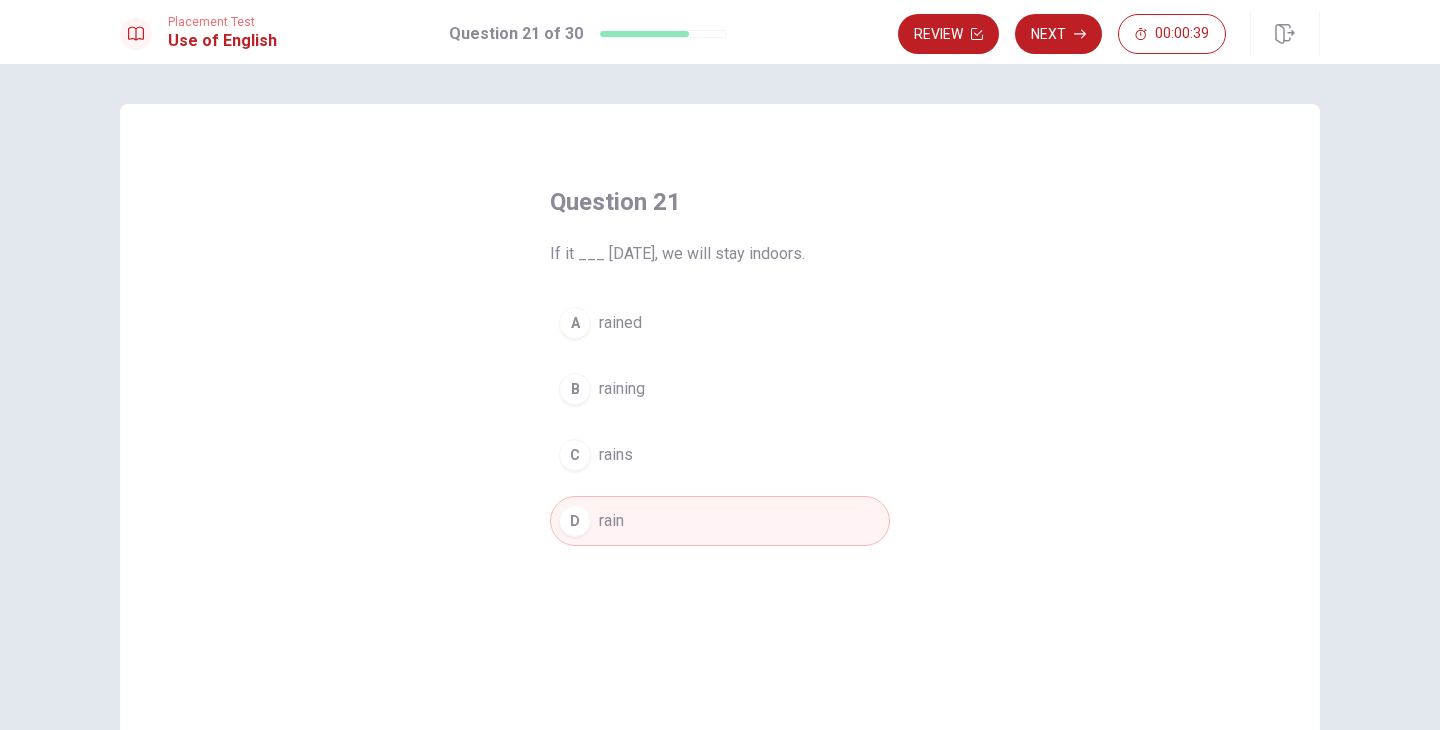click on "C" at bounding box center [575, 455] 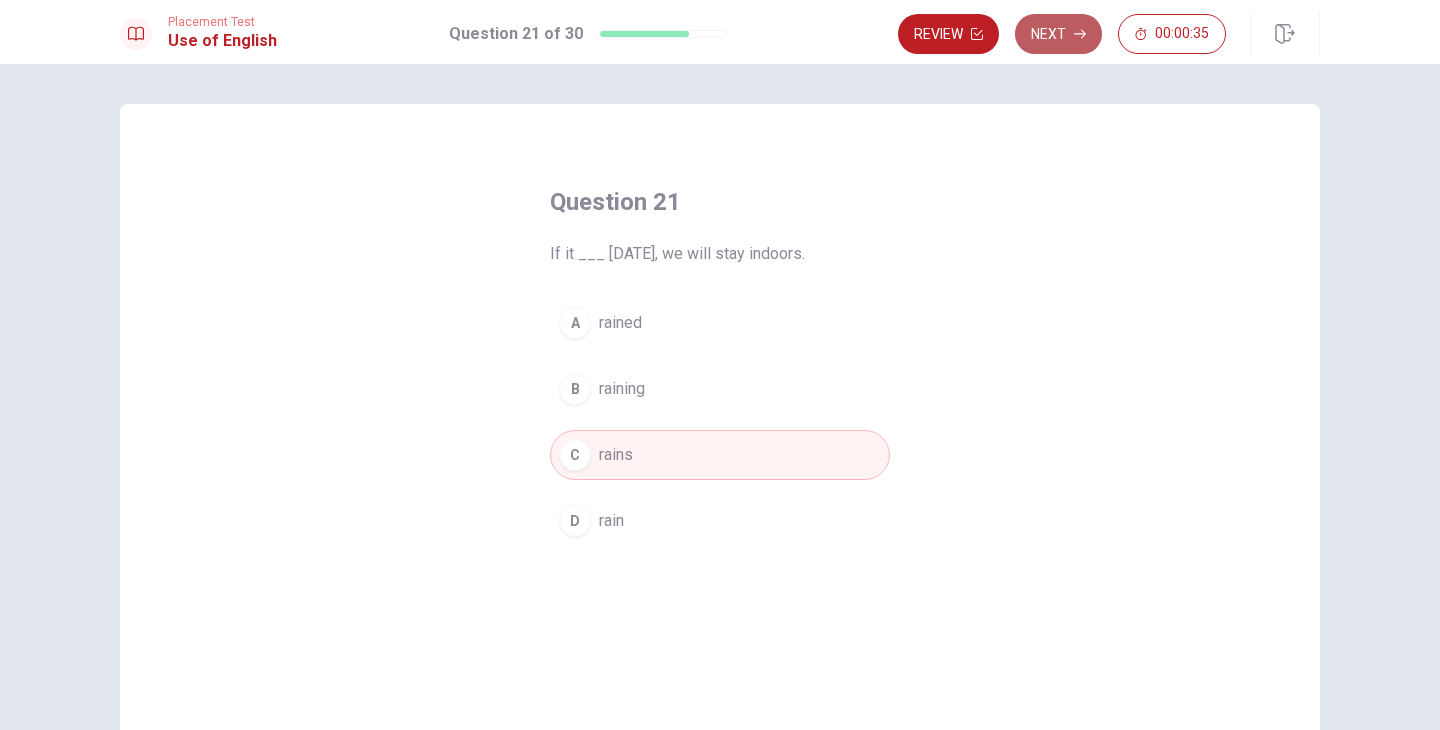 click on "Next" at bounding box center [1058, 34] 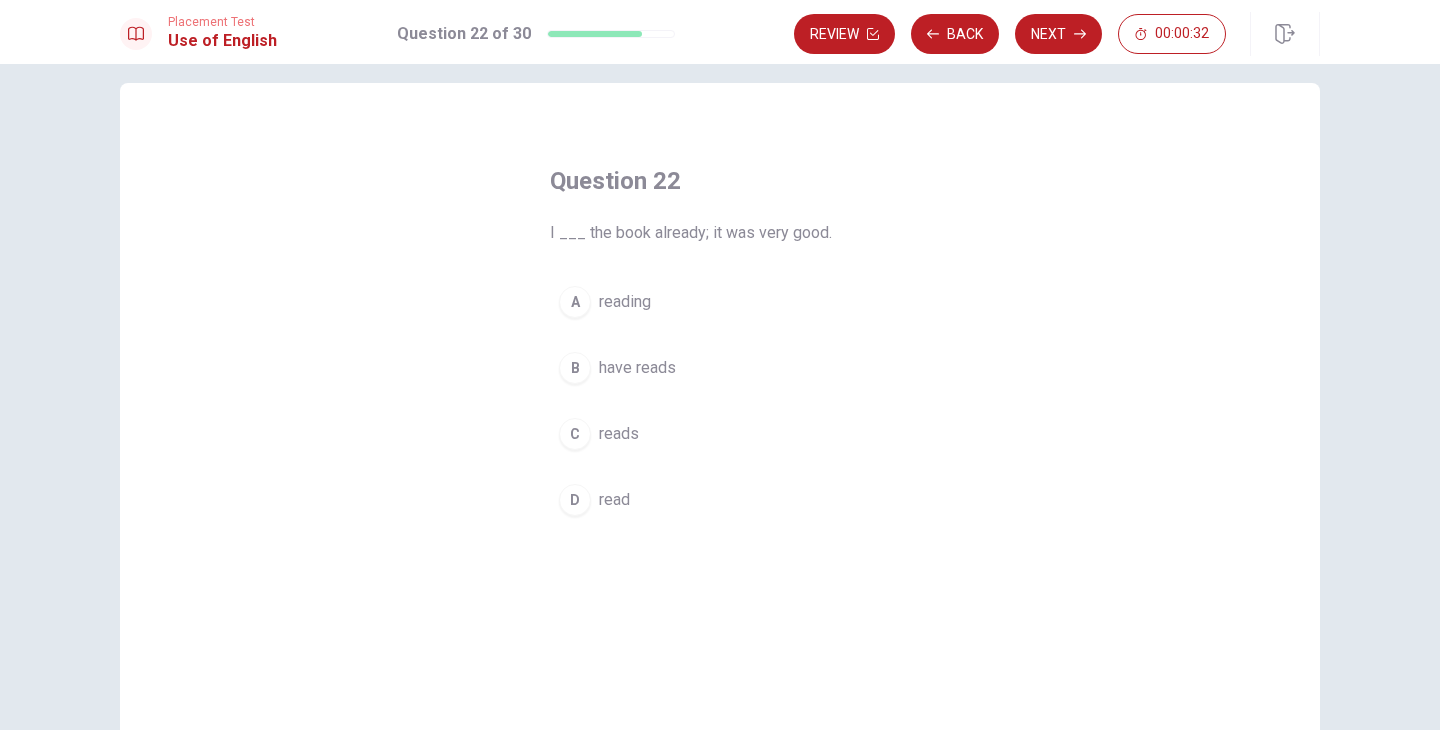 scroll, scrollTop: 7, scrollLeft: 0, axis: vertical 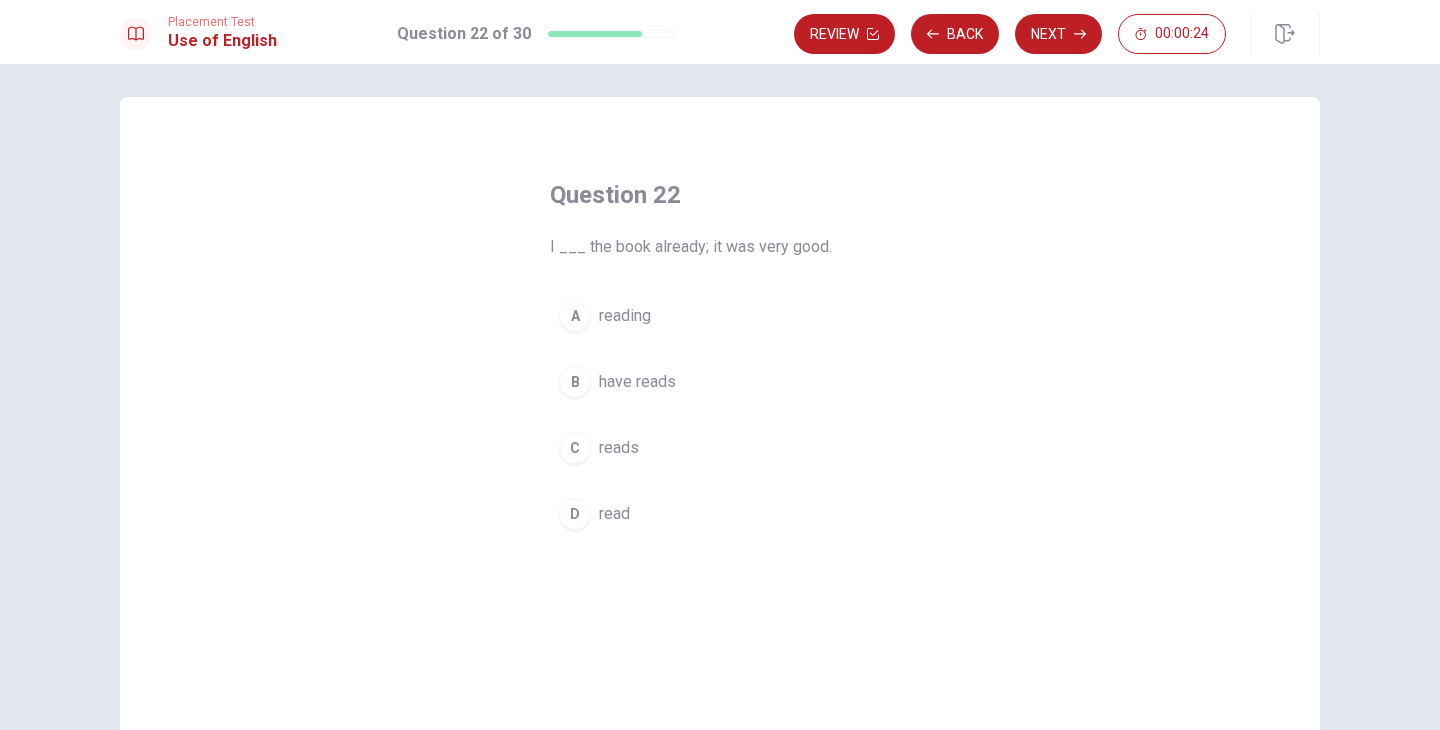 click on "D" at bounding box center (575, 514) 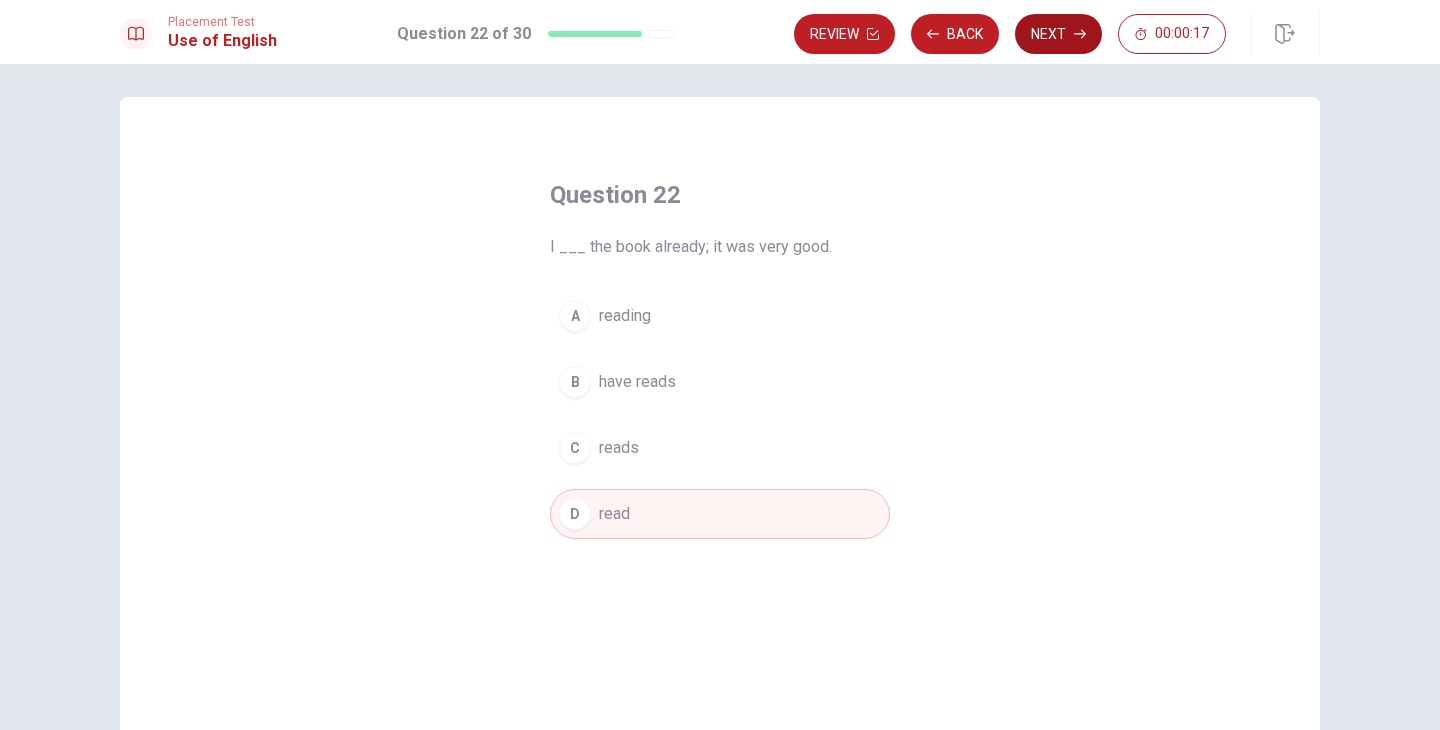 click on "Next" at bounding box center (1058, 34) 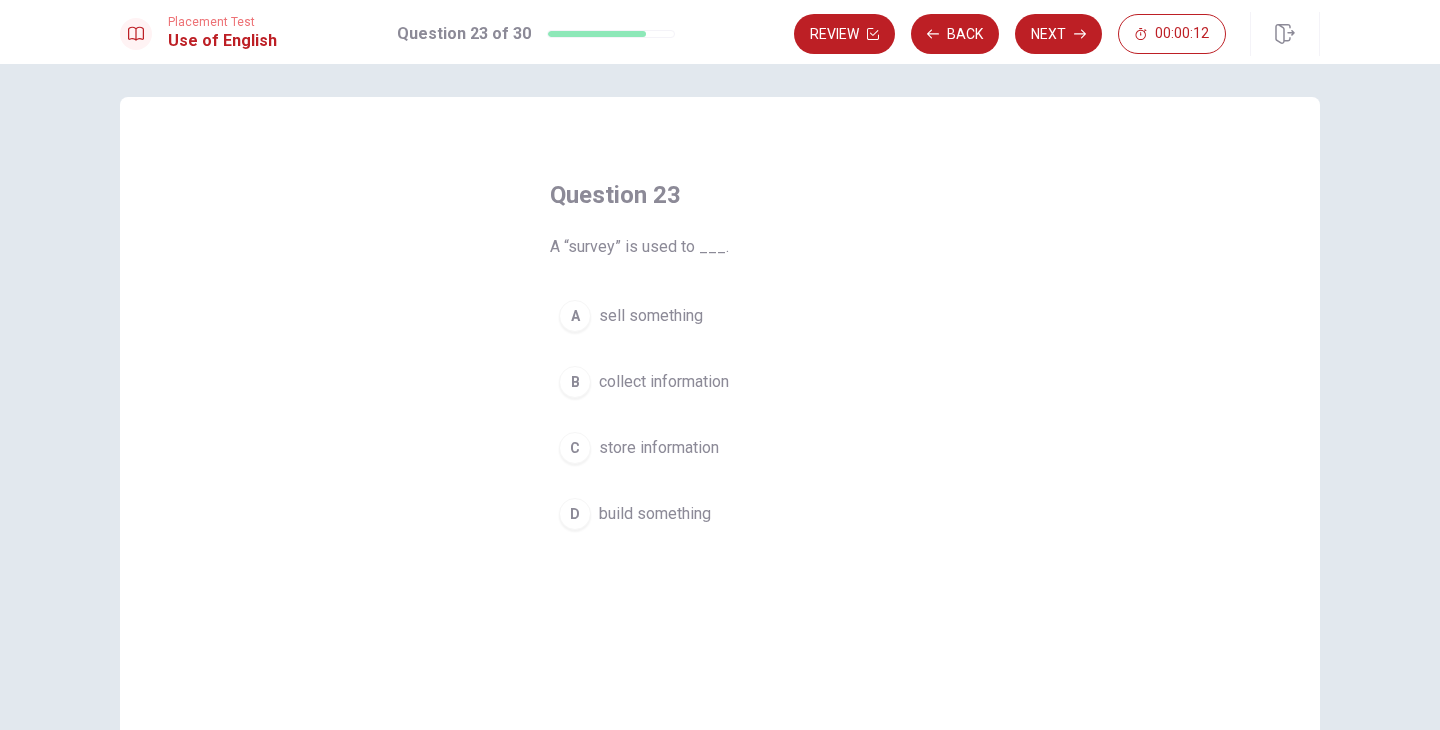 click on "A" at bounding box center (575, 316) 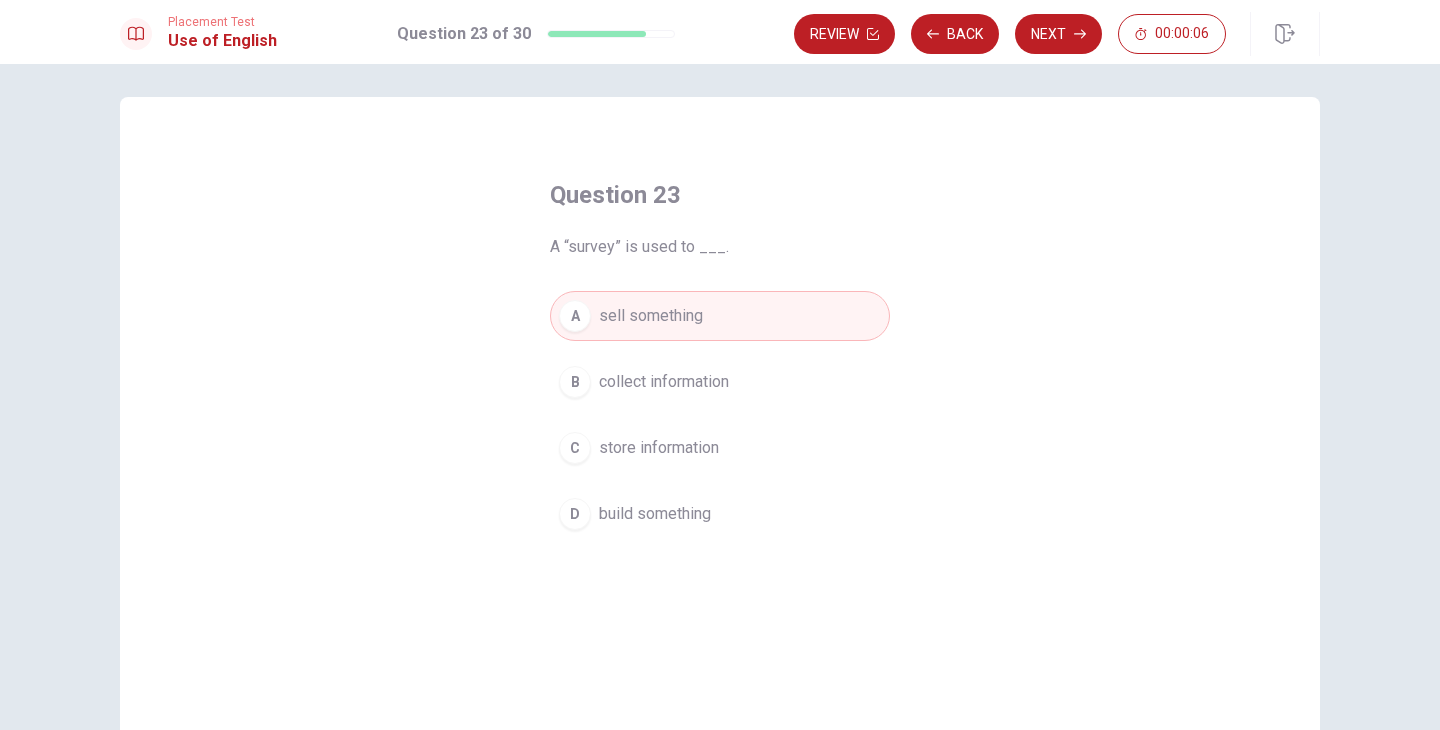 click on "B" at bounding box center [575, 382] 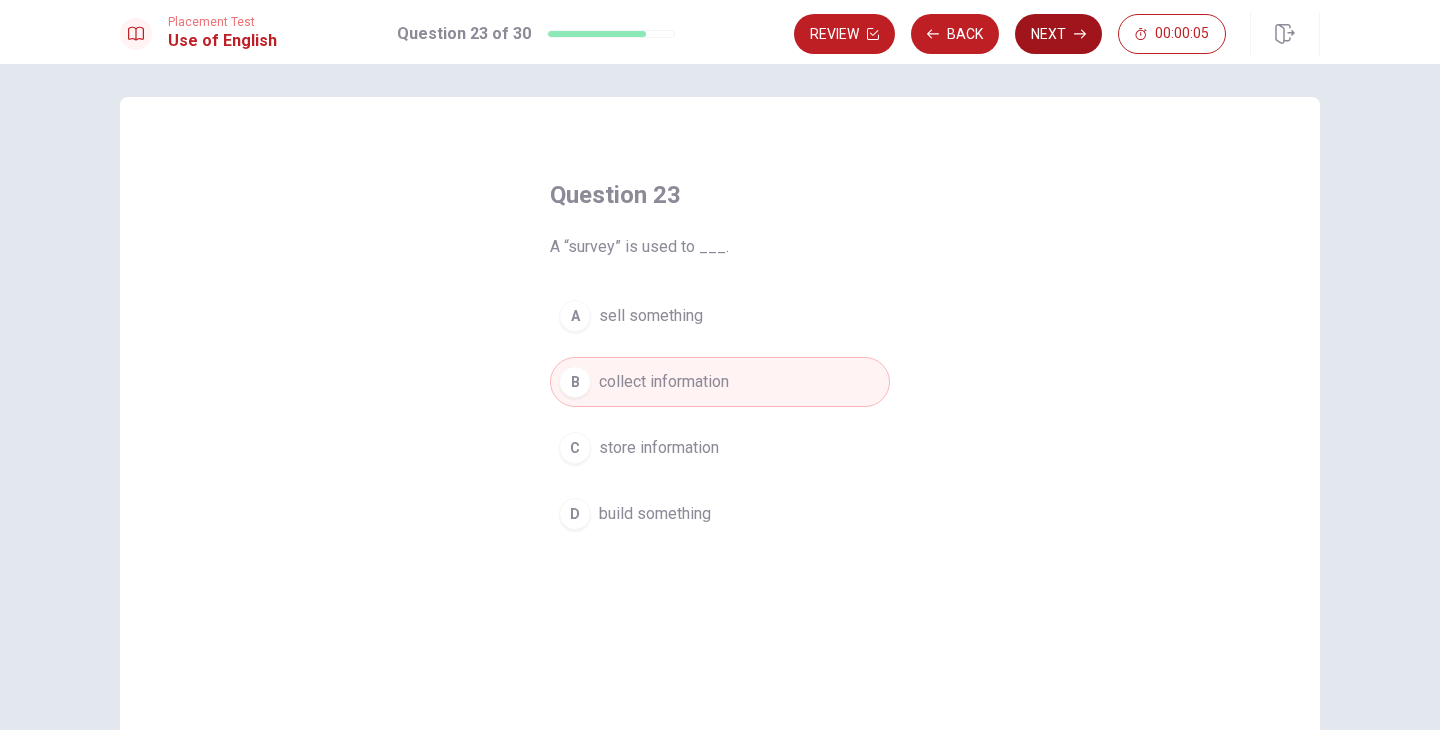 click on "Next" at bounding box center (1058, 34) 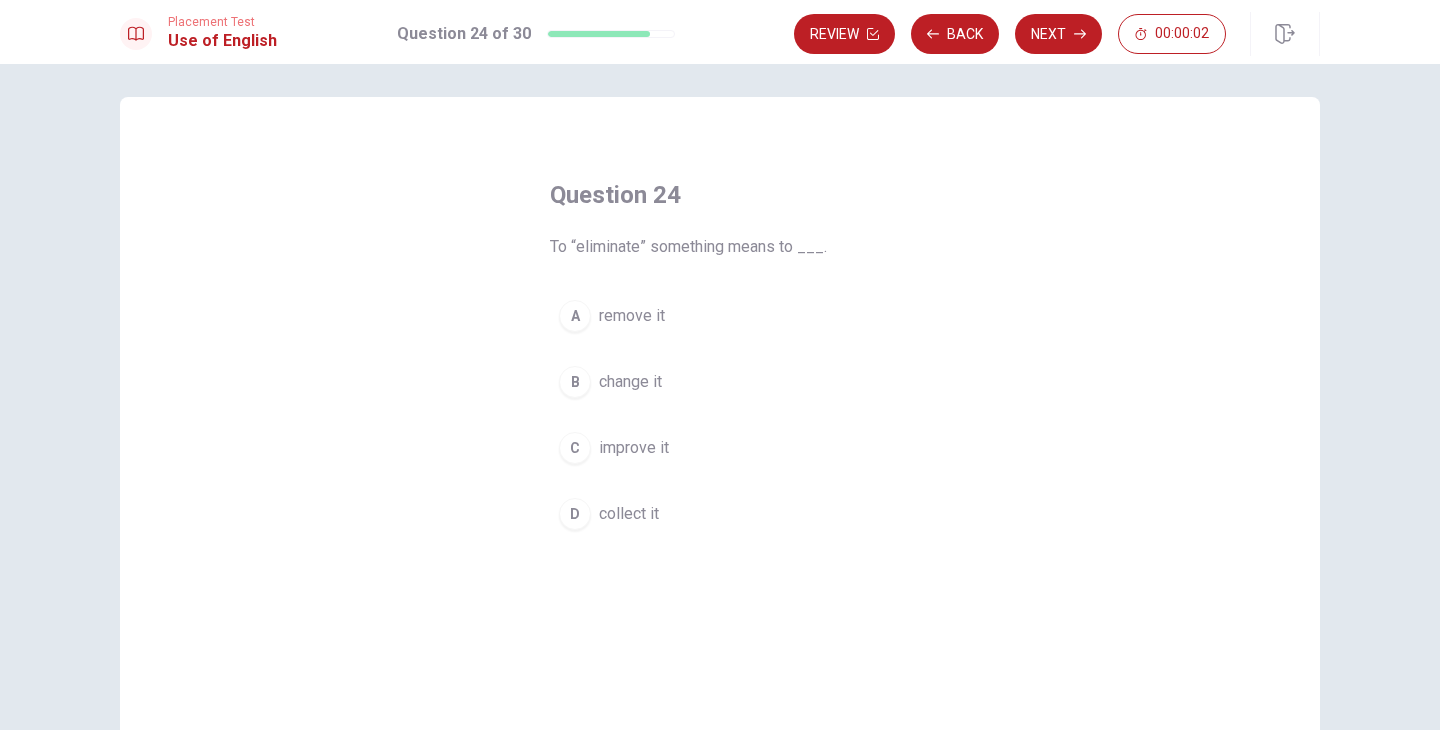 click on "A" at bounding box center (575, 316) 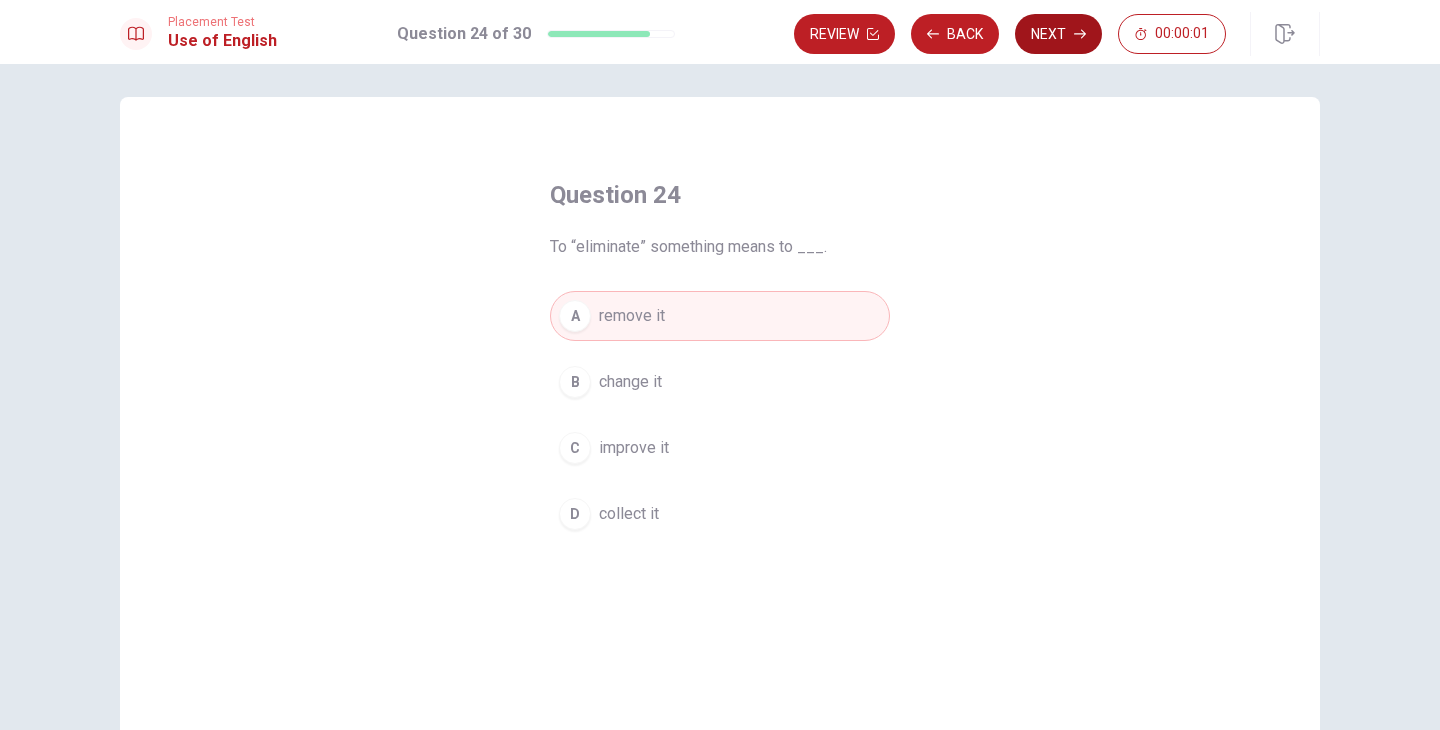 click on "Next" at bounding box center (1058, 34) 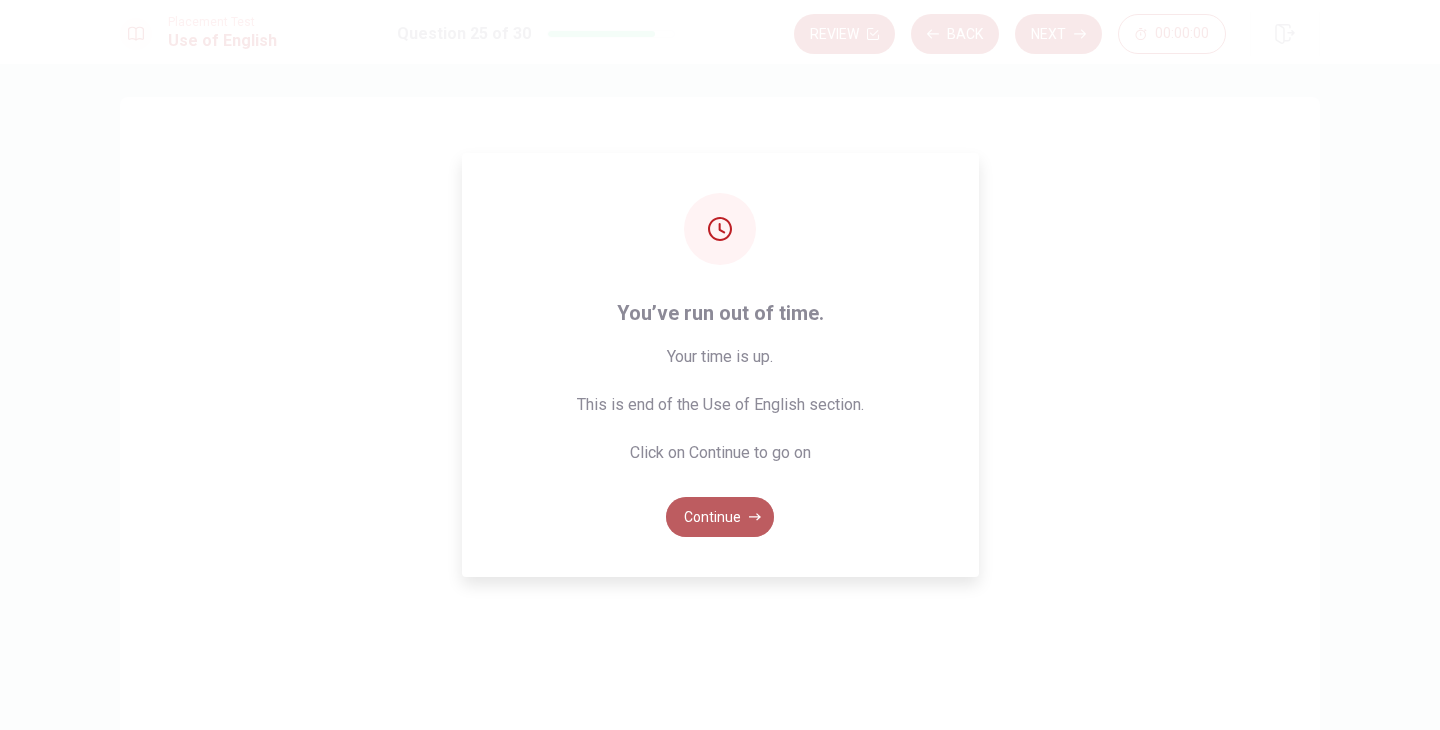 click on "Continue" at bounding box center (720, 517) 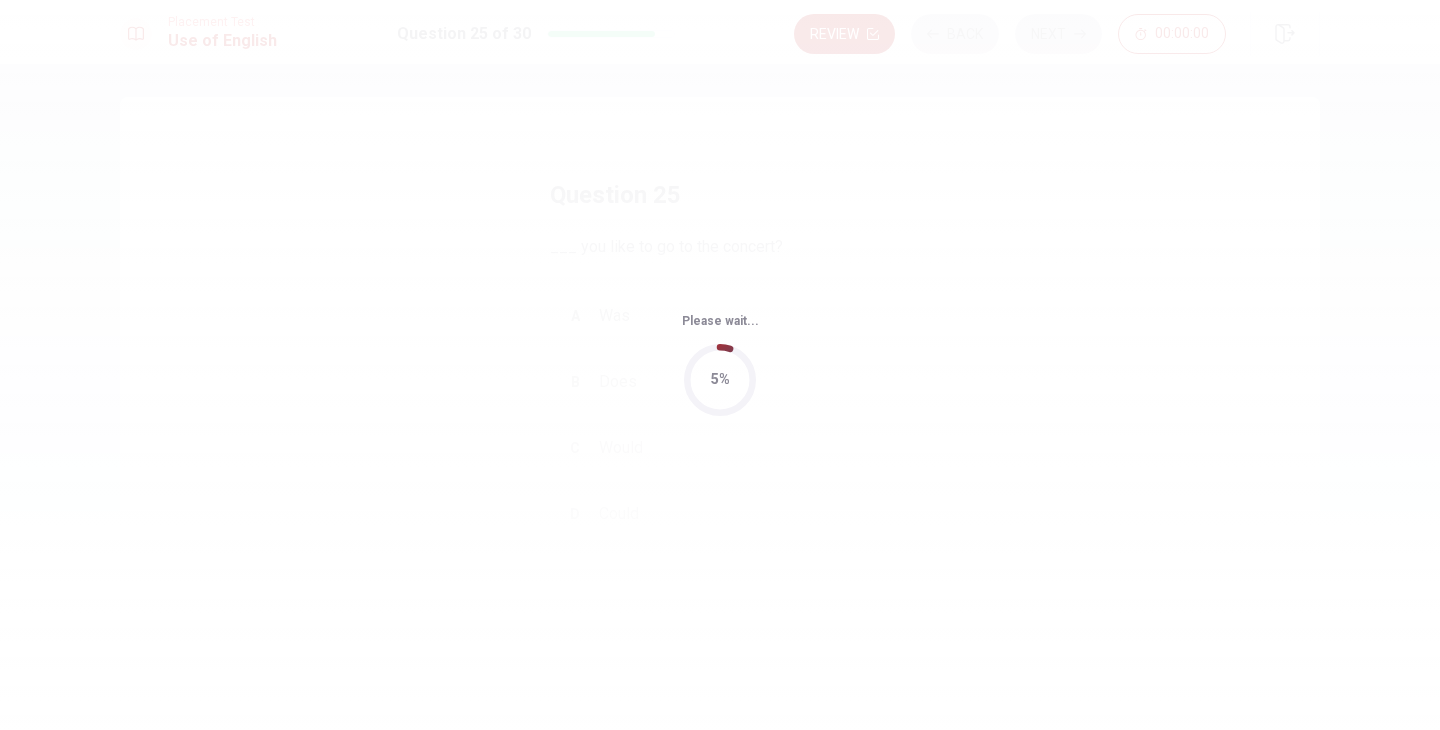 scroll, scrollTop: 0, scrollLeft: 0, axis: both 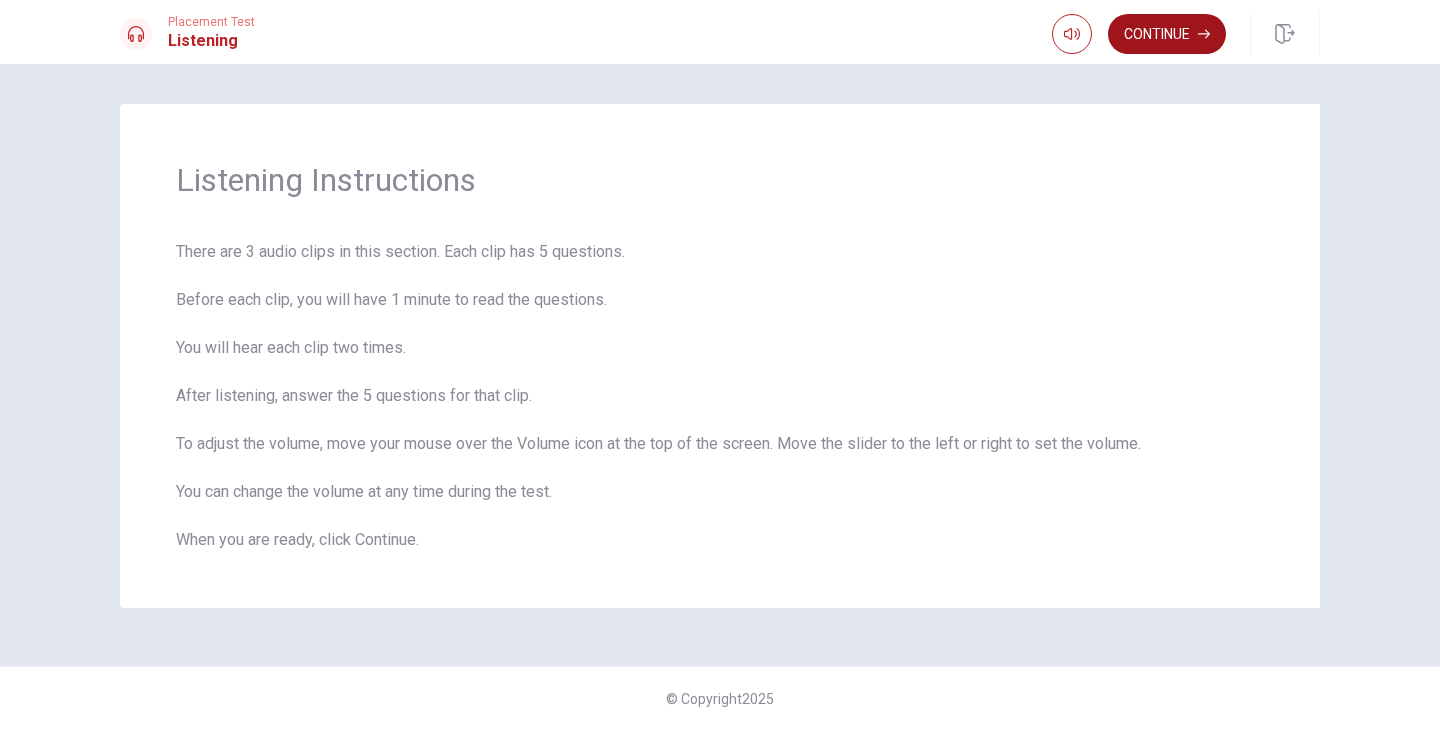 click on "Continue" at bounding box center [1167, 34] 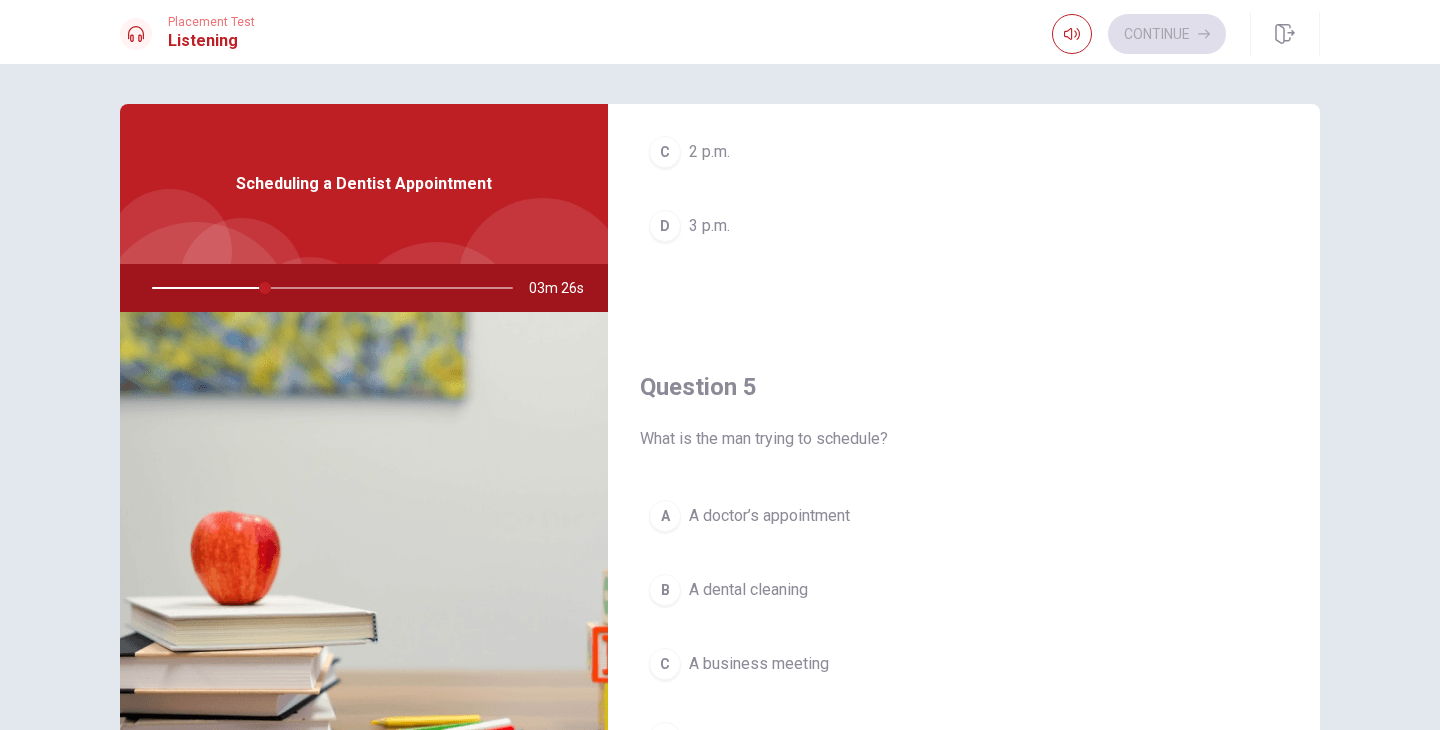 scroll, scrollTop: 1865, scrollLeft: 0, axis: vertical 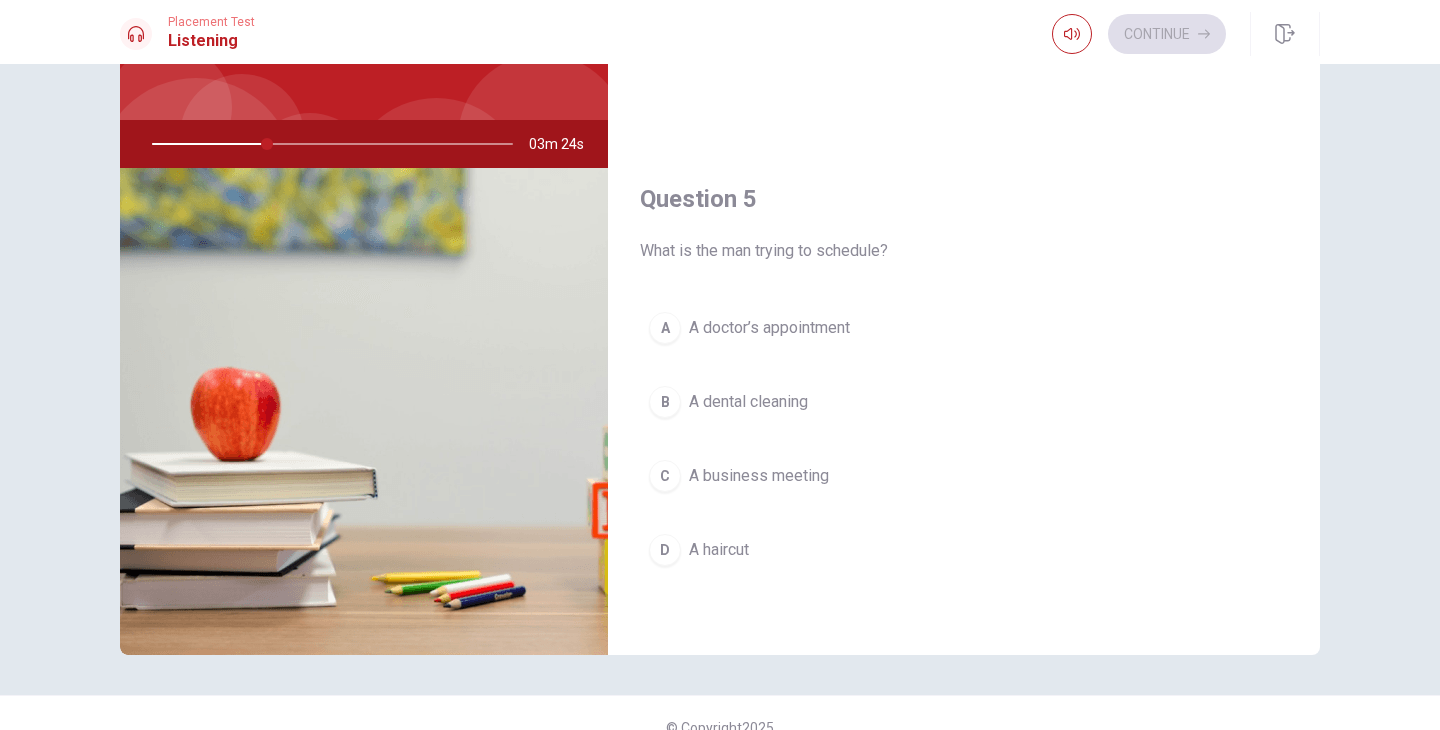click on "B" at bounding box center [665, 402] 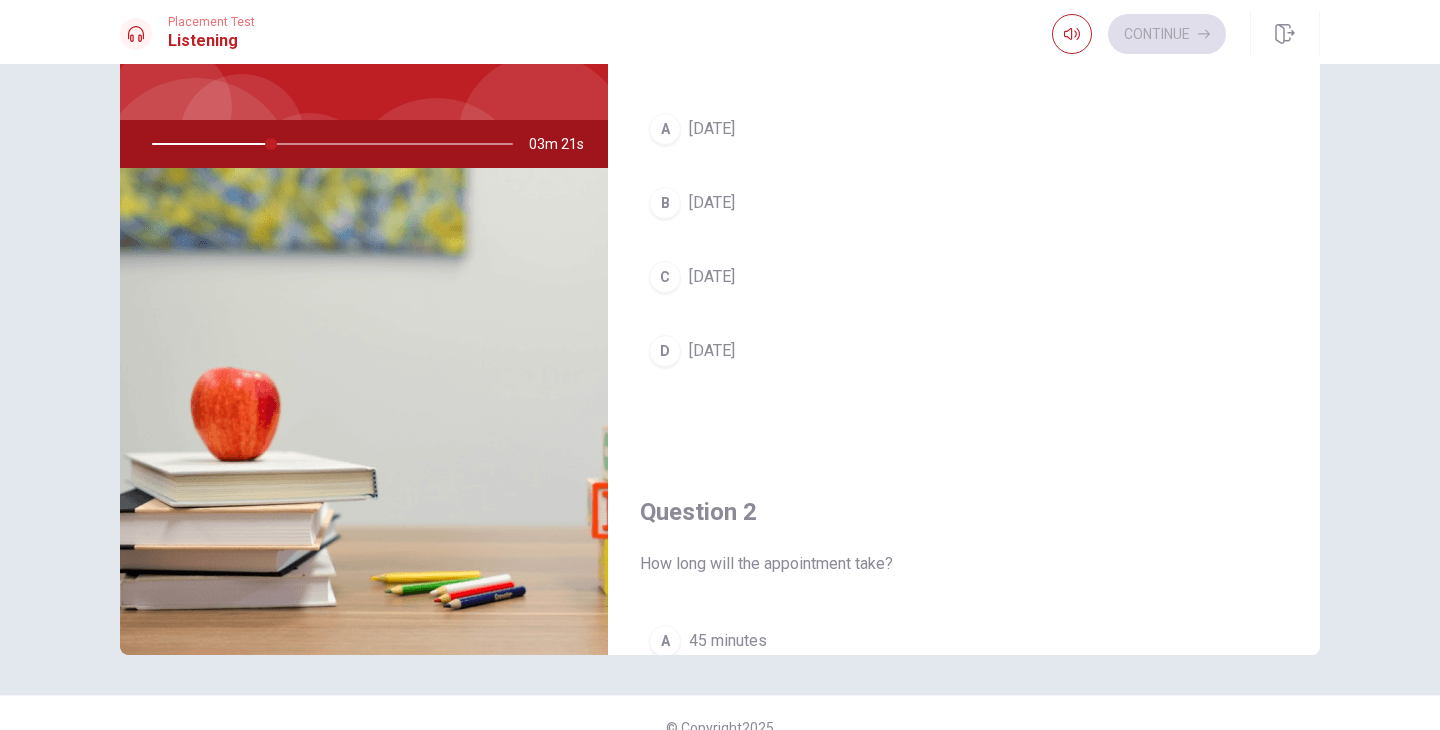 scroll, scrollTop: 0, scrollLeft: 0, axis: both 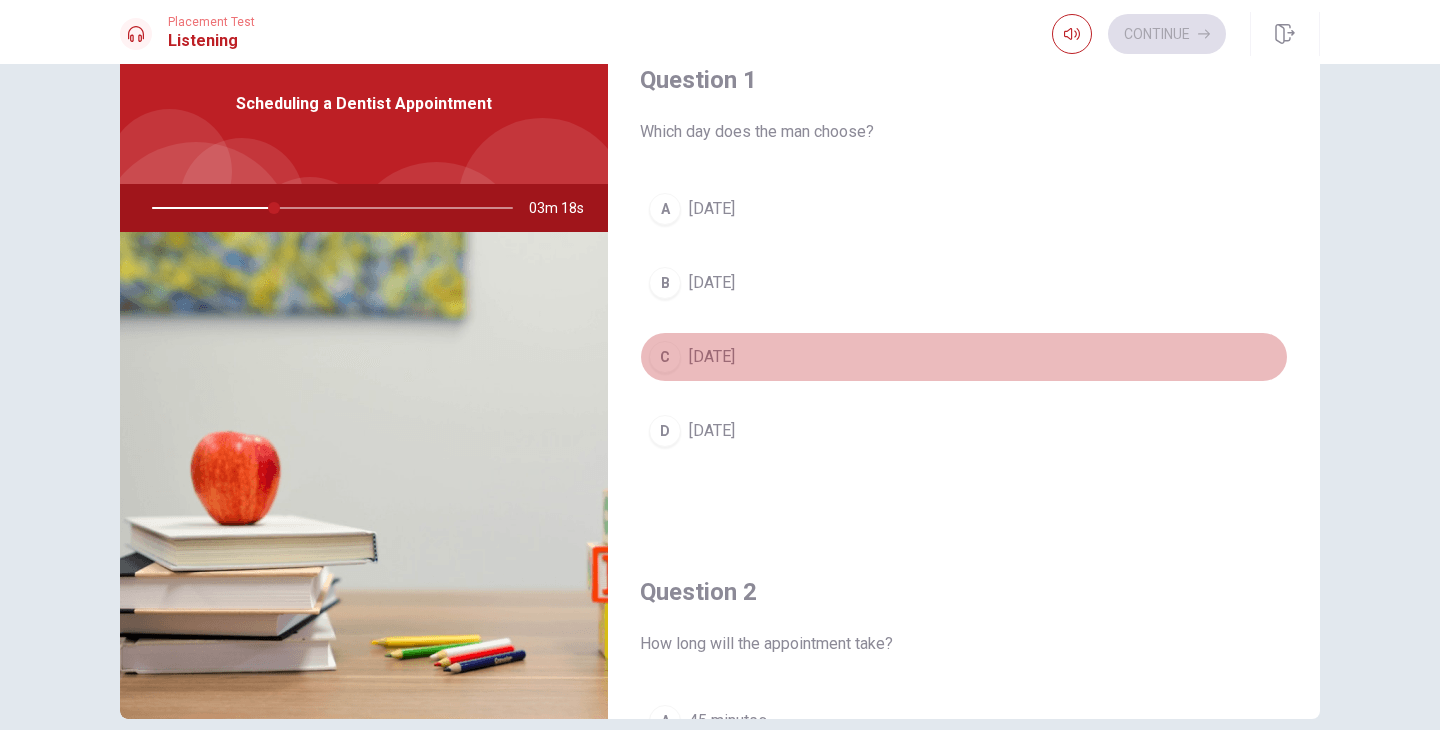 click on "C" at bounding box center [665, 357] 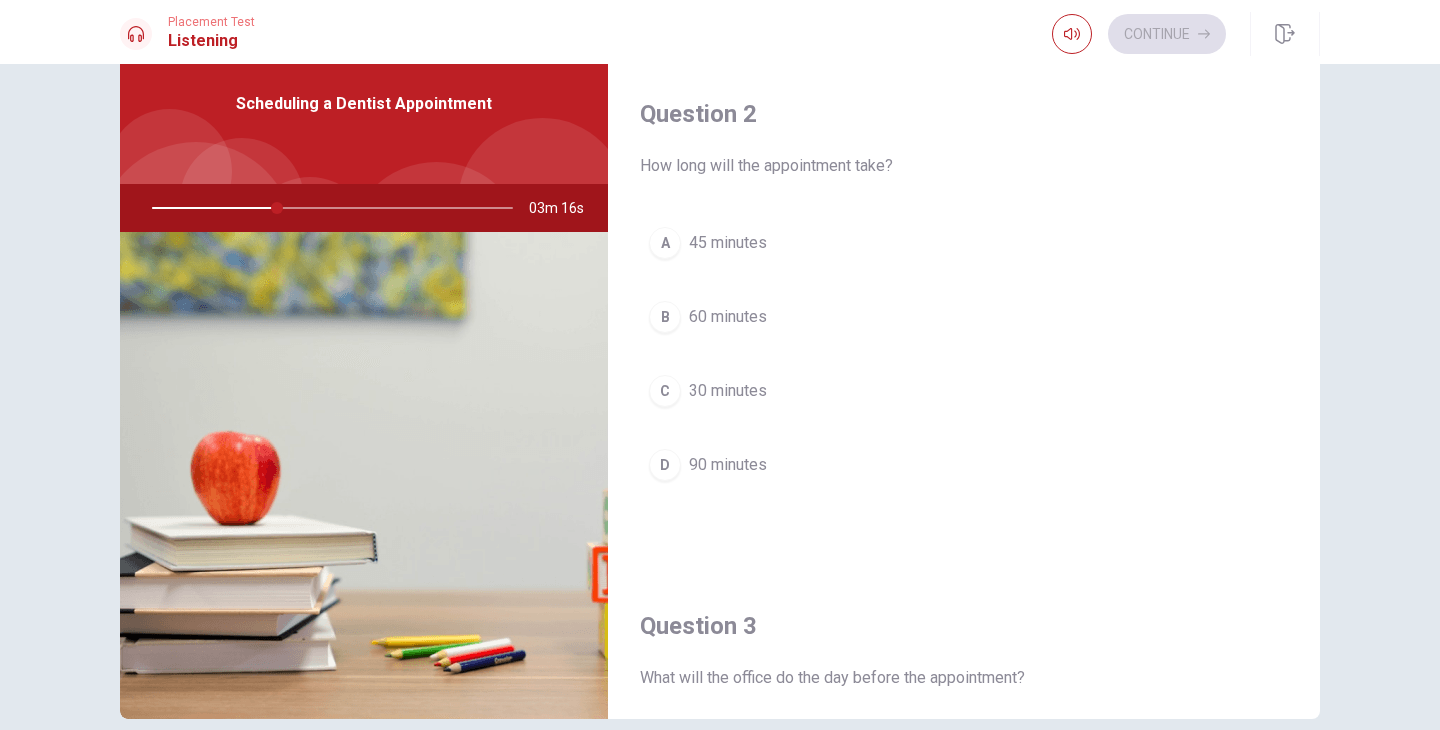 scroll, scrollTop: 479, scrollLeft: 0, axis: vertical 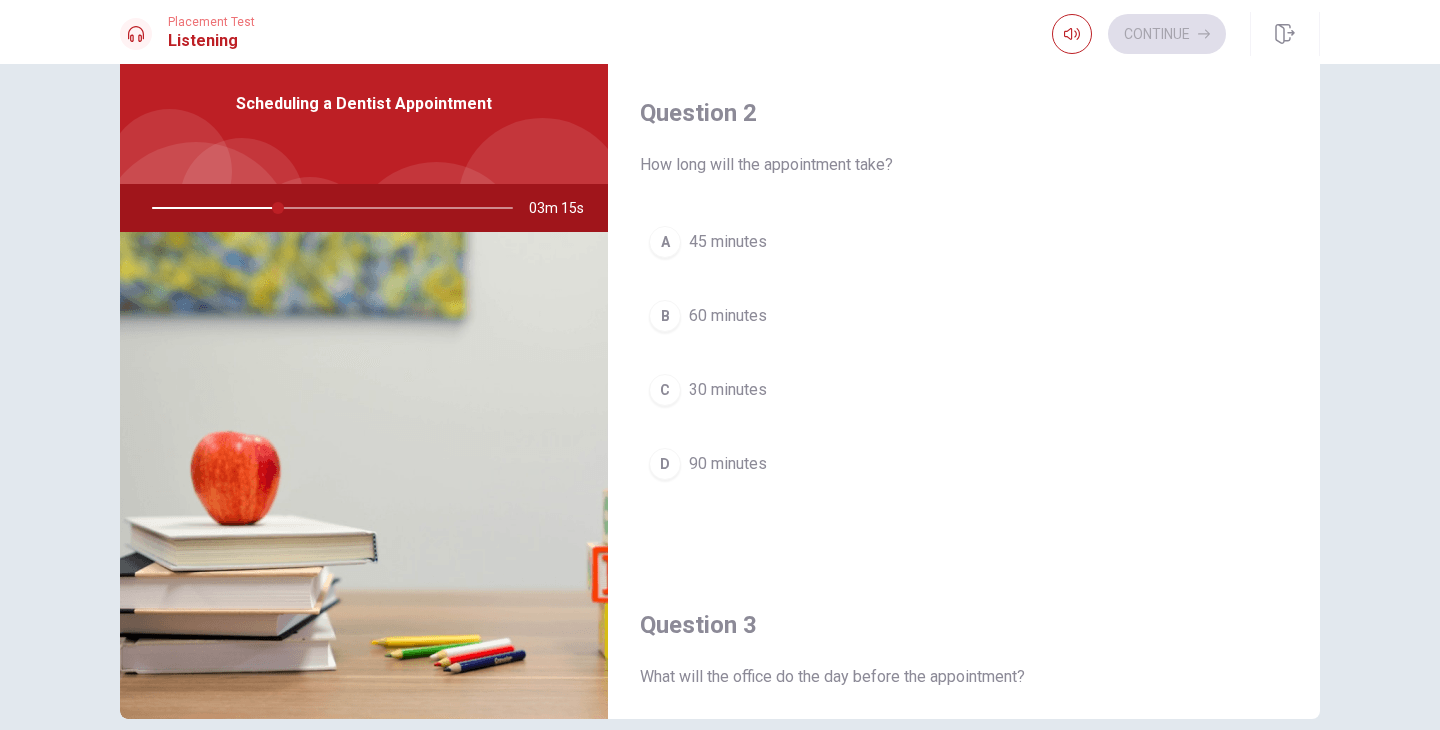 click on "A" at bounding box center [665, 242] 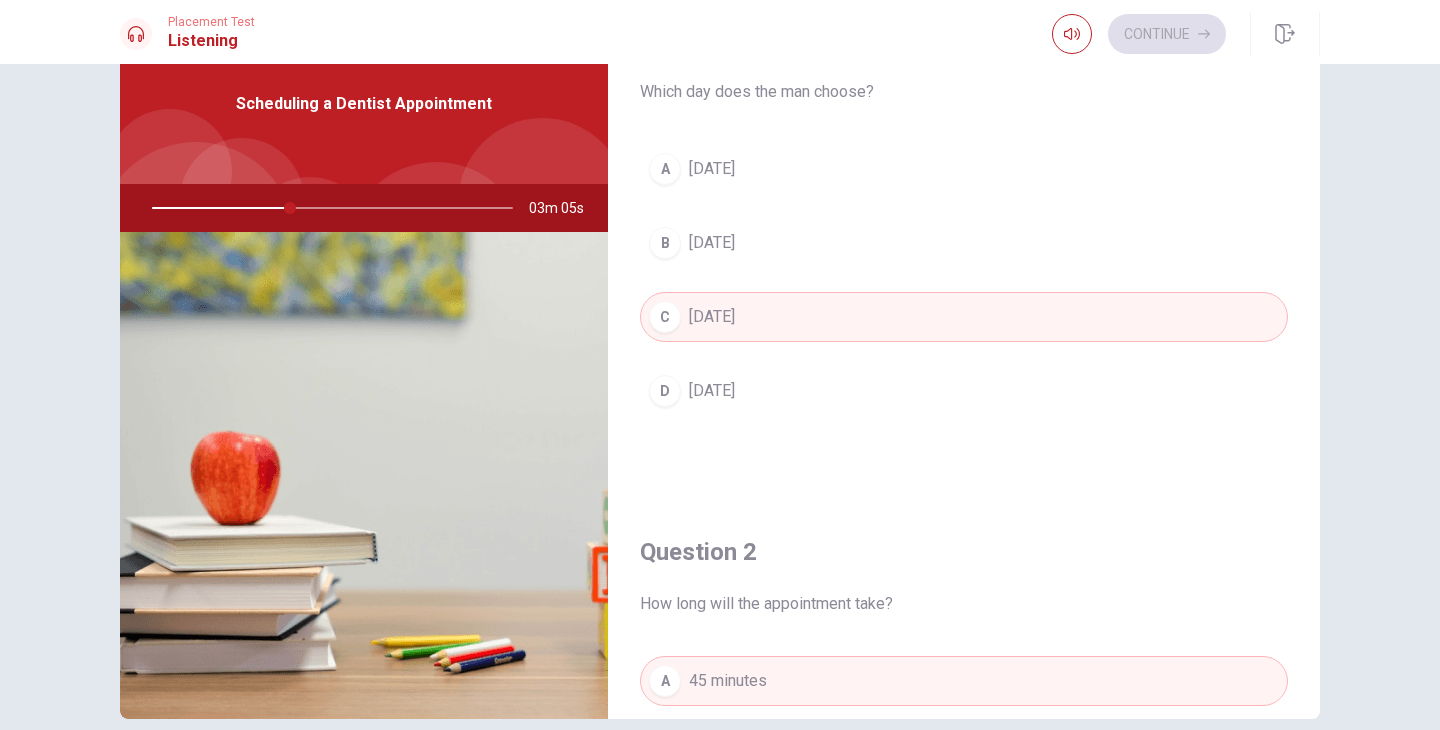 scroll, scrollTop: 0, scrollLeft: 0, axis: both 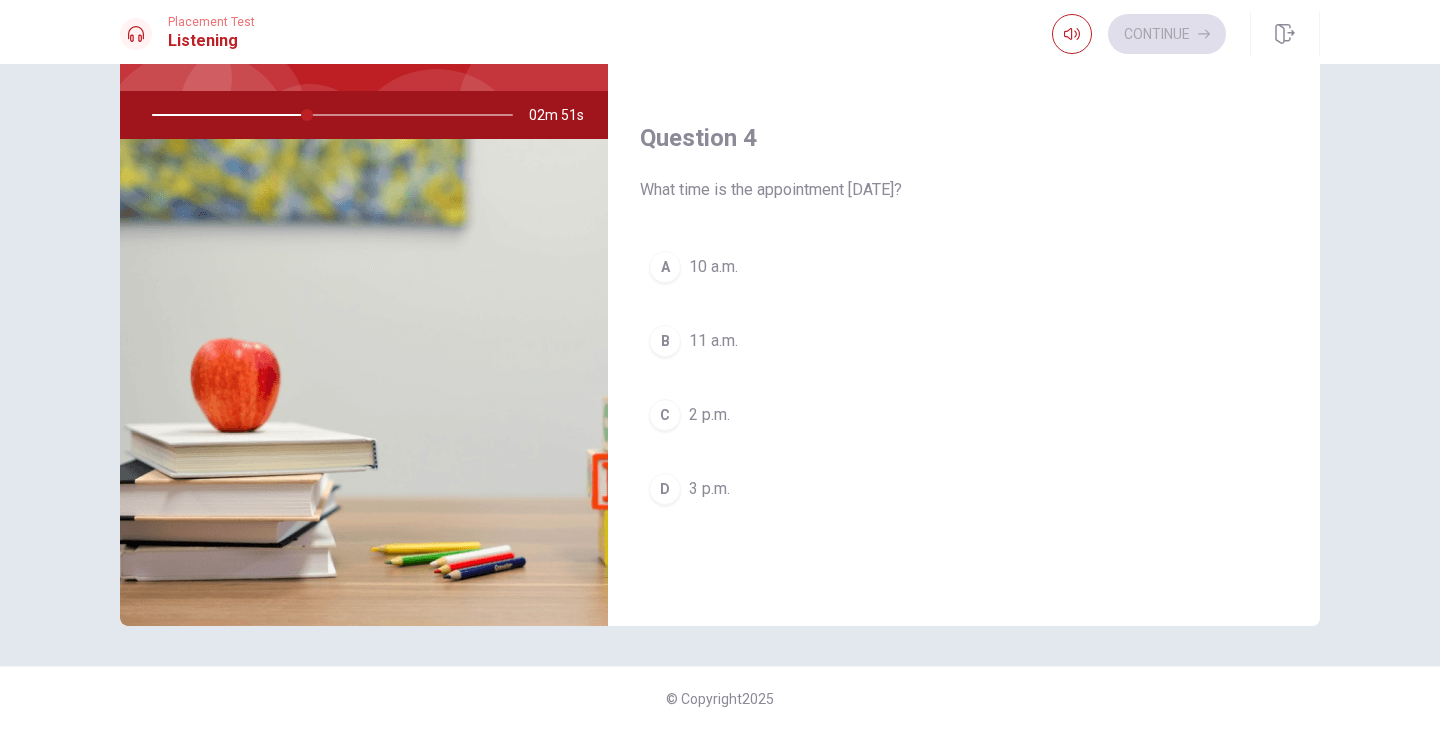 click on "D" at bounding box center (665, 489) 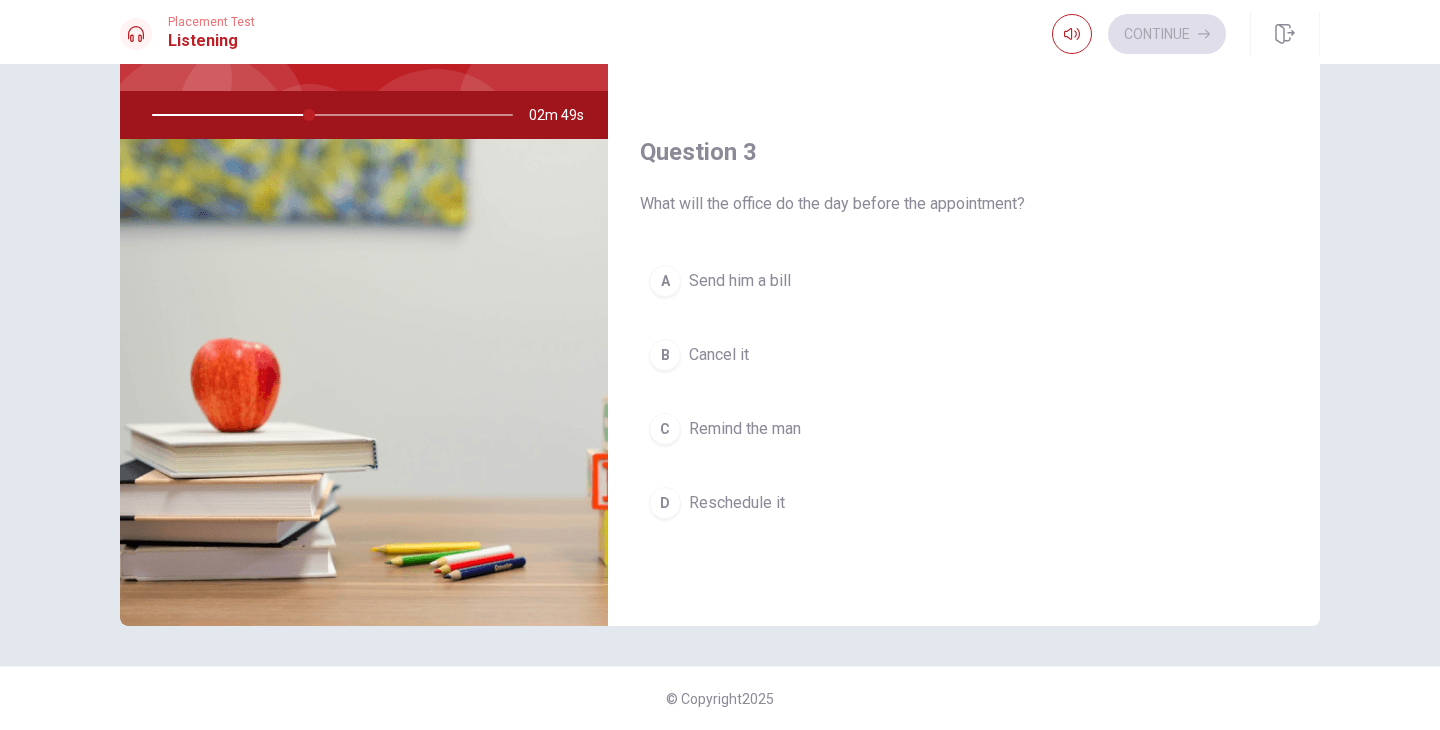 scroll, scrollTop: 863, scrollLeft: 0, axis: vertical 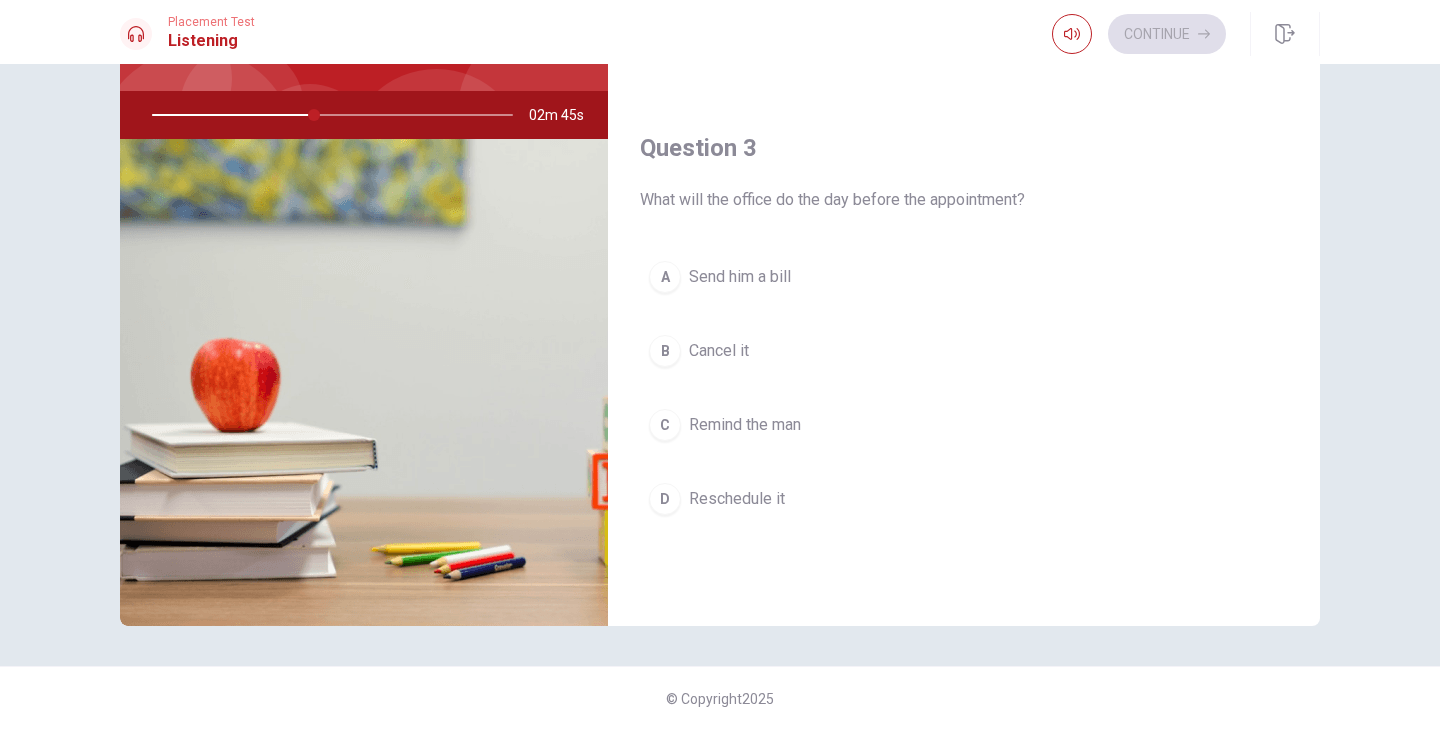 click on "C Remind the man" at bounding box center (964, 425) 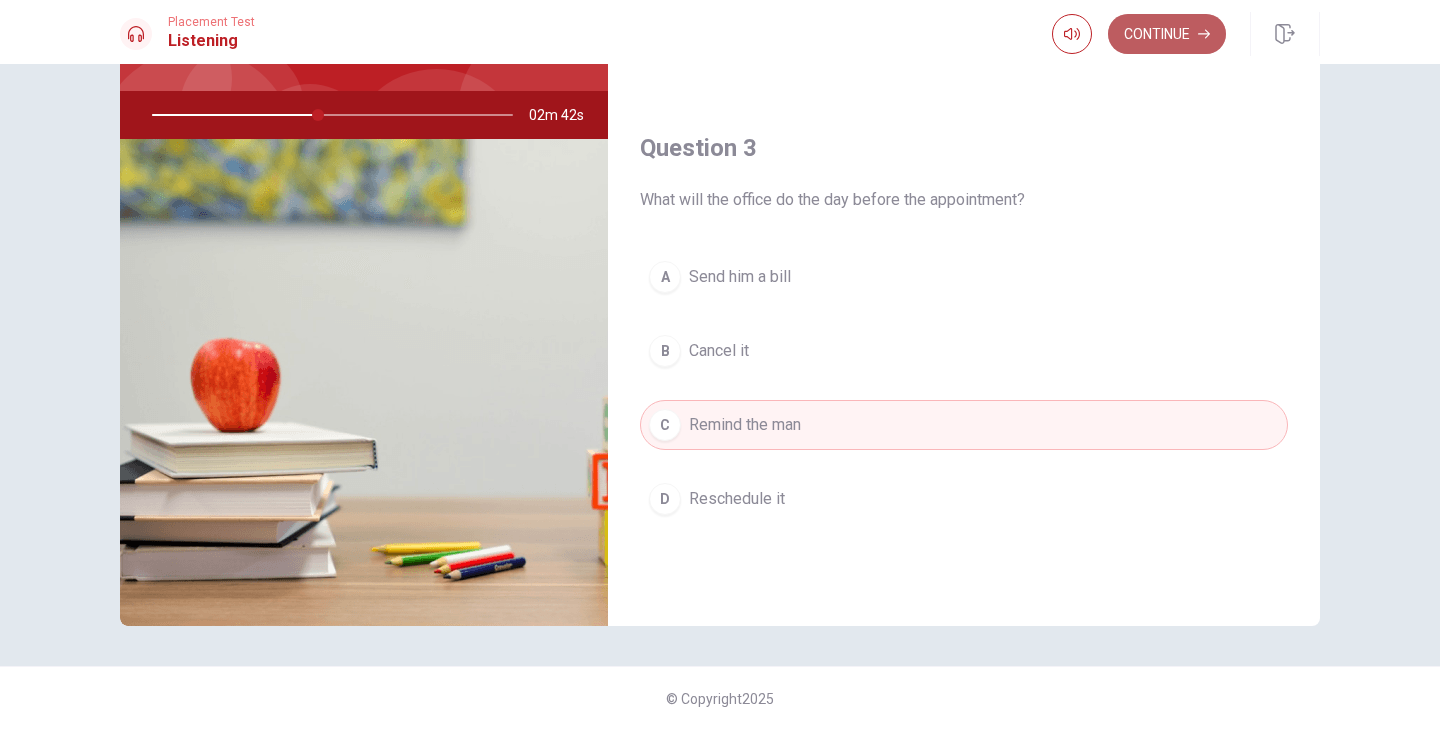 click on "Continue" at bounding box center [1167, 34] 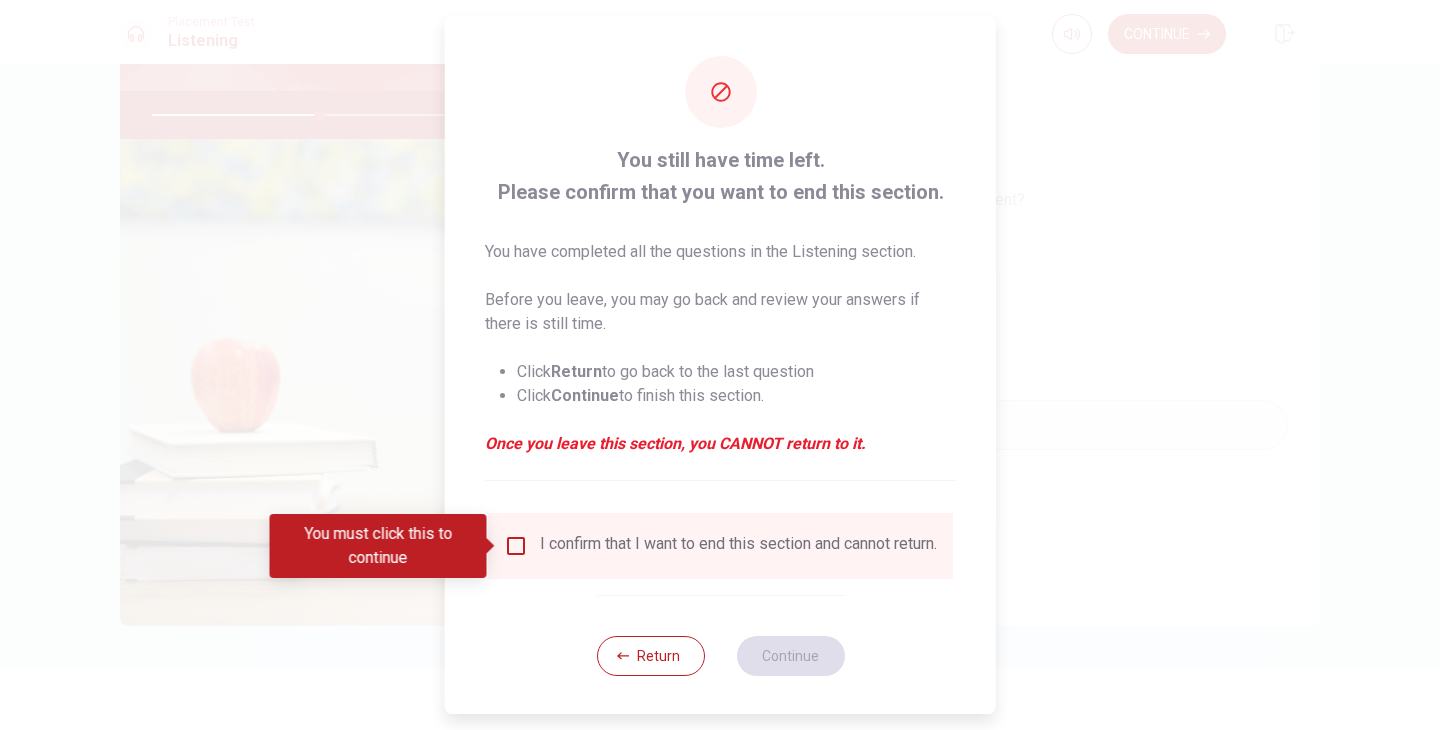 click at bounding box center (516, 546) 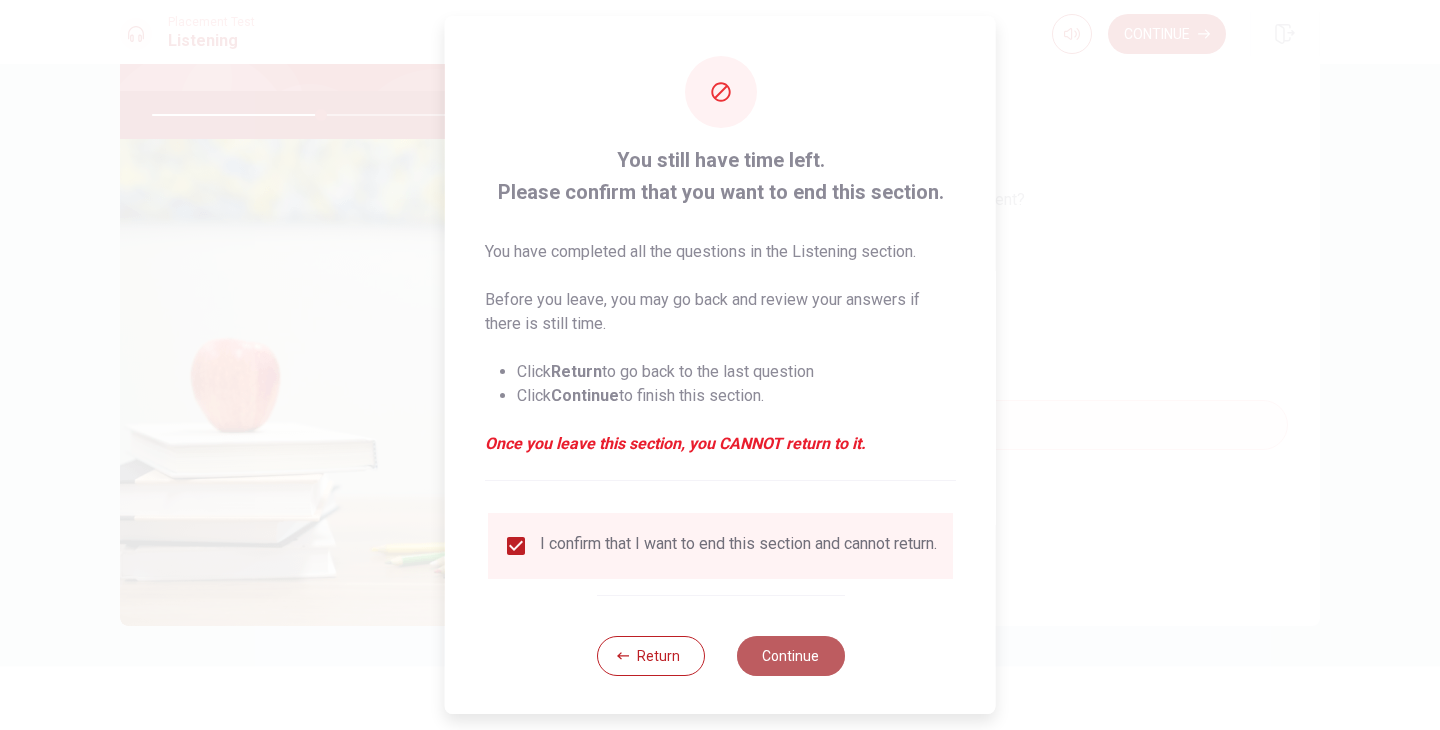 click on "Continue" at bounding box center (790, 656) 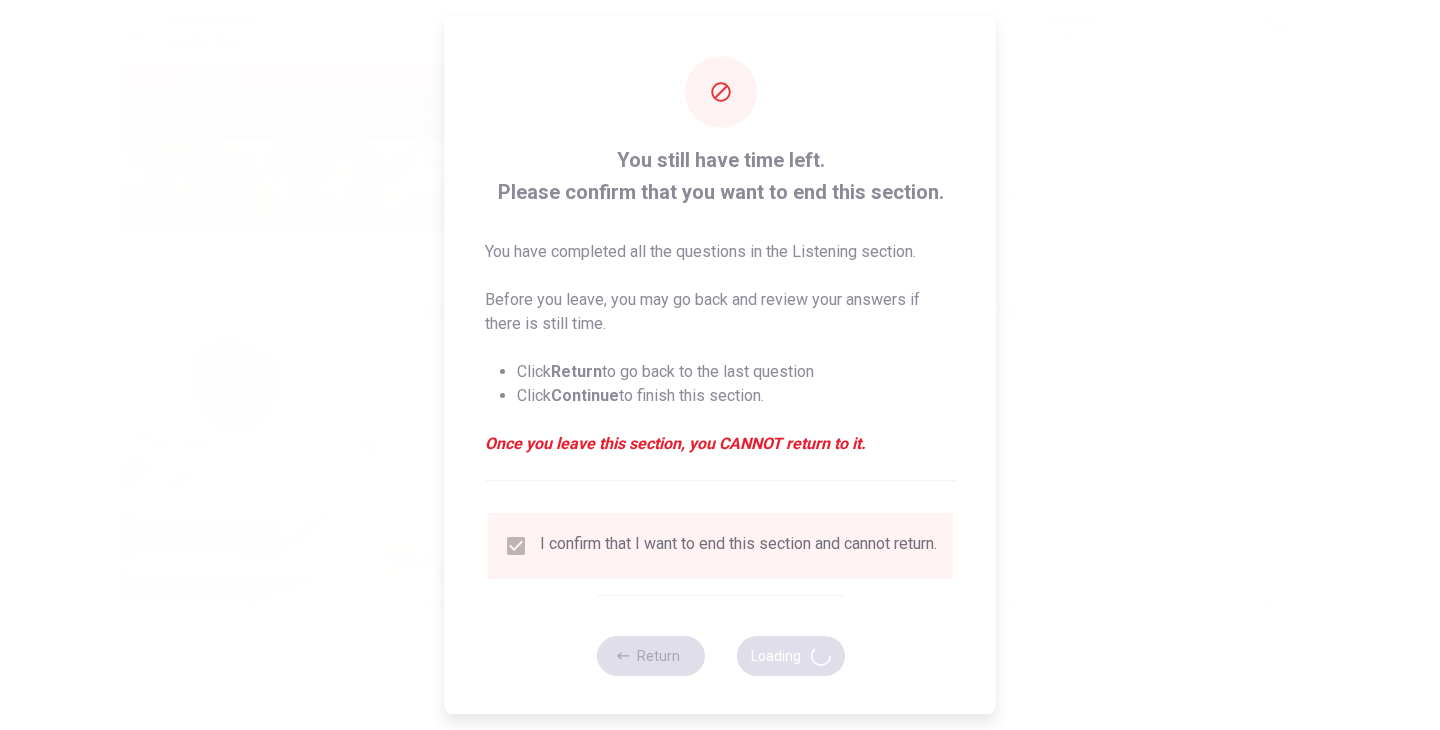 type on "48" 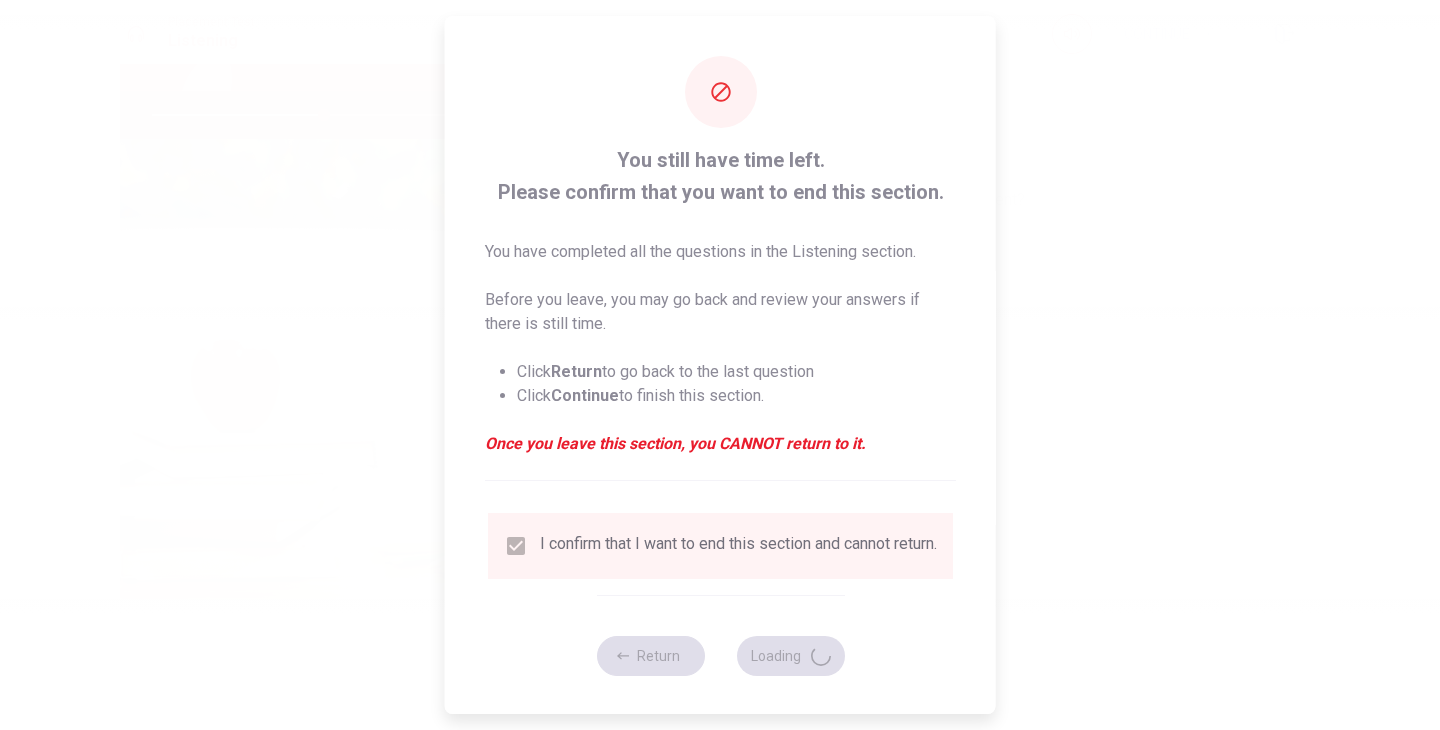 scroll, scrollTop: 0, scrollLeft: 0, axis: both 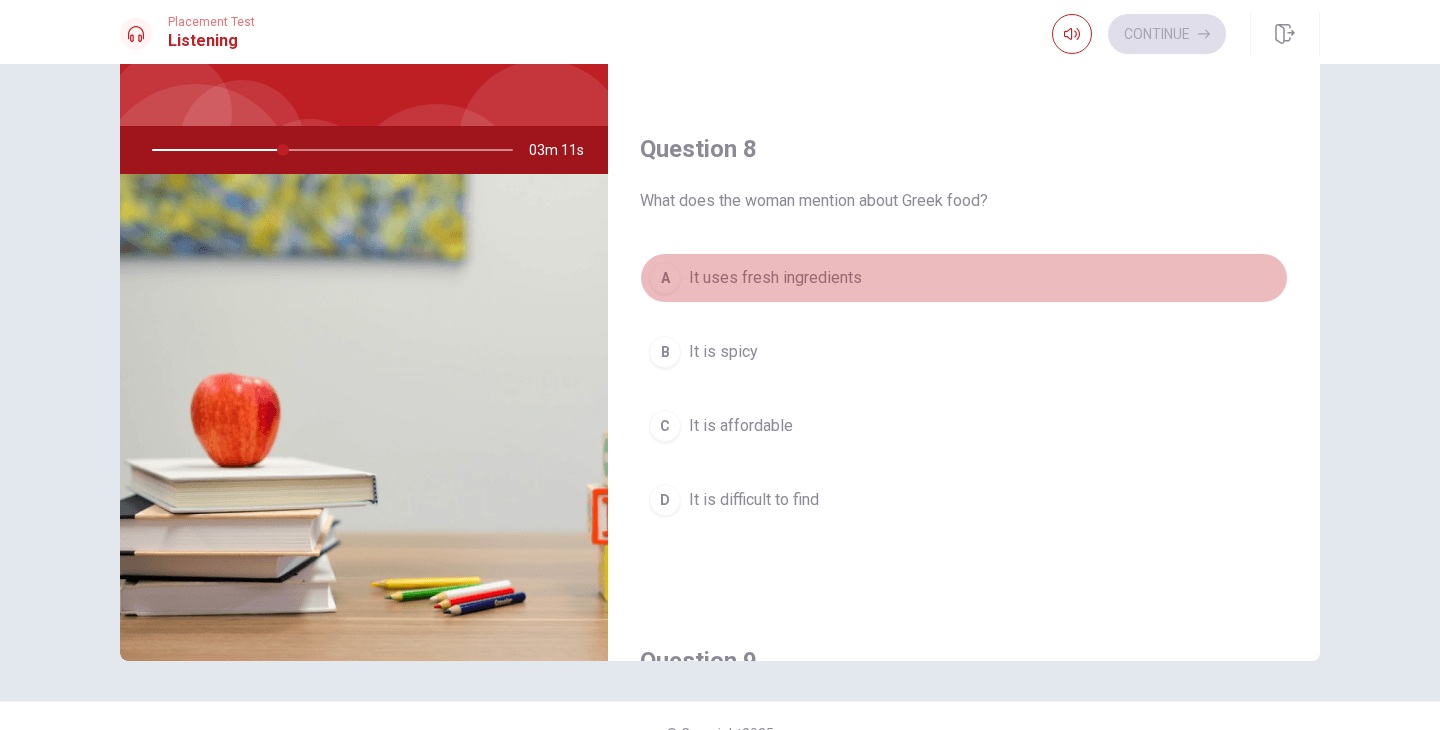 click on "A" at bounding box center (665, 278) 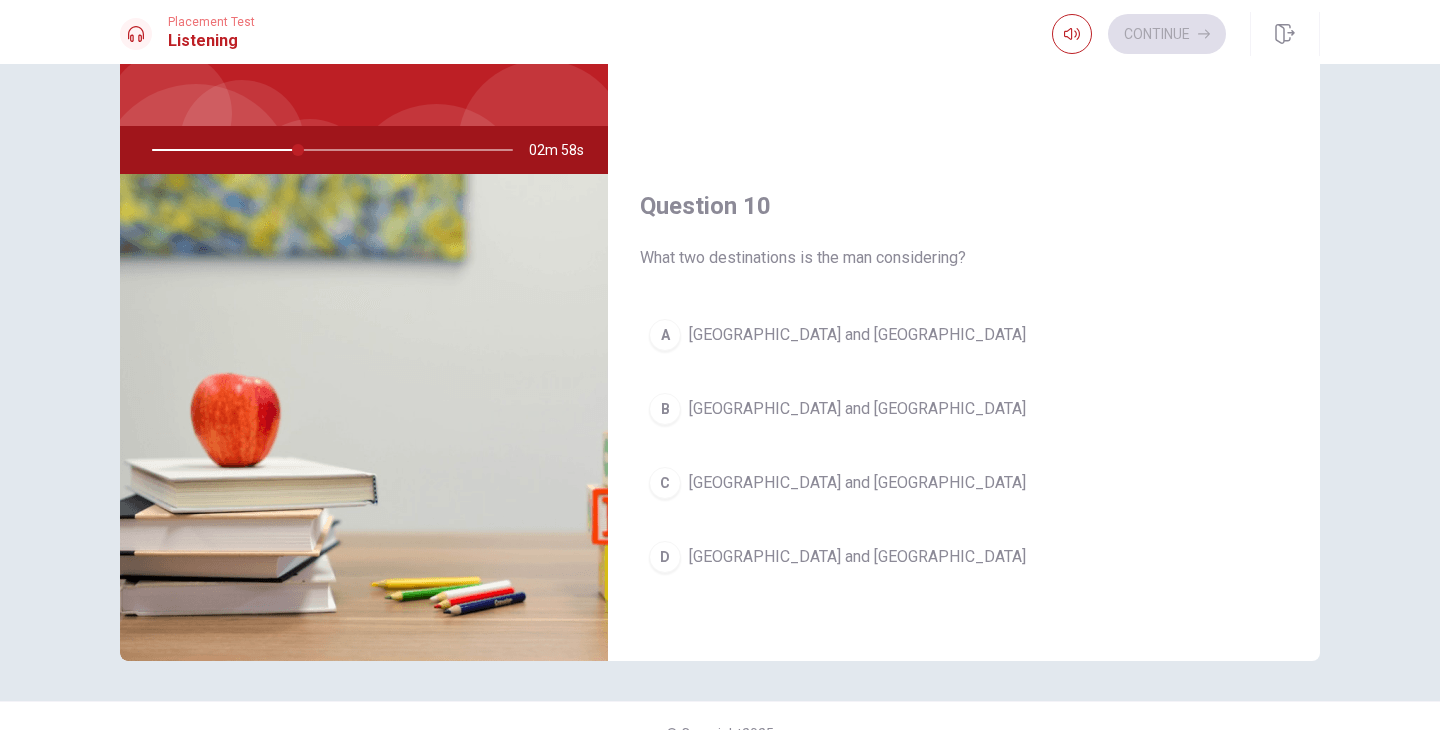 scroll, scrollTop: 1865, scrollLeft: 0, axis: vertical 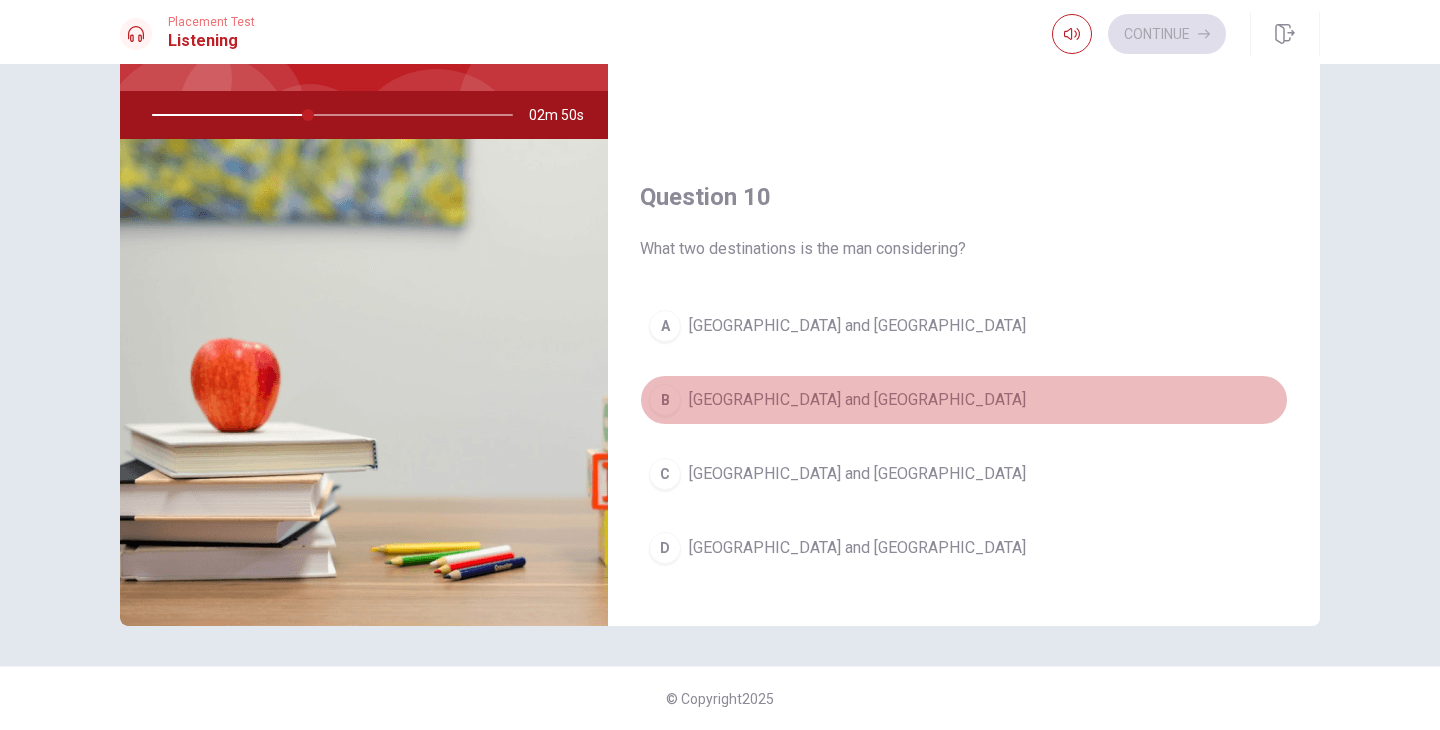 click on "B" at bounding box center (665, 400) 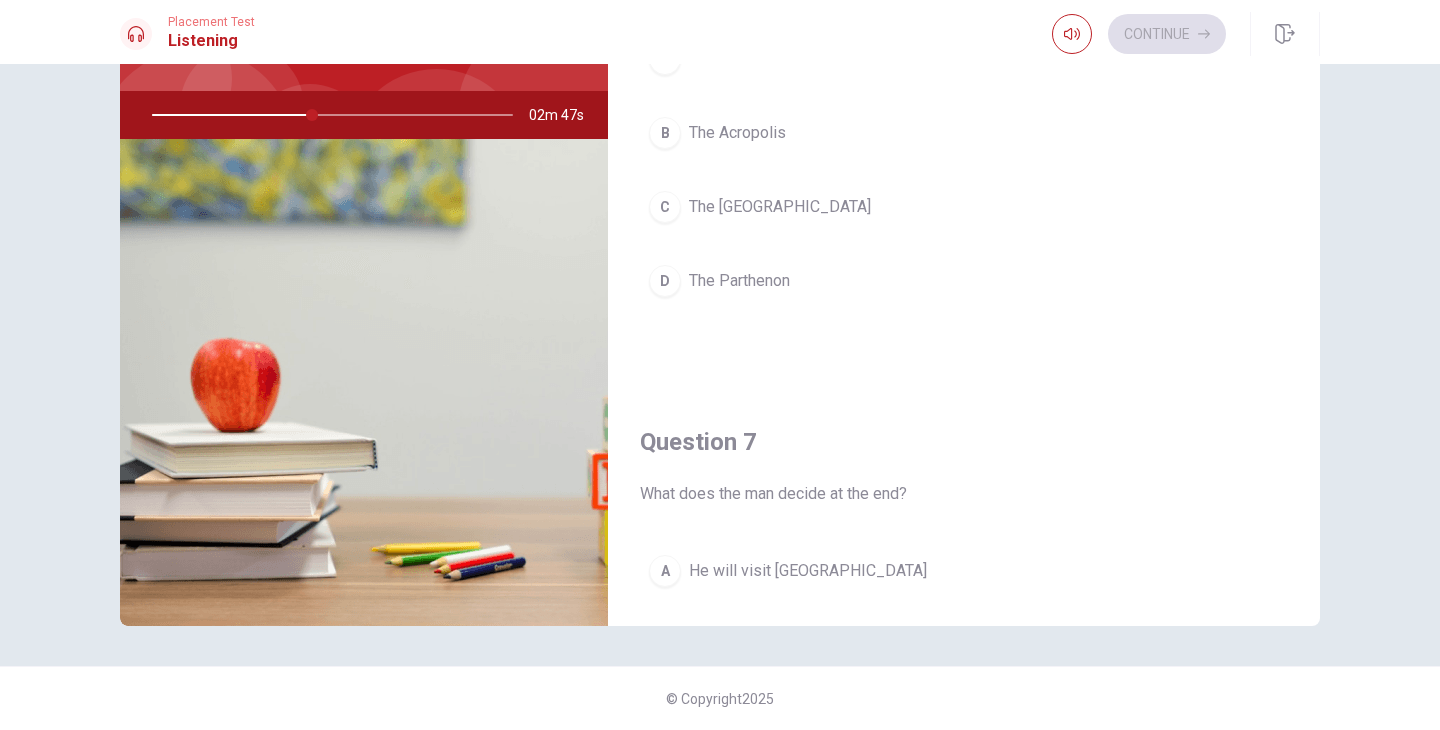 scroll, scrollTop: 0, scrollLeft: 0, axis: both 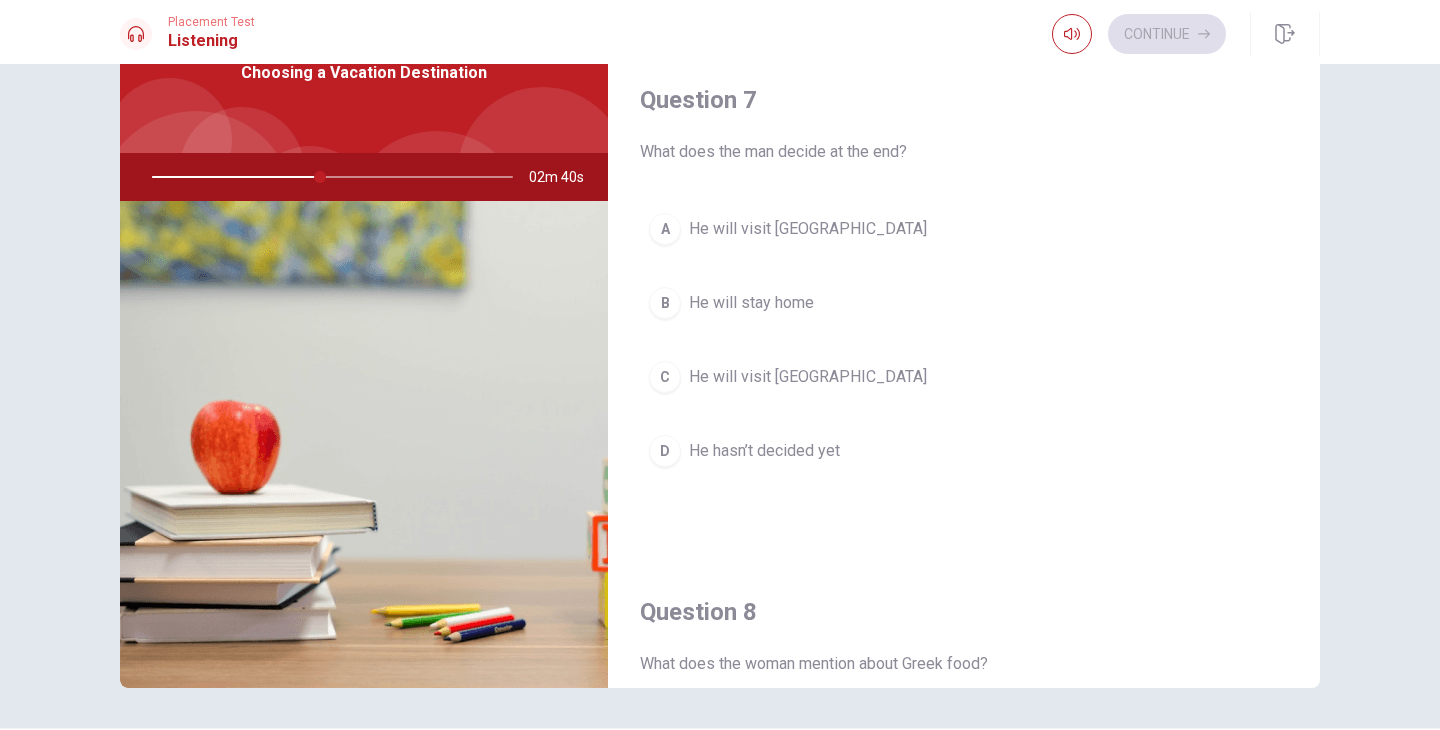 click on "A" at bounding box center [665, 229] 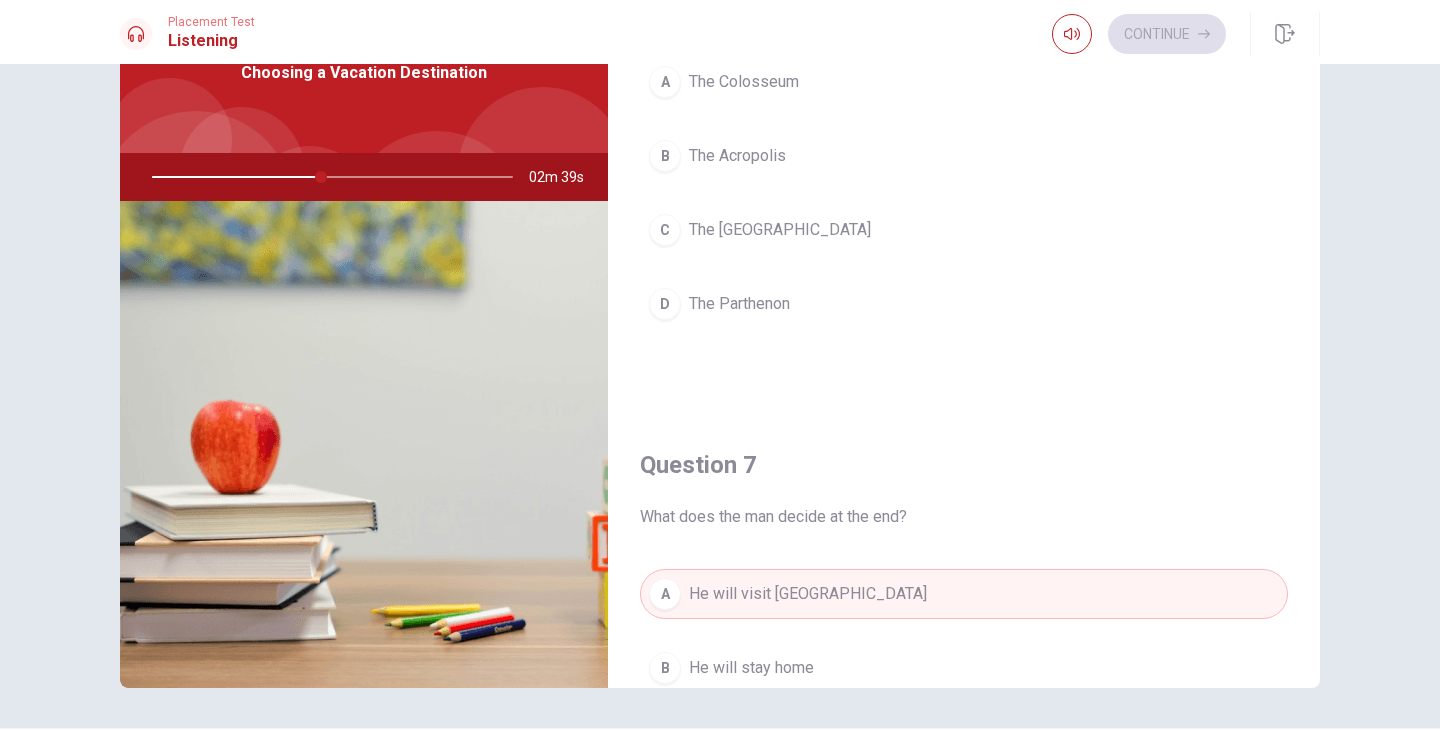 scroll, scrollTop: 0, scrollLeft: 0, axis: both 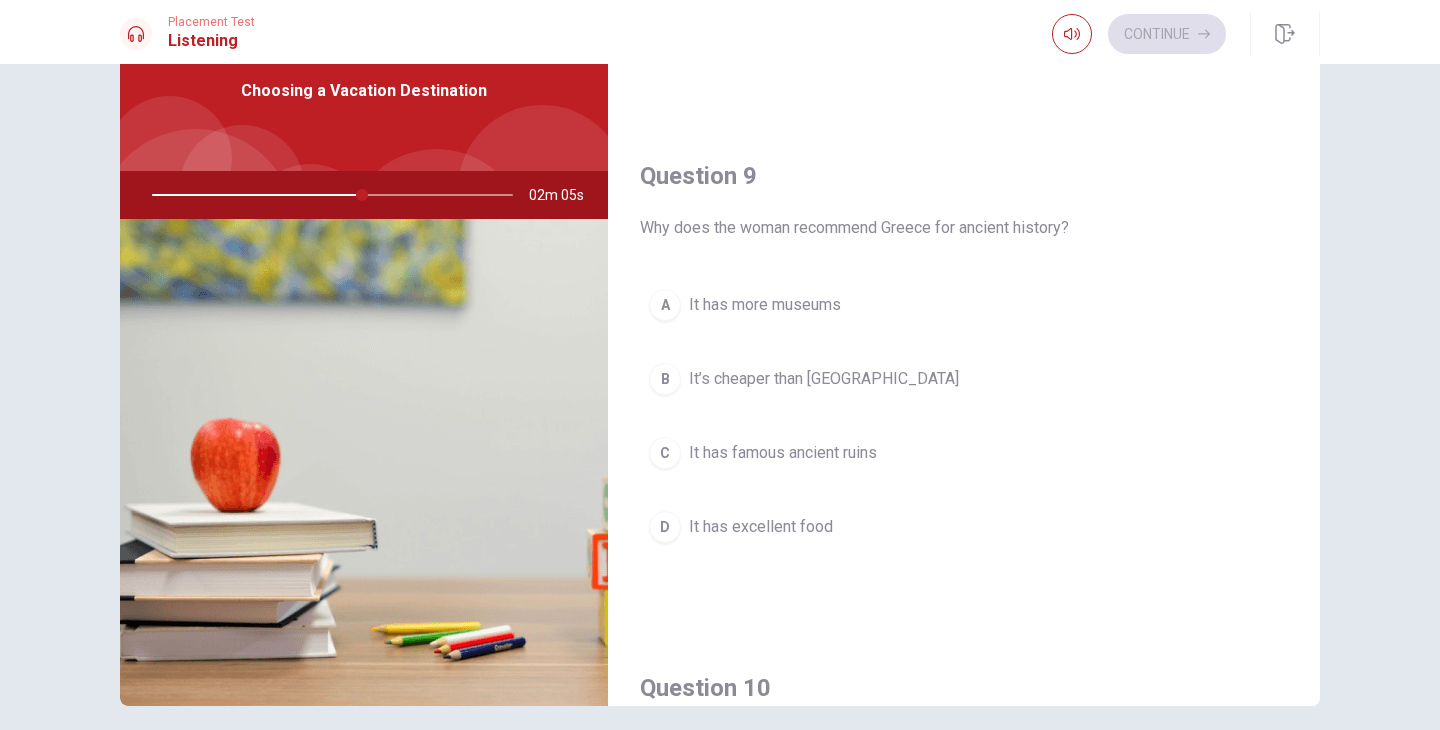 click on "D" at bounding box center [665, 527] 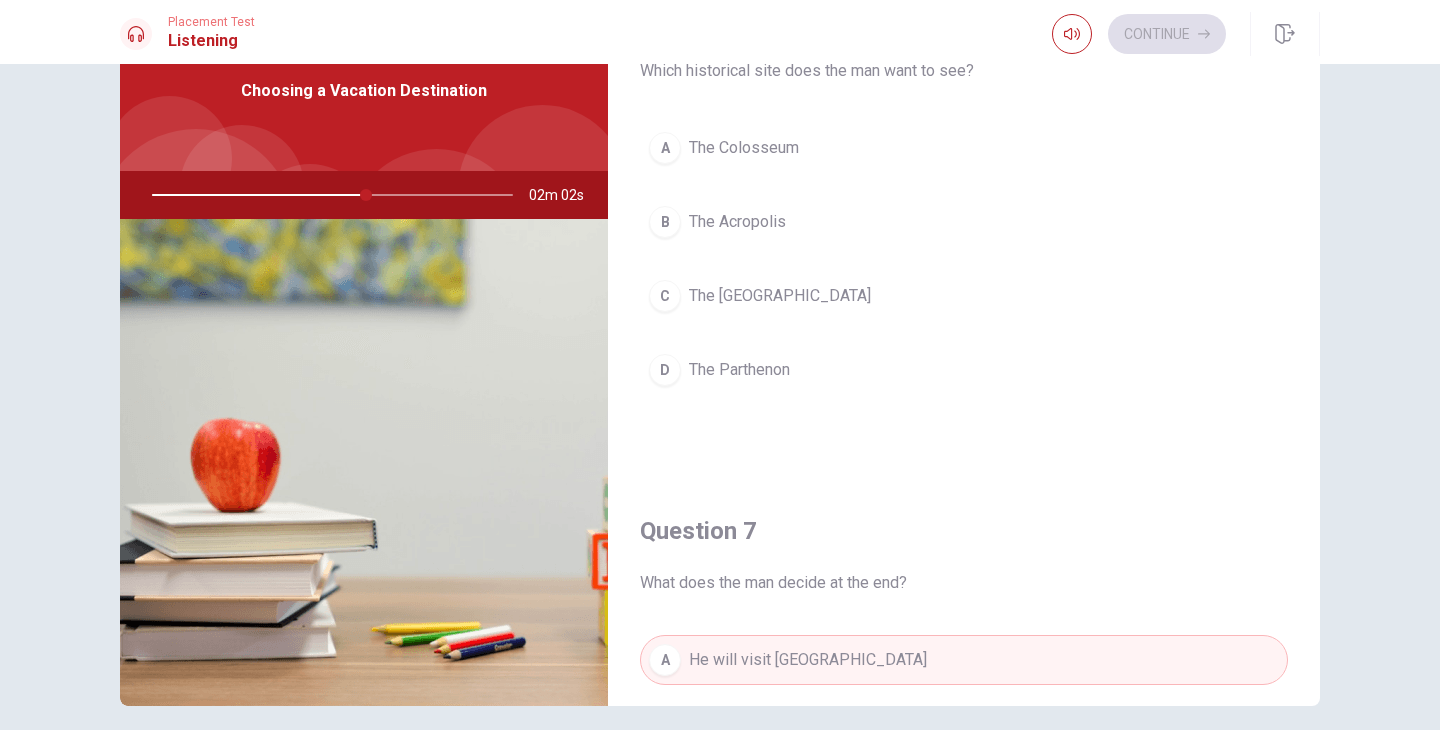 scroll, scrollTop: 0, scrollLeft: 0, axis: both 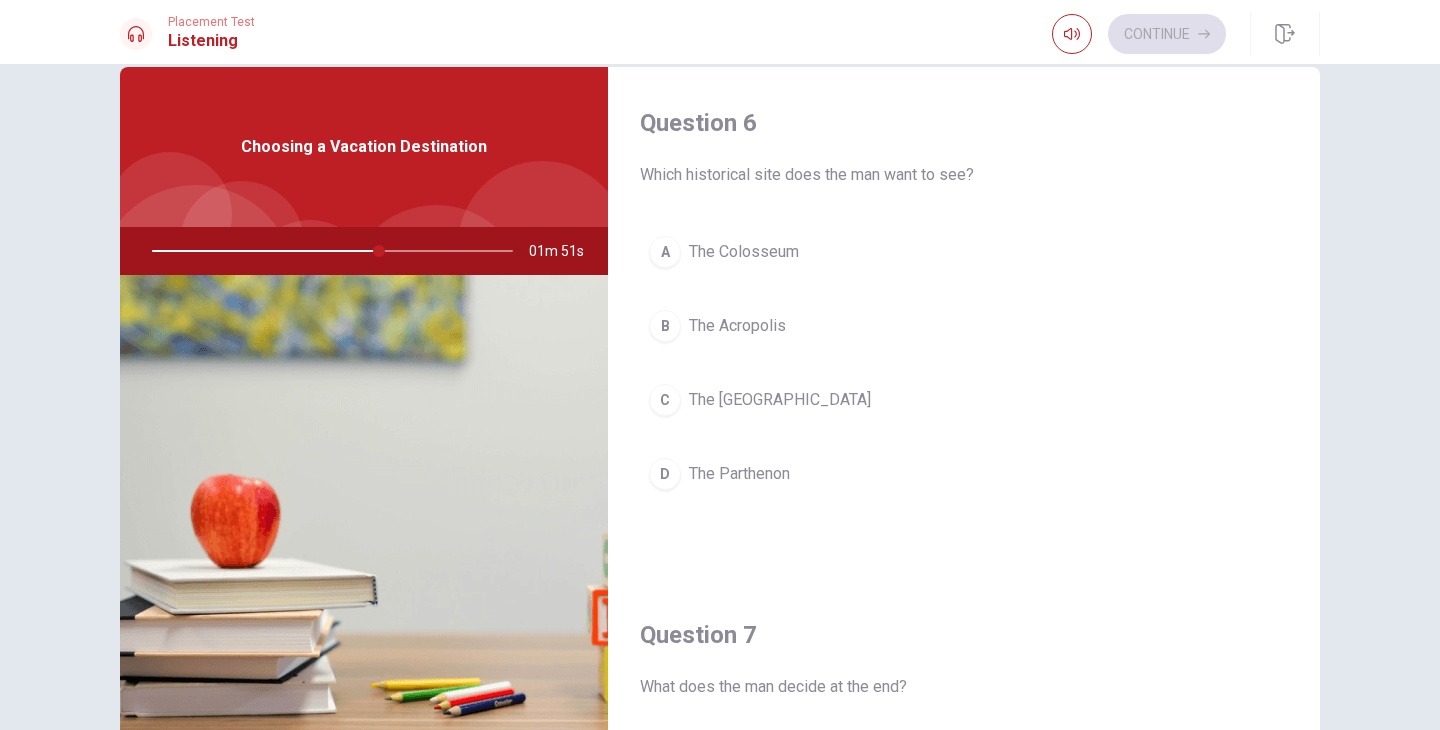 click on "D" at bounding box center [665, 474] 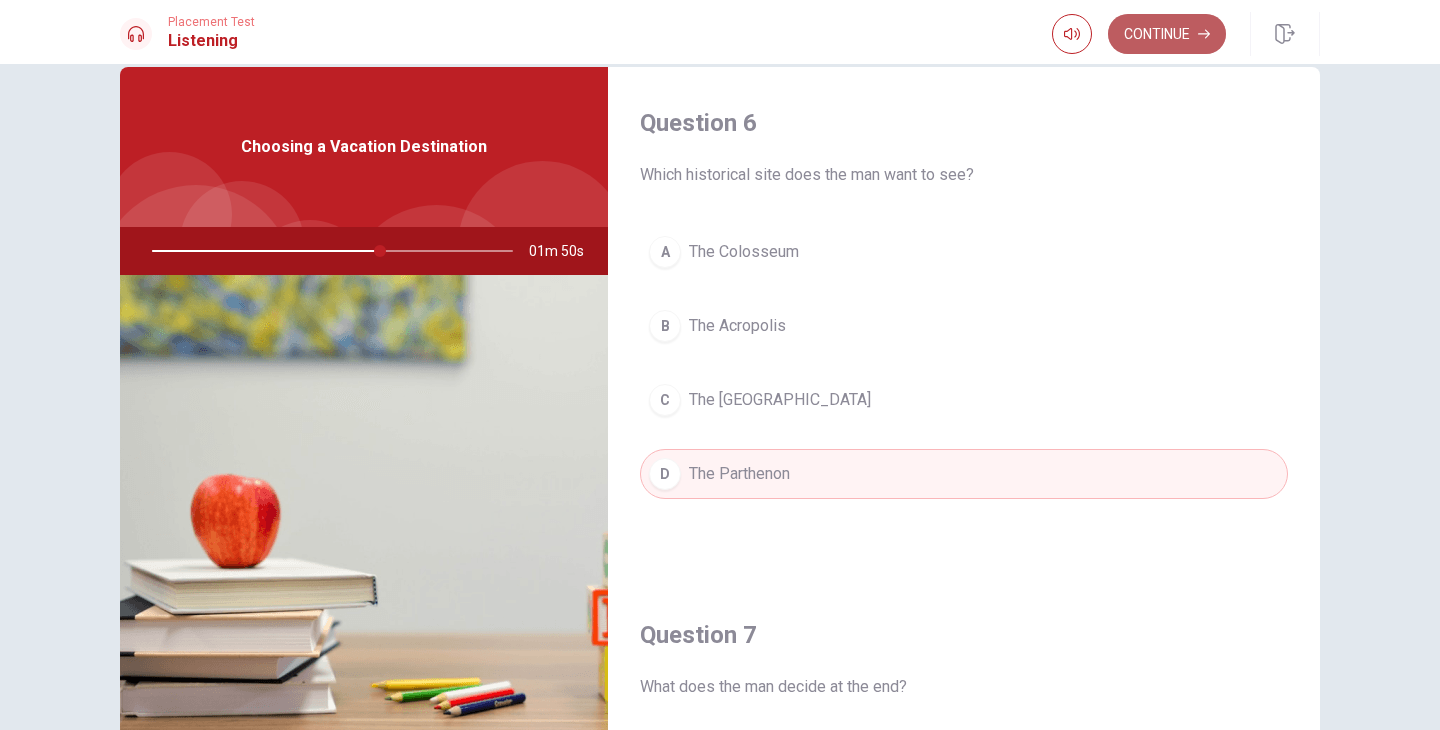 click on "Continue" at bounding box center (1167, 34) 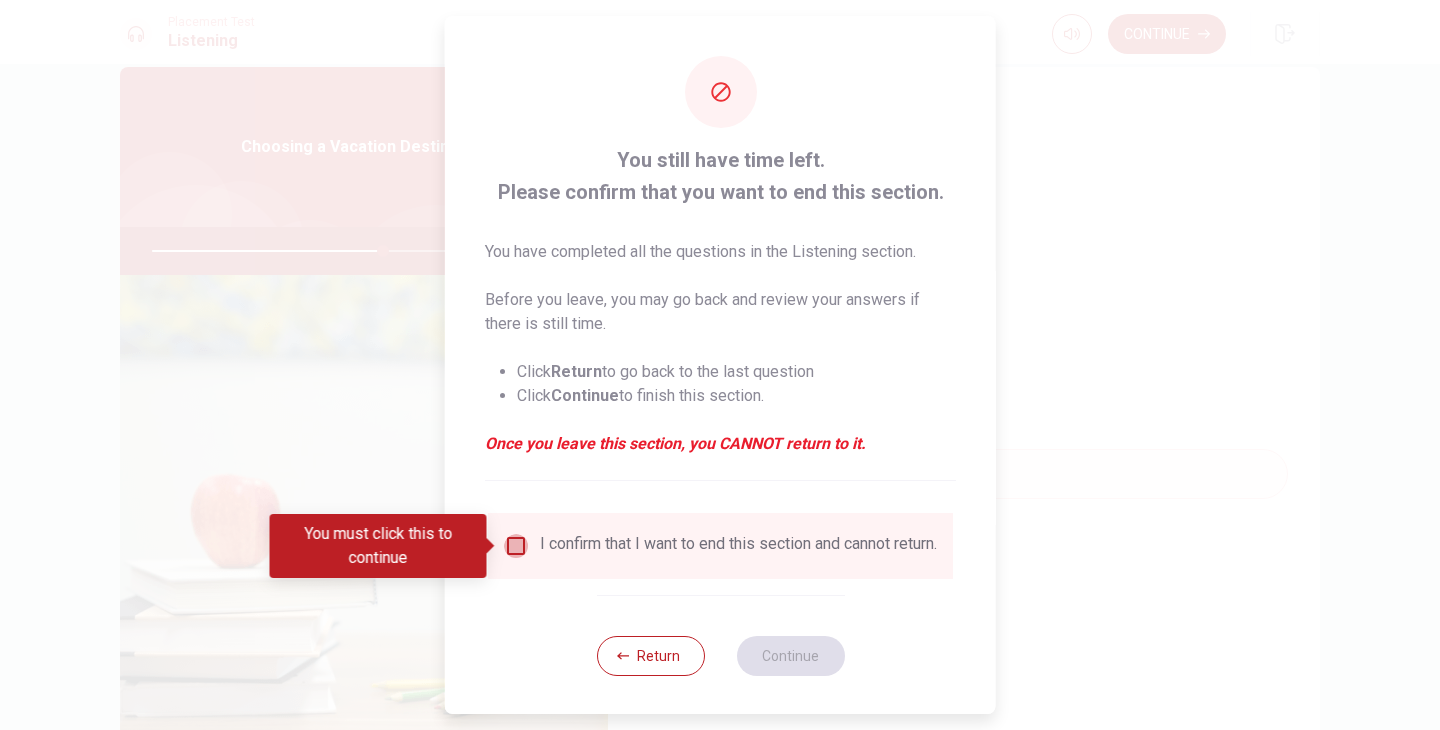 click at bounding box center (516, 546) 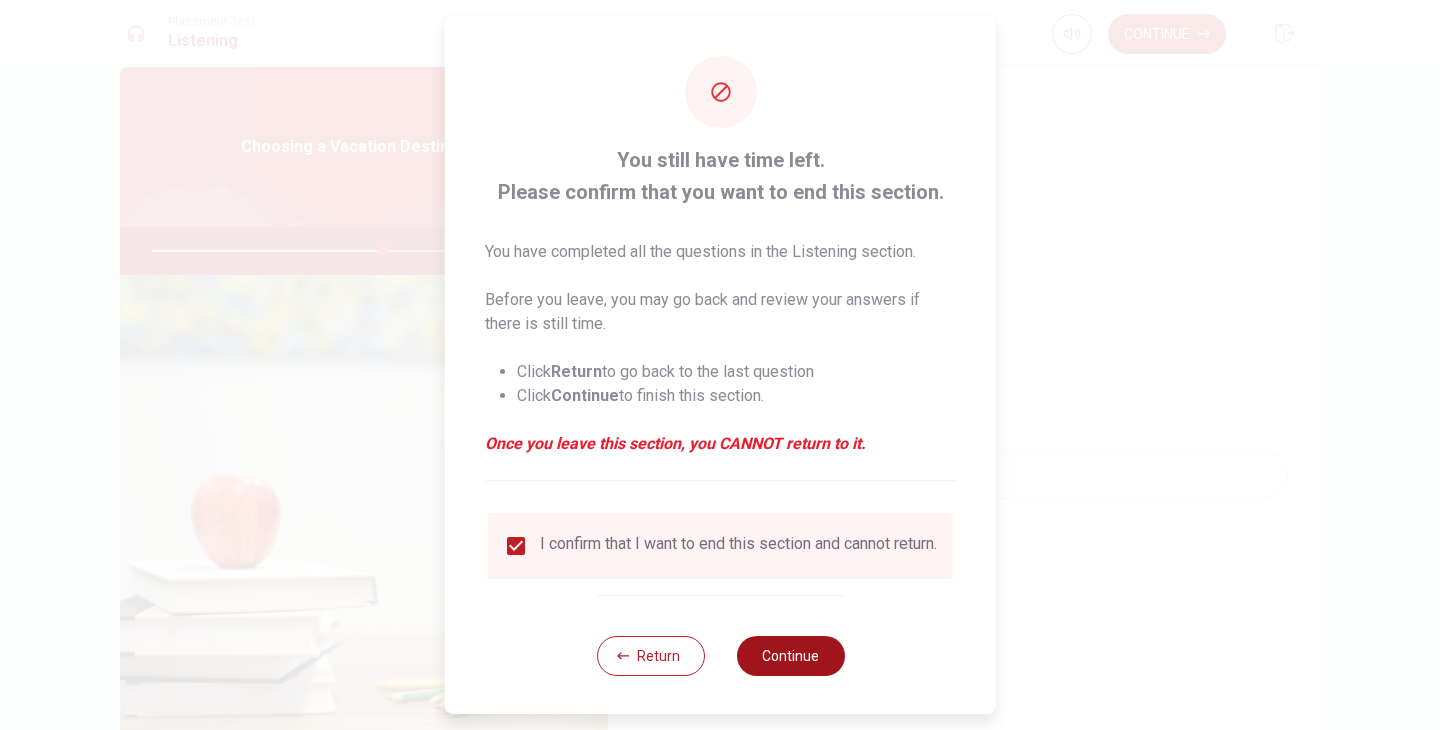 click on "Continue" at bounding box center (790, 656) 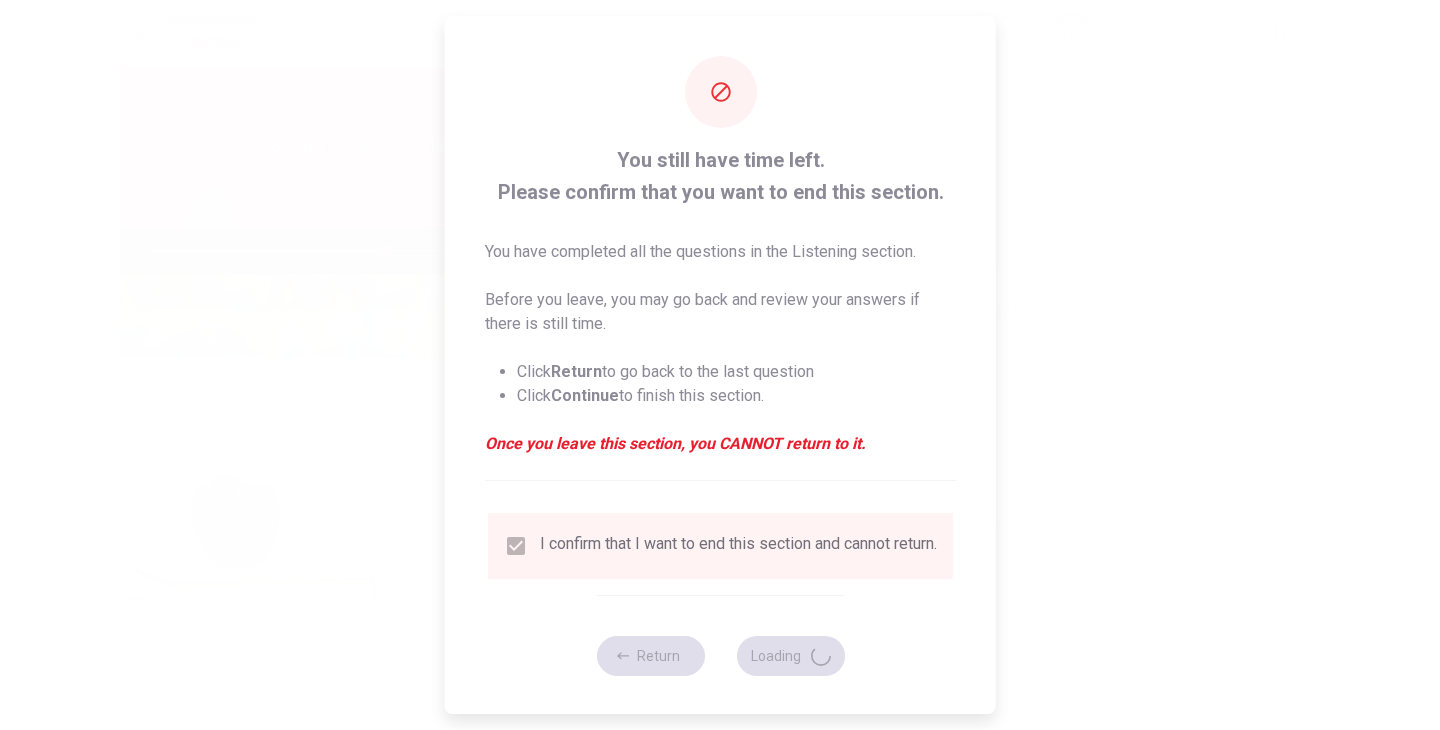 type on "65" 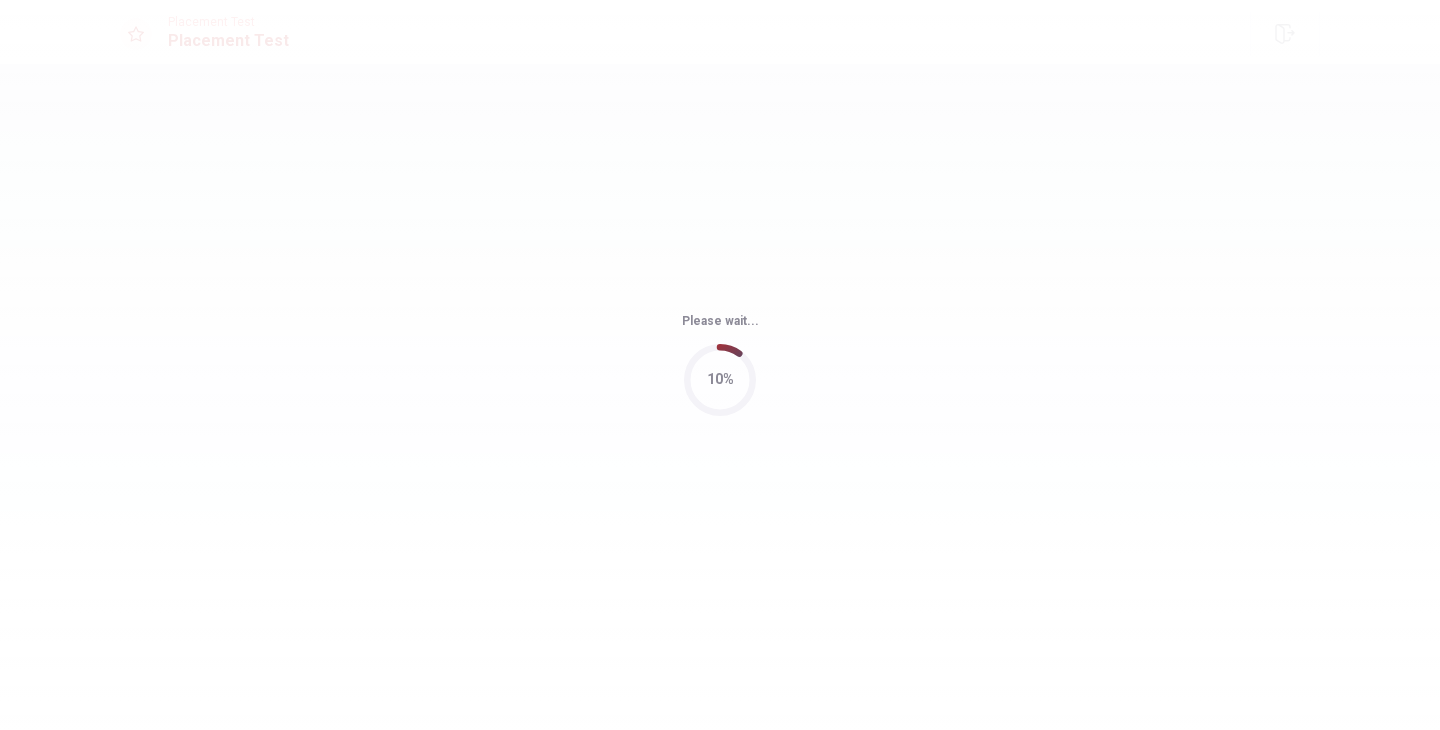 scroll, scrollTop: 0, scrollLeft: 0, axis: both 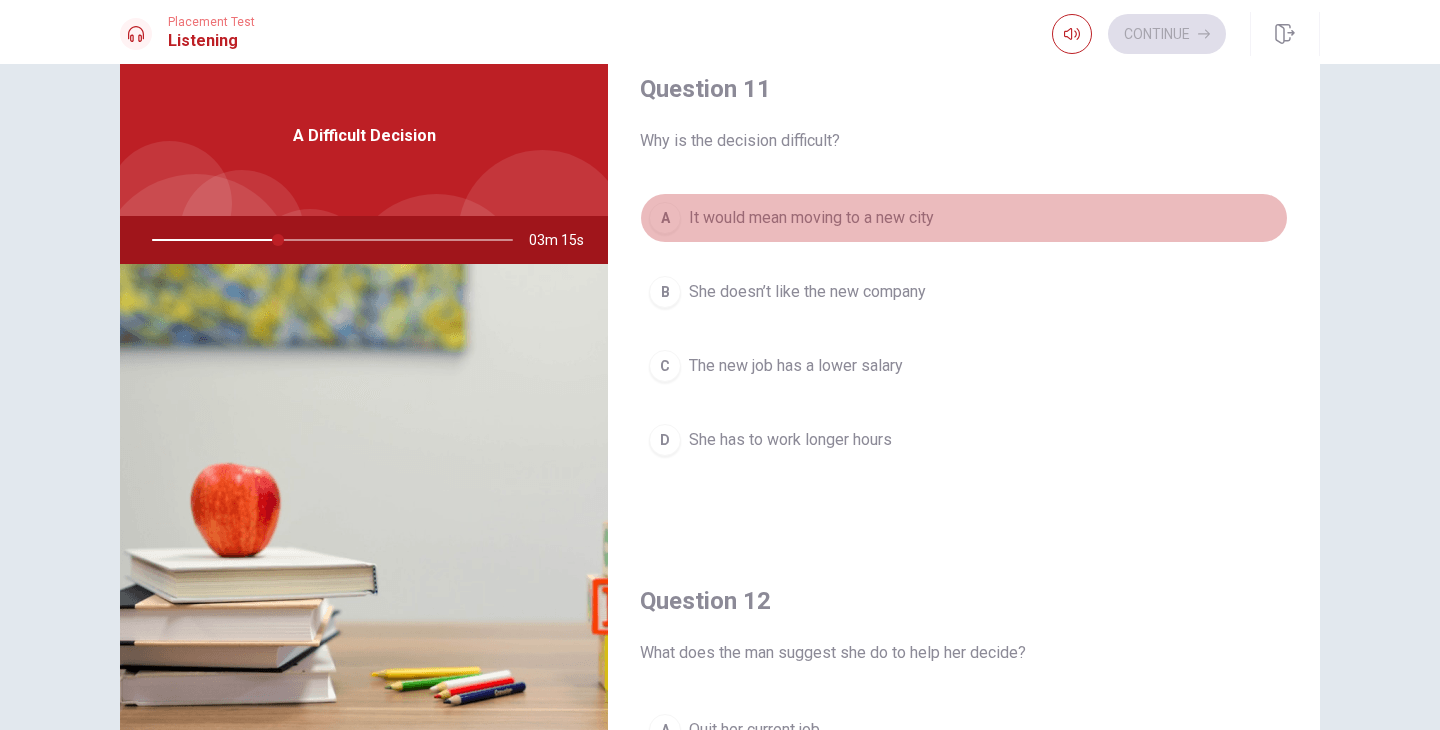 click on "A It would mean moving to a new city" at bounding box center [964, 218] 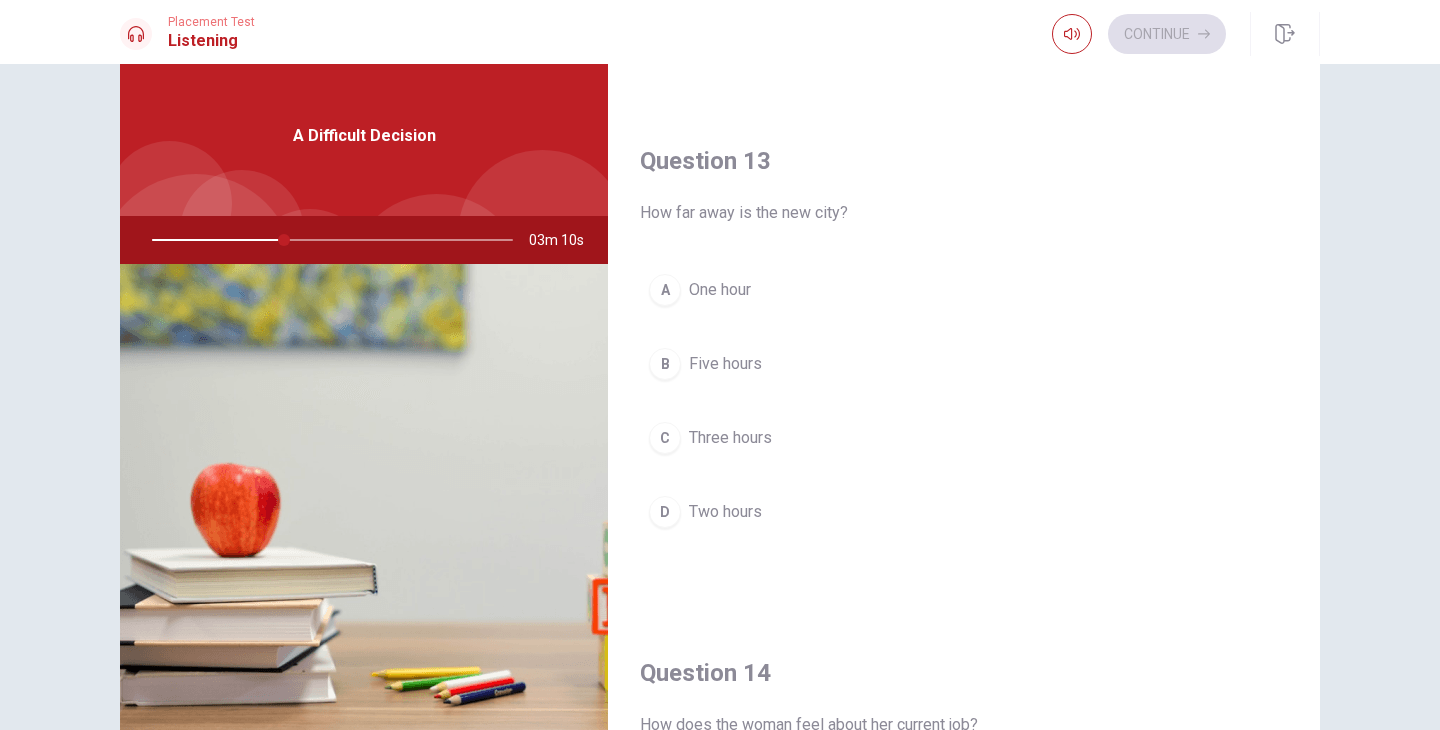 scroll, scrollTop: 976, scrollLeft: 0, axis: vertical 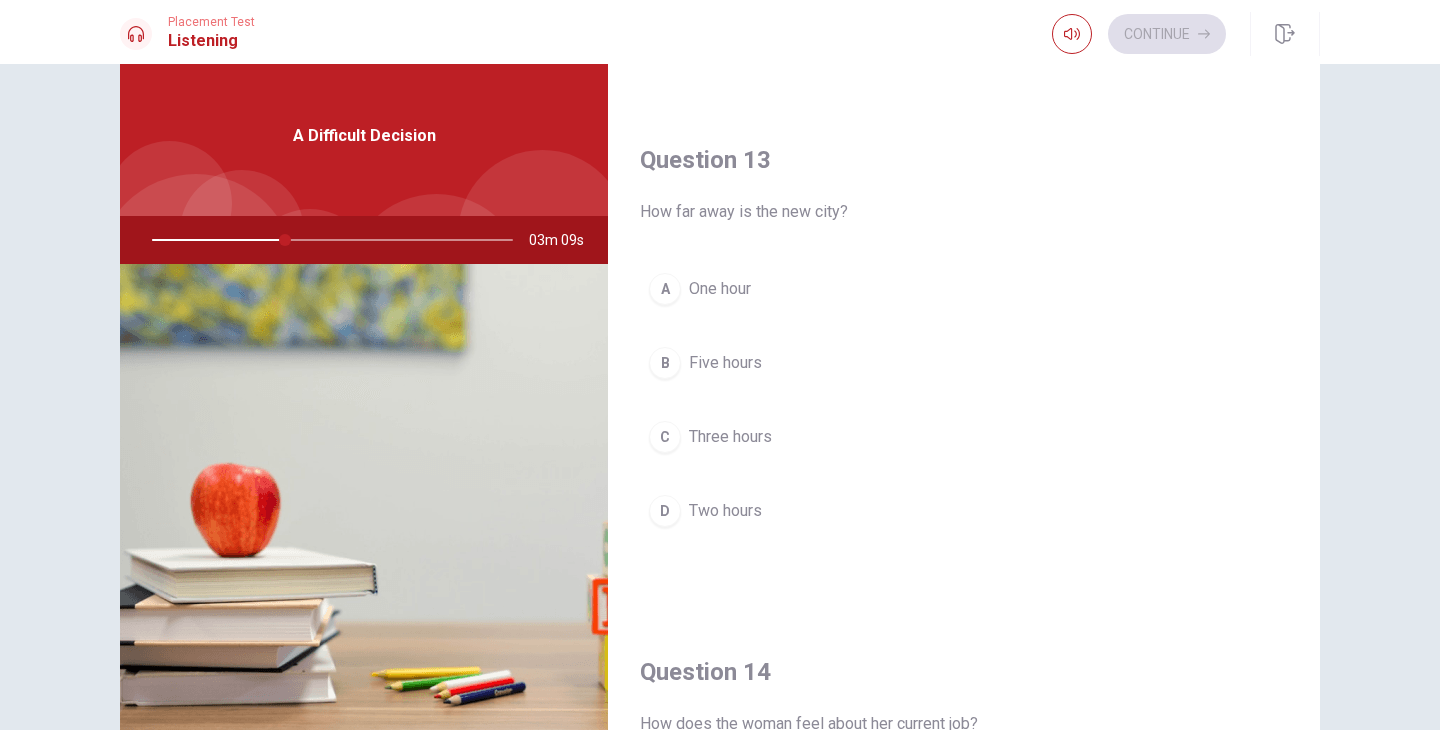 click on "C Three hours" at bounding box center (964, 437) 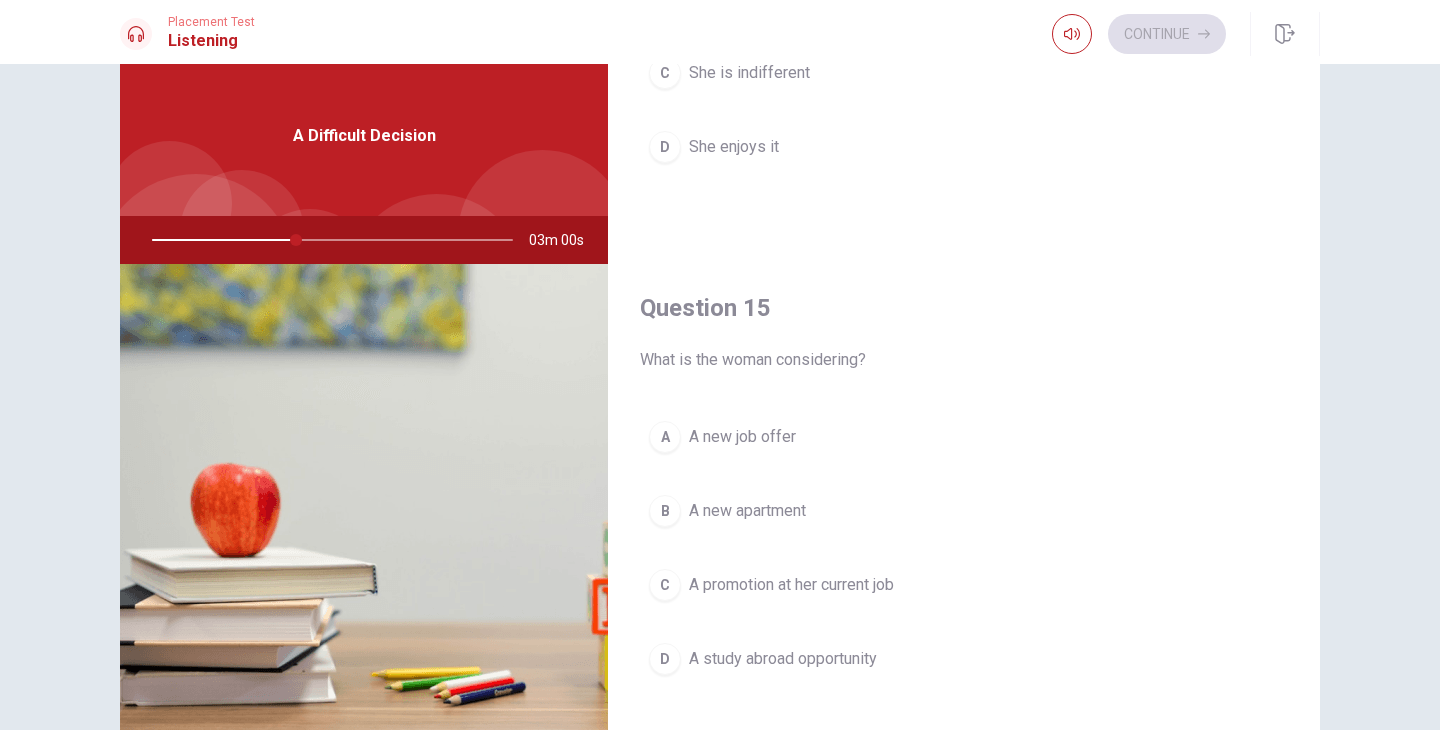 scroll, scrollTop: 1865, scrollLeft: 0, axis: vertical 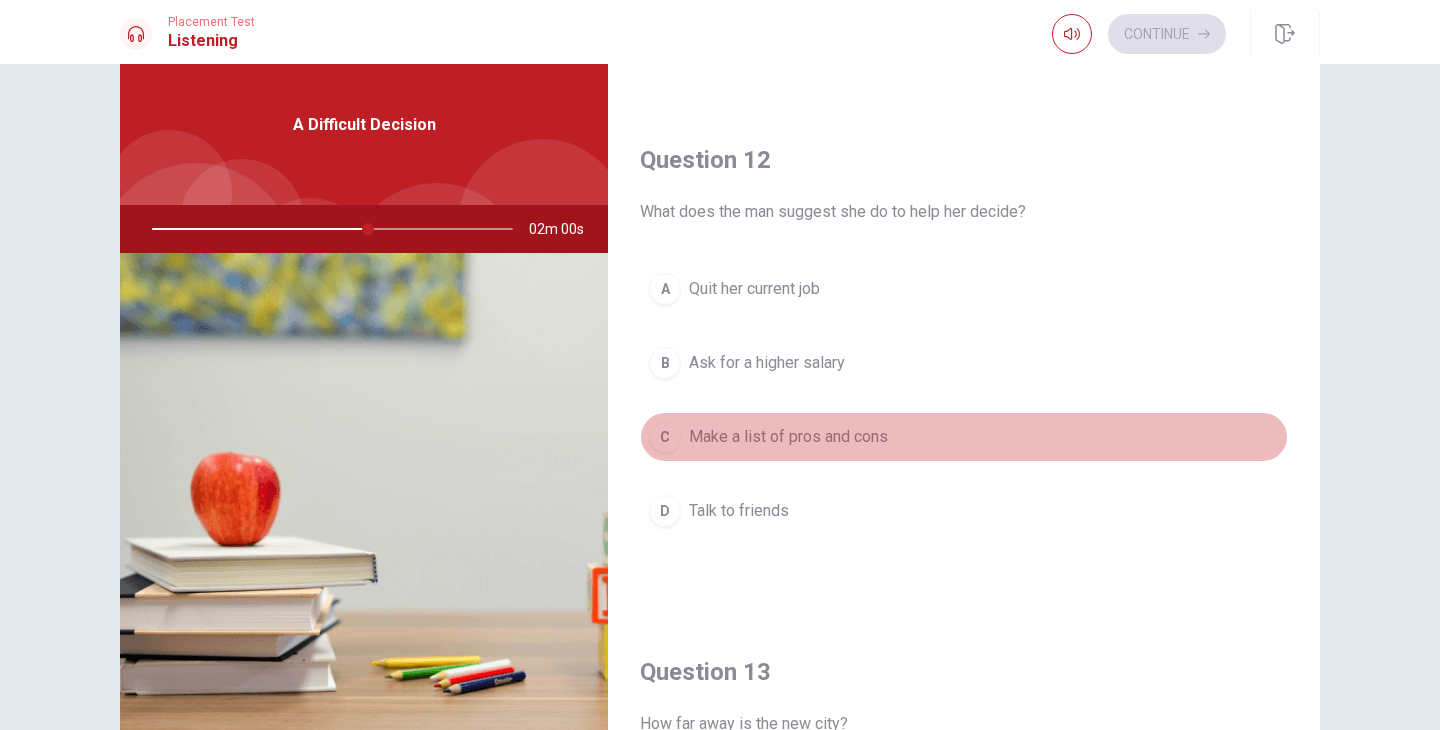 click on "C" at bounding box center [665, 437] 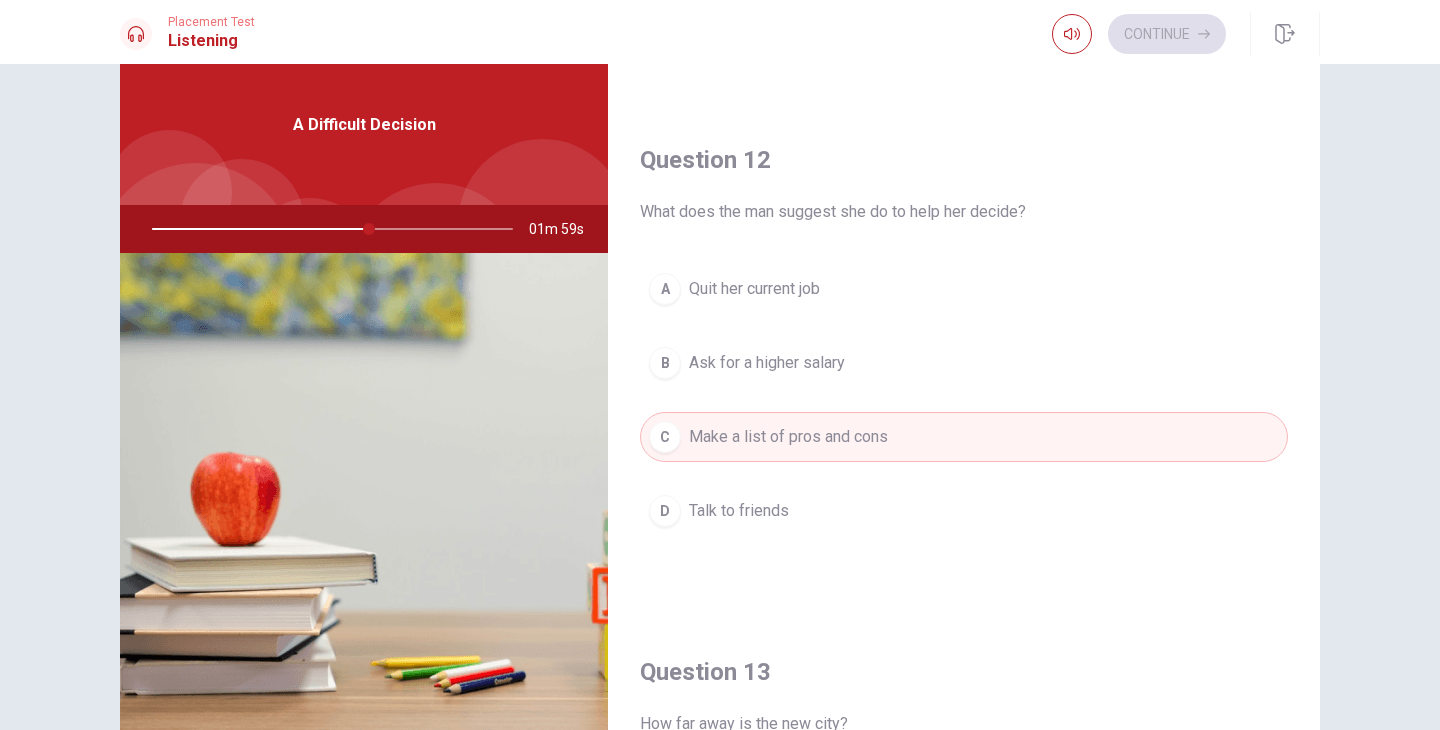 click on "Question 12 What does the man suggest she do to help her decide? A Quit her current job B Ask for a higher salary C Make a list of pros and cons D Talk to friends" at bounding box center (964, 360) 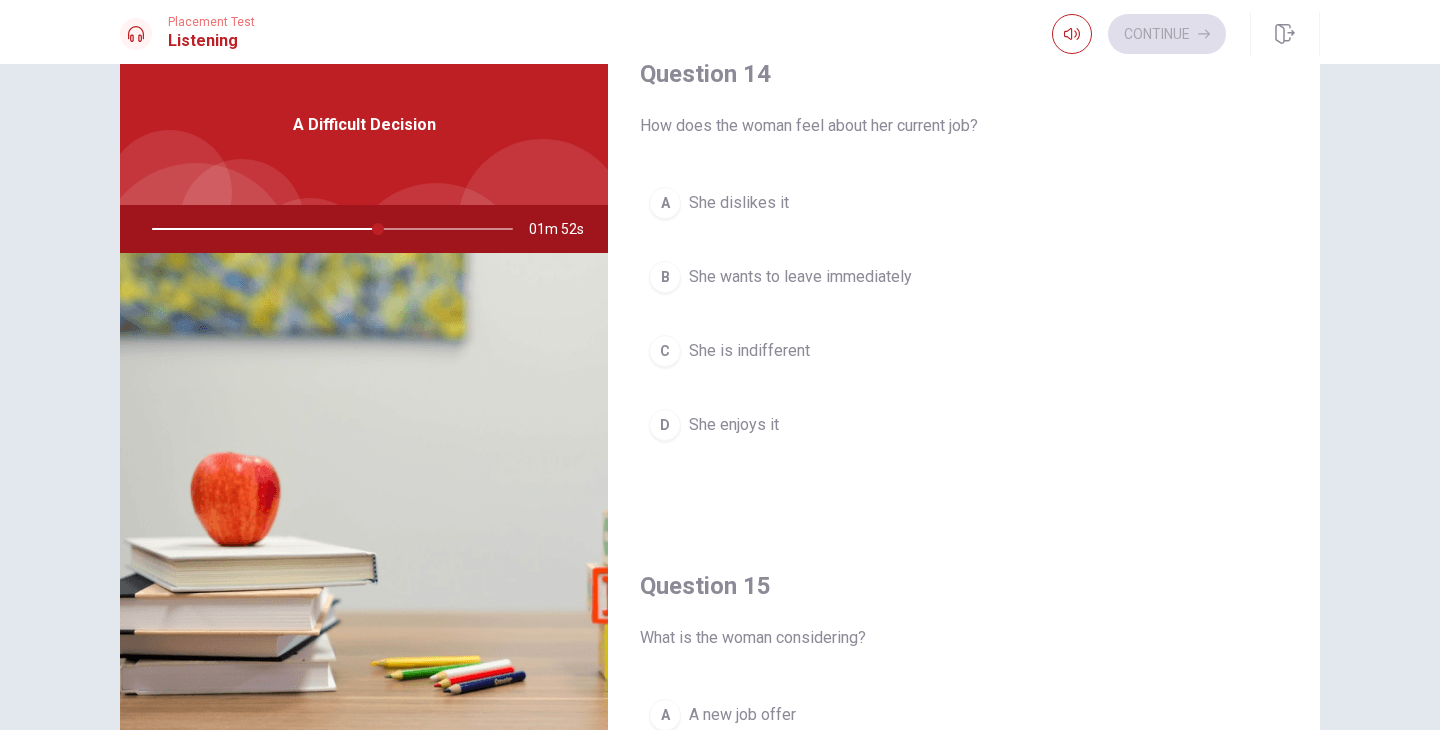 scroll, scrollTop: 1564, scrollLeft: 0, axis: vertical 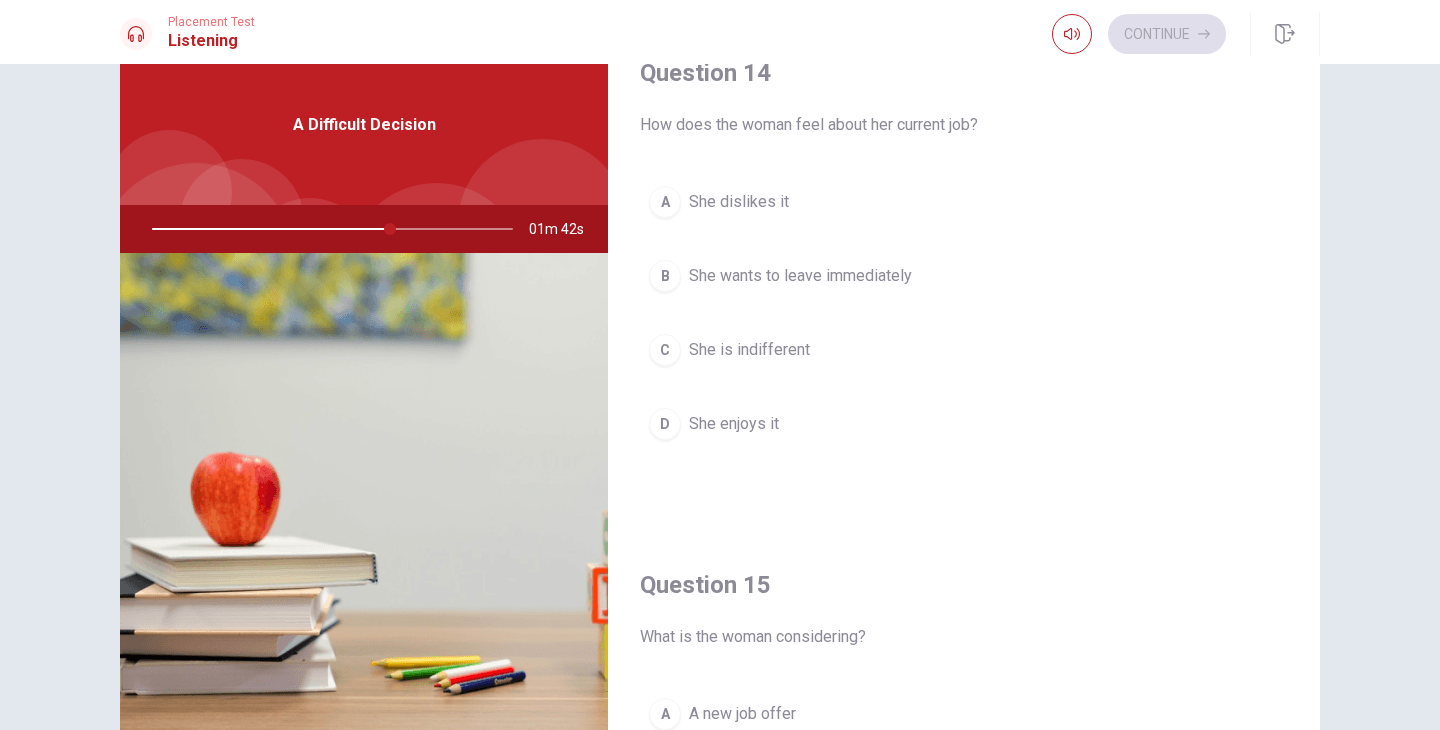 click on "D" at bounding box center [665, 424] 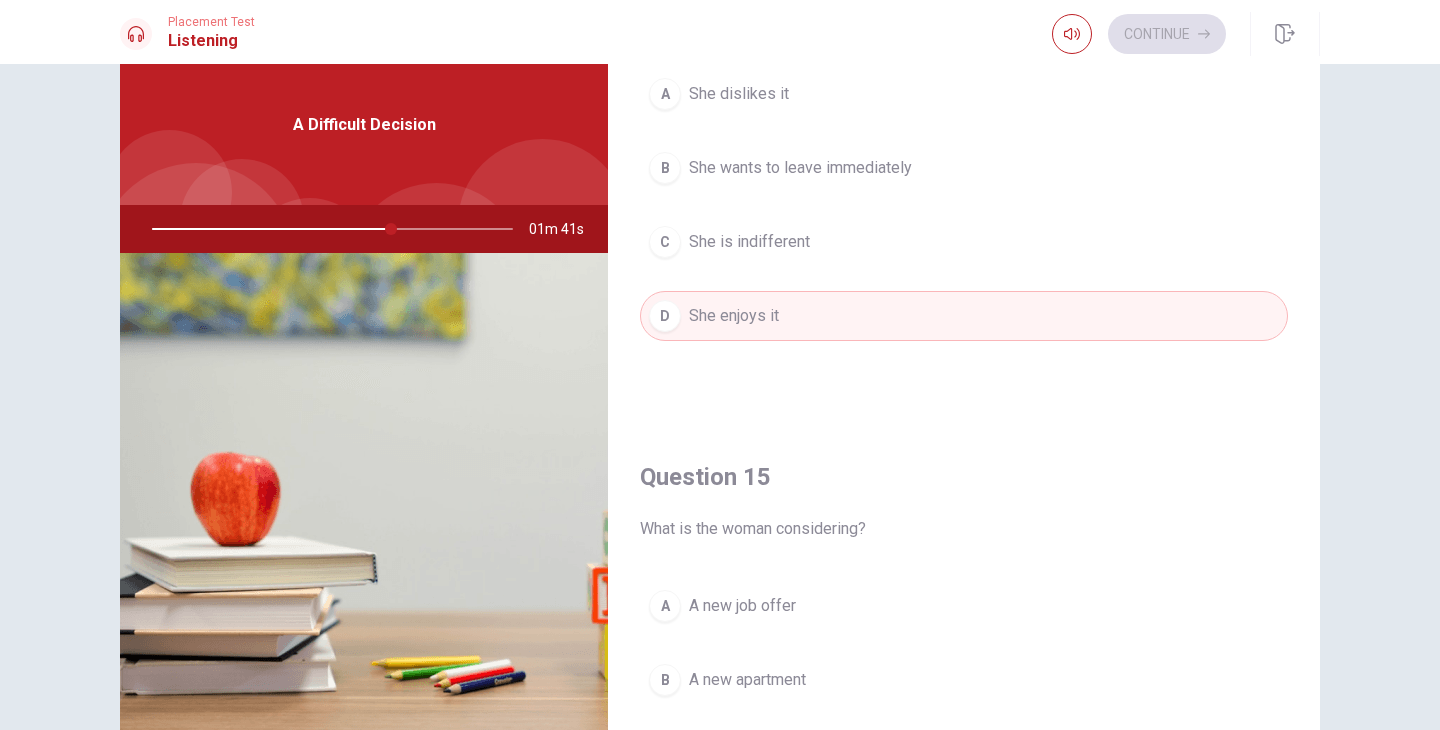scroll, scrollTop: 1865, scrollLeft: 0, axis: vertical 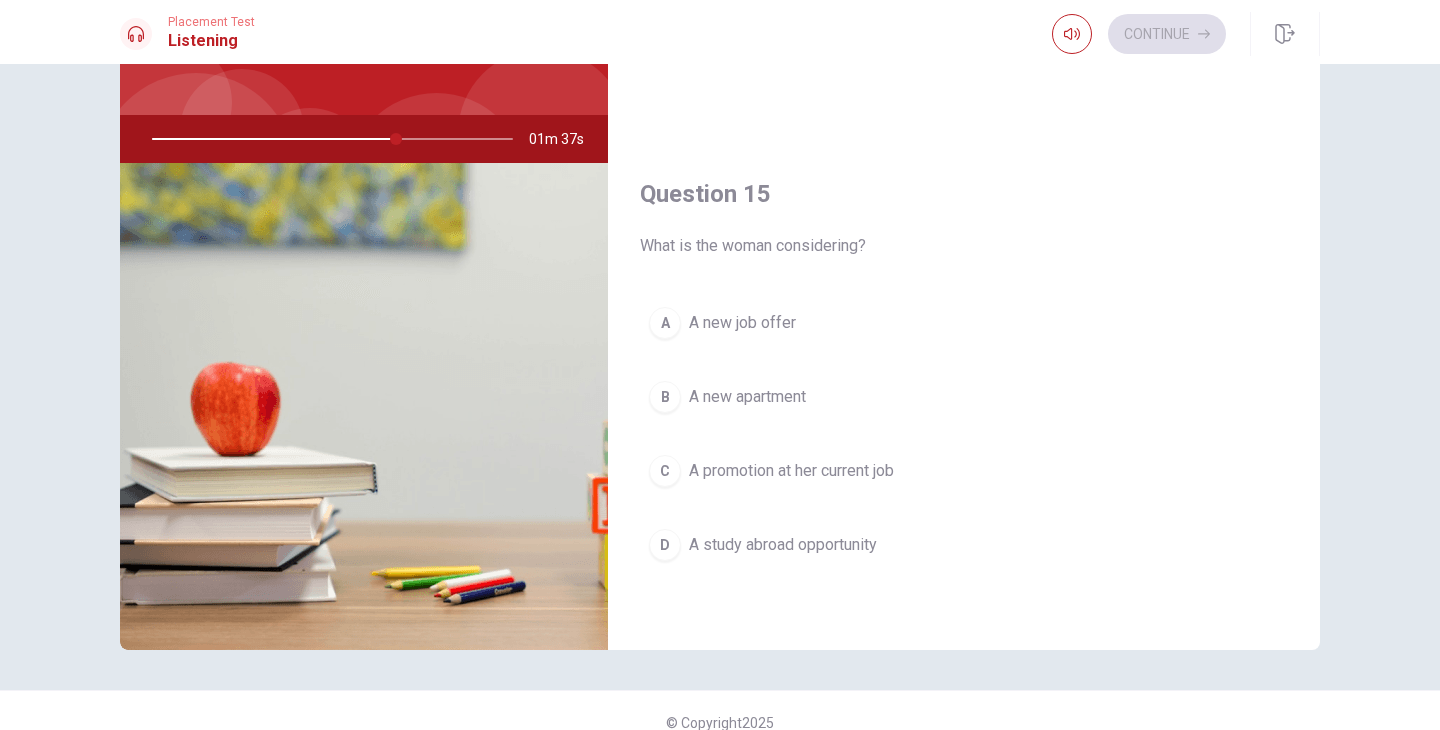 click on "A" at bounding box center (665, 323) 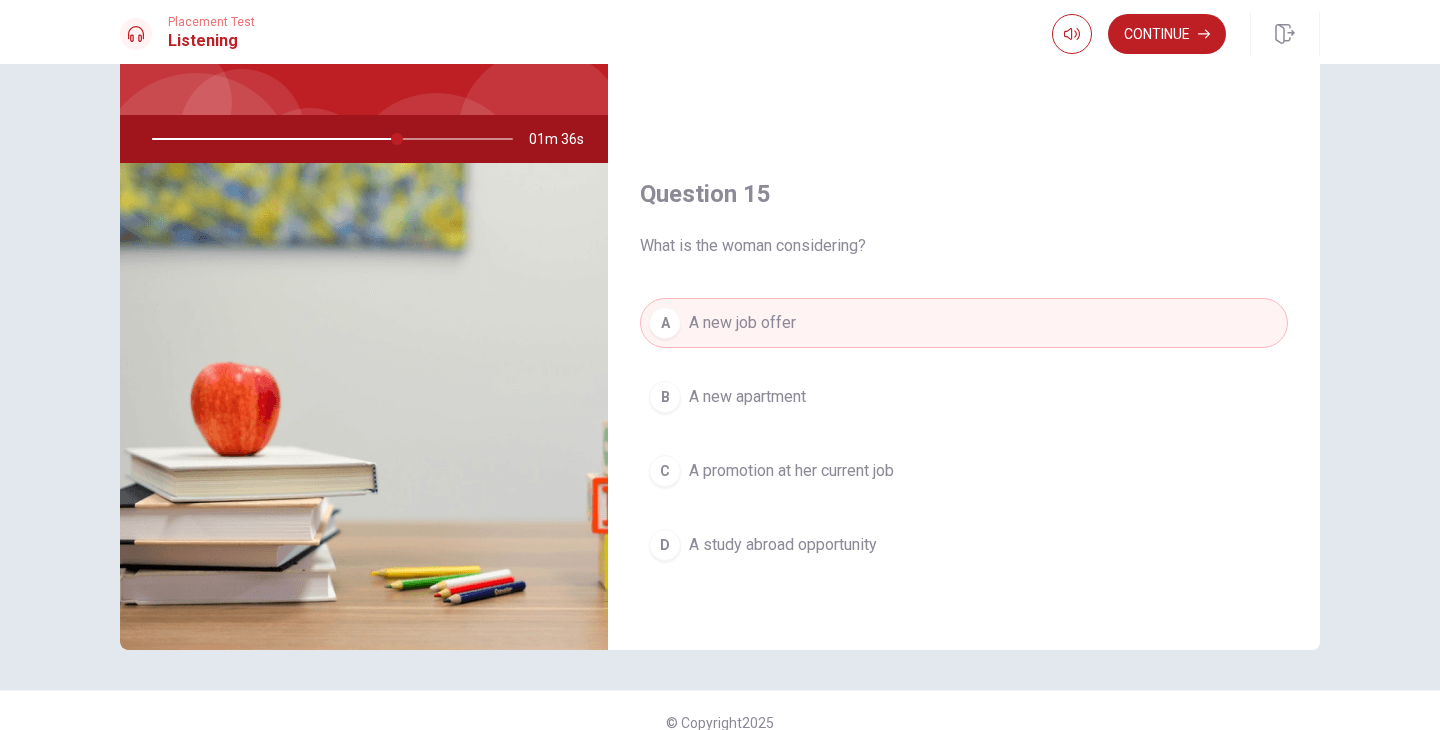 click on "Question 15 What is the woman considering? A A new job offer B A new apartment C A promotion at her current job D A study abroad opportunity" at bounding box center [964, 394] 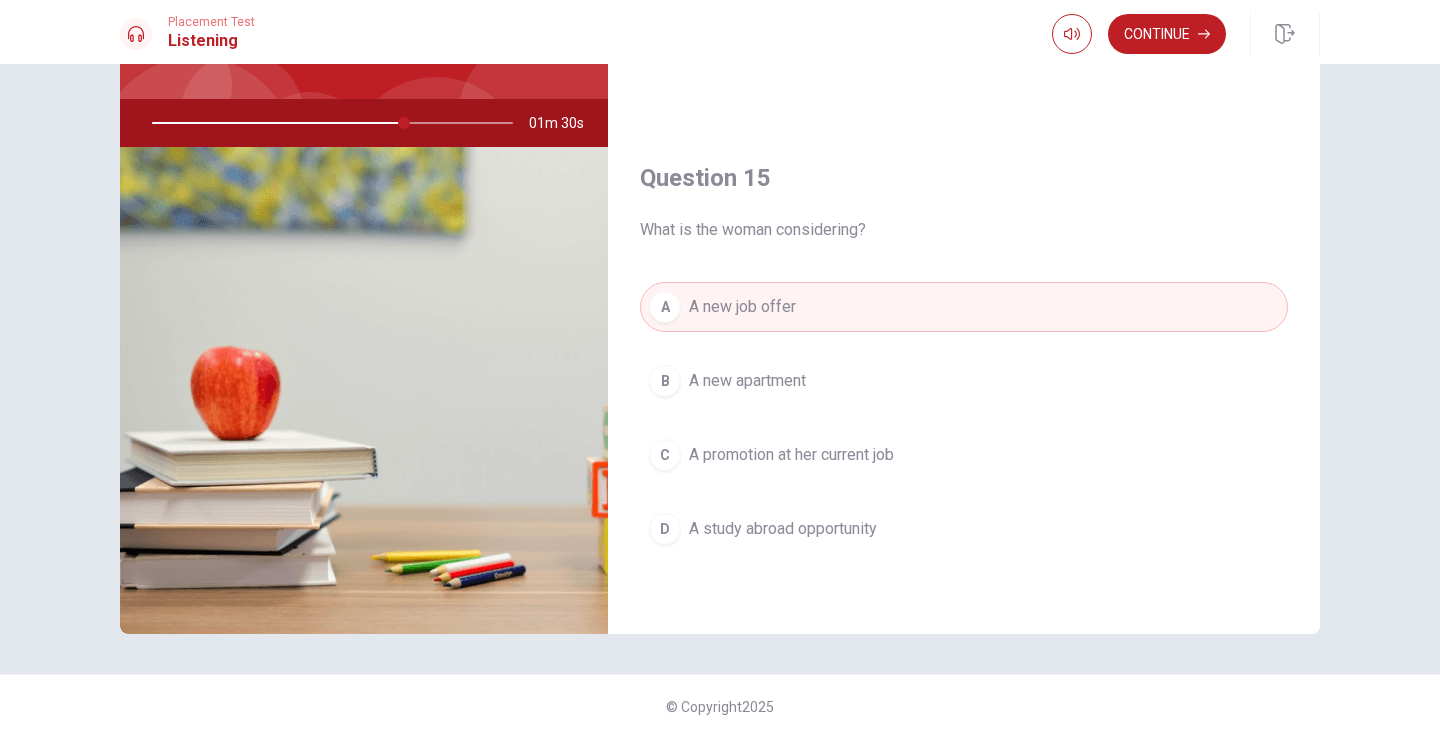 scroll, scrollTop: 173, scrollLeft: 0, axis: vertical 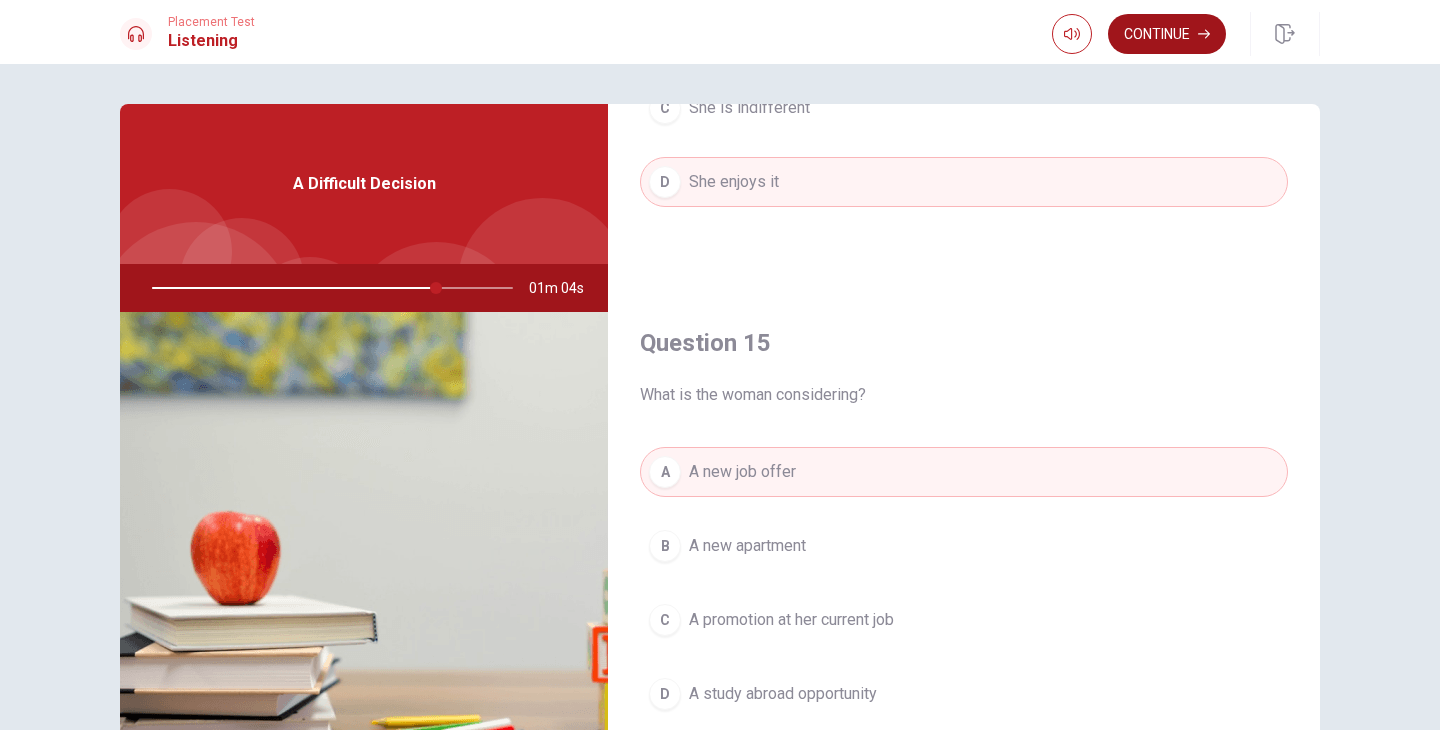 click on "Continue" at bounding box center [1167, 34] 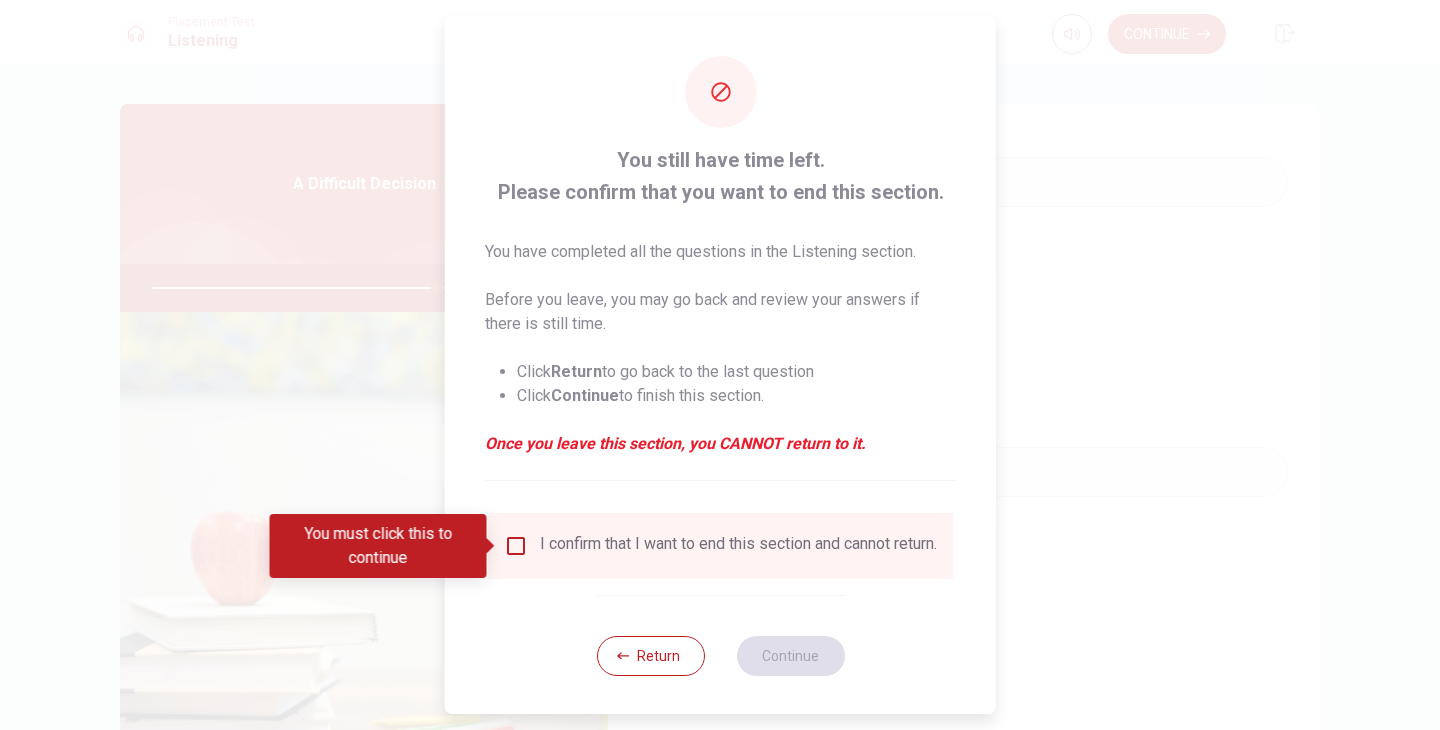 click at bounding box center [516, 546] 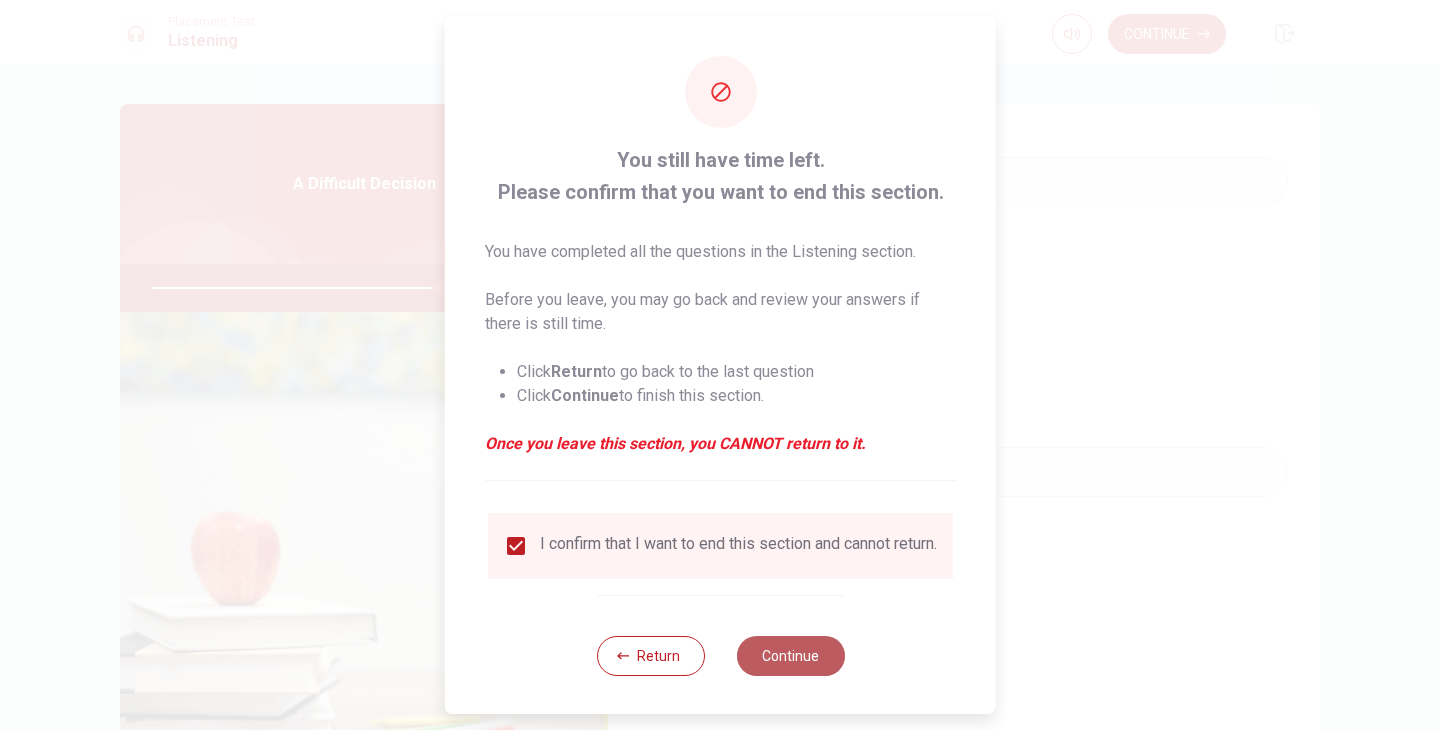 click on "Continue" at bounding box center (790, 656) 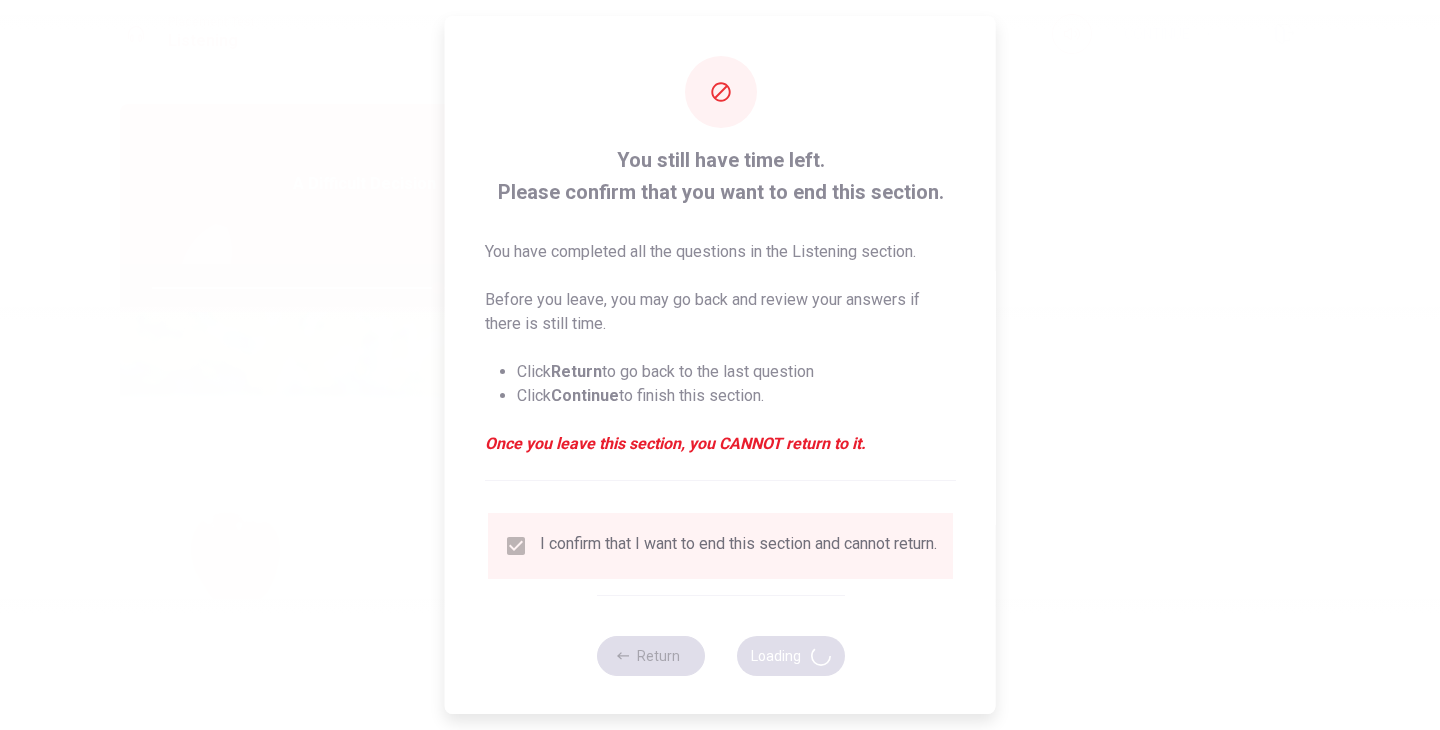 type on "80" 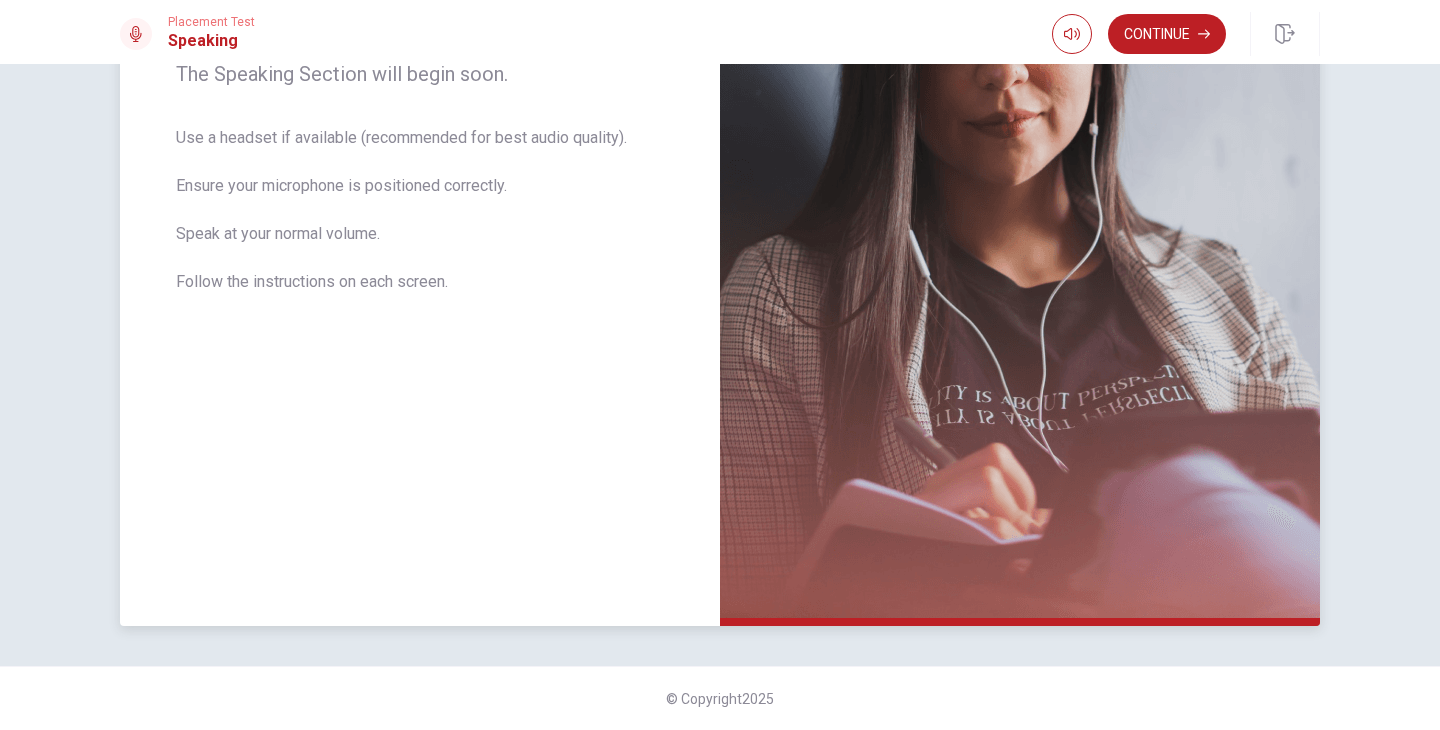 scroll, scrollTop: 0, scrollLeft: 0, axis: both 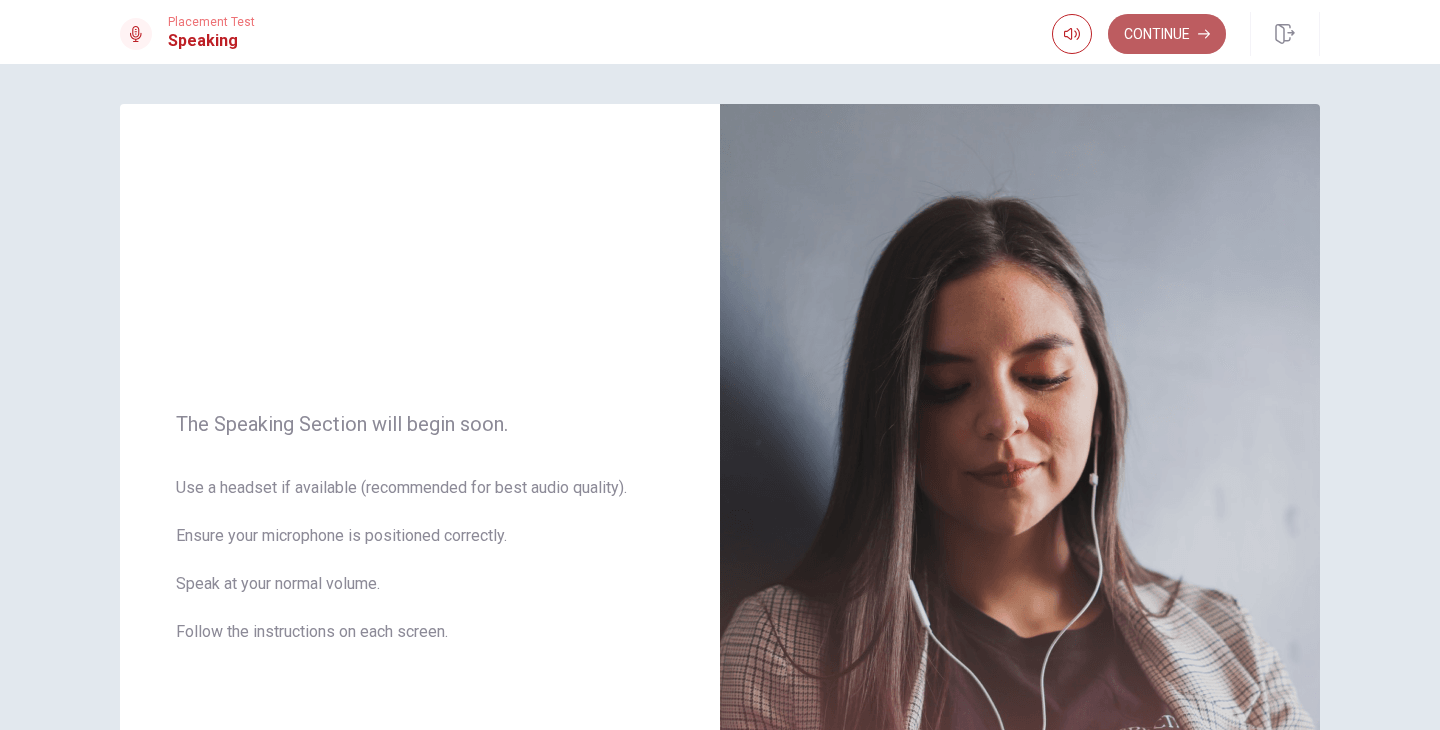 click on "Continue" at bounding box center [1167, 34] 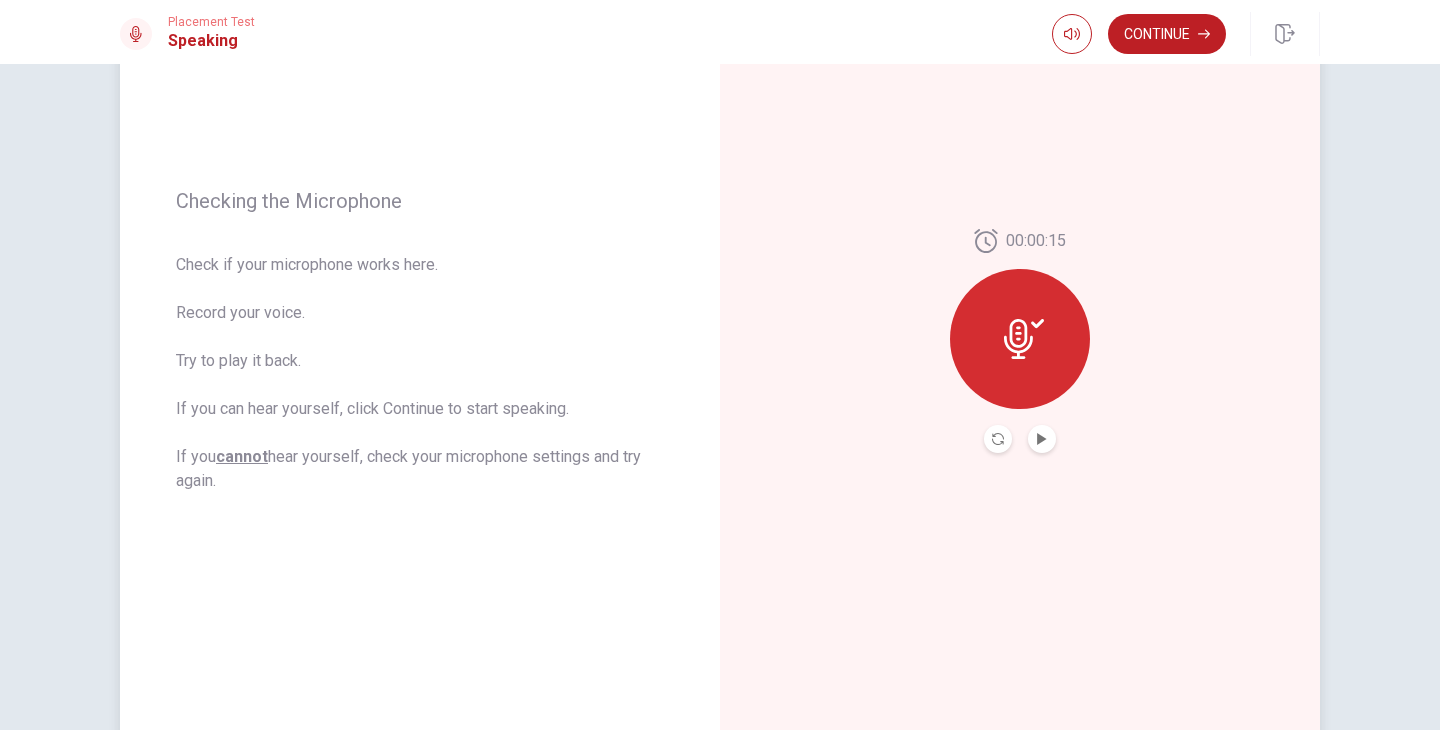 scroll, scrollTop: 197, scrollLeft: 0, axis: vertical 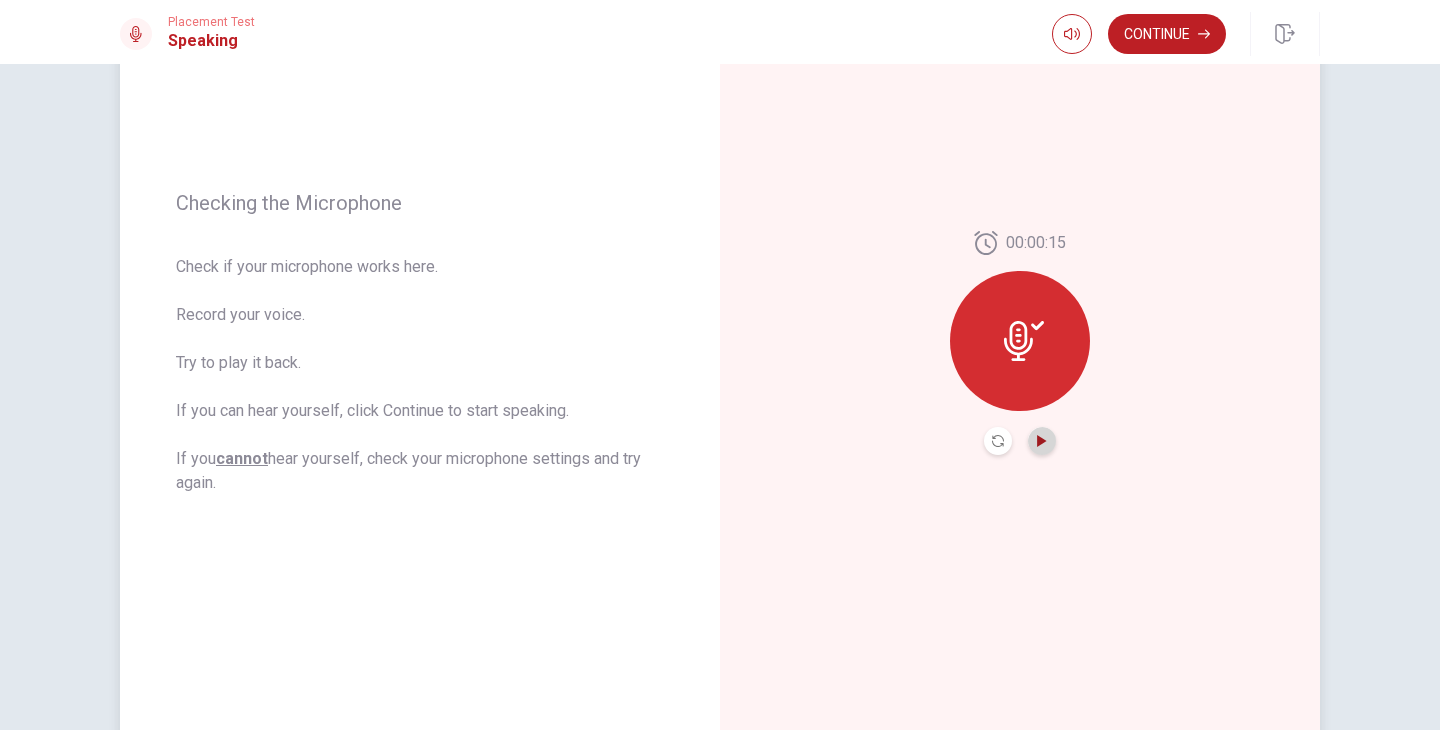 click 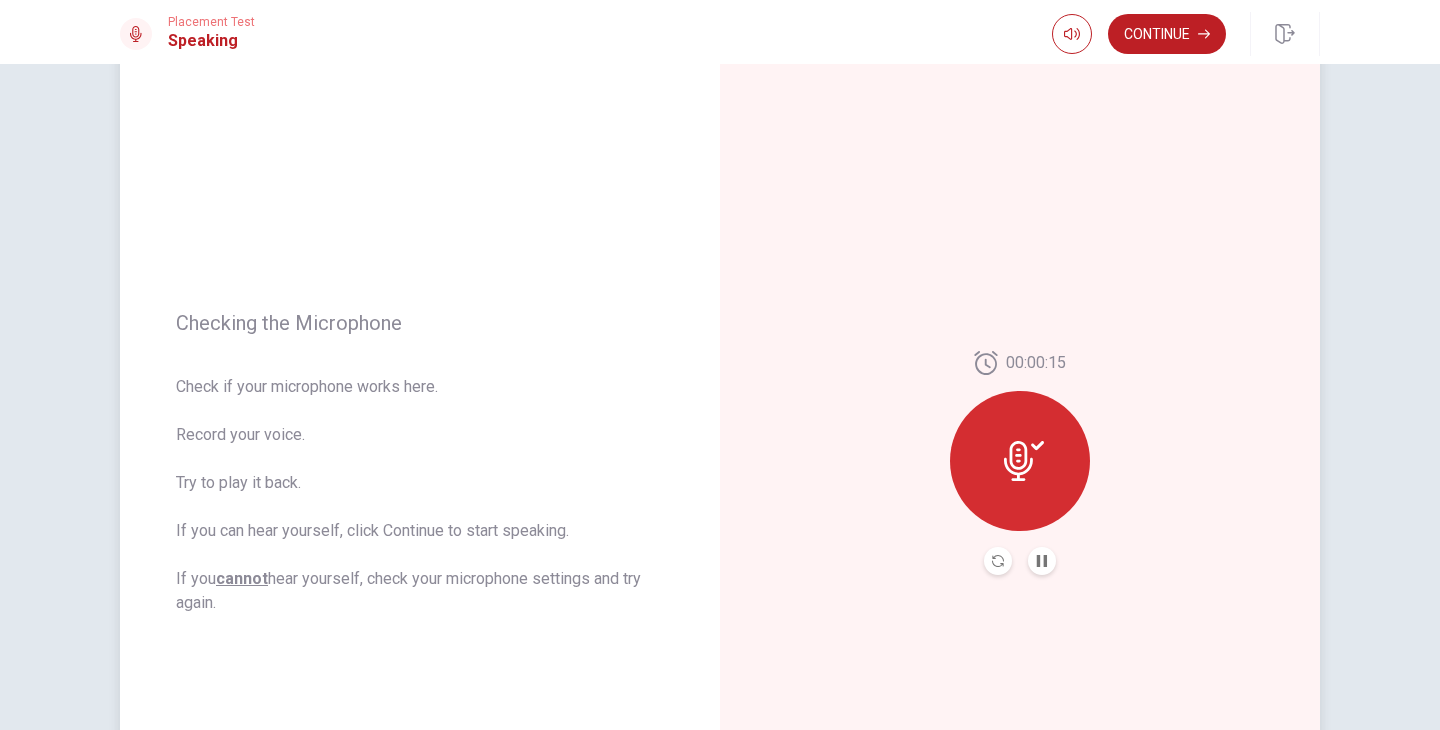 scroll, scrollTop: 0, scrollLeft: 0, axis: both 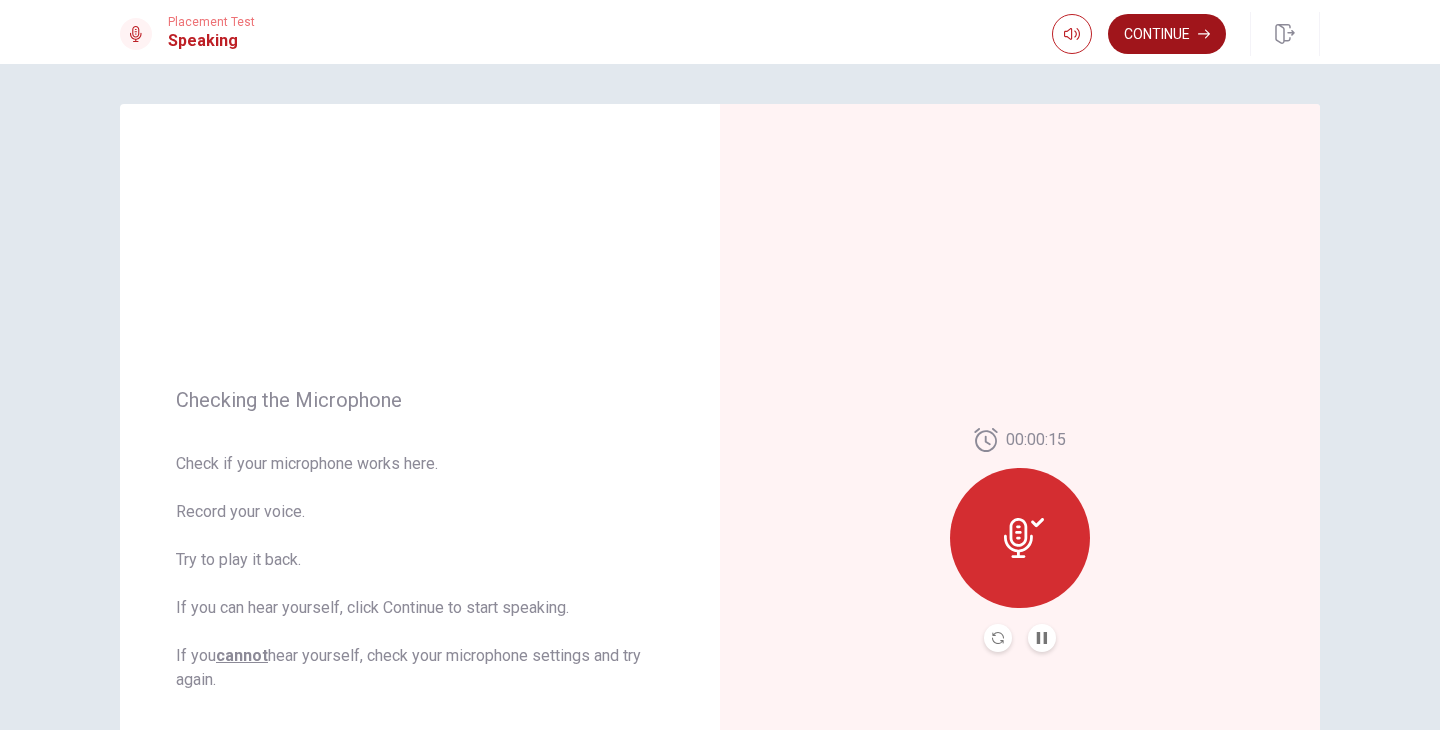 click on "Continue" at bounding box center [1167, 34] 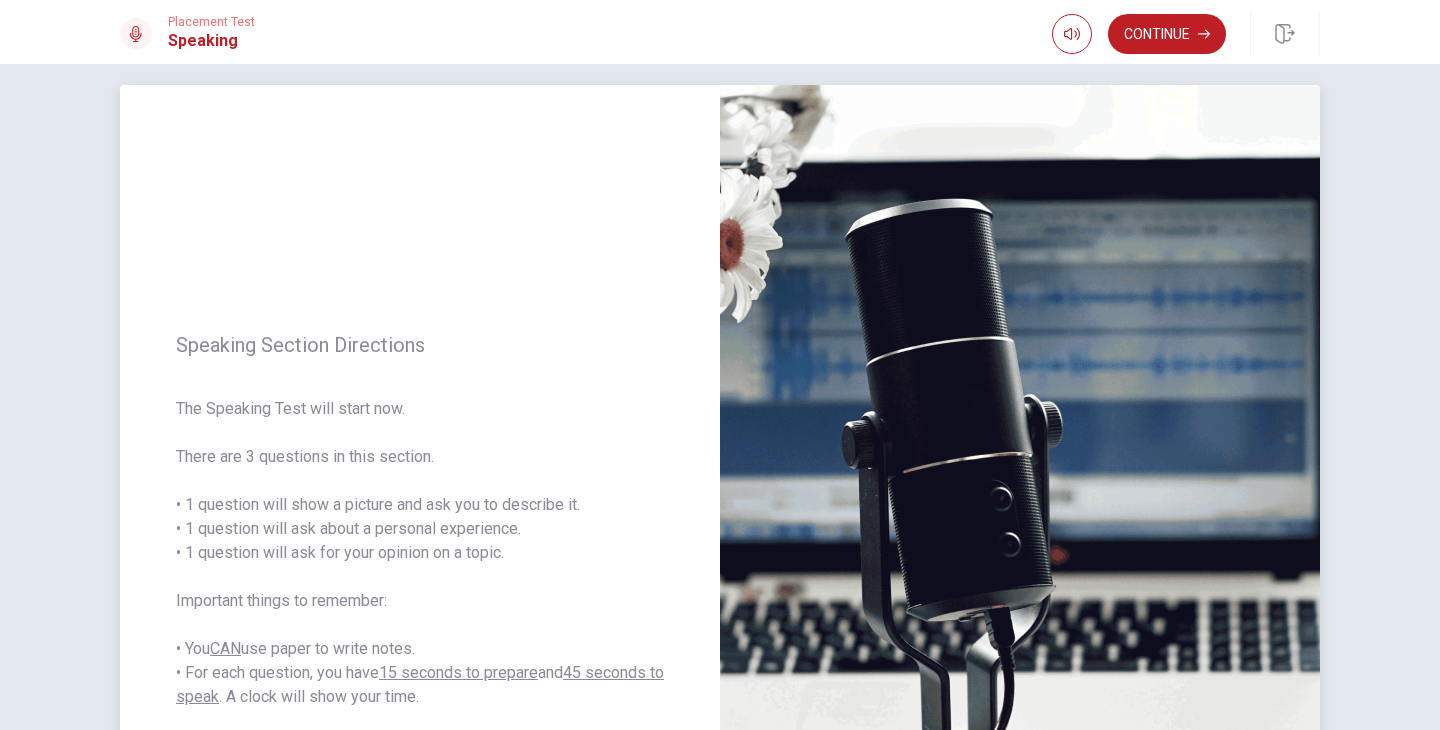 scroll, scrollTop: 0, scrollLeft: 0, axis: both 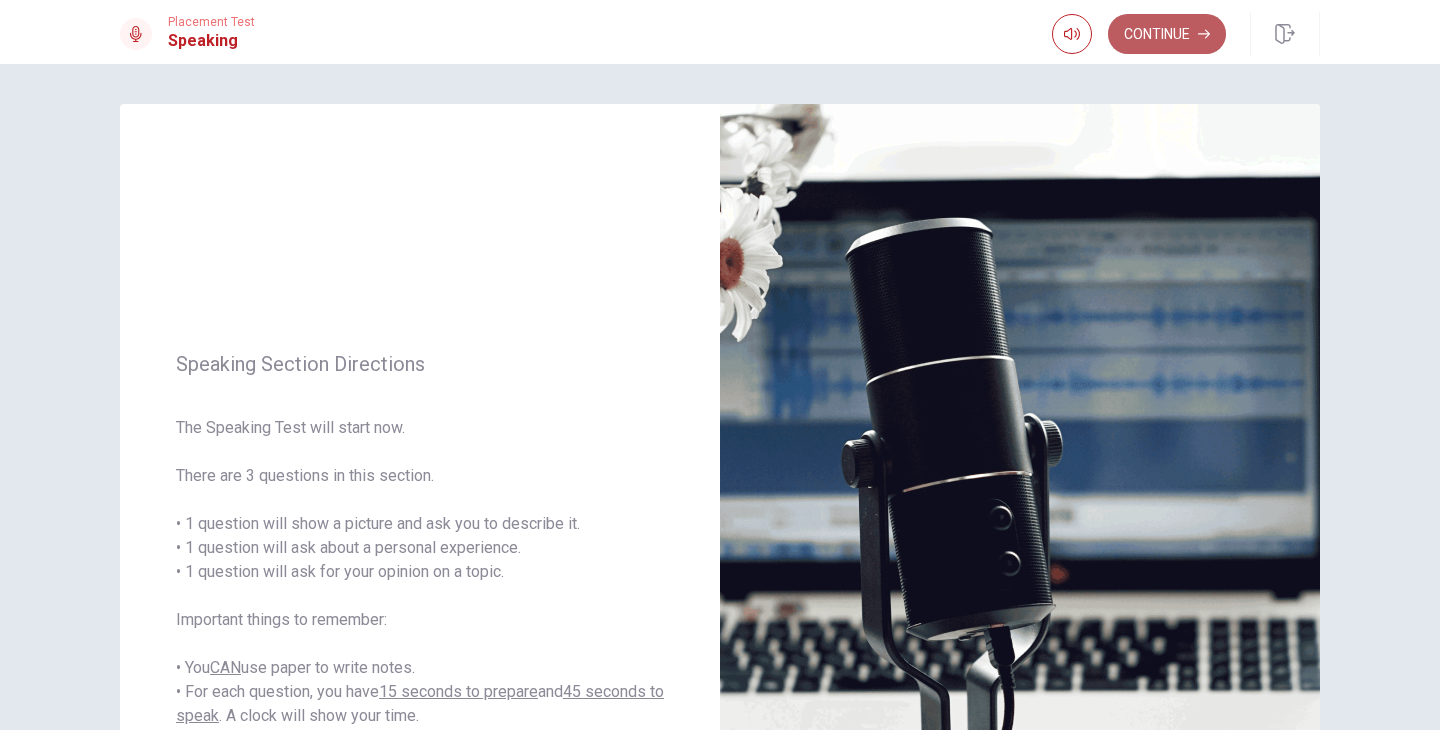click on "Continue" at bounding box center (1167, 34) 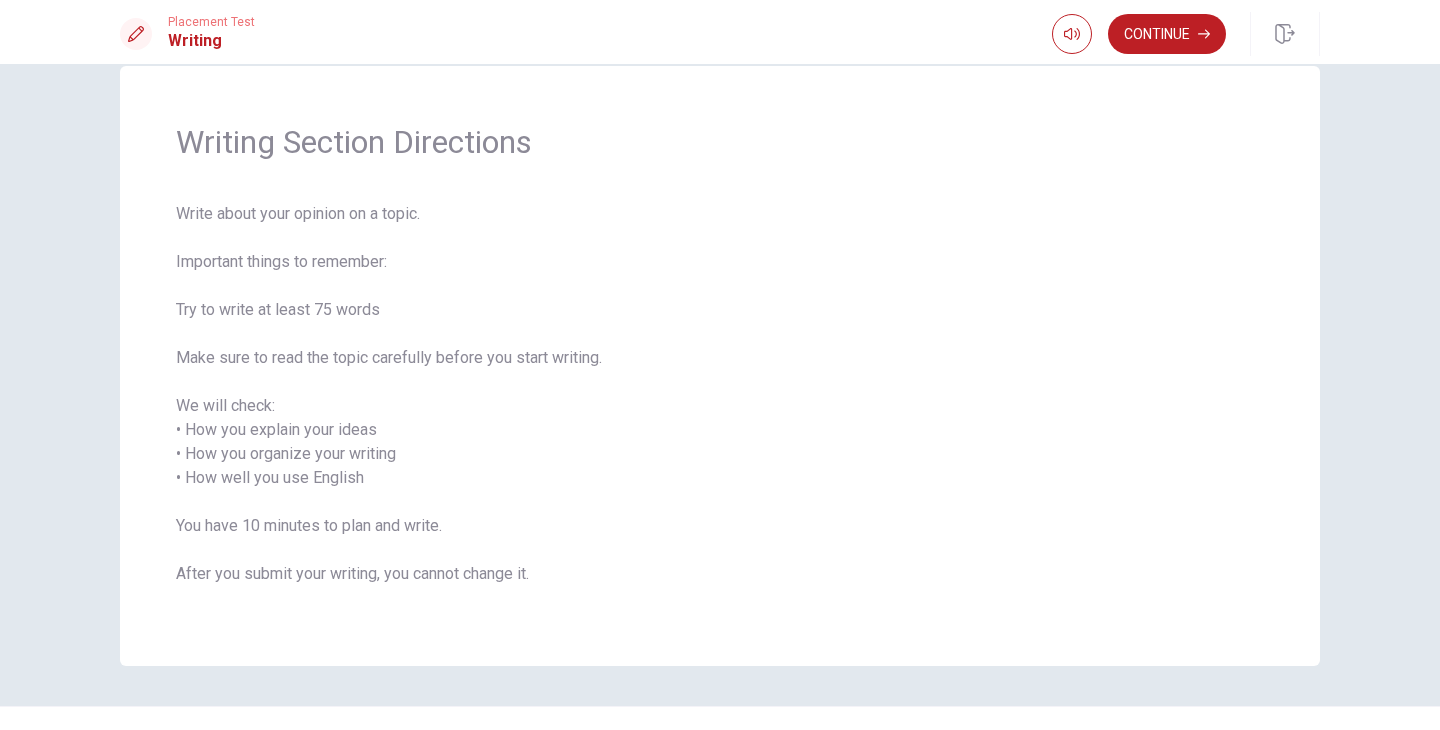 scroll, scrollTop: 0, scrollLeft: 0, axis: both 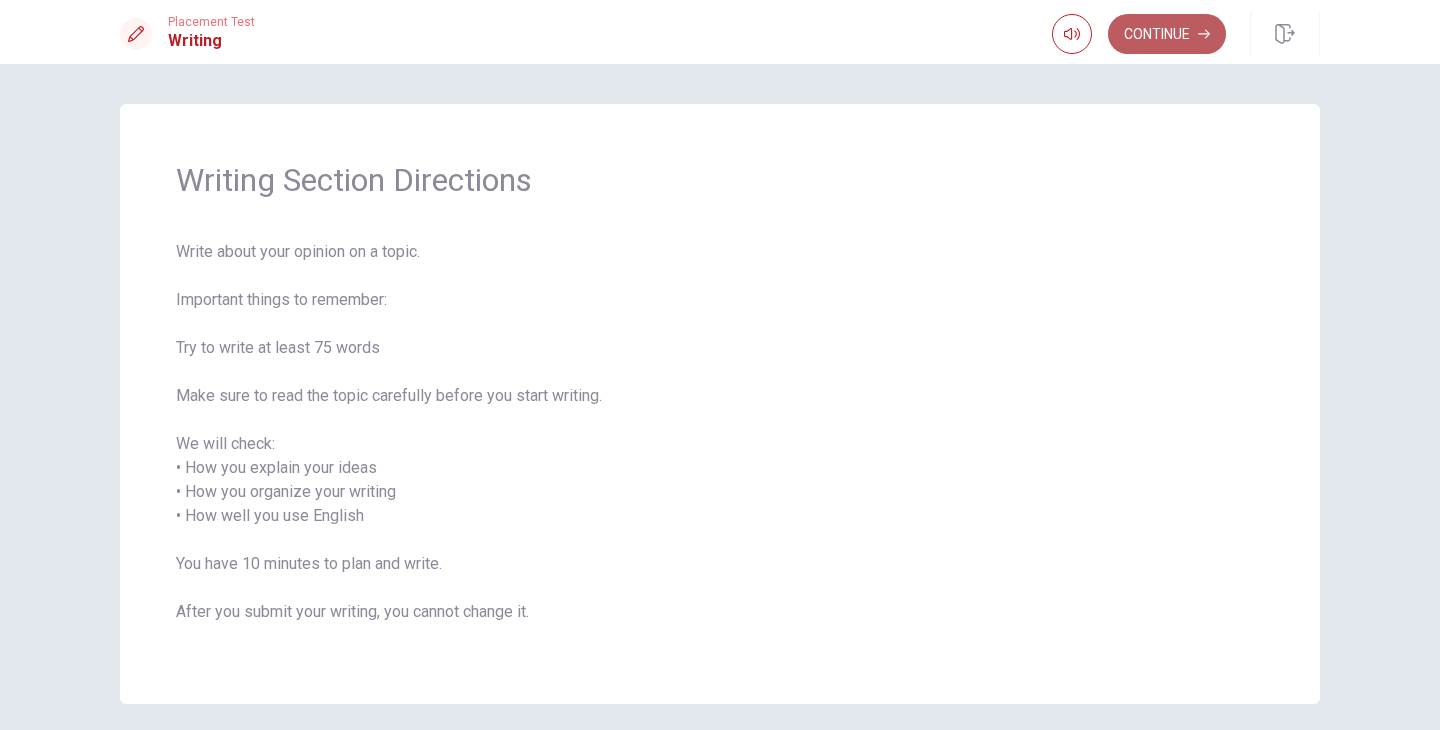 click on "Continue" at bounding box center (1167, 34) 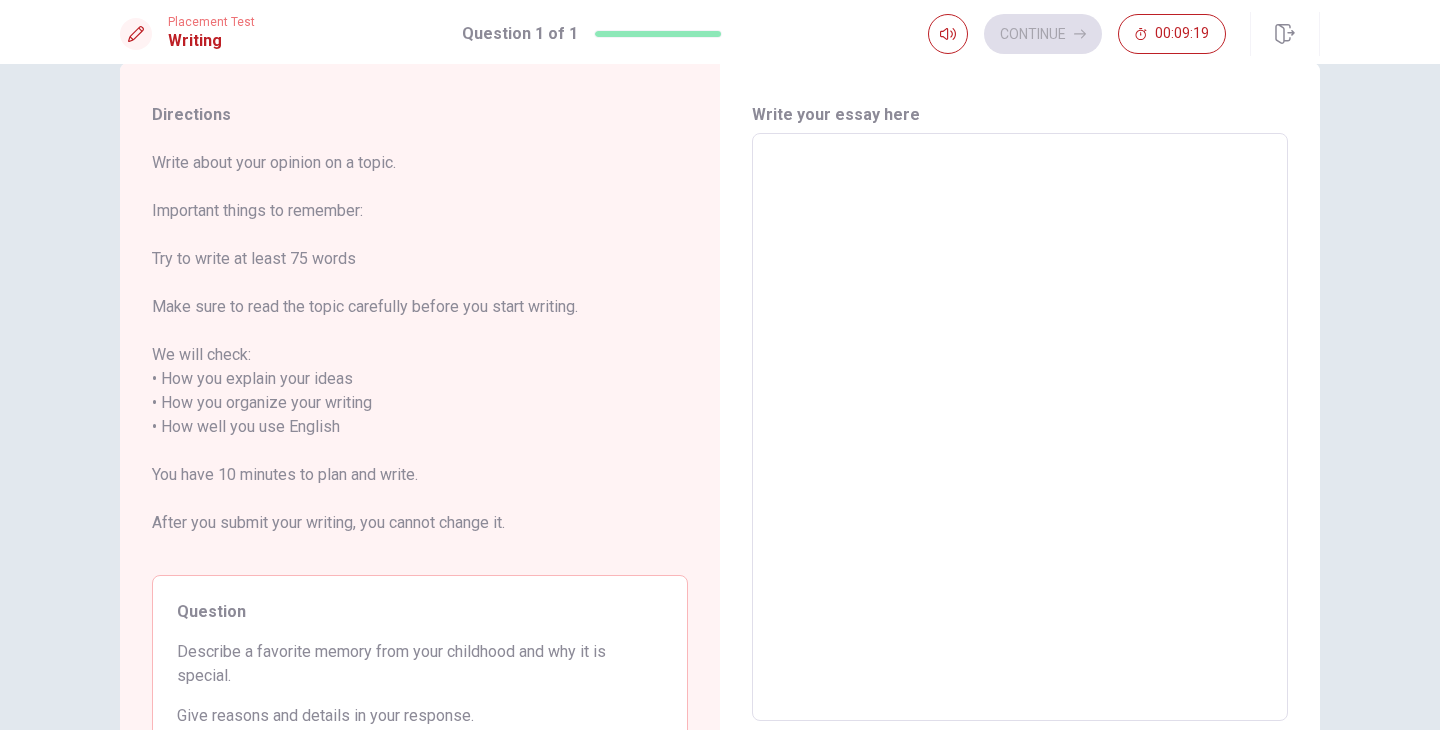 scroll, scrollTop: 38, scrollLeft: 0, axis: vertical 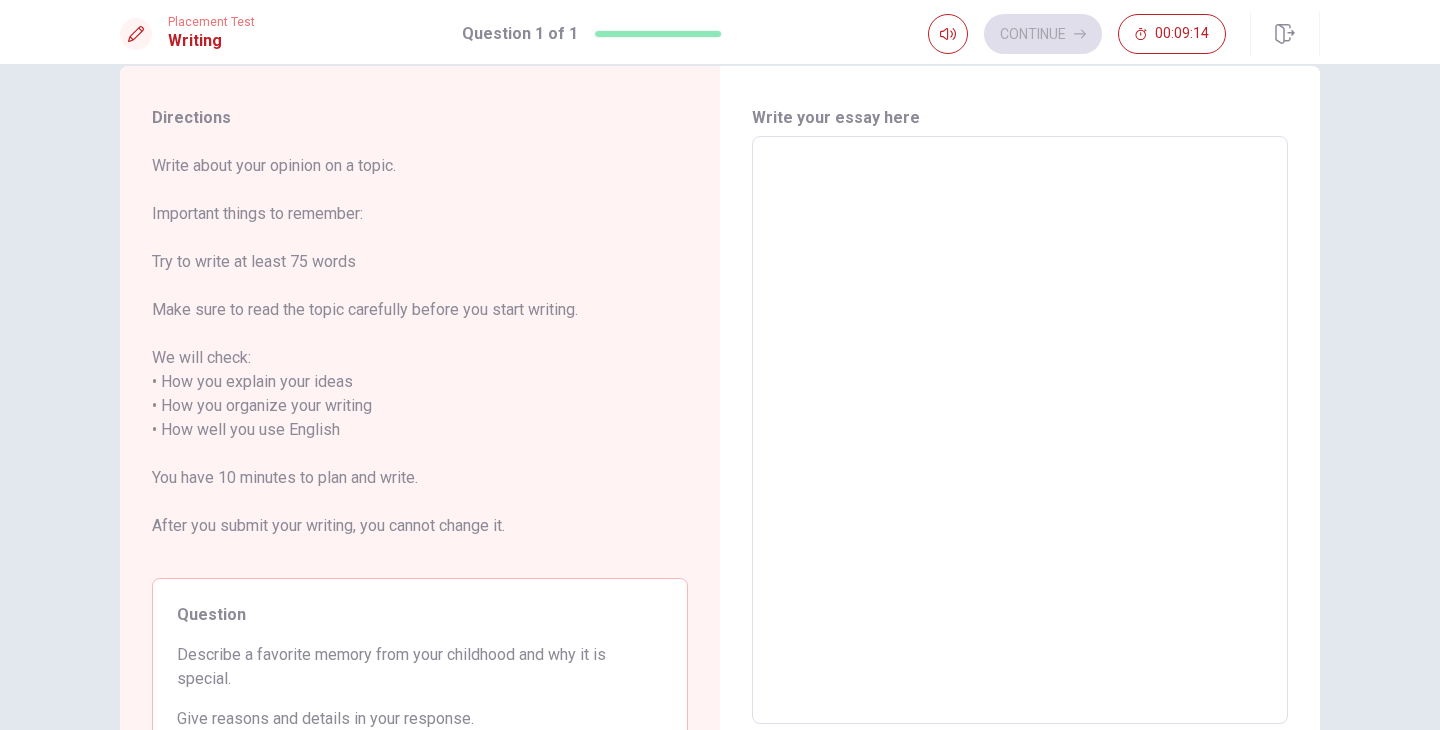 click at bounding box center [1020, 430] 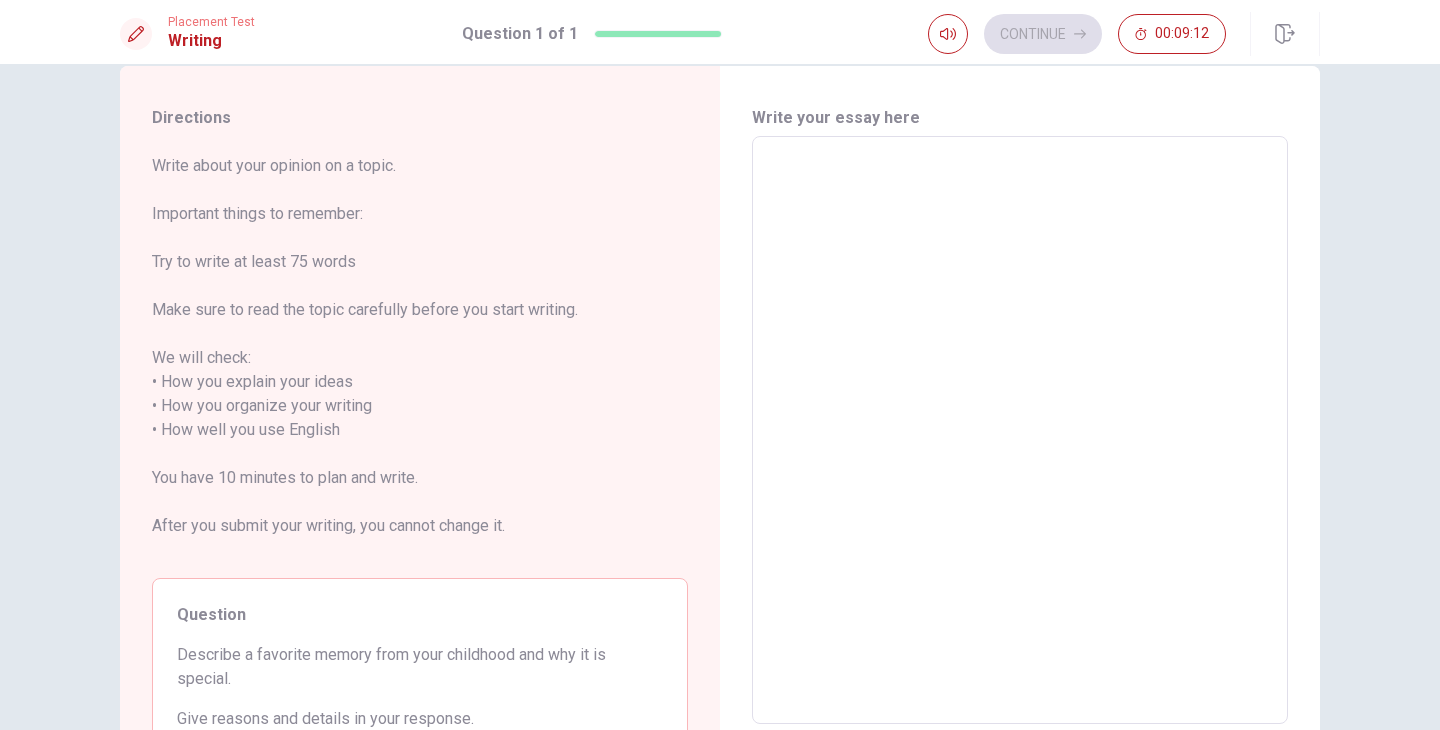 type on "I" 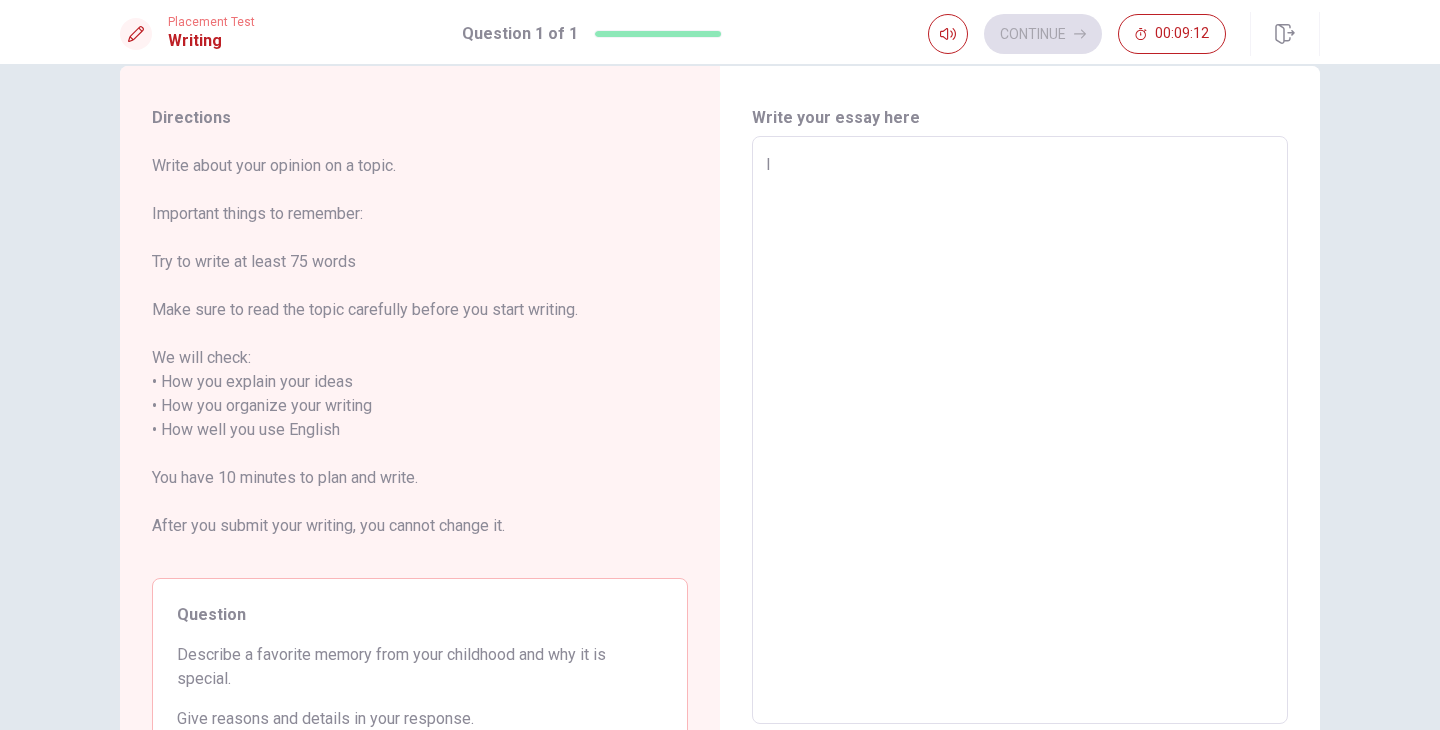 type on "x" 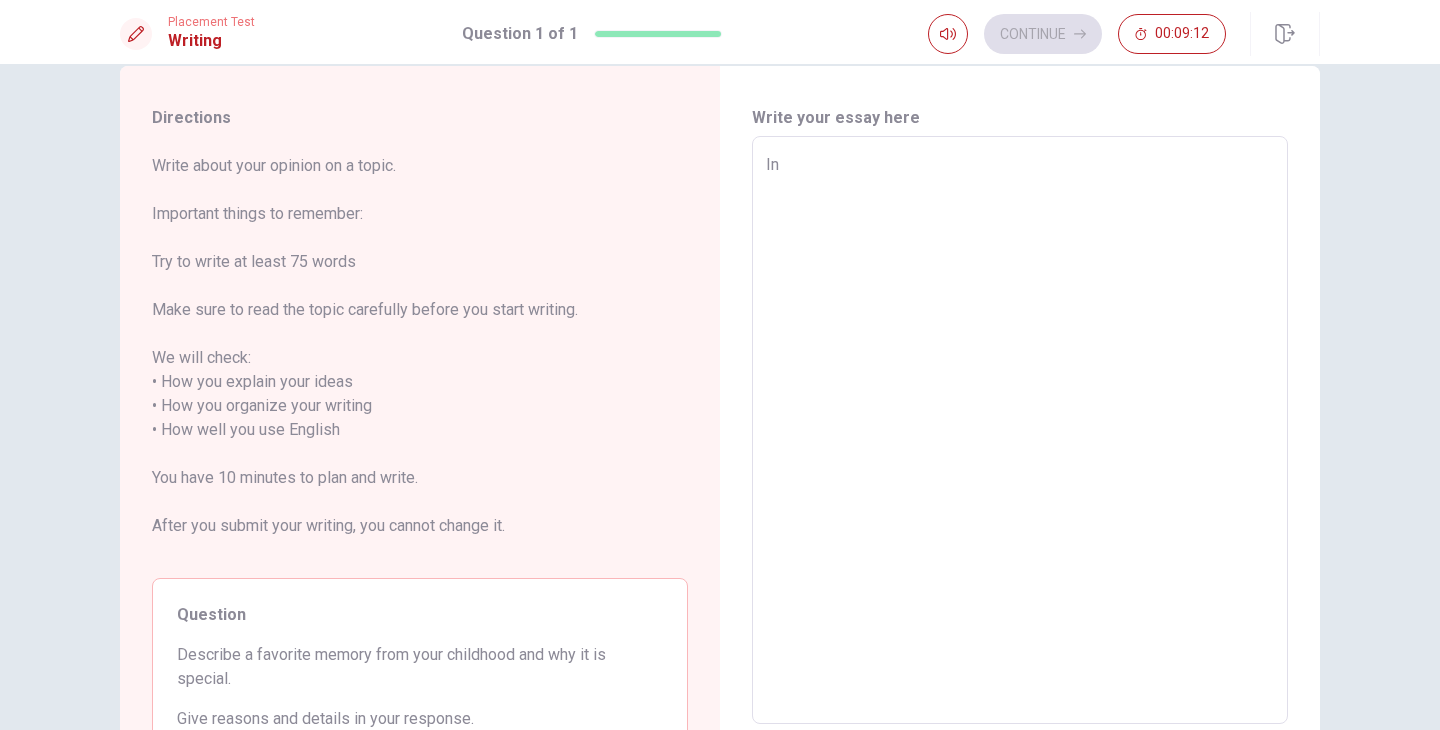 type on "x" 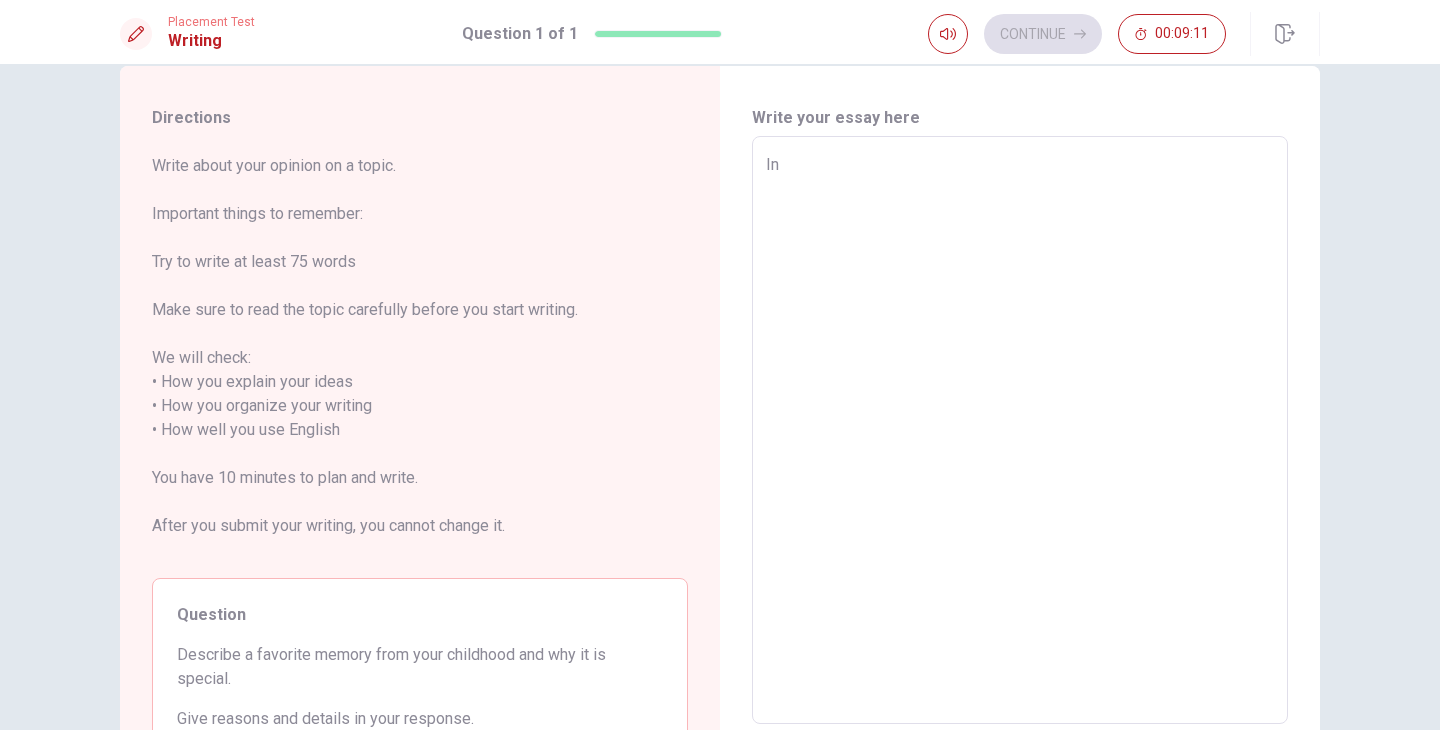 type on "In m" 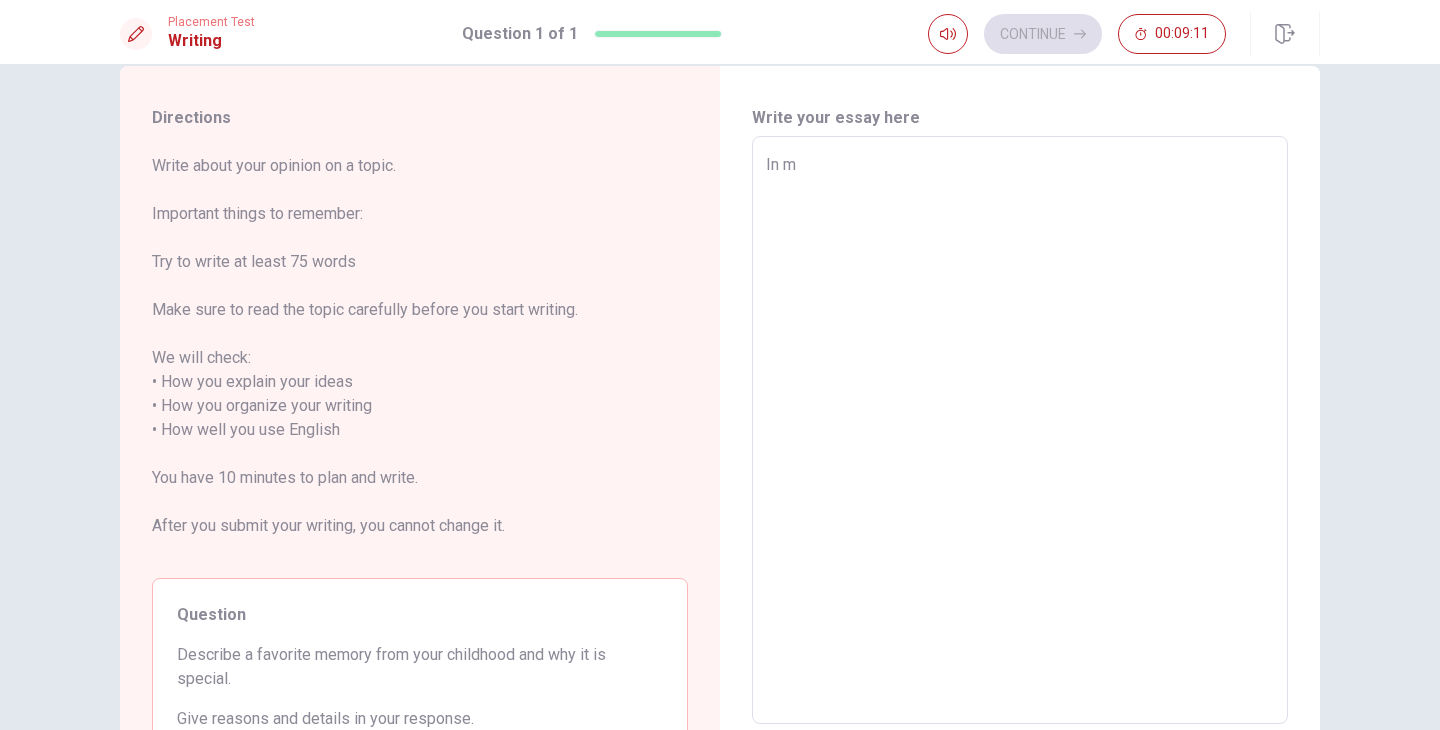 type on "x" 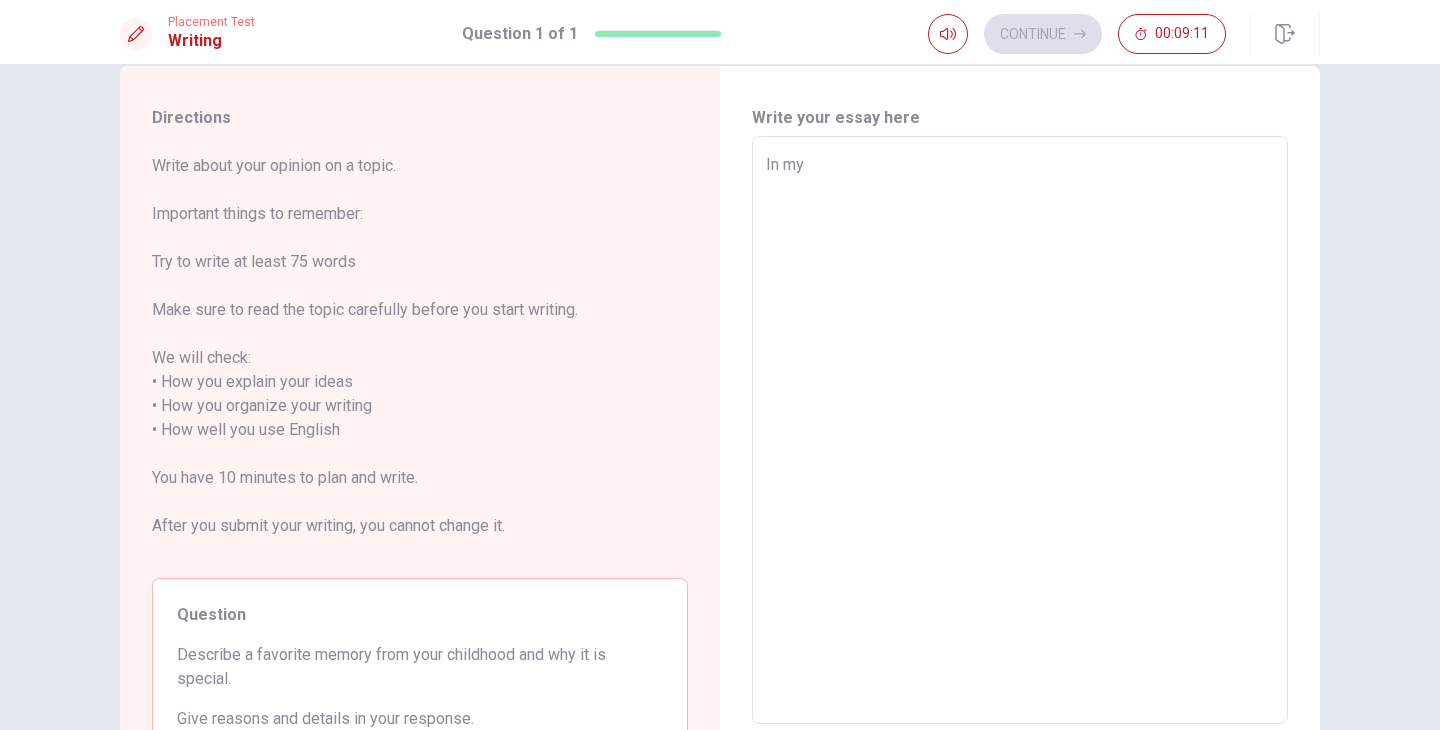 type on "x" 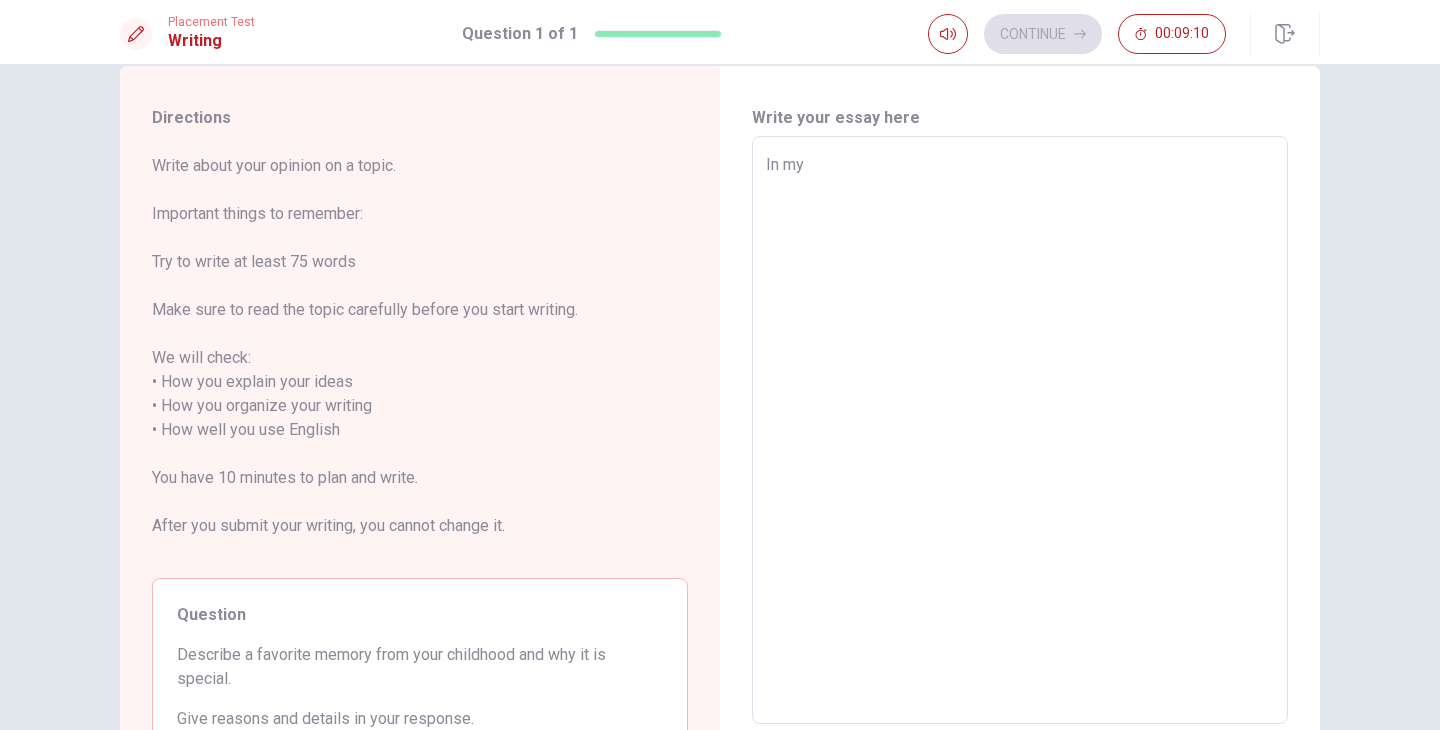 type on "x" 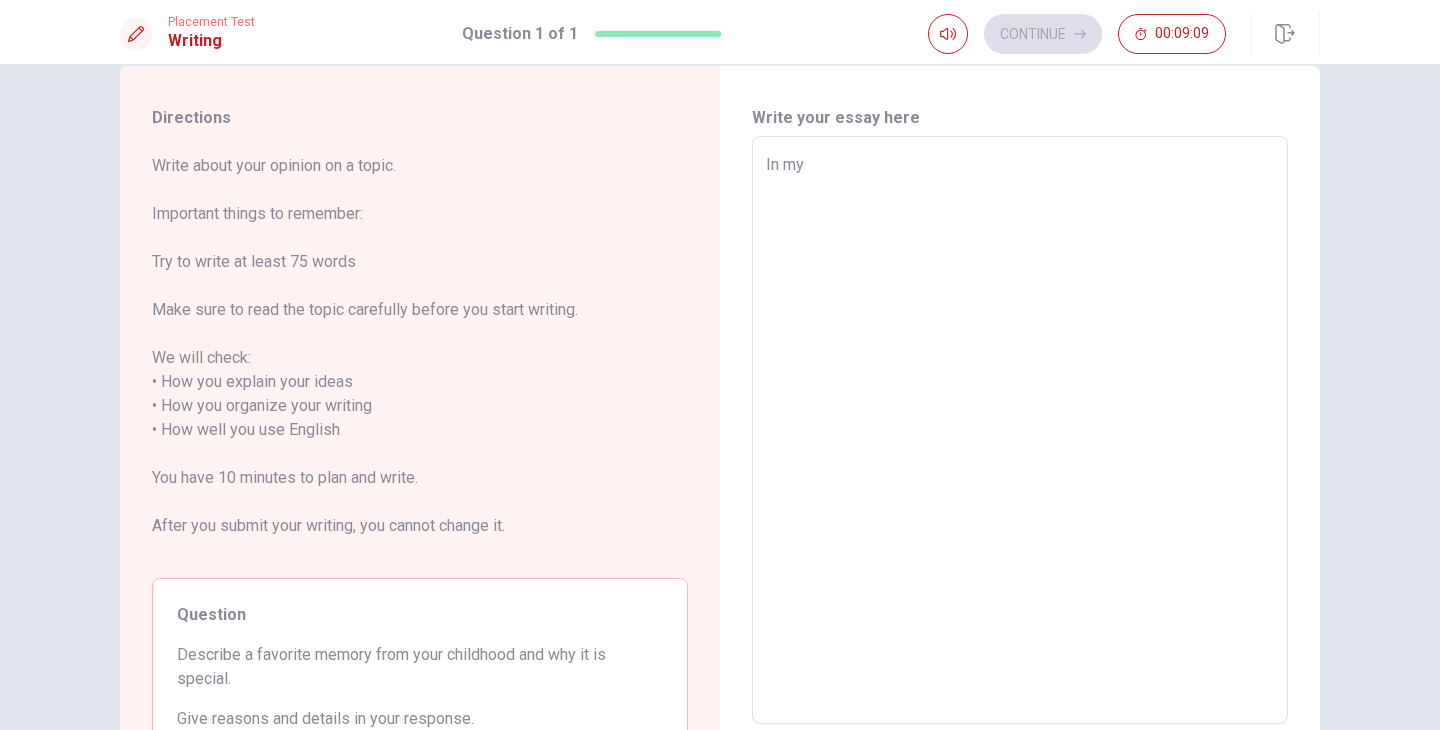 type on "In my" 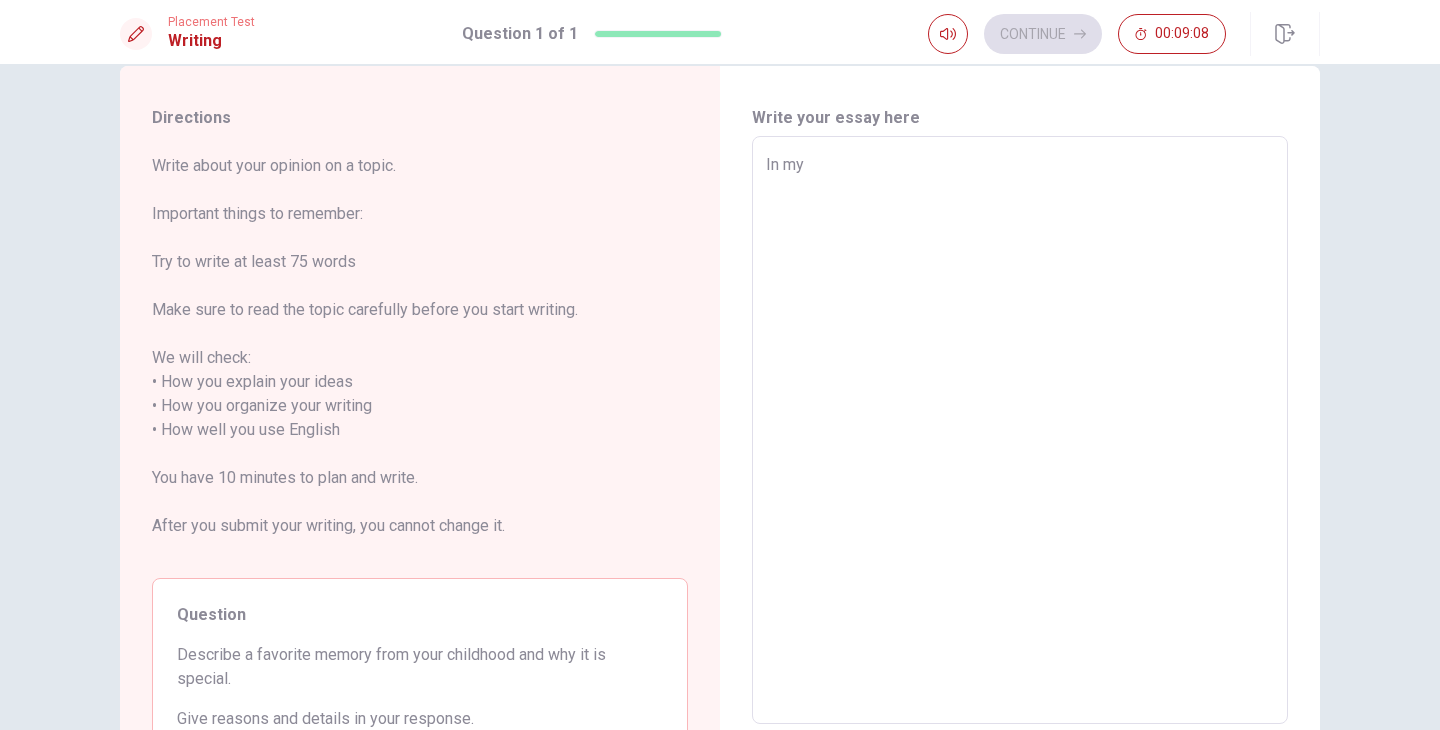 type on "In m" 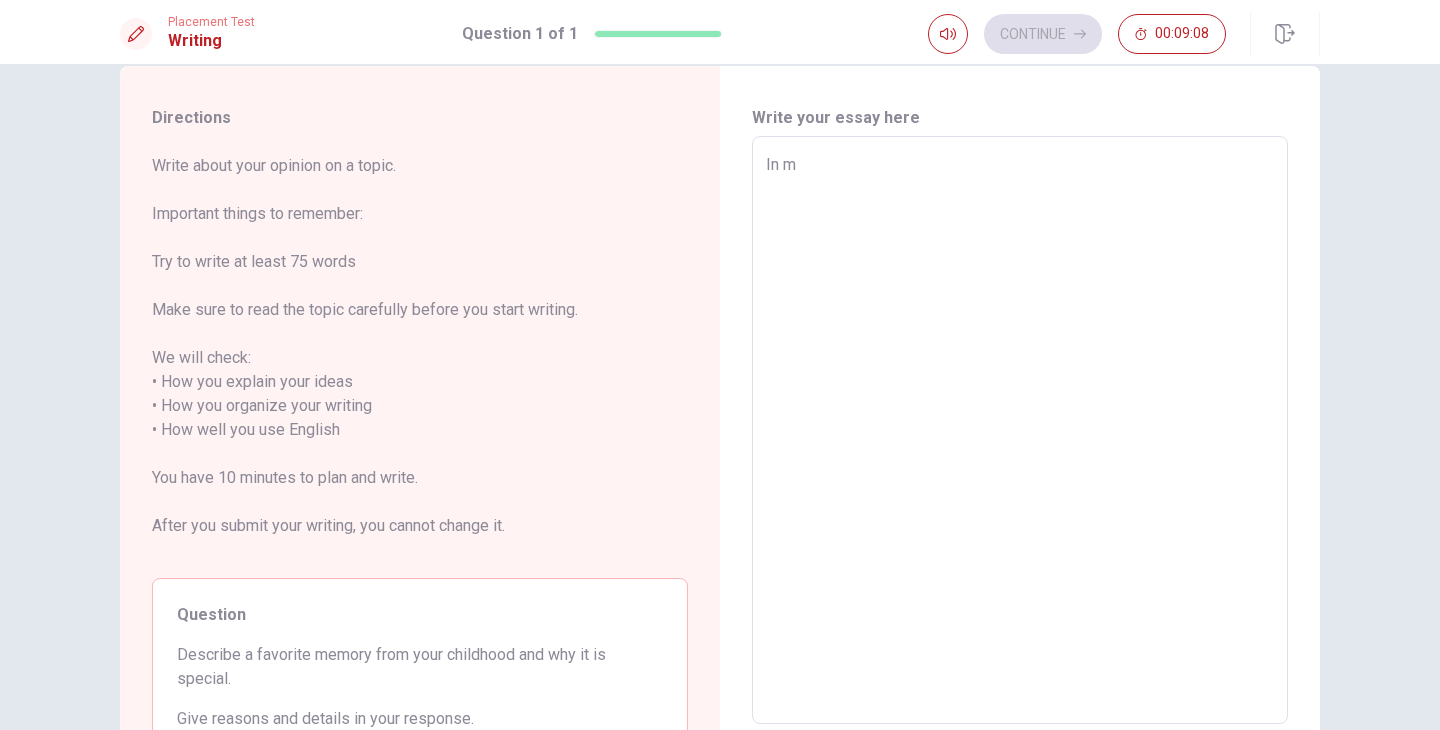 type on "x" 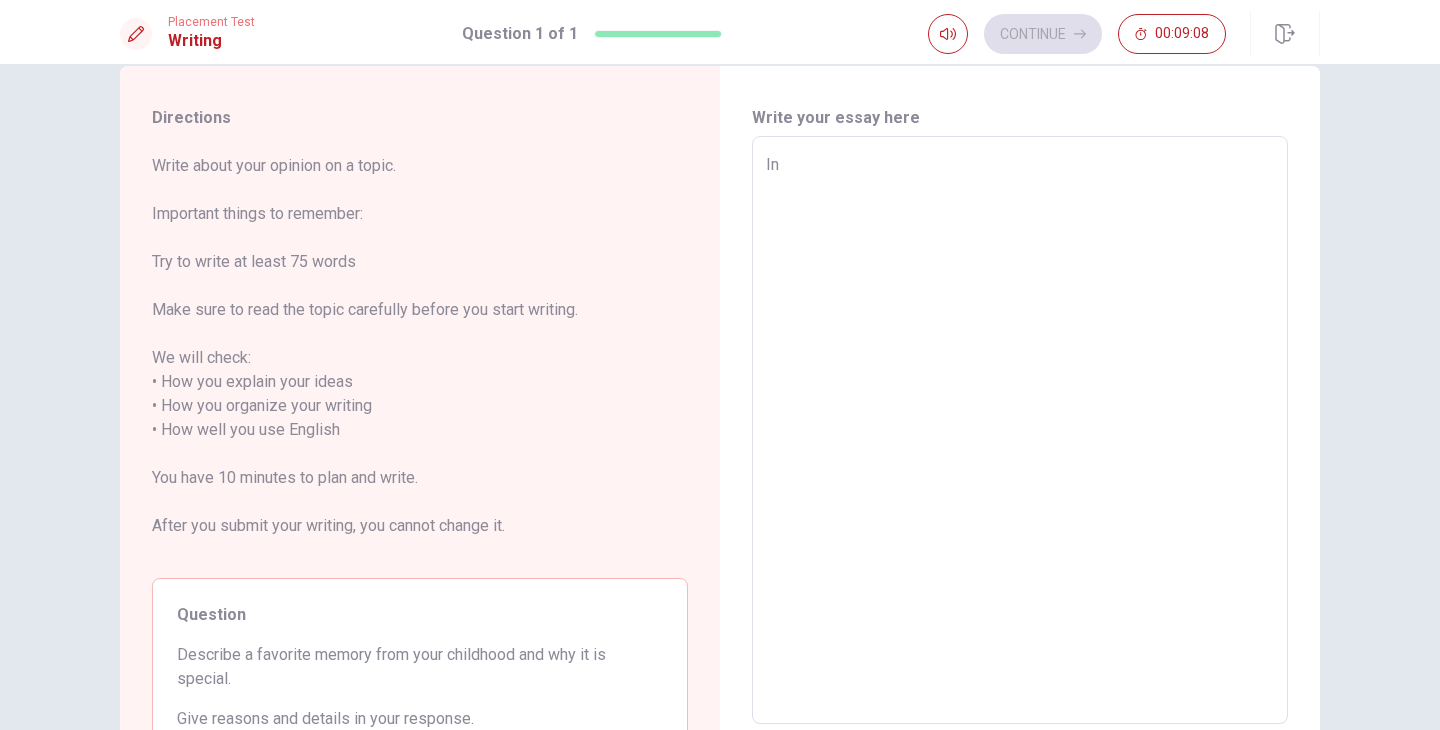 type on "x" 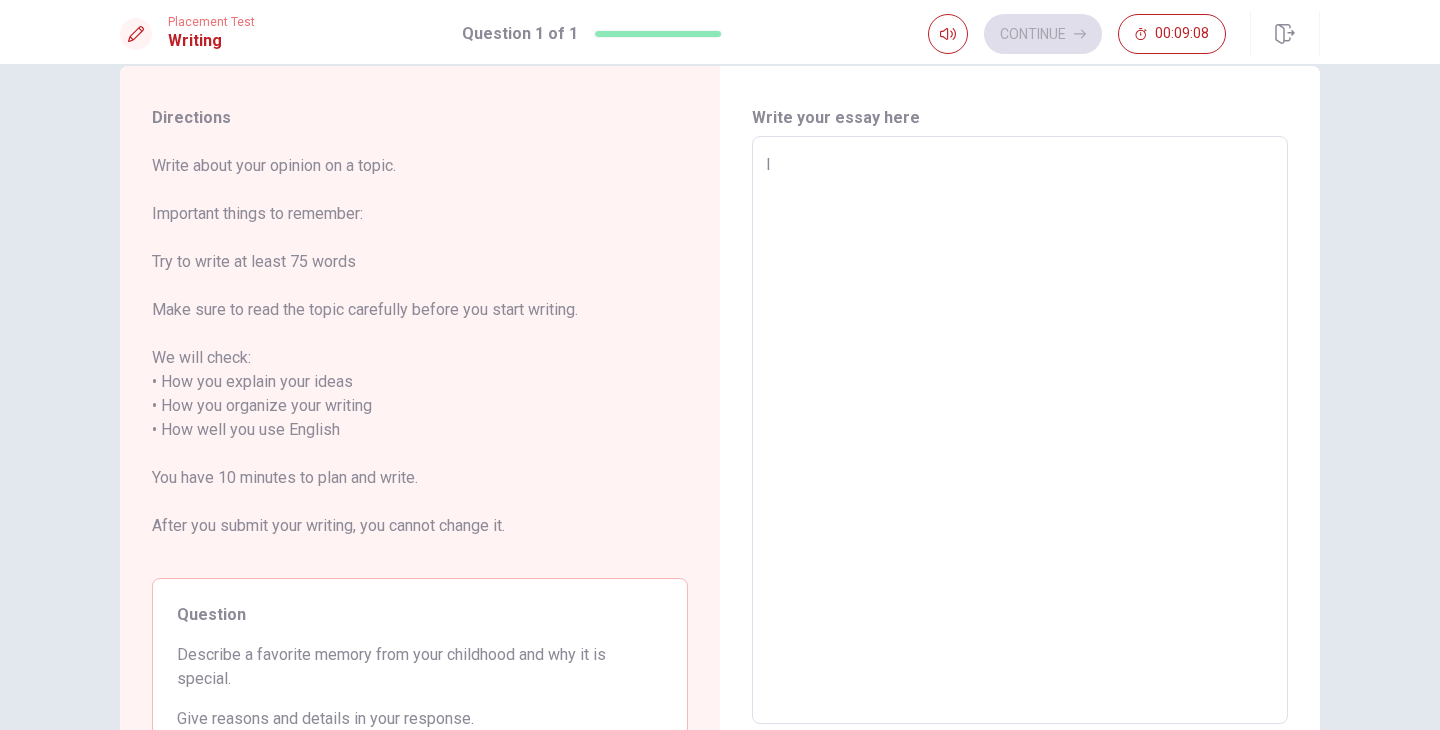 type on "x" 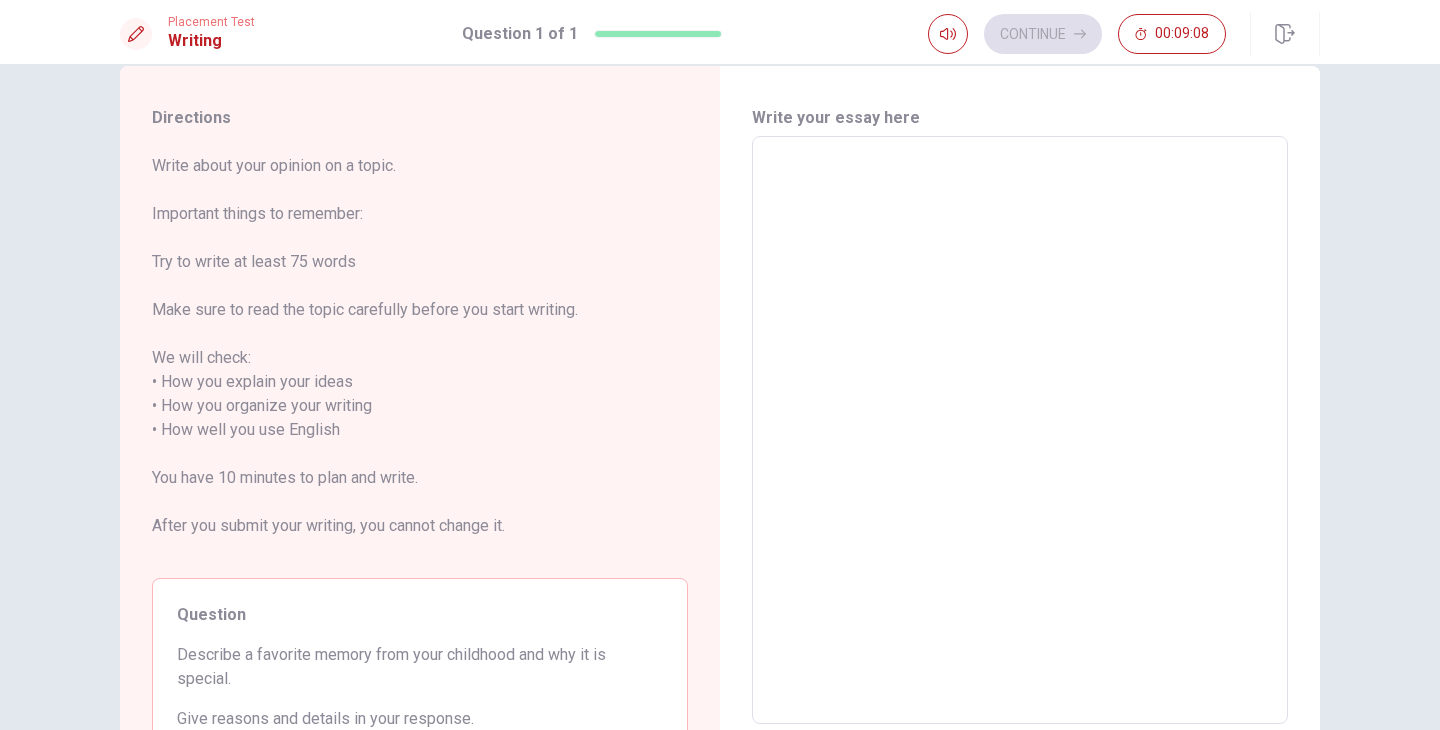type on "M" 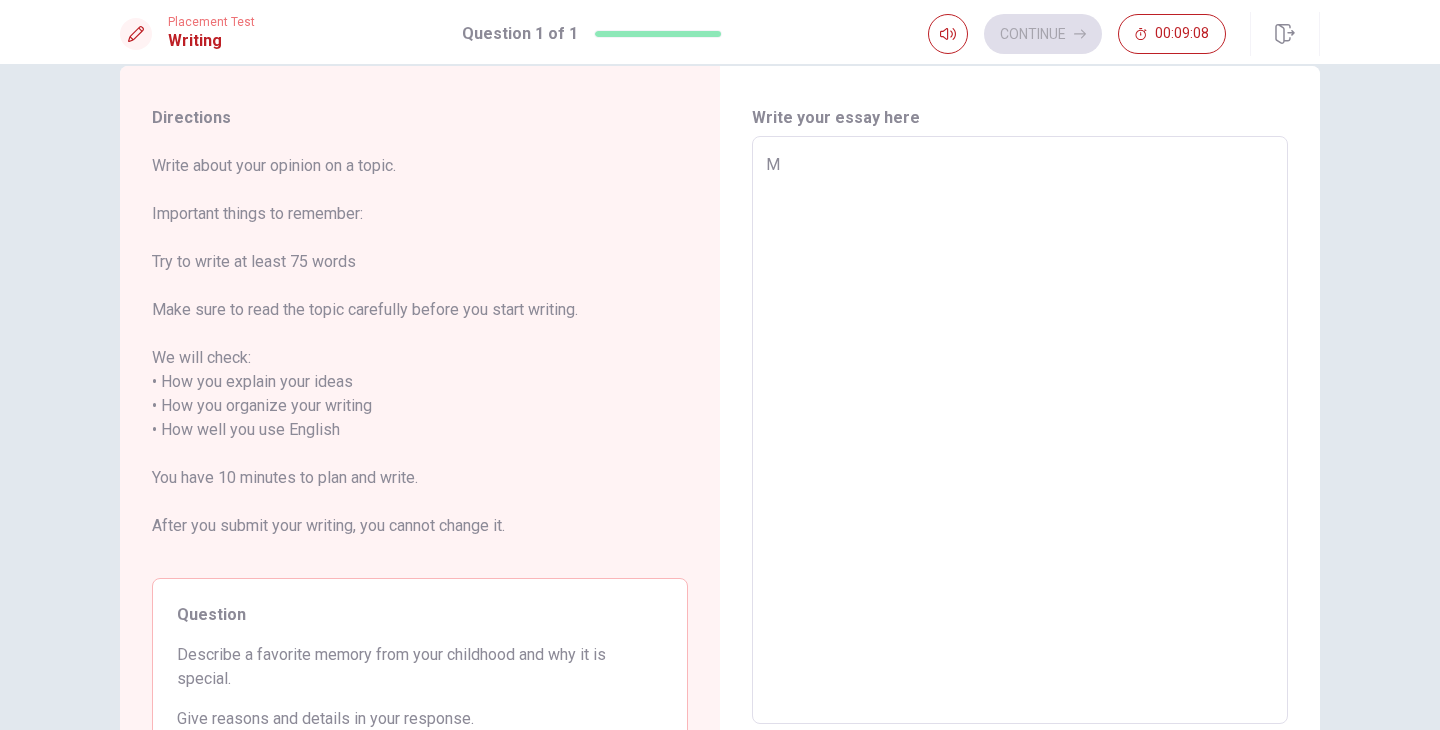 type on "x" 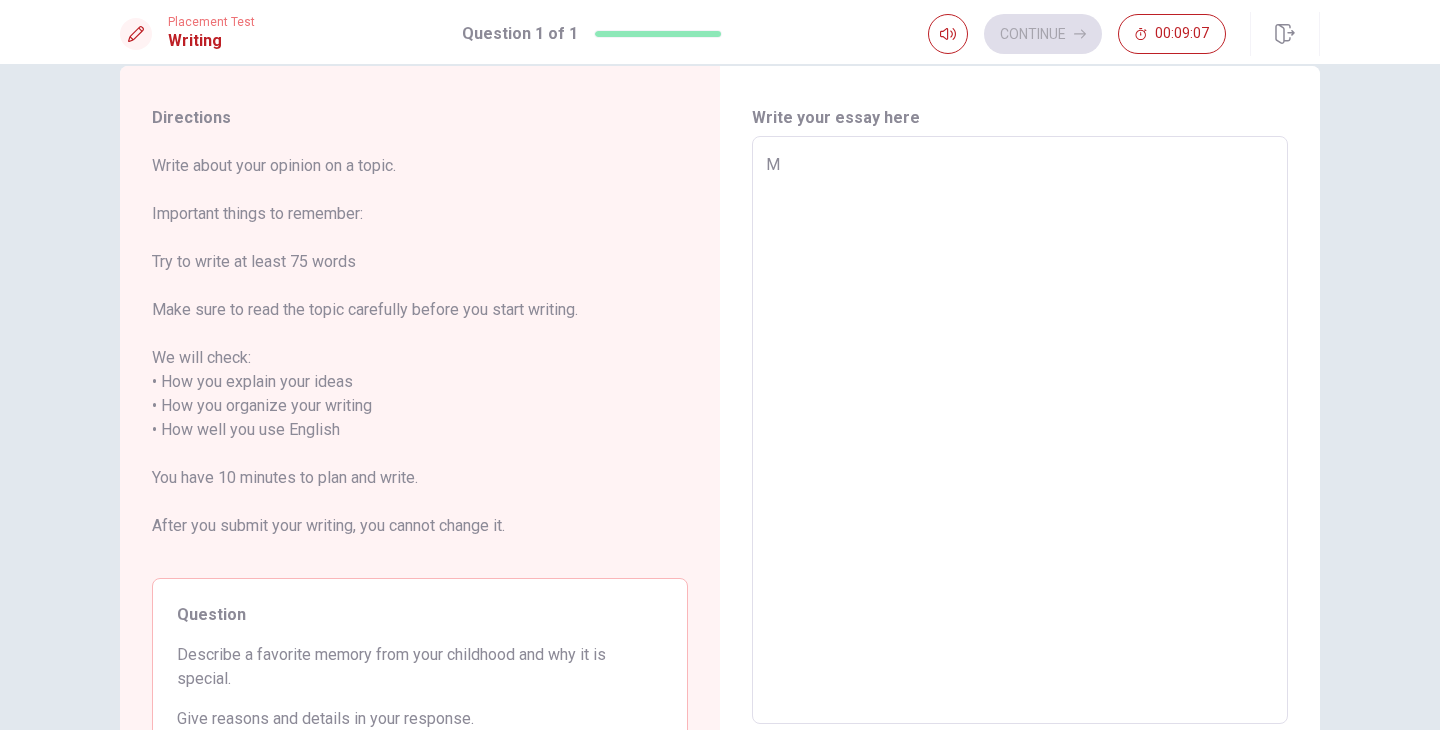 type on "My" 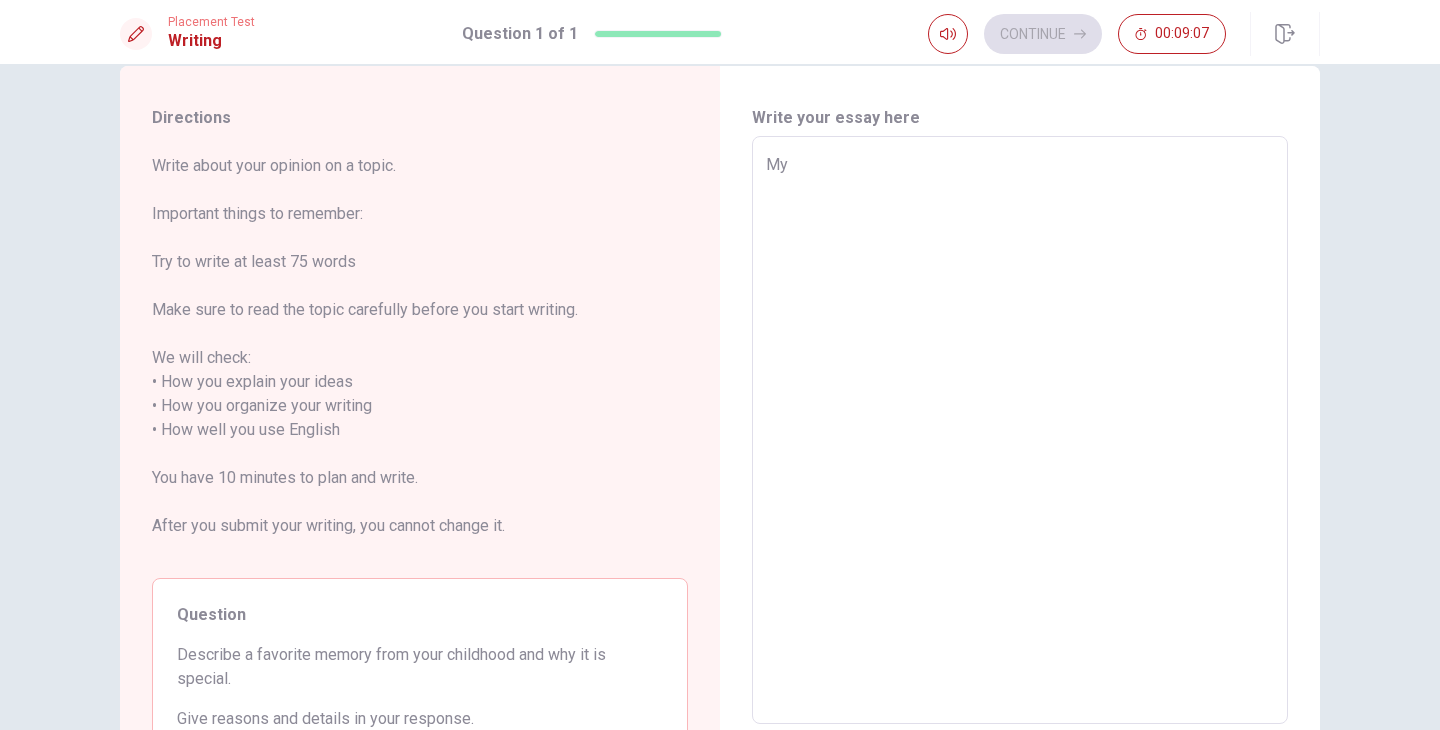 type on "x" 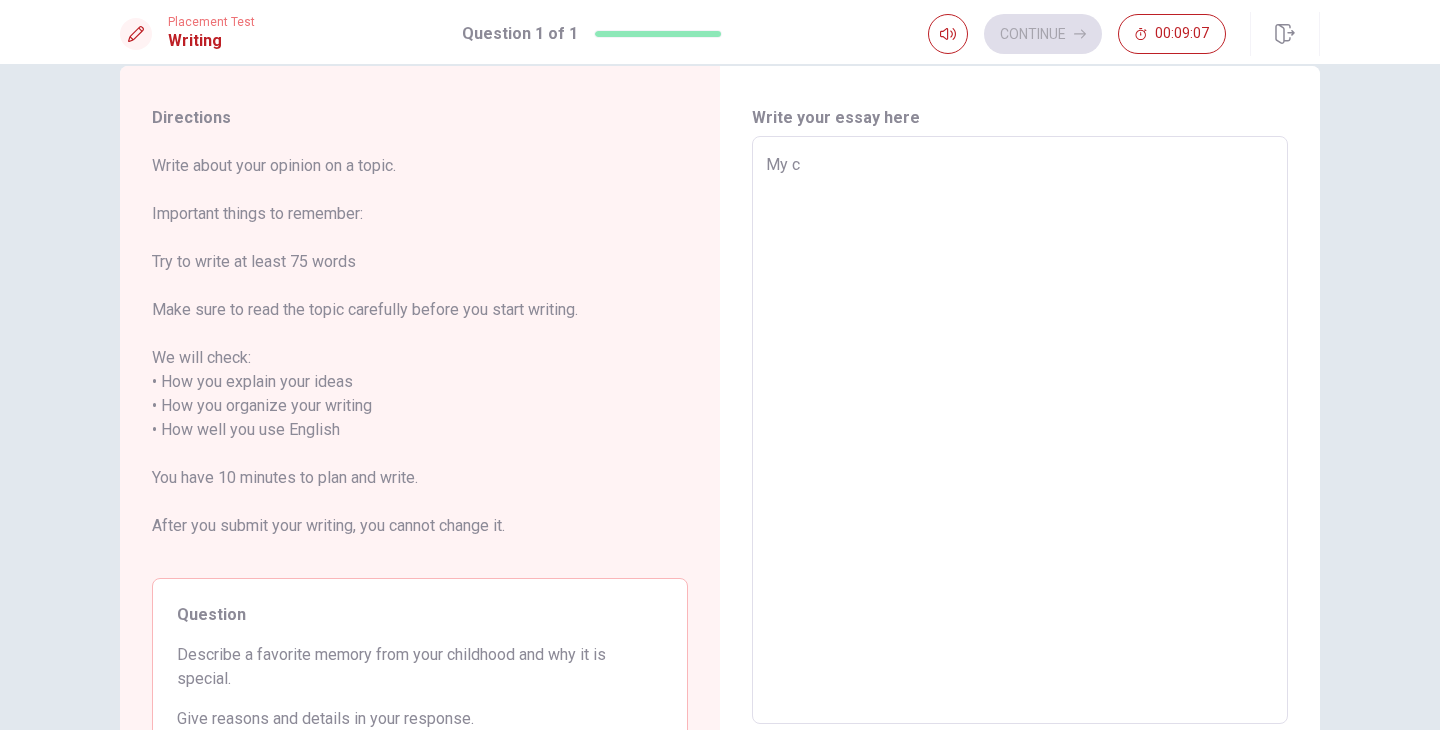 type on "x" 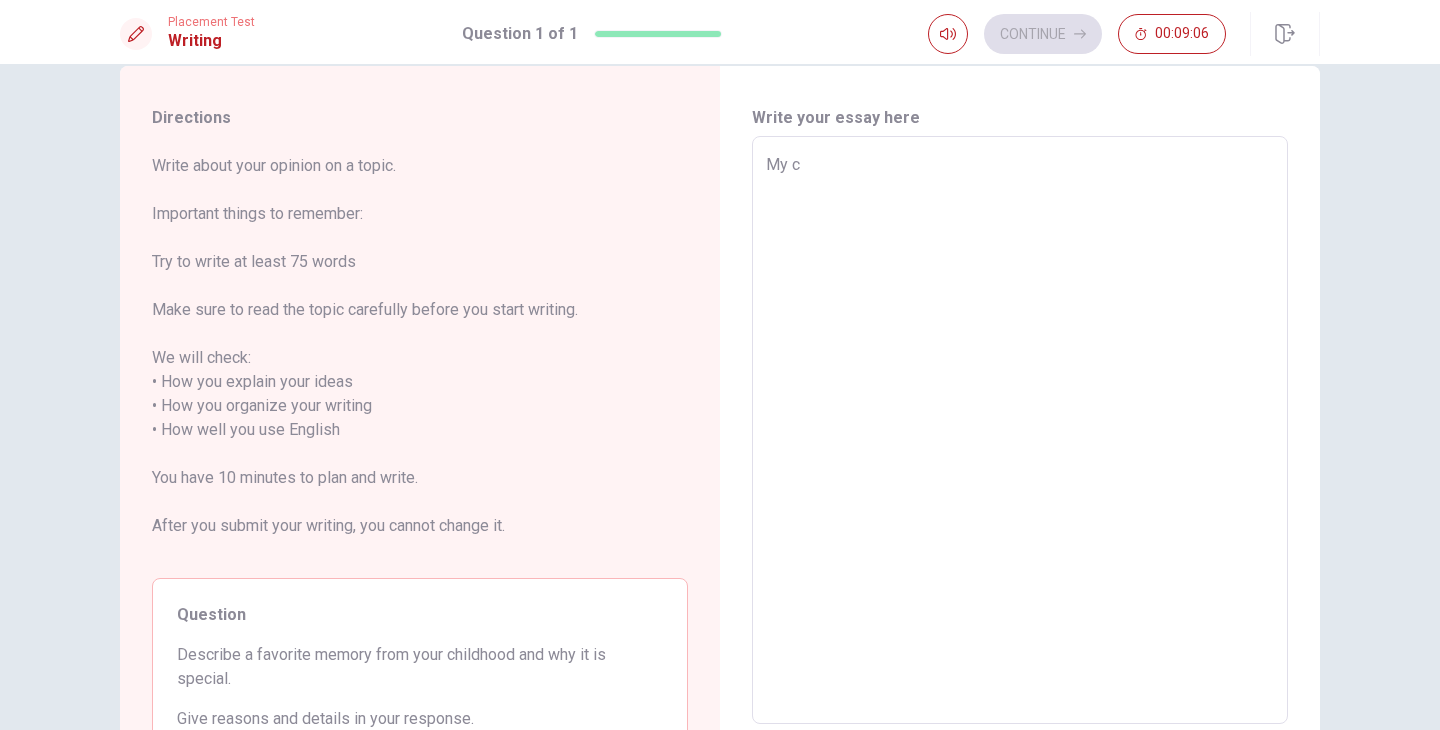 type on "My ch" 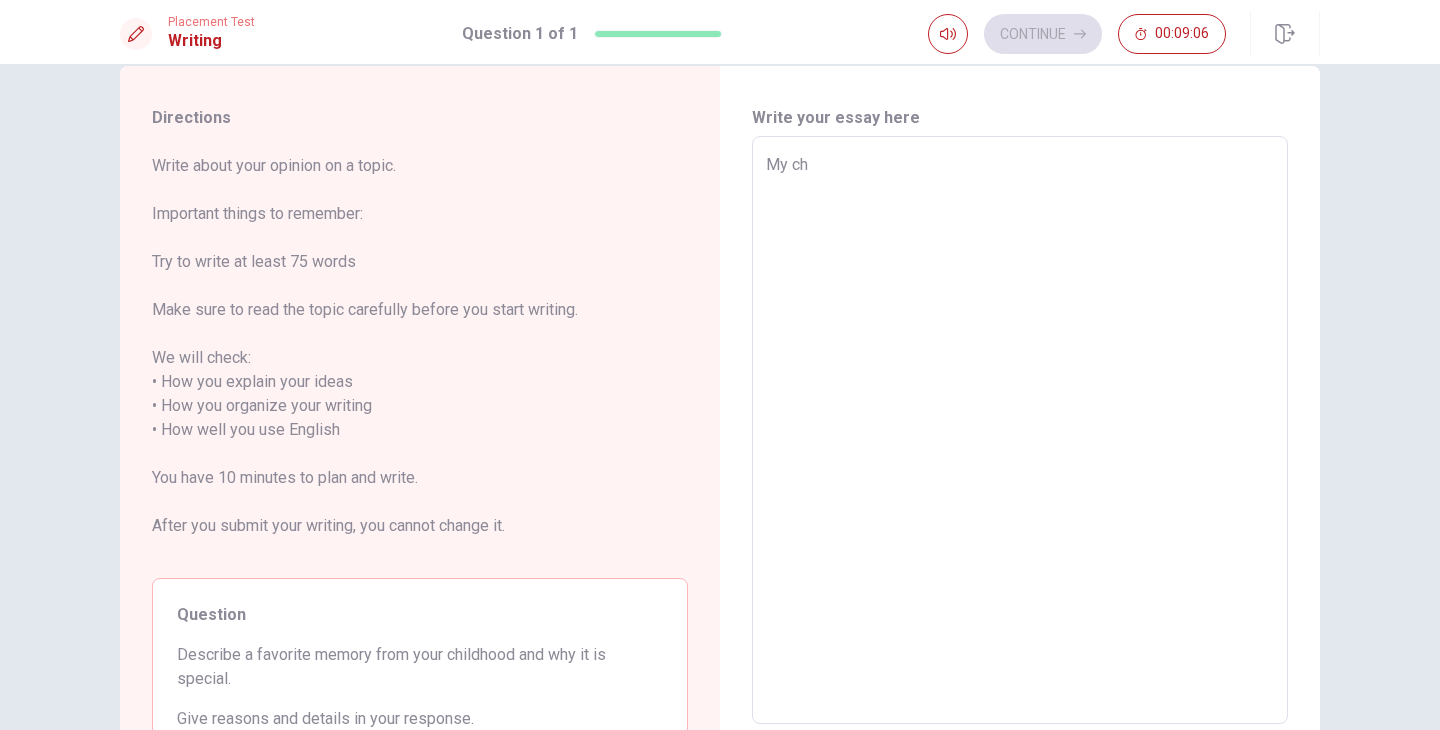 type on "x" 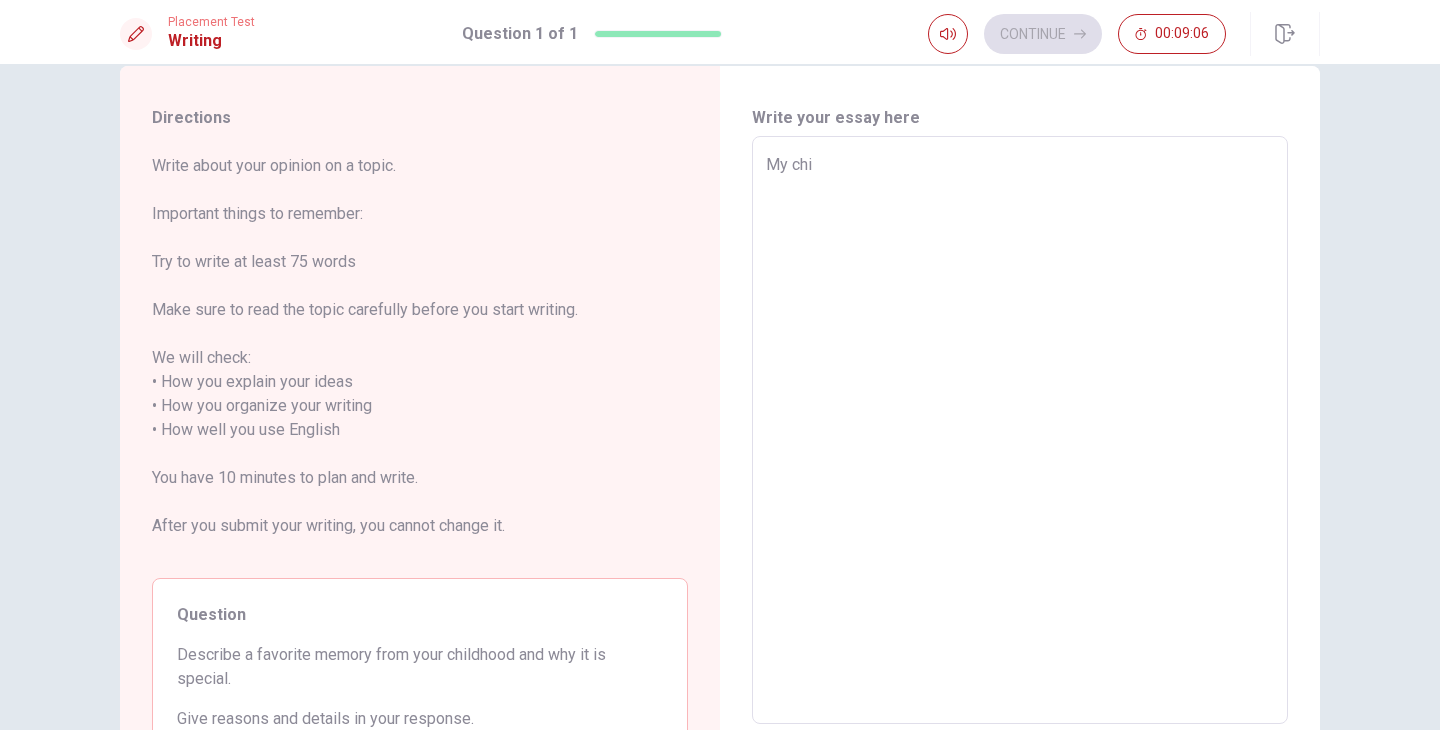 type on "x" 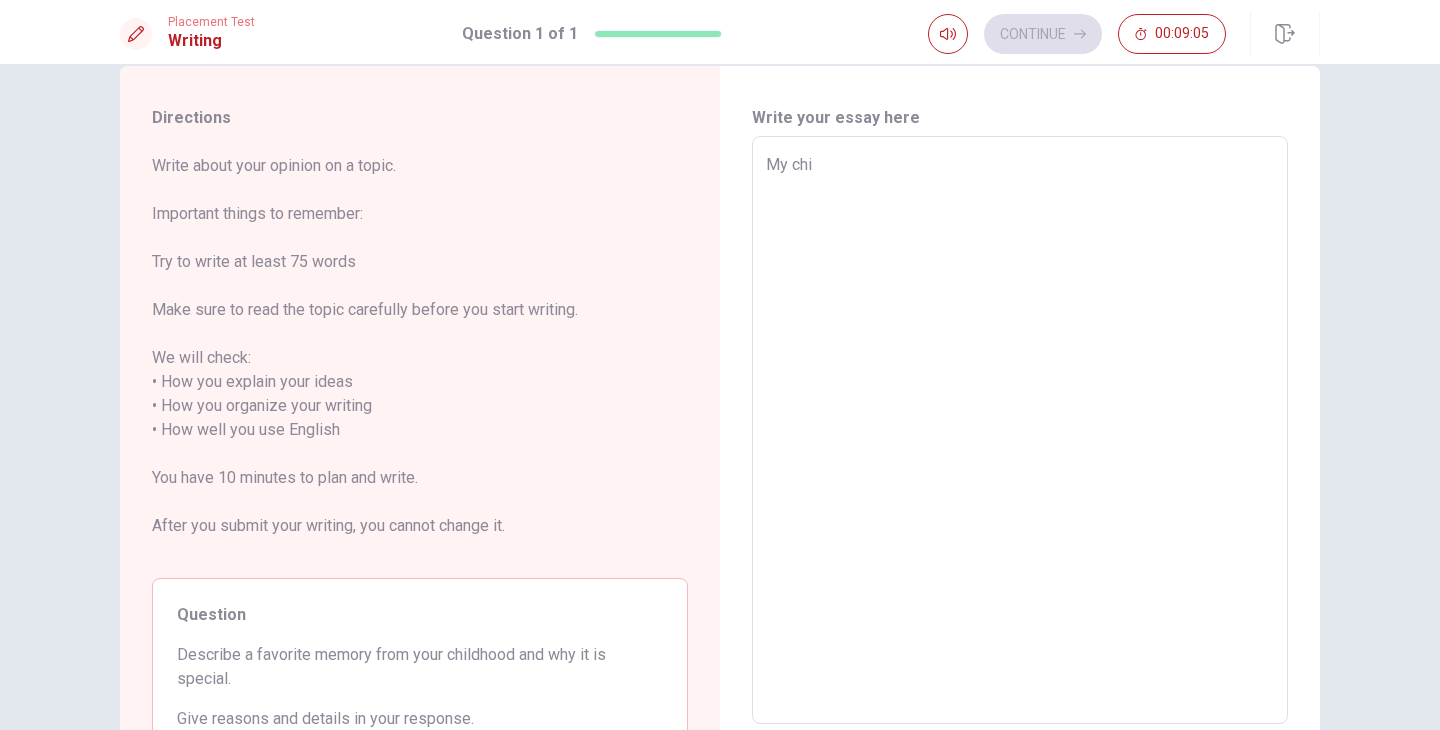 type on "My chil" 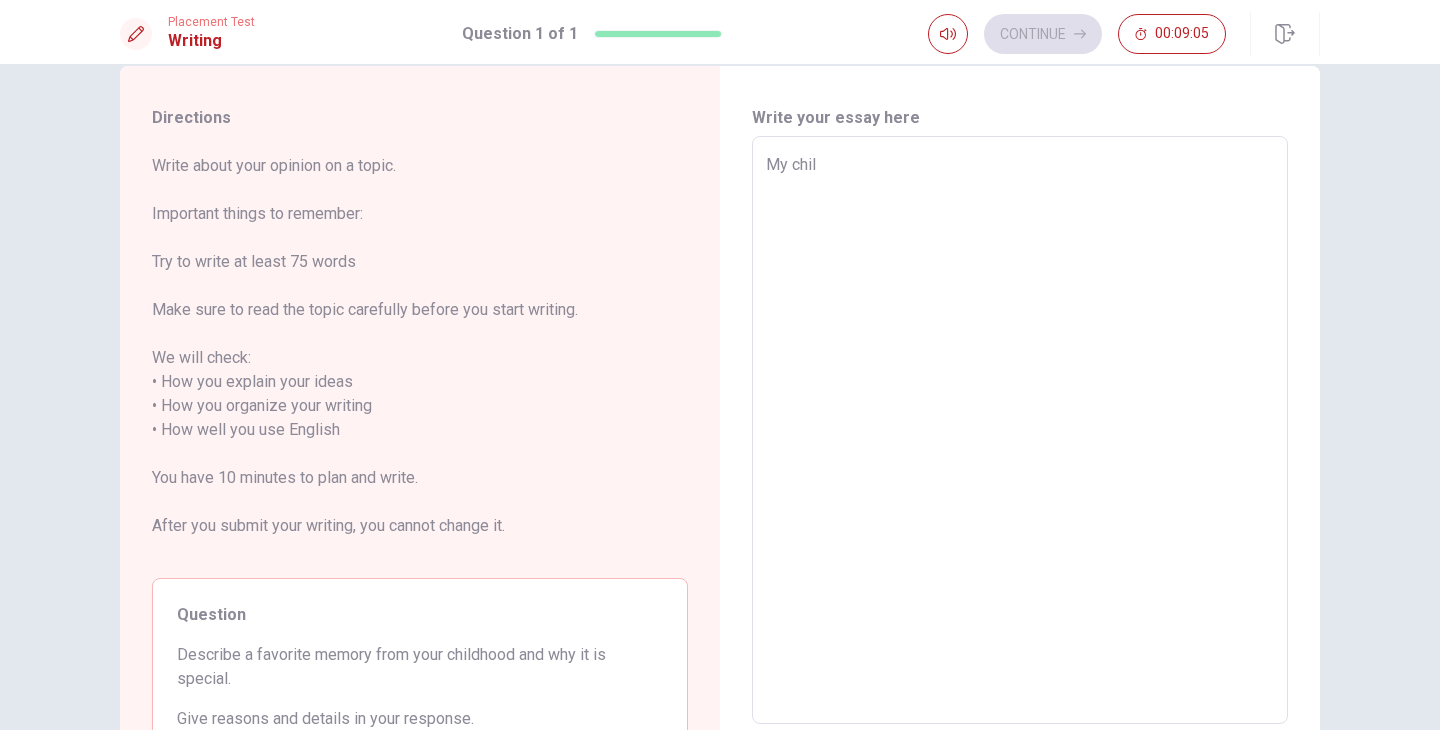 type on "x" 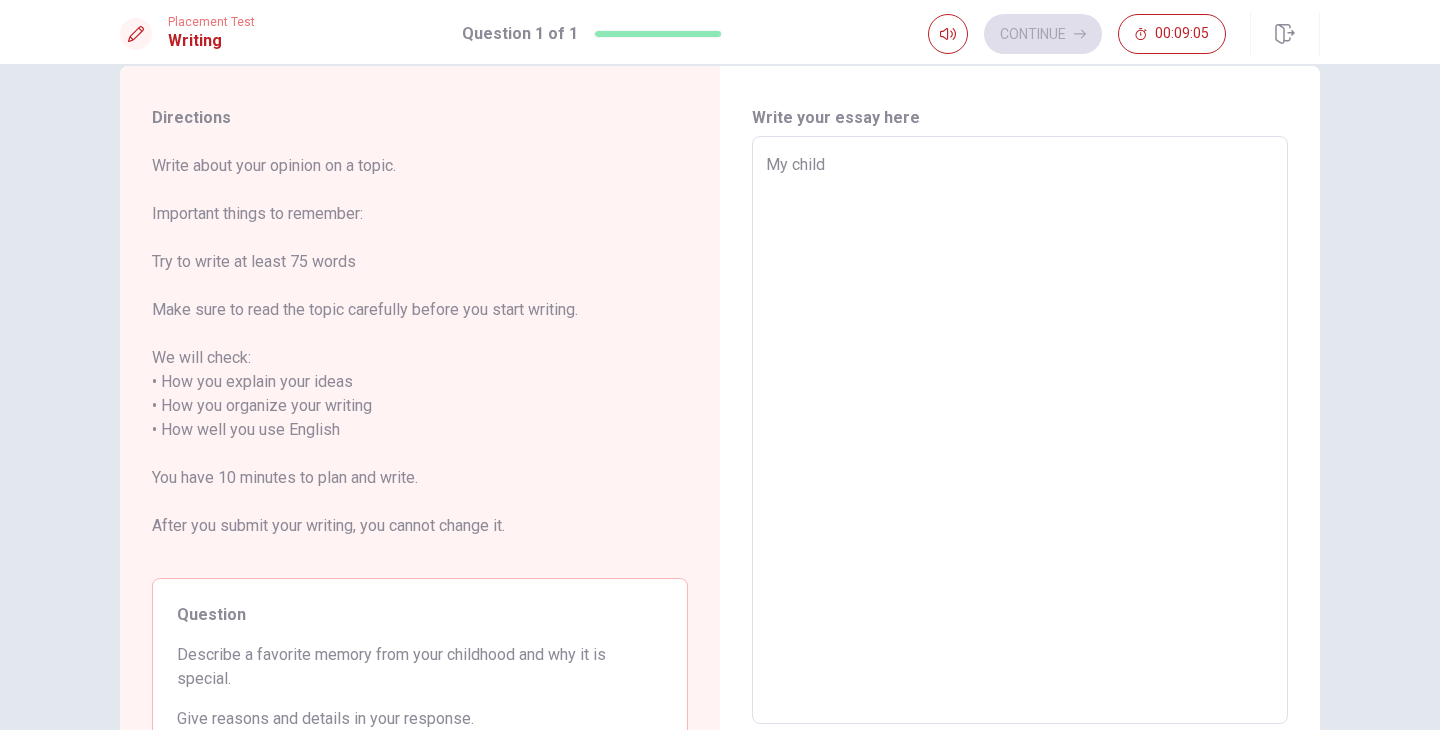 type on "x" 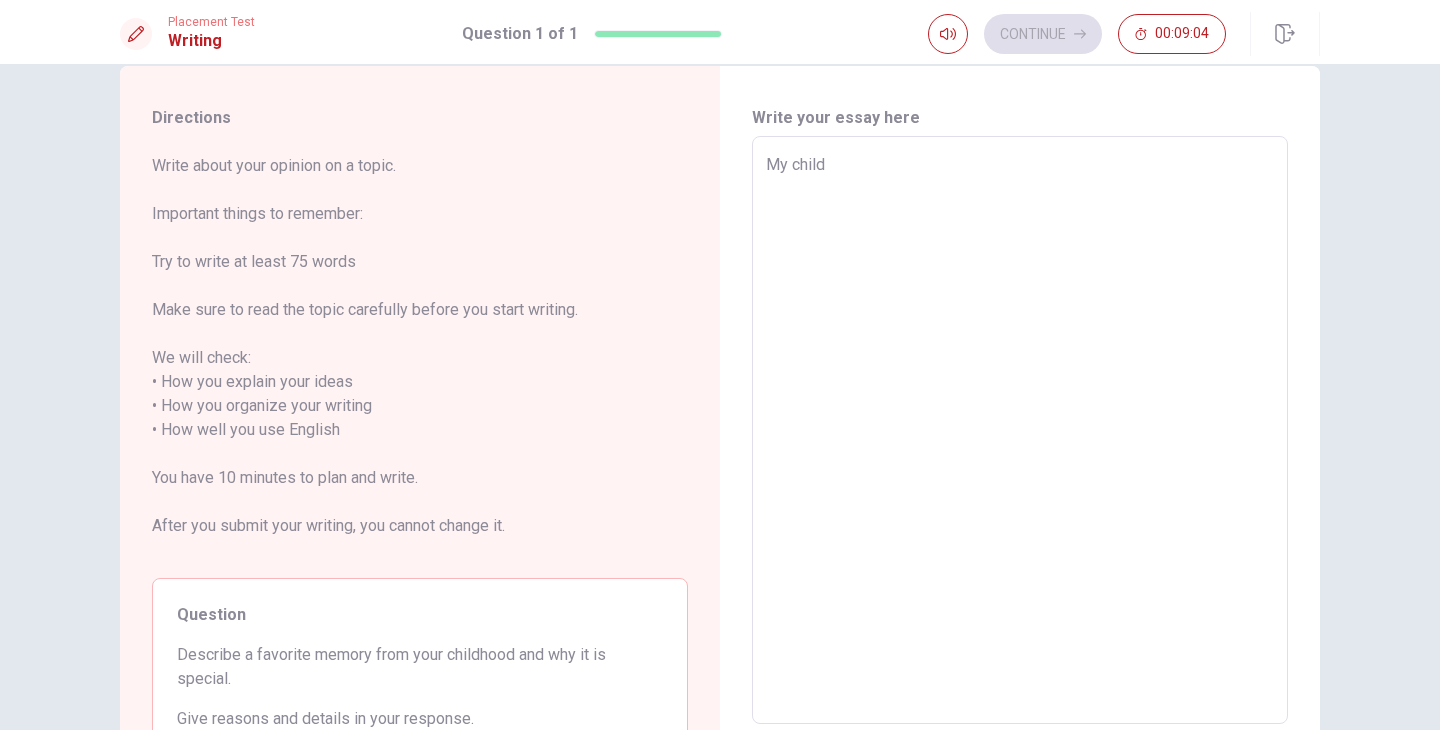 type on "My childh" 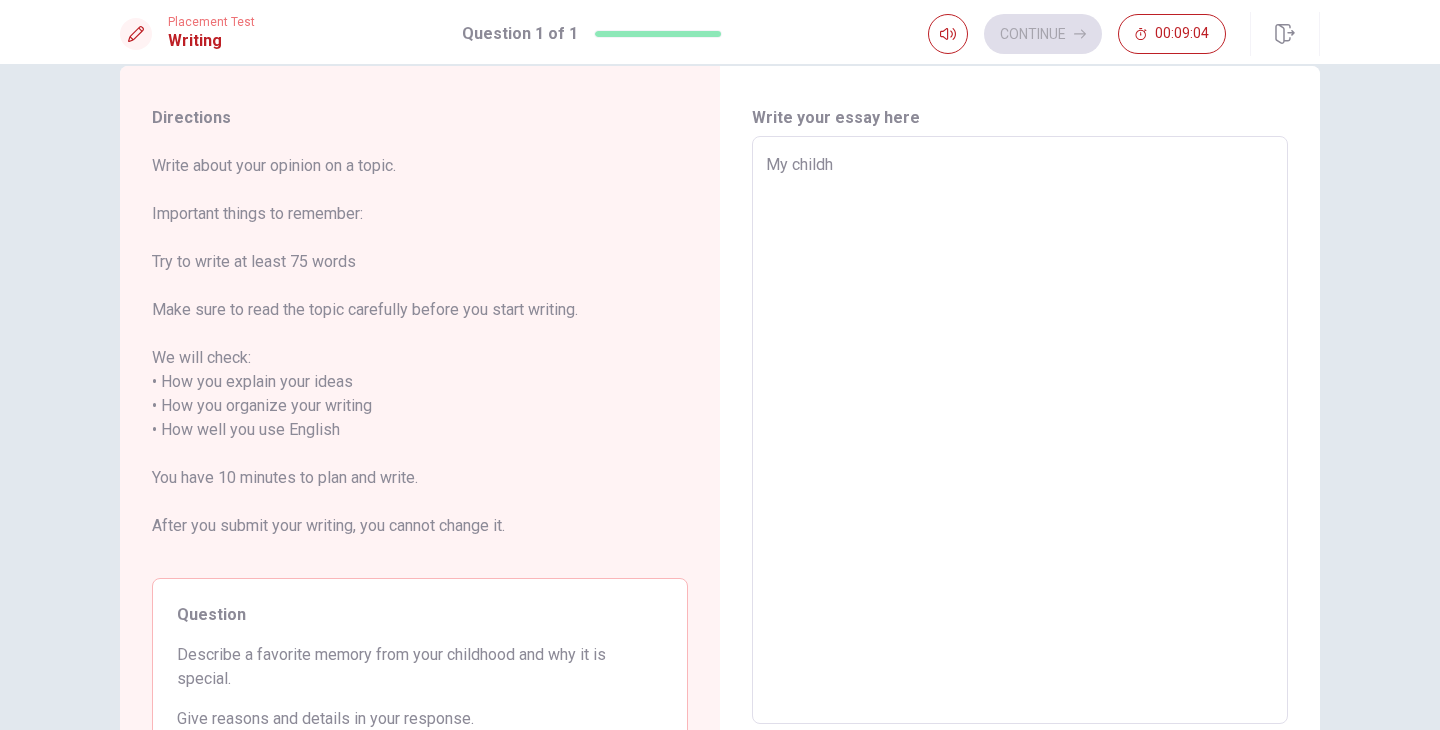 type on "x" 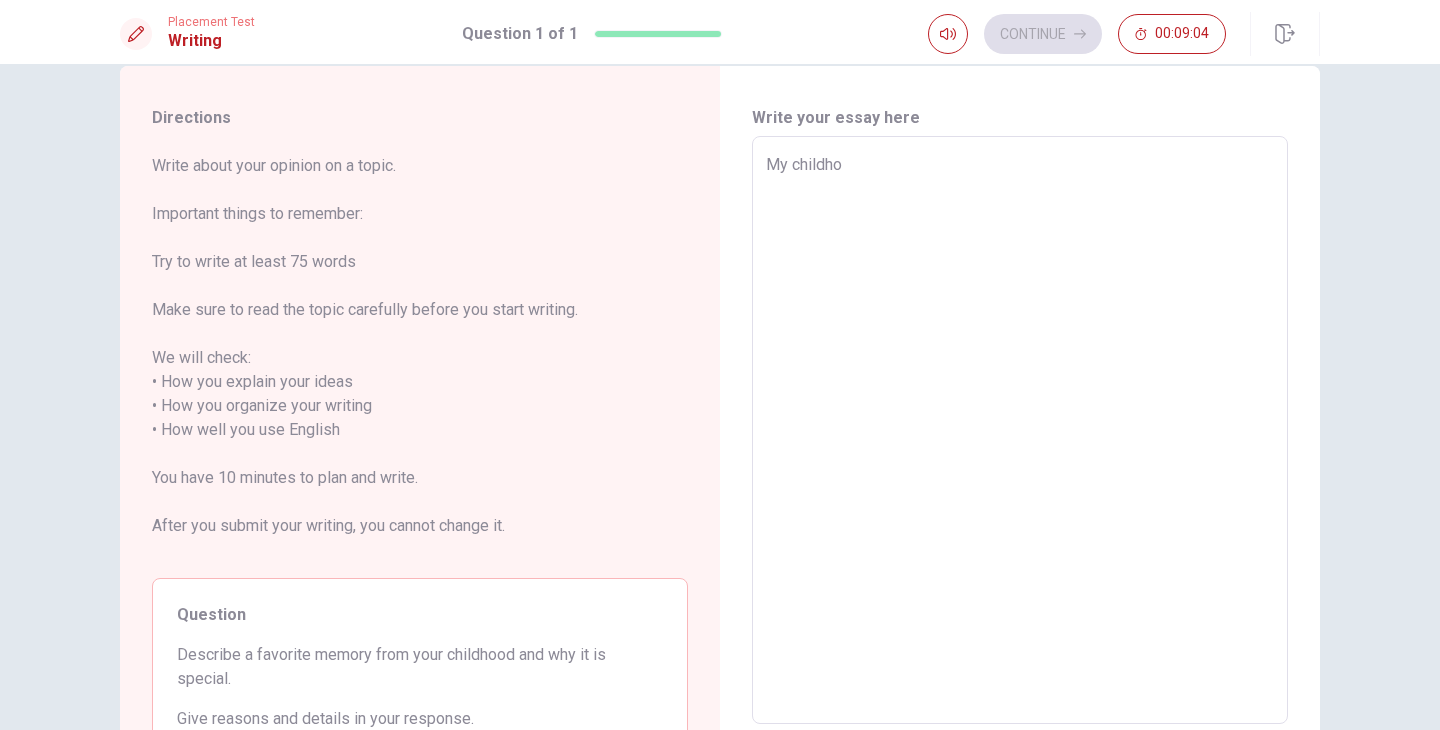 type on "x" 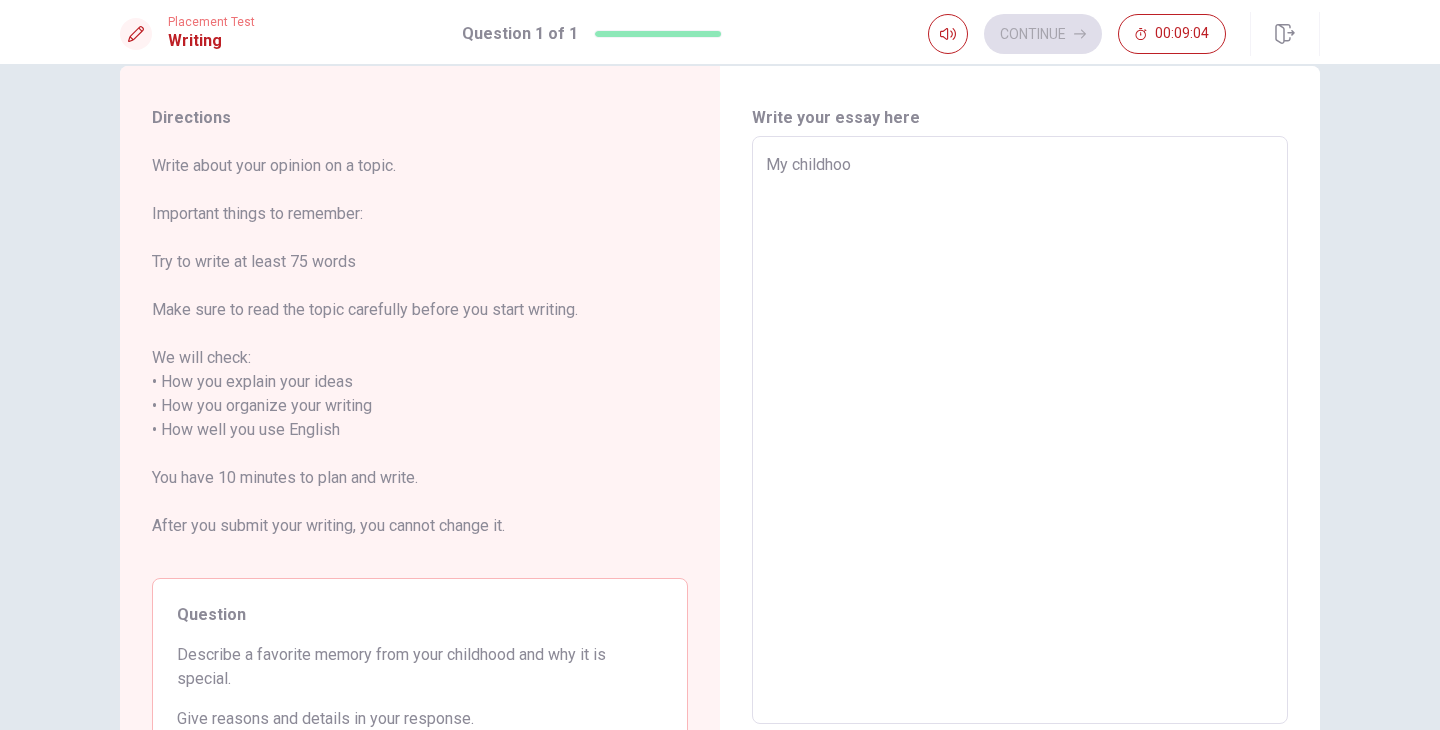 type on "x" 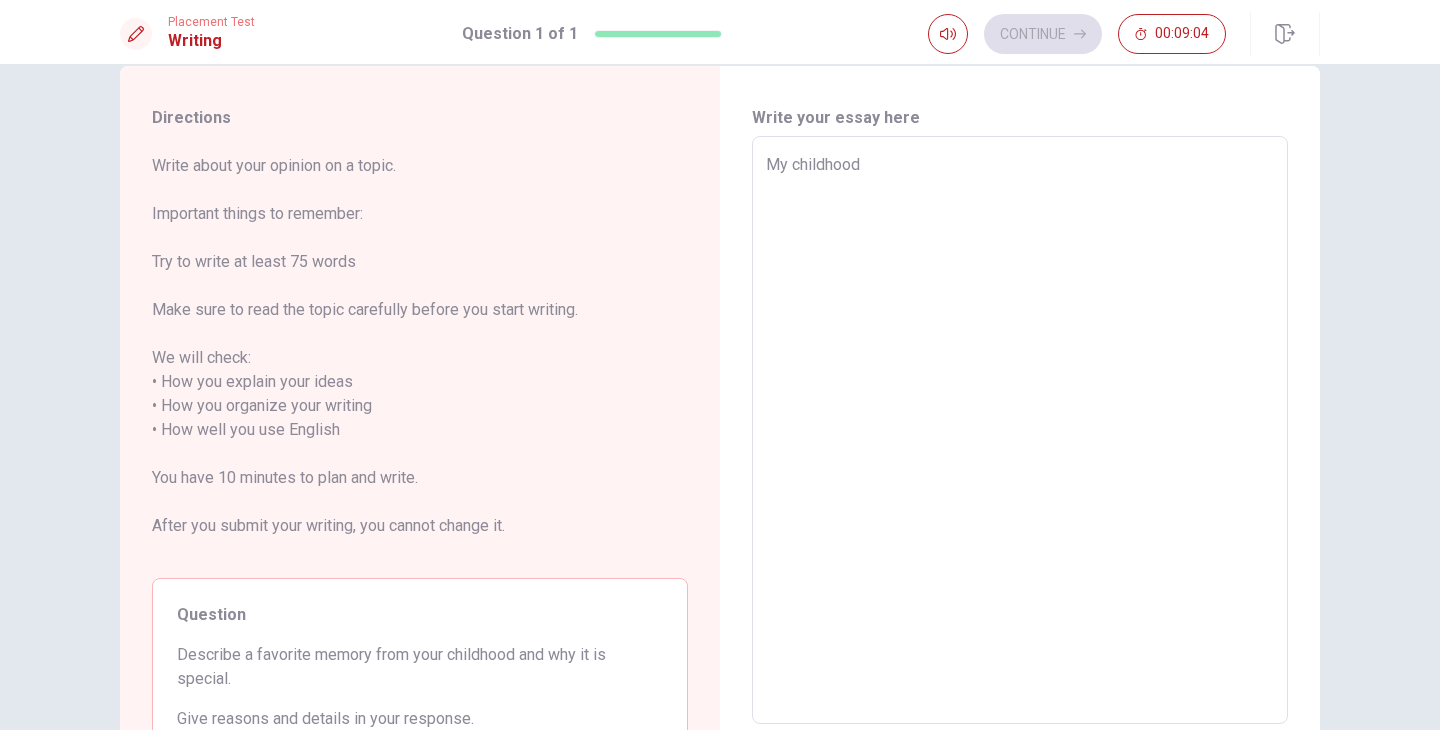 type on "x" 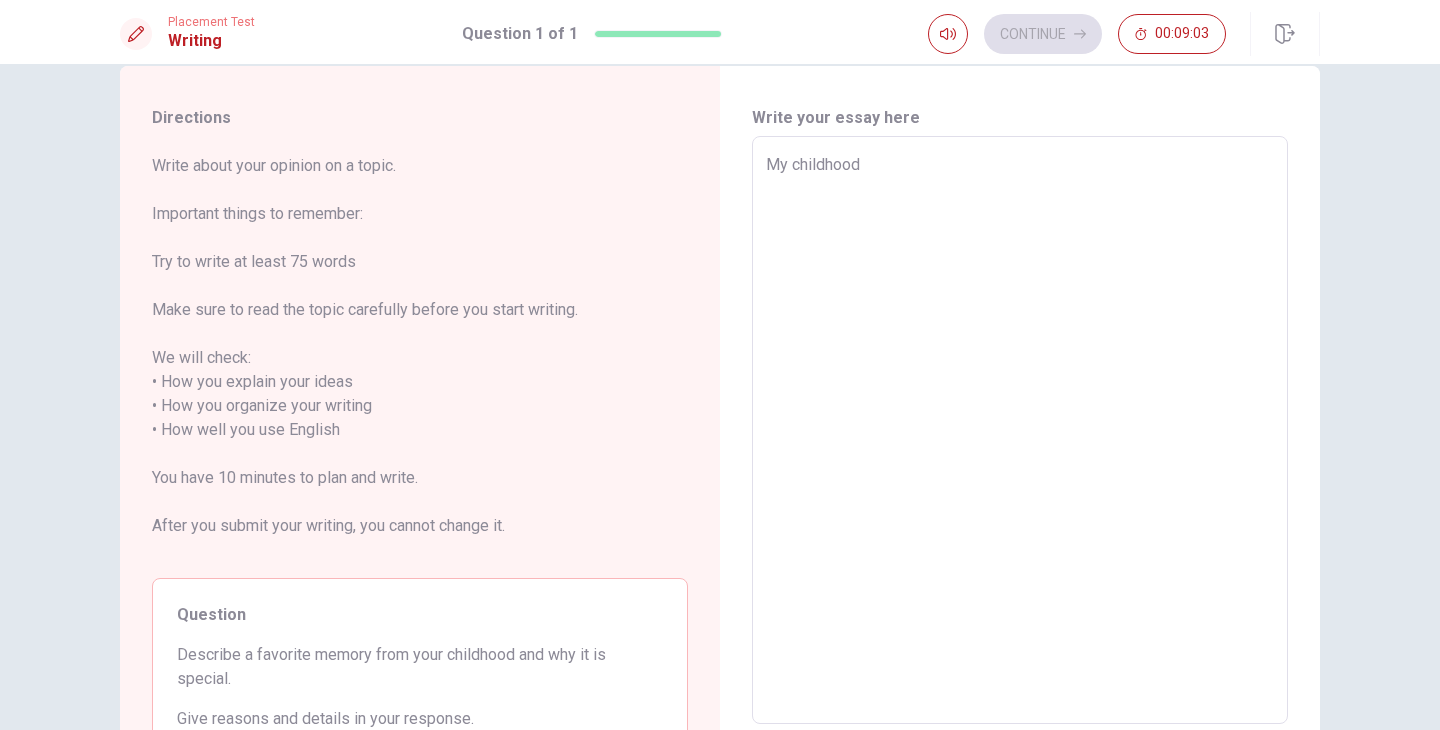 type on "My childhood w" 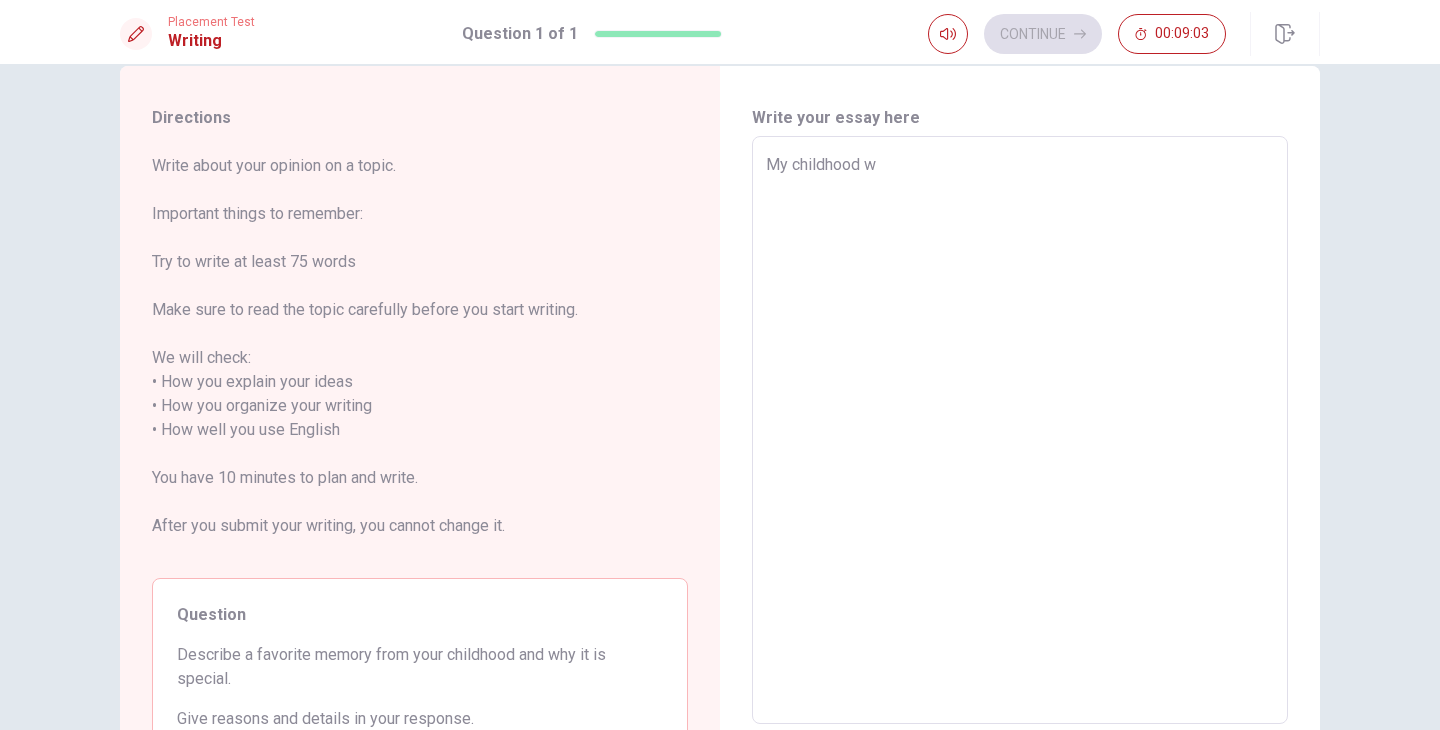 type on "x" 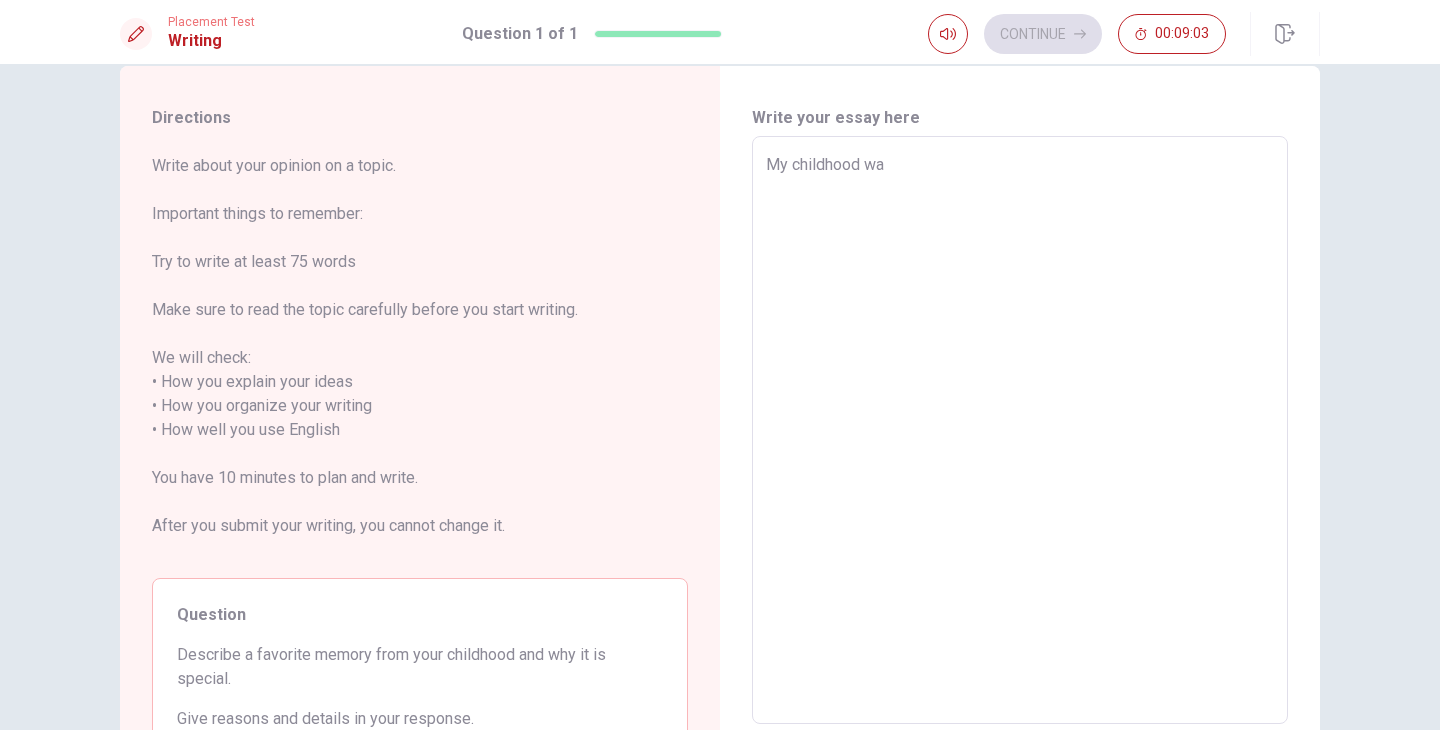 type on "x" 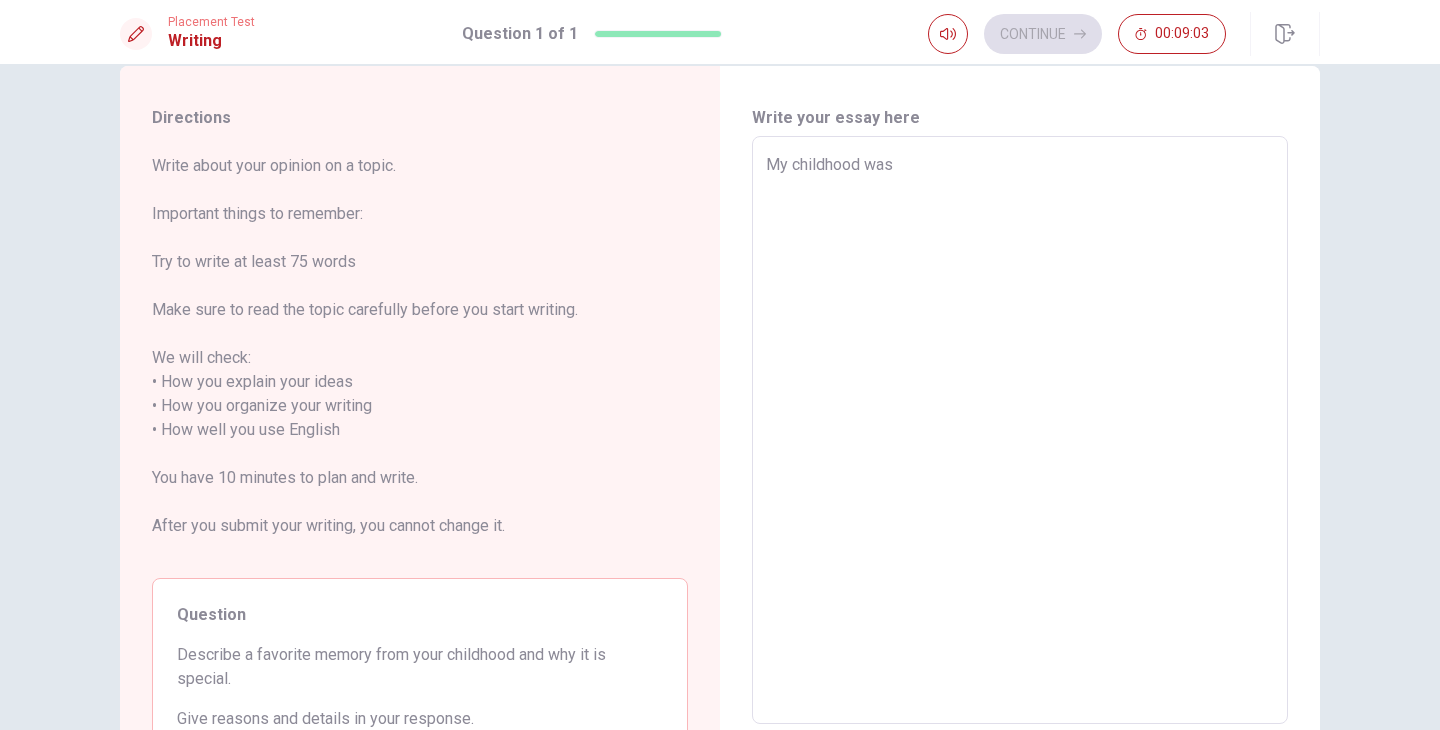 type on "x" 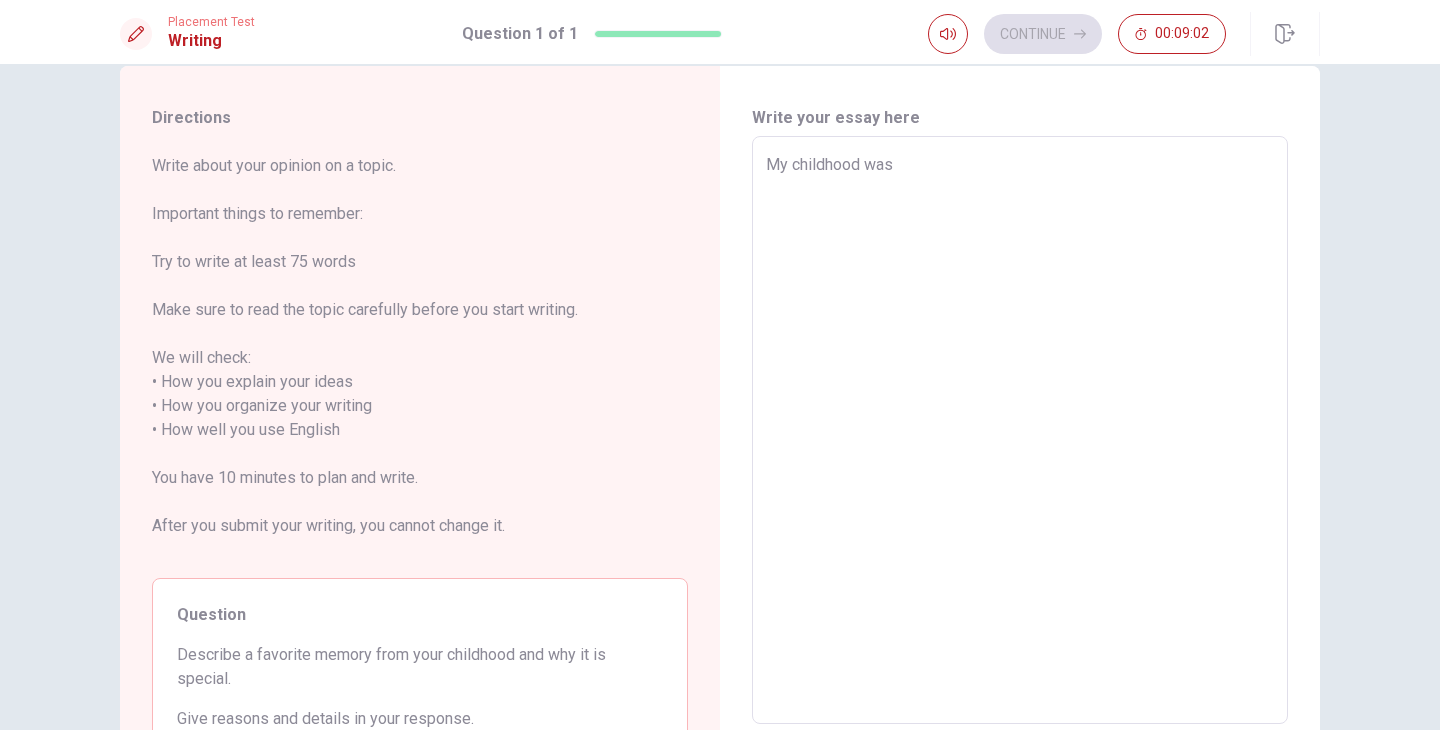 type on "x" 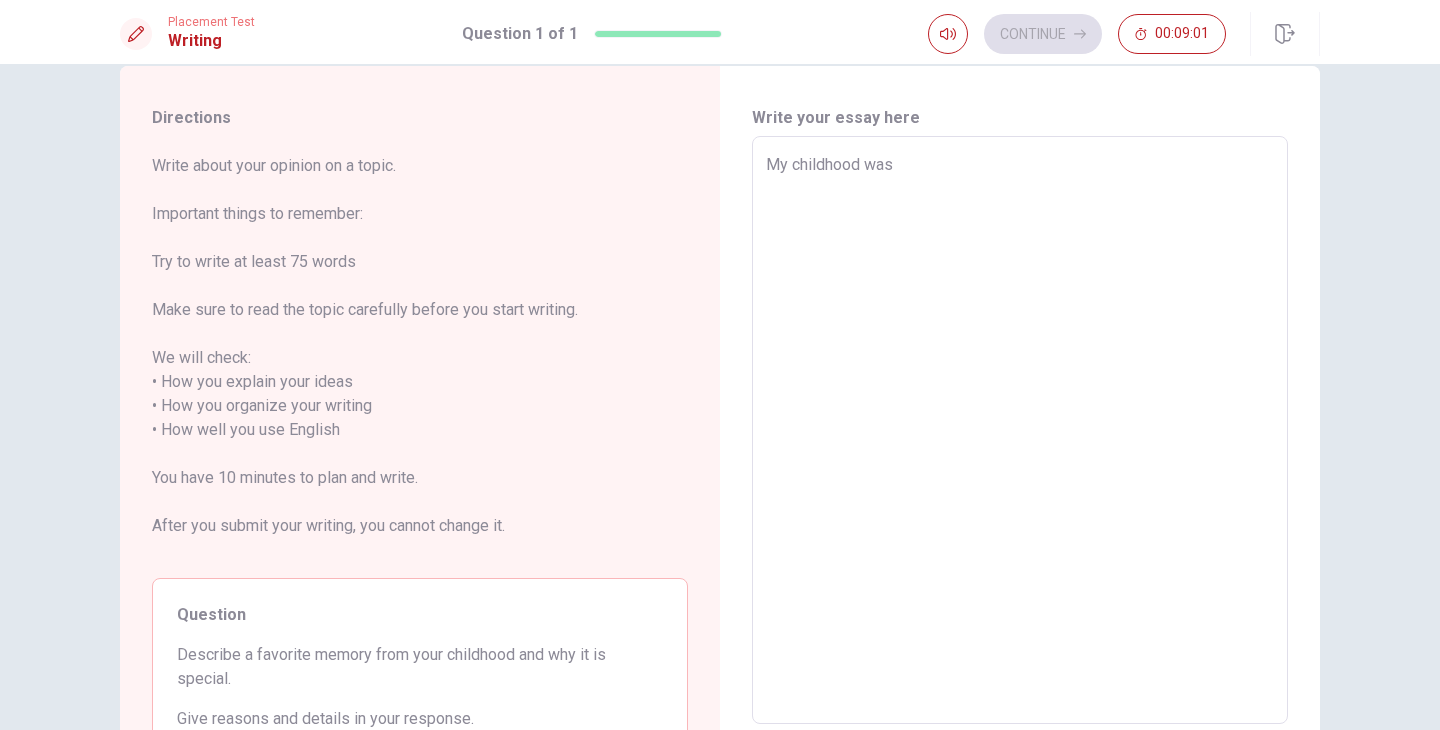 type on "My childhood was i" 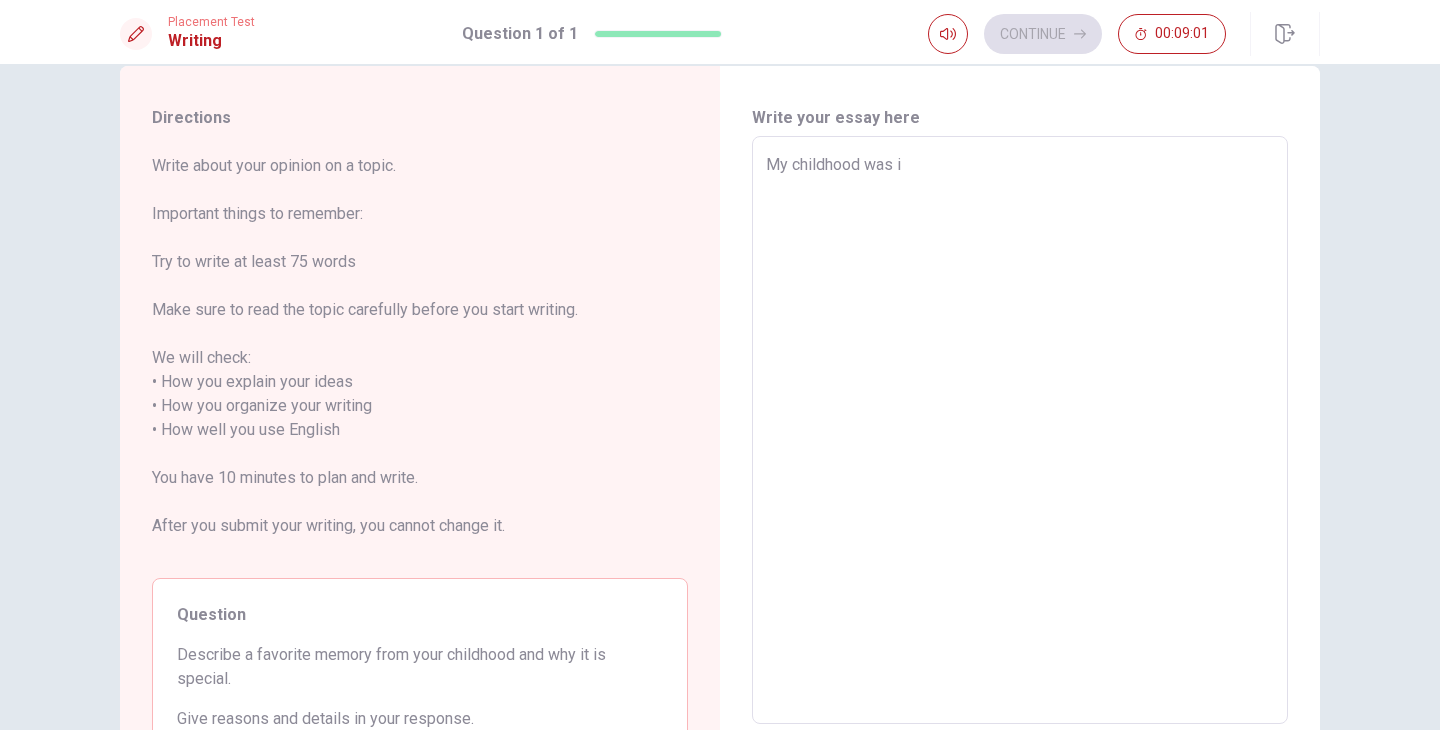 type on "x" 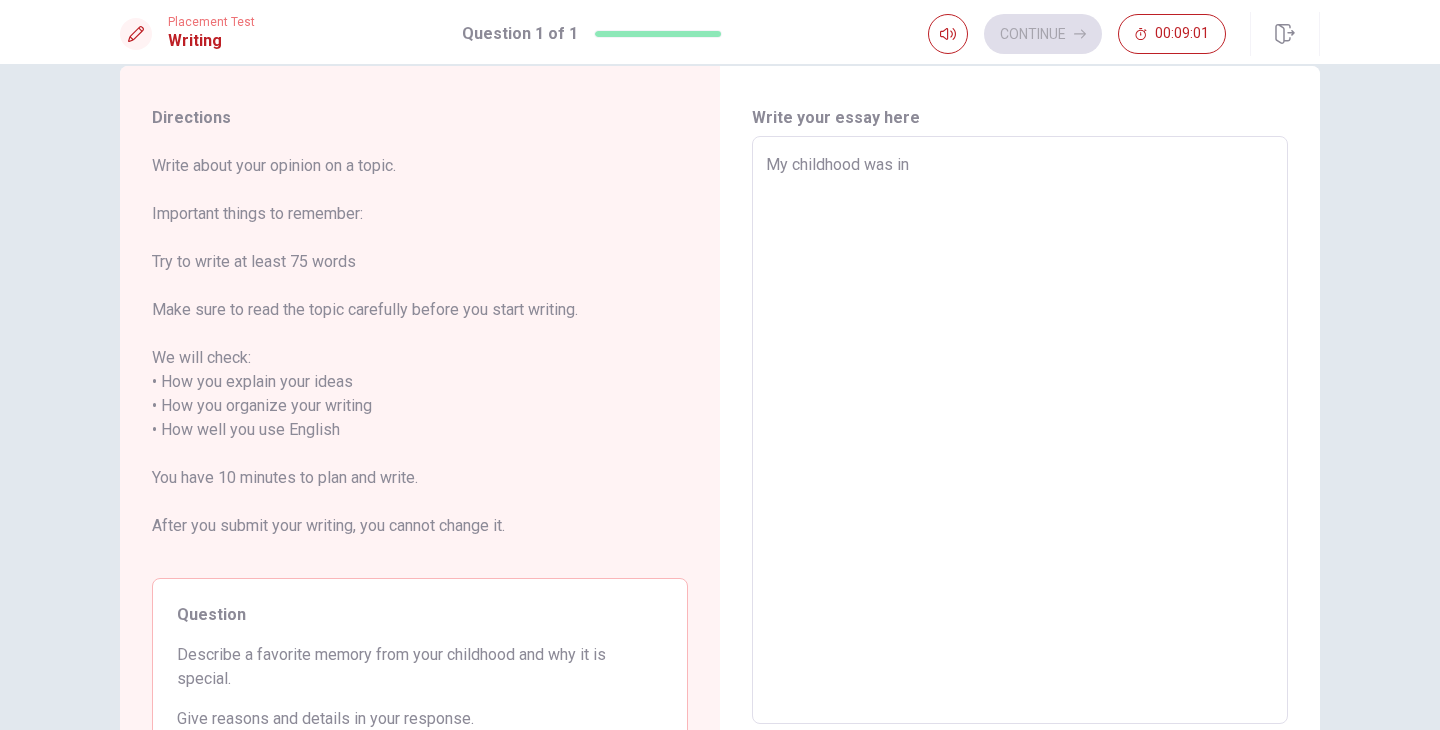 type on "x" 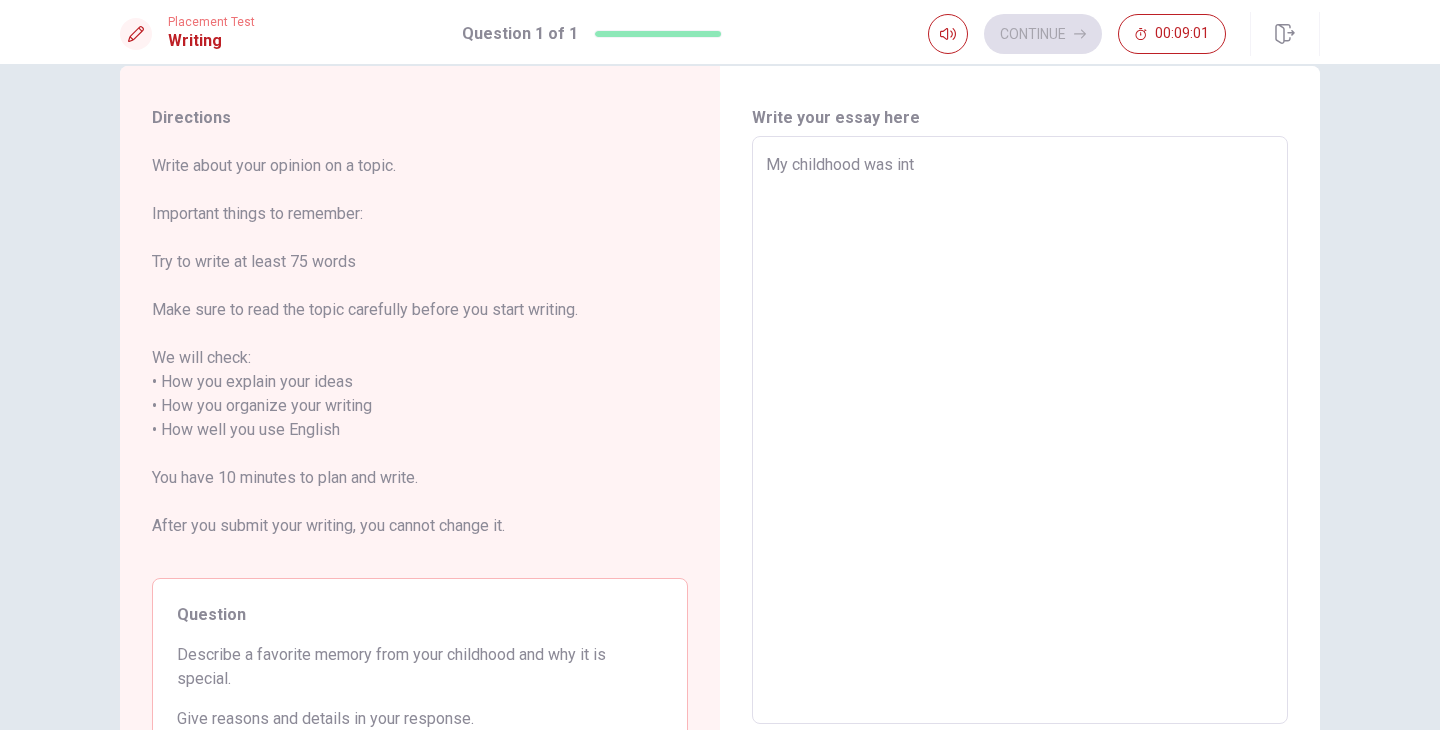 type on "x" 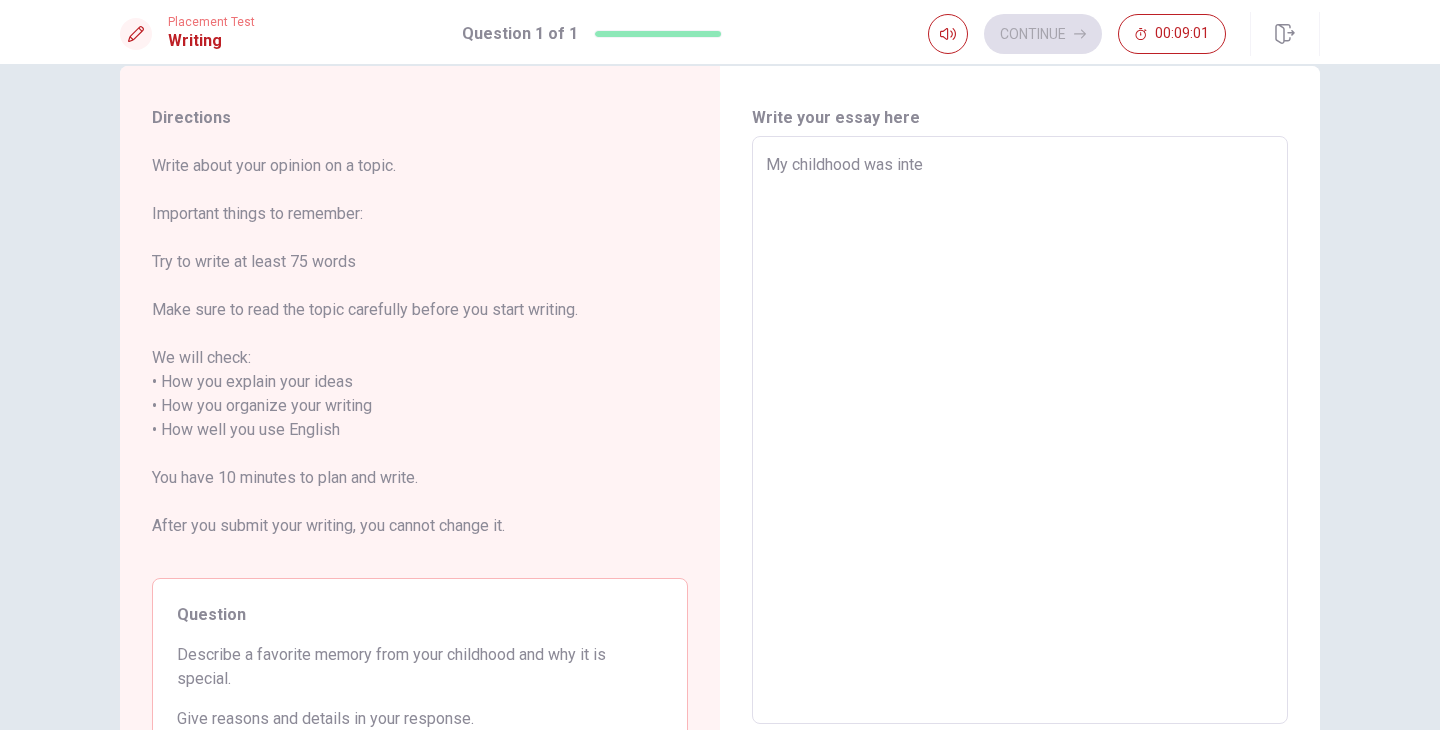 type on "x" 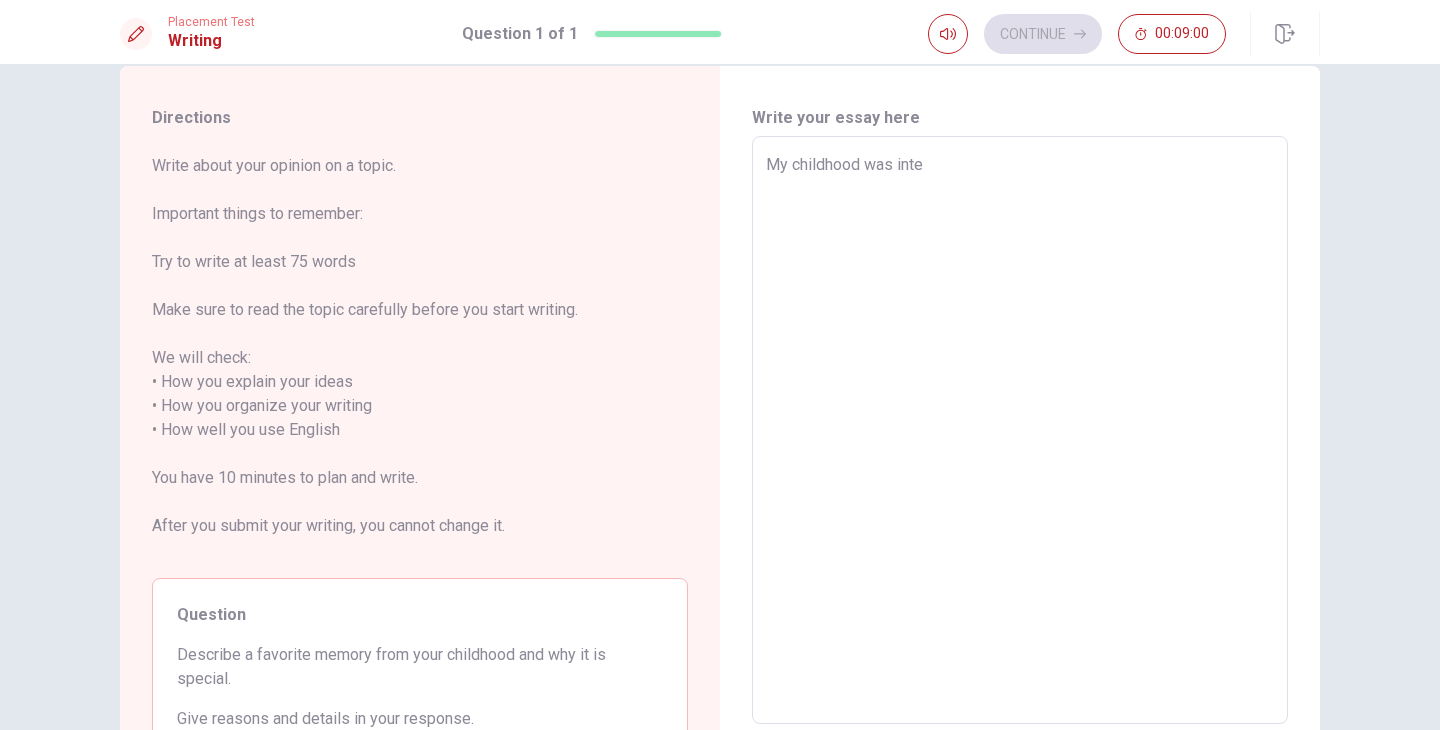 type on "My childhood was inter" 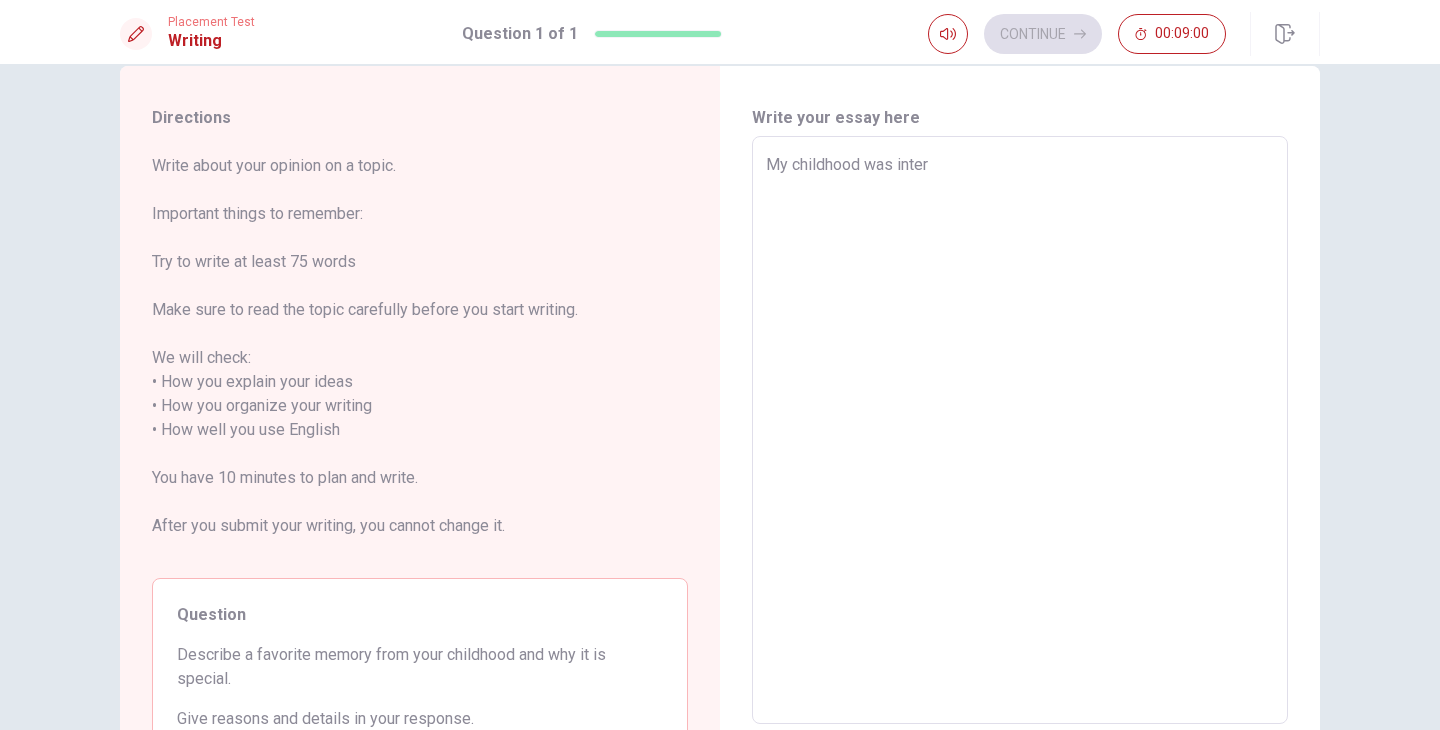 type on "x" 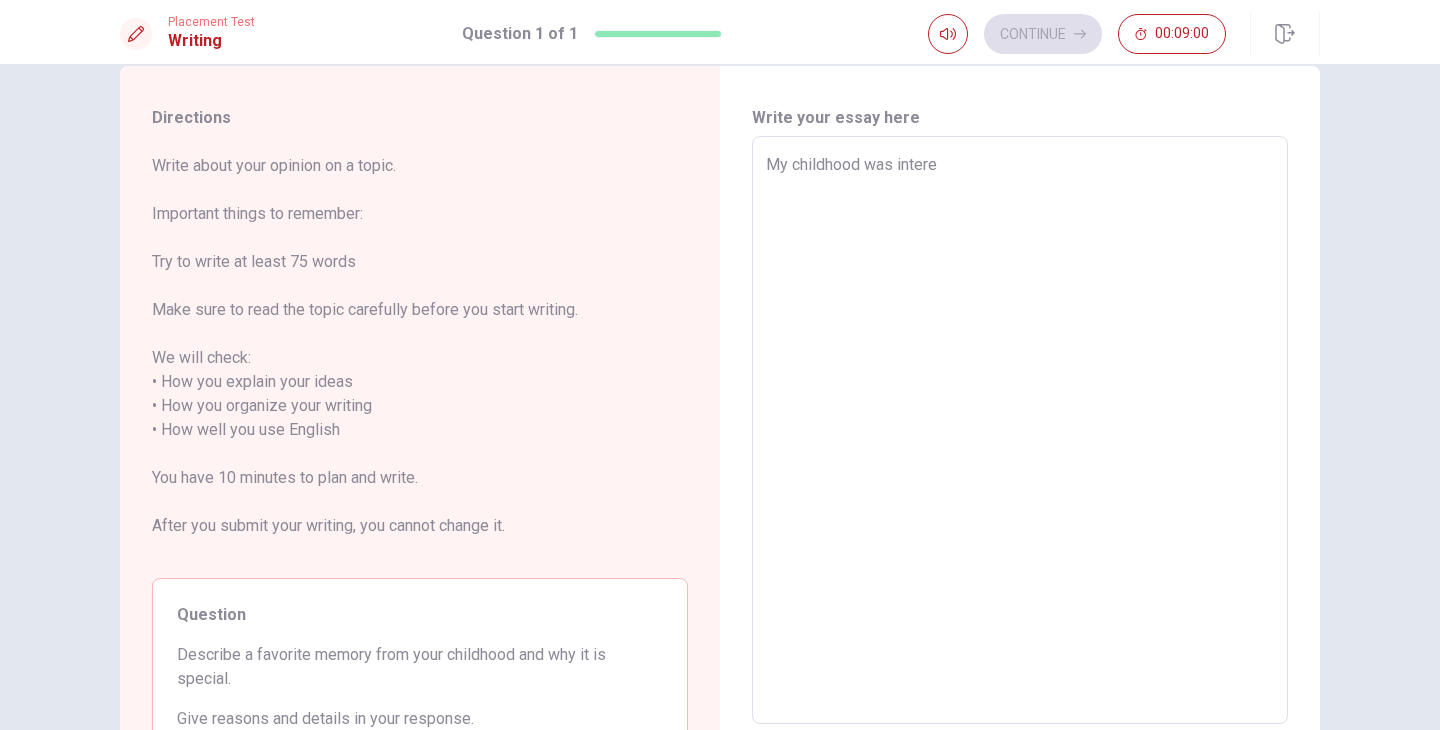 type on "x" 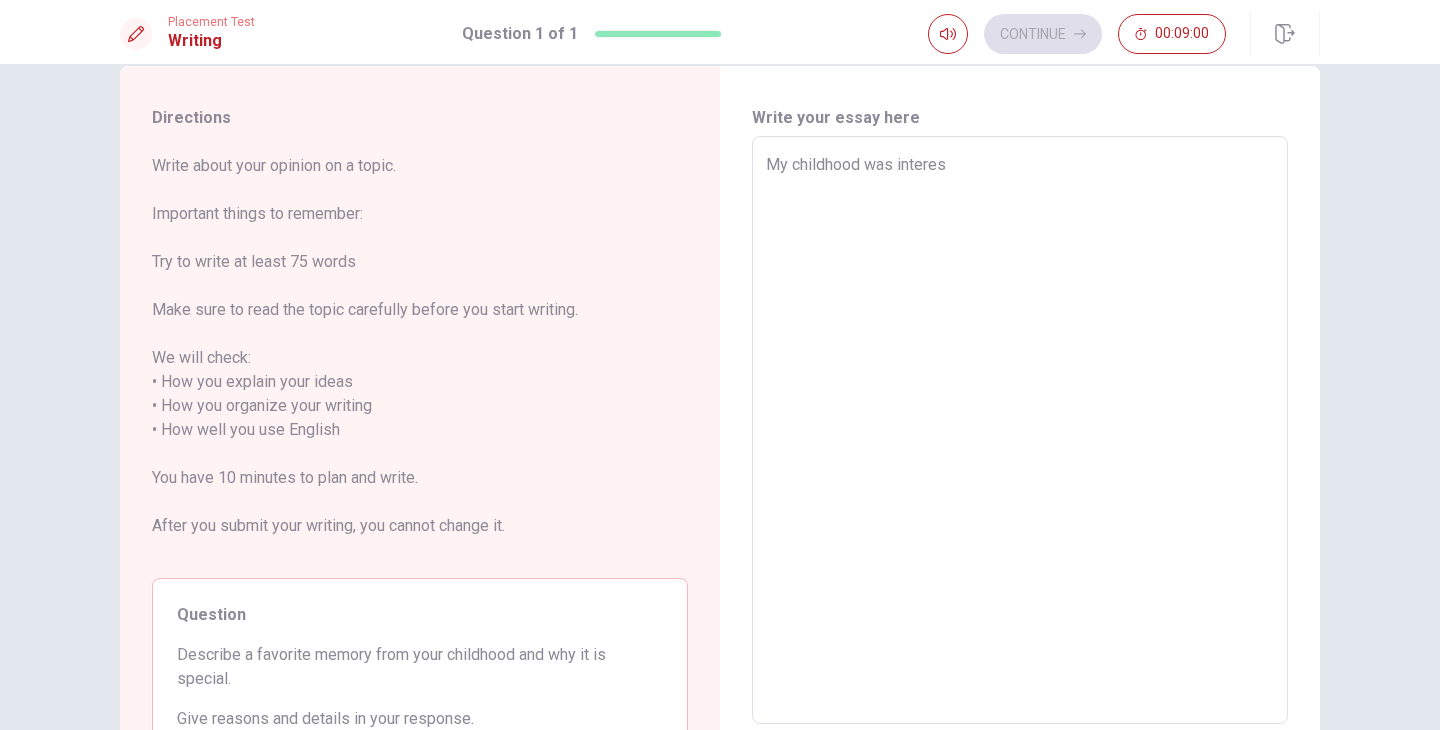 type on "x" 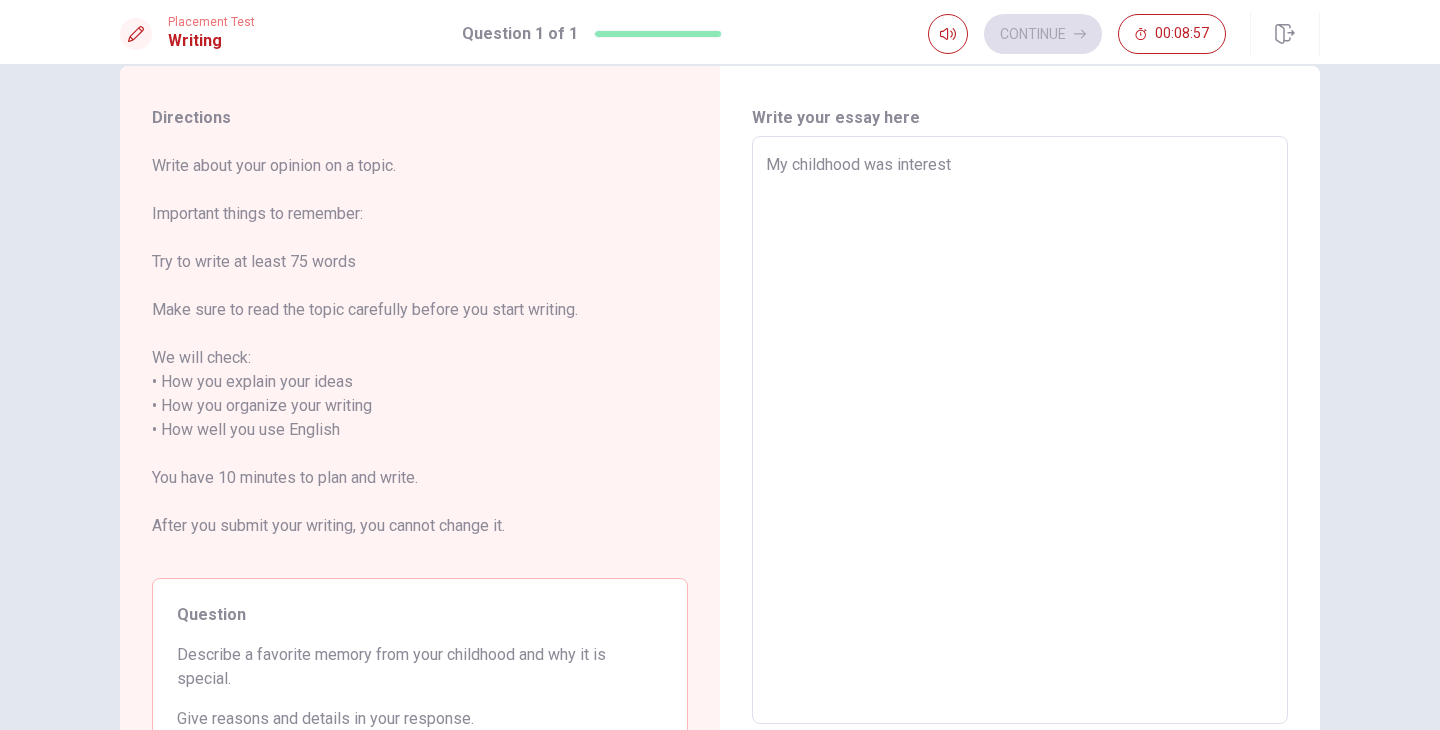 type on "x" 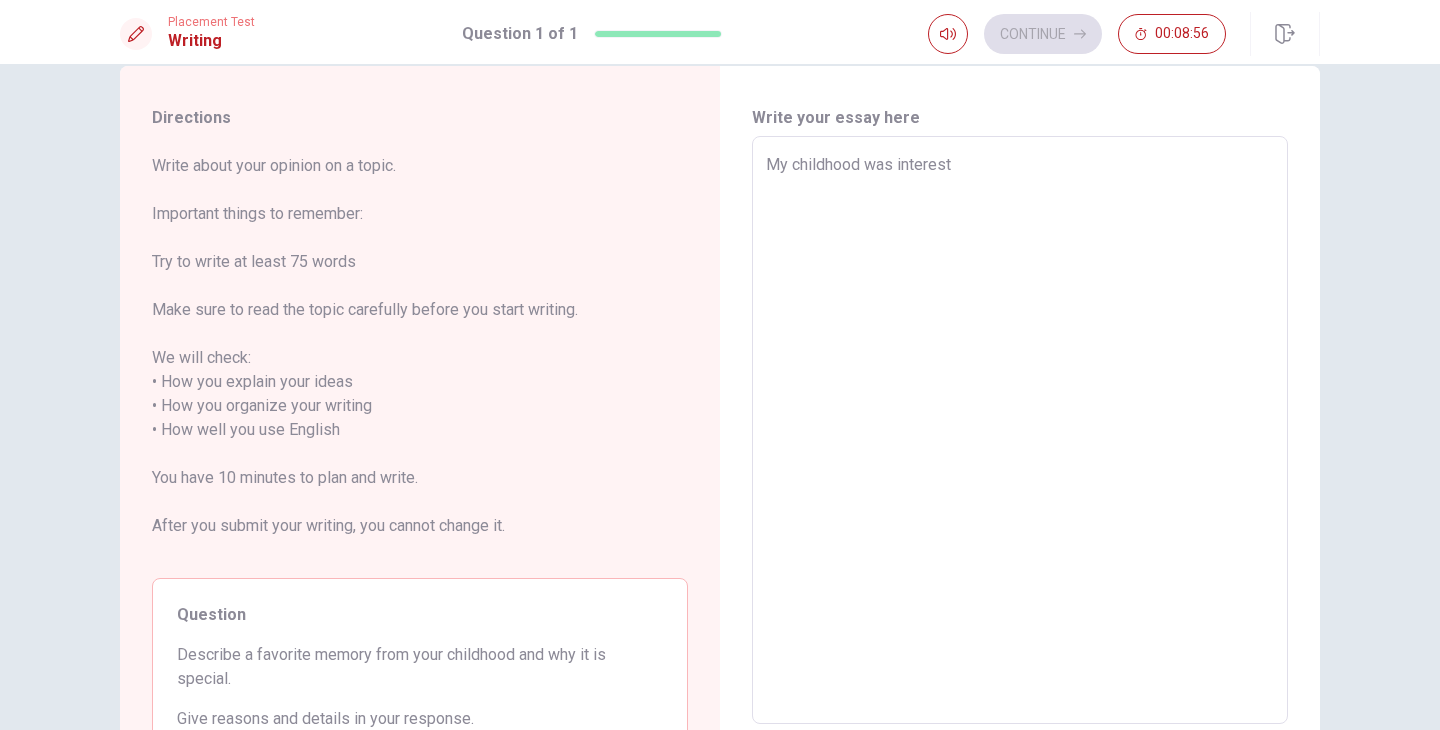type on "My childhood was interest," 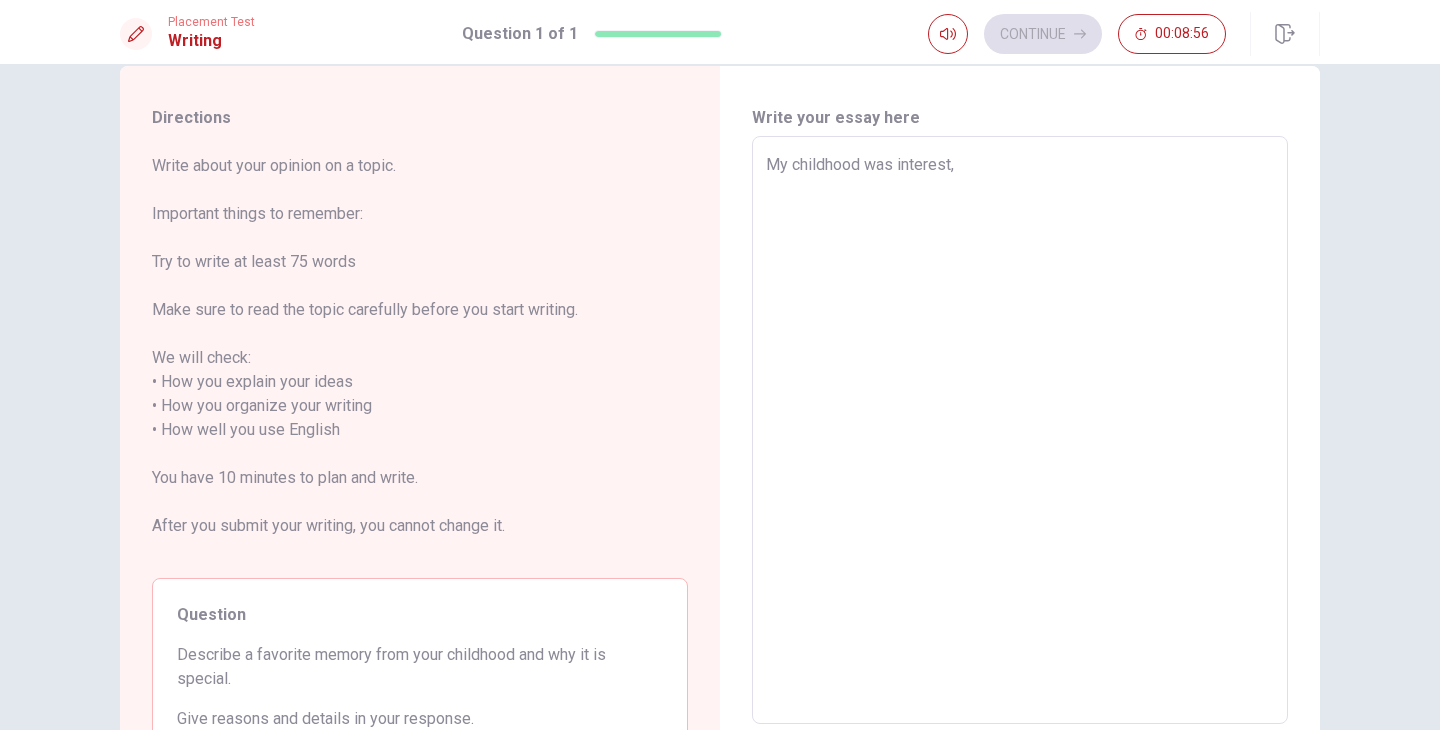 type on "x" 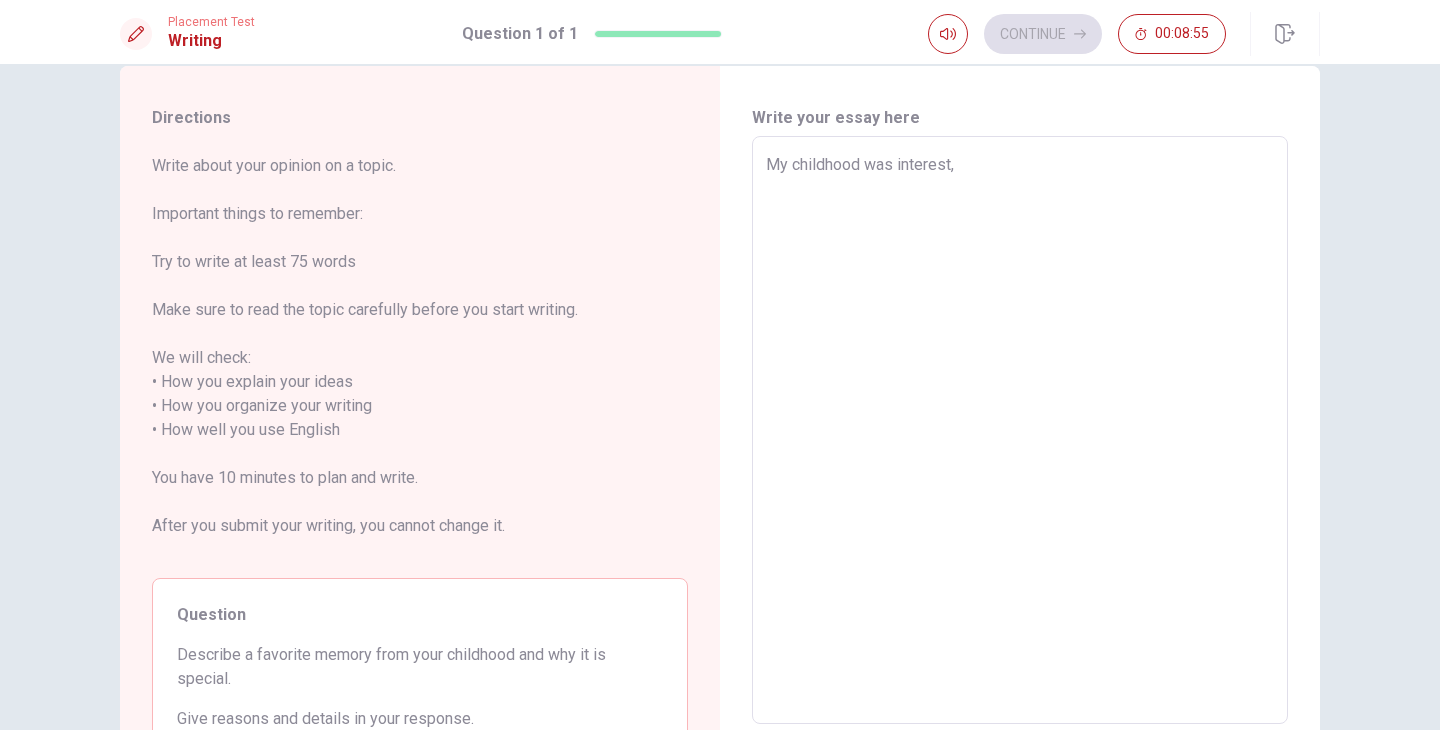 type on "x" 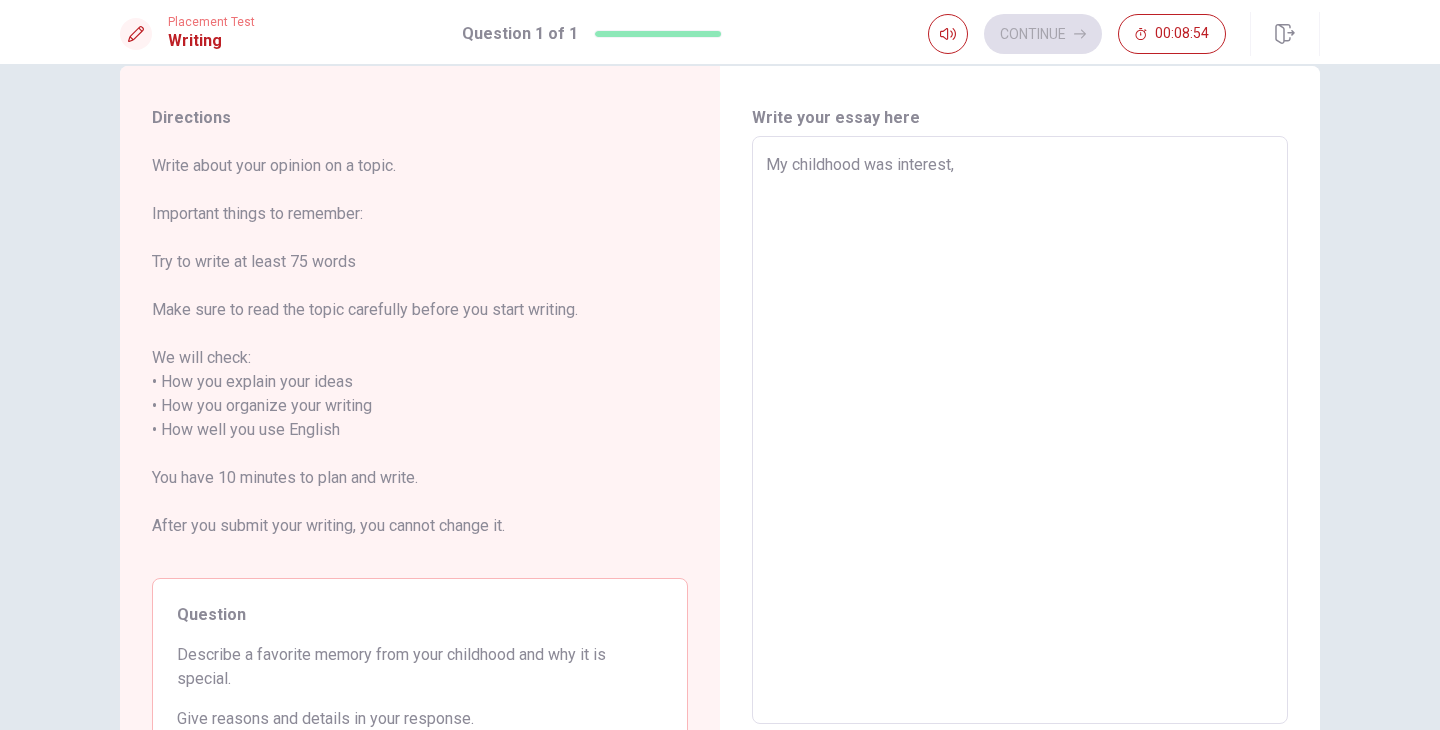 type on "My childhood was interest, b" 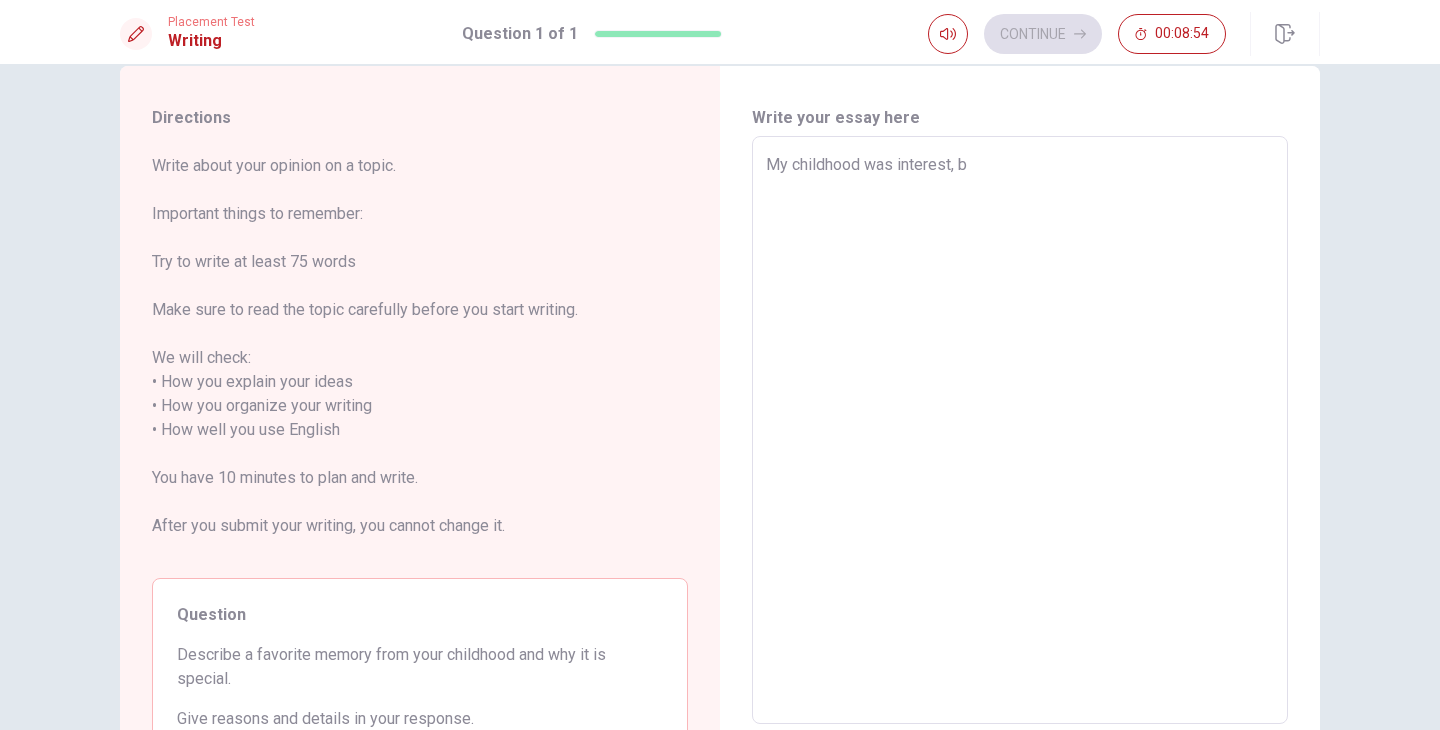 type on "x" 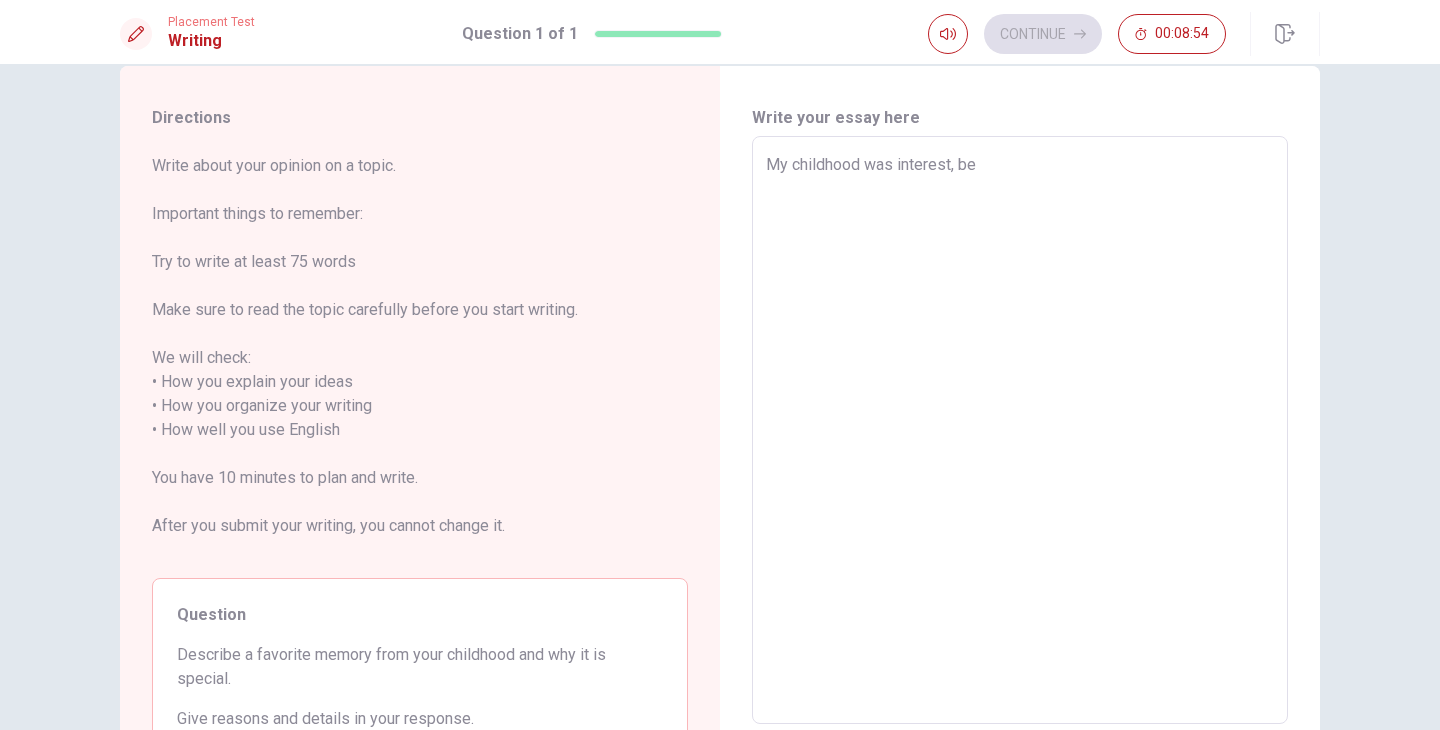 type on "x" 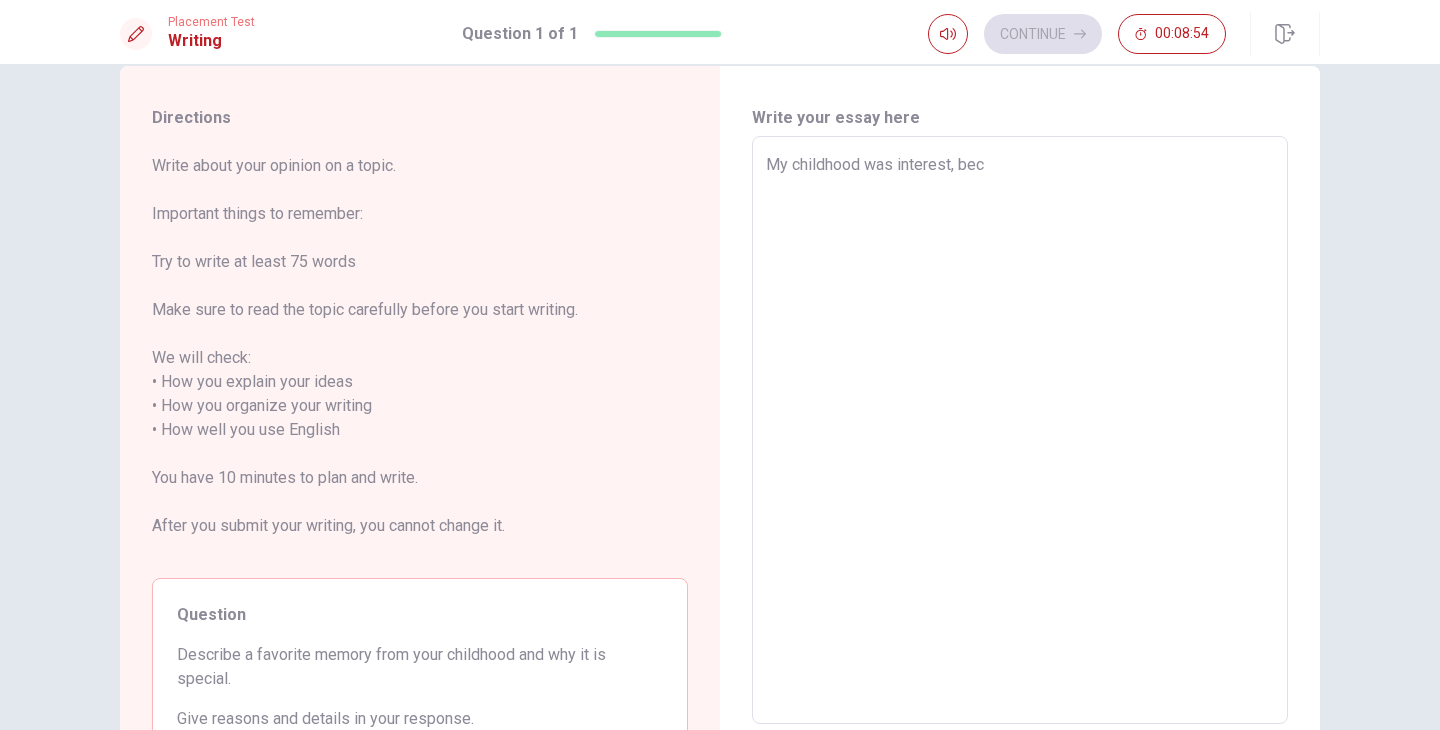 type on "x" 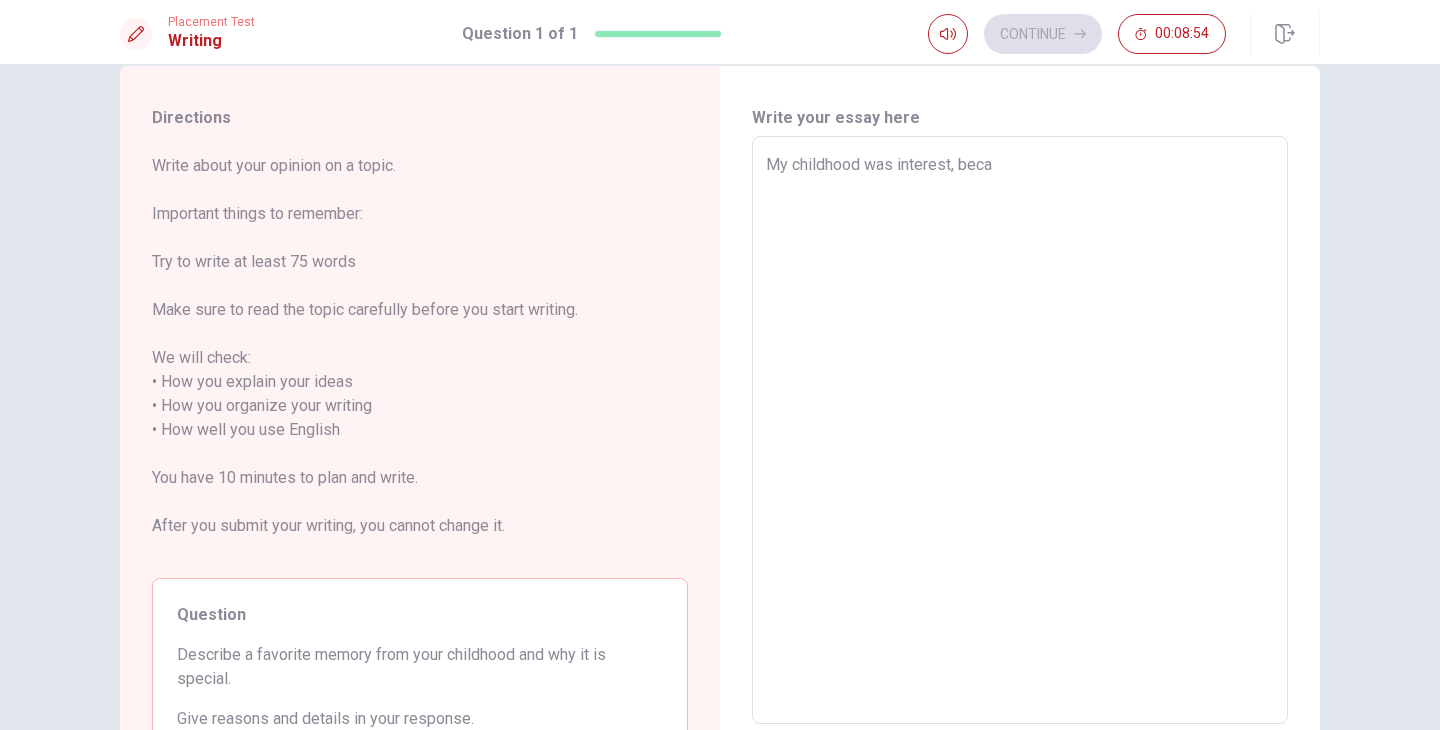 type on "x" 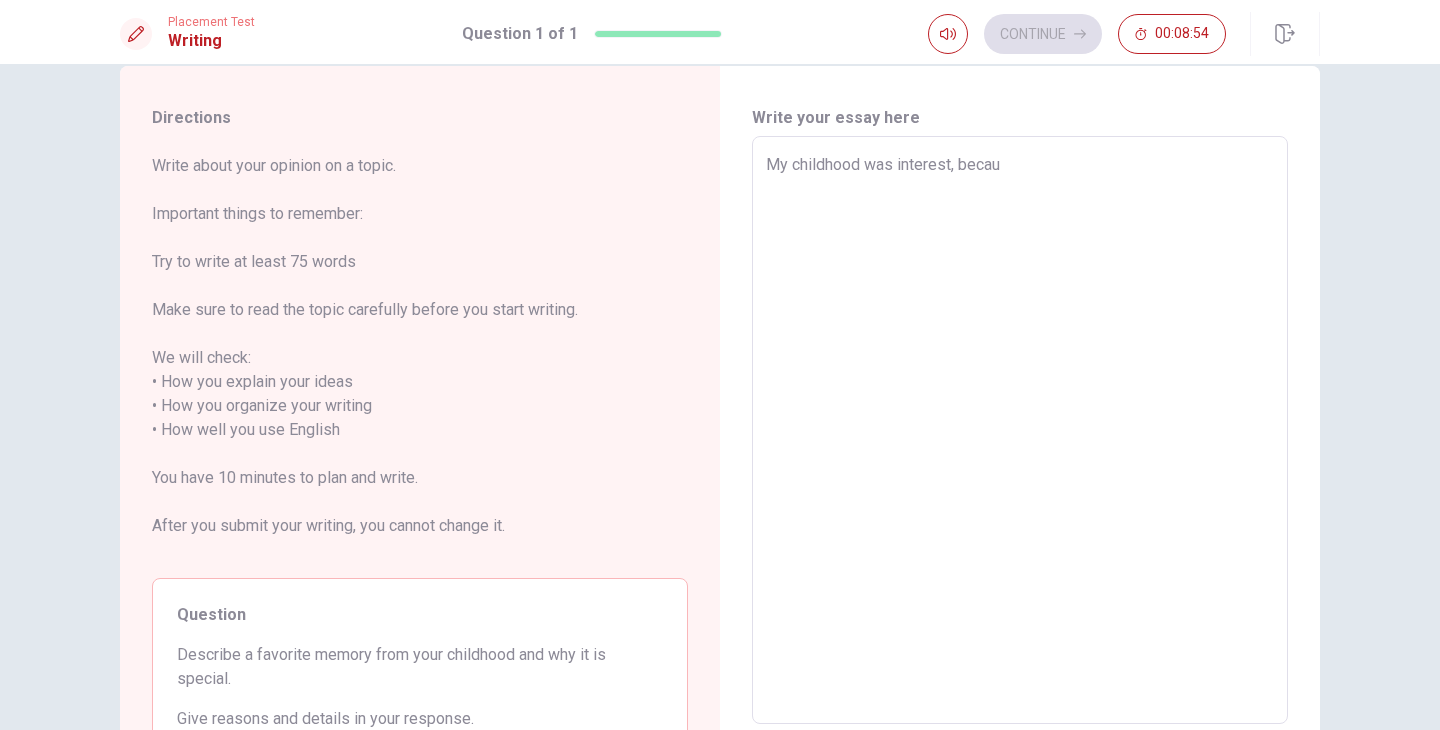 type on "x" 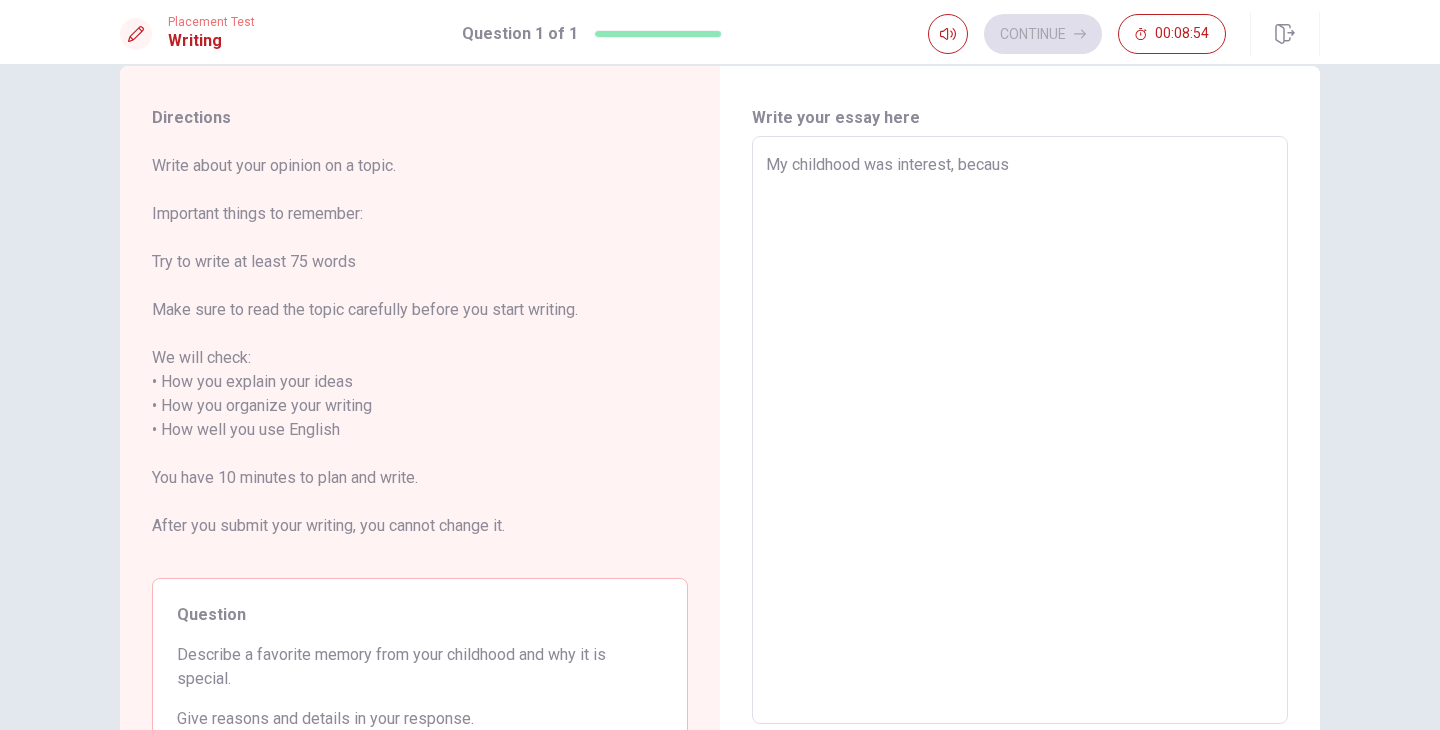 type on "x" 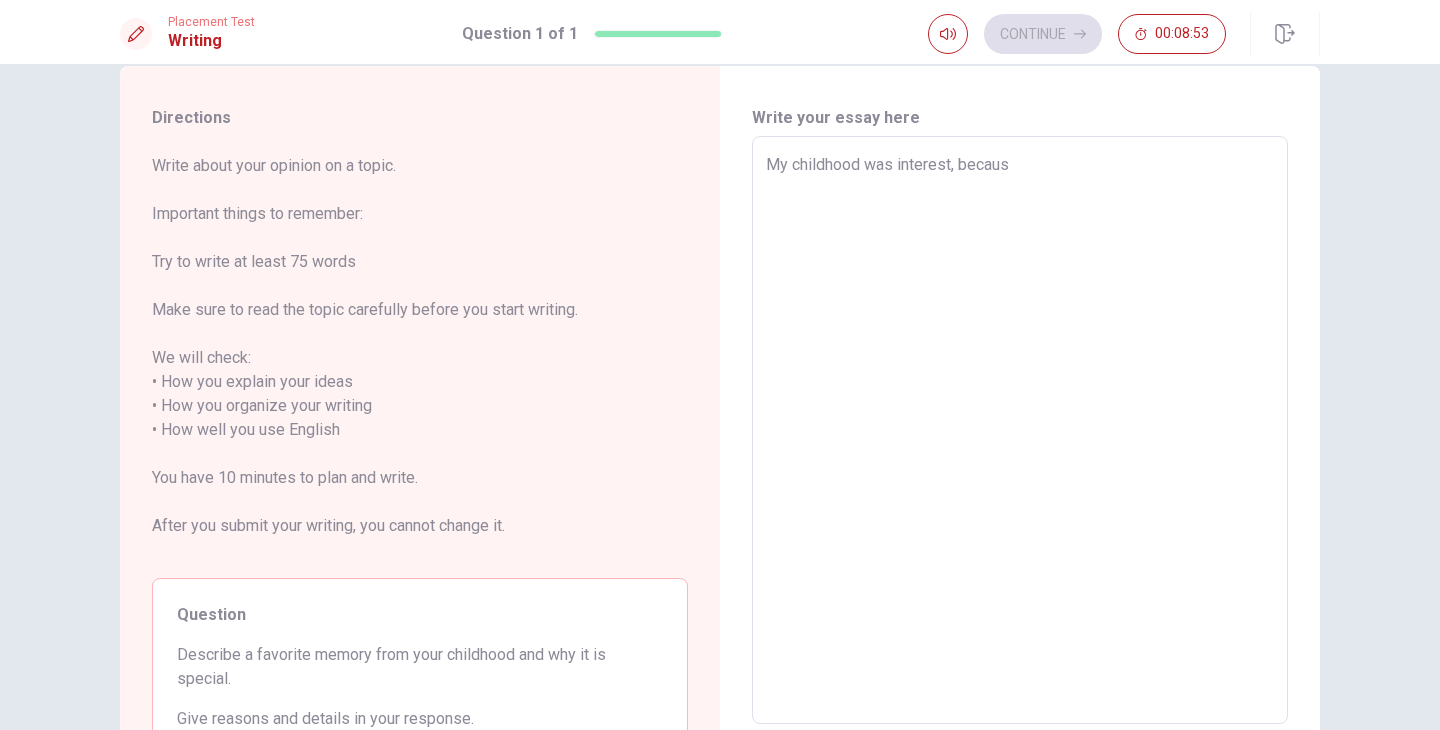 type on "My childhood was interest, because" 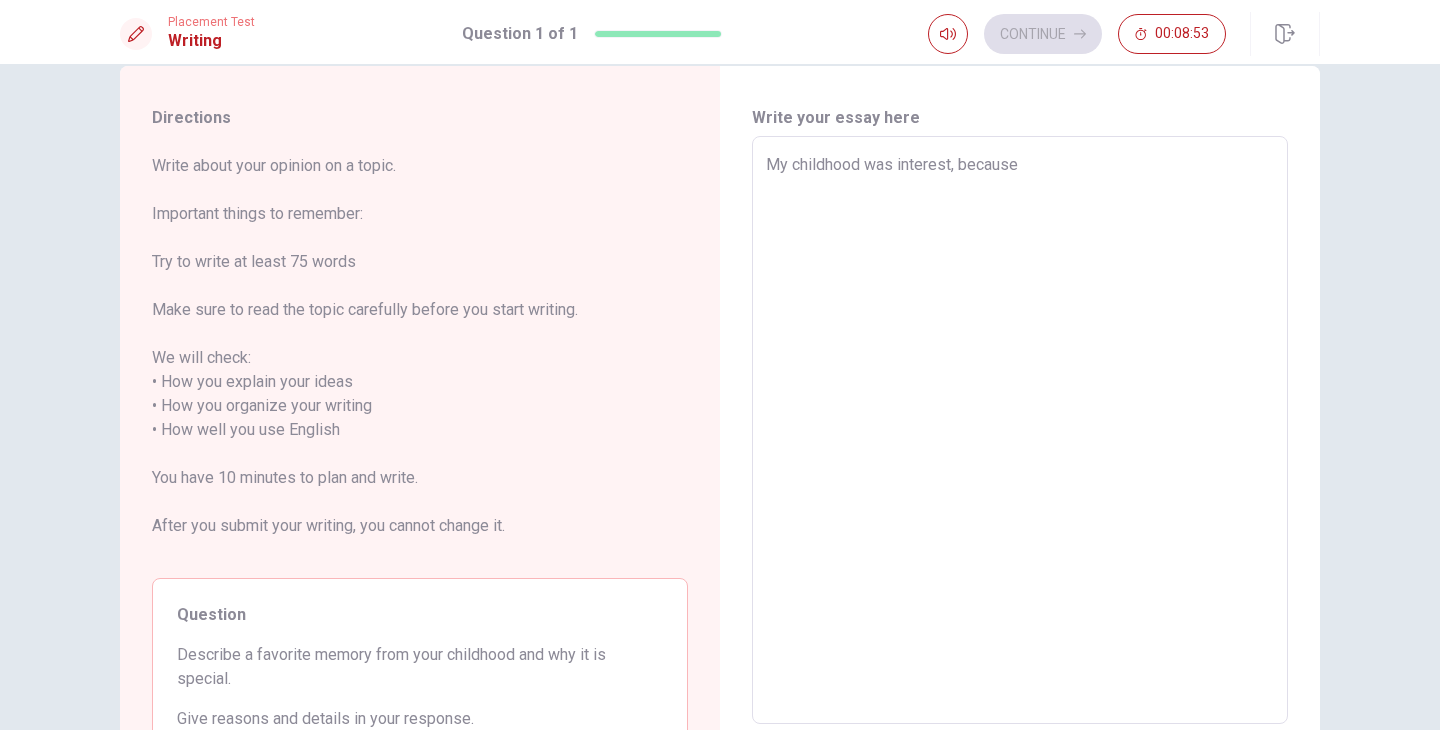type on "x" 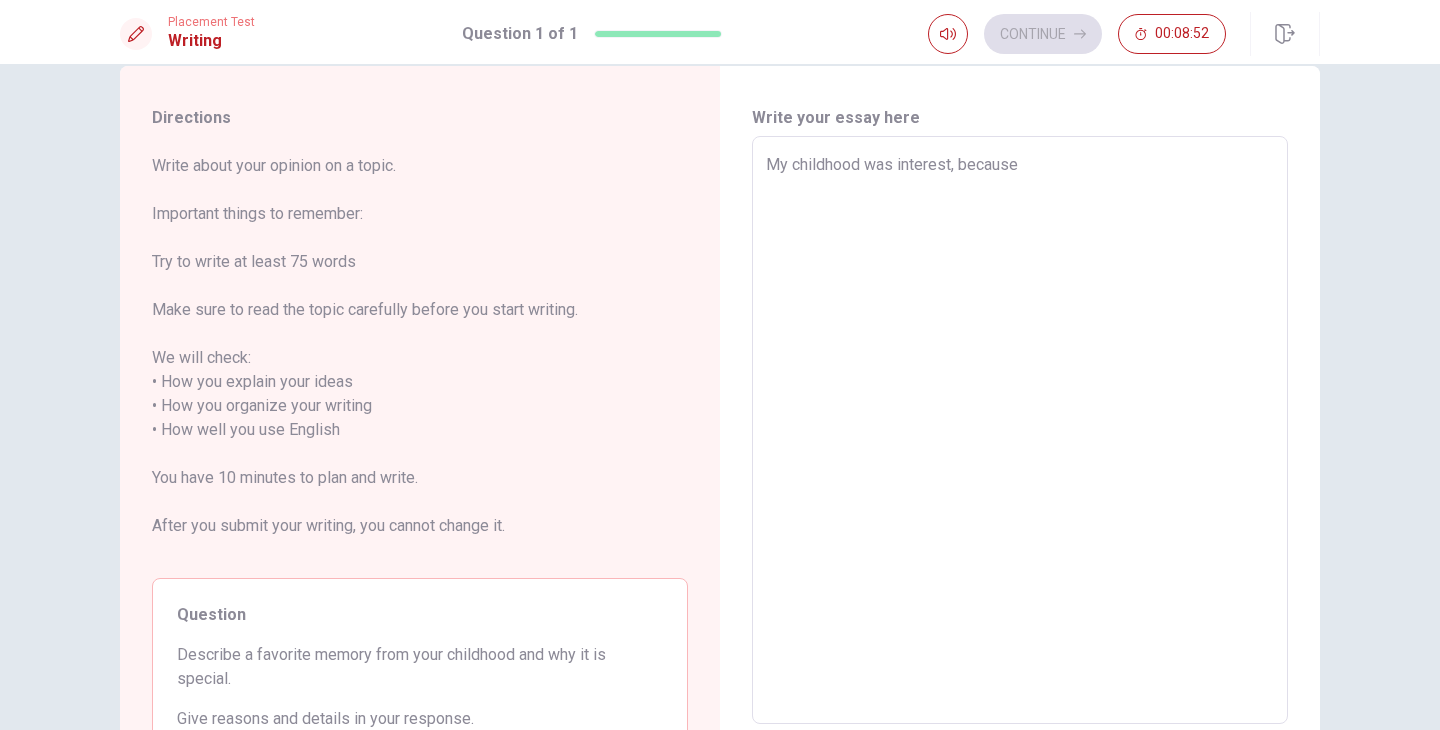 type on "x" 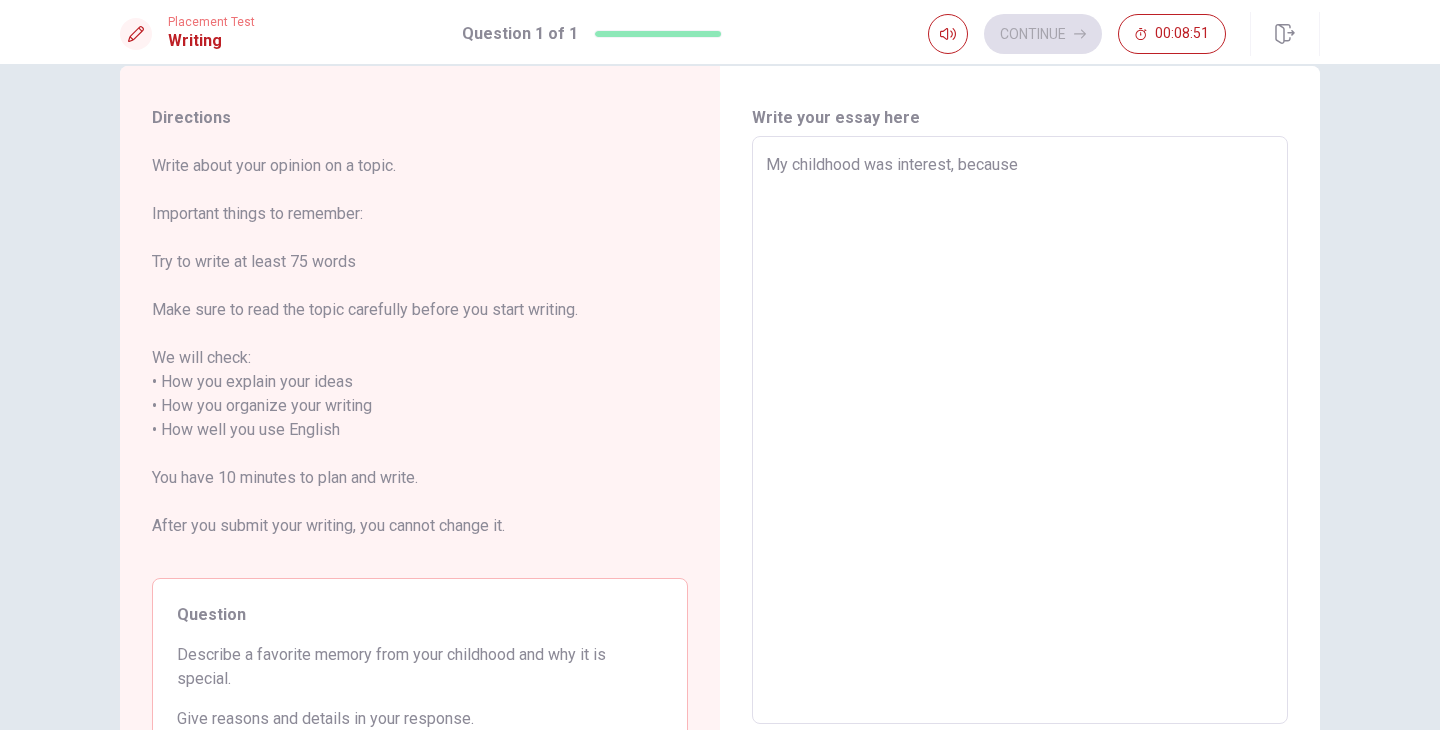 type on "My childhood was interest, because I" 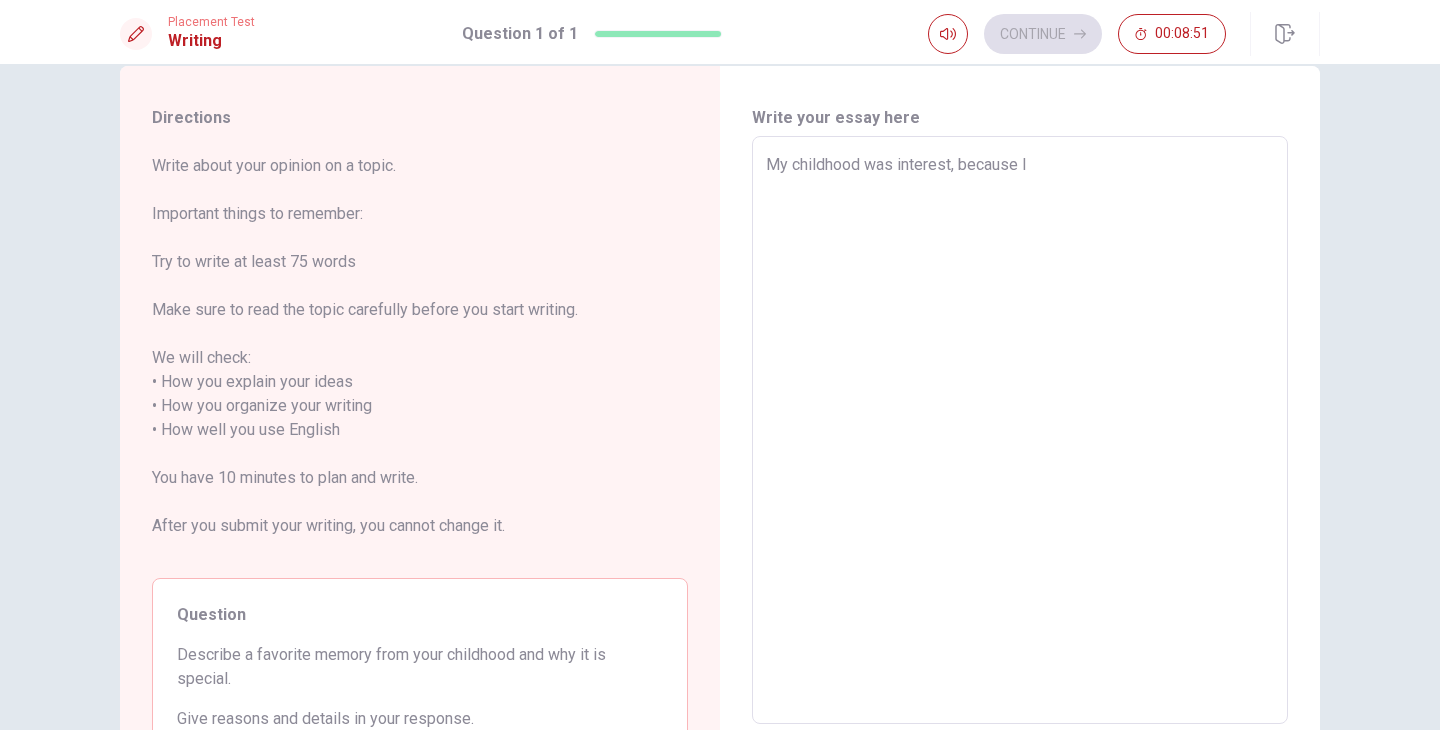 type on "x" 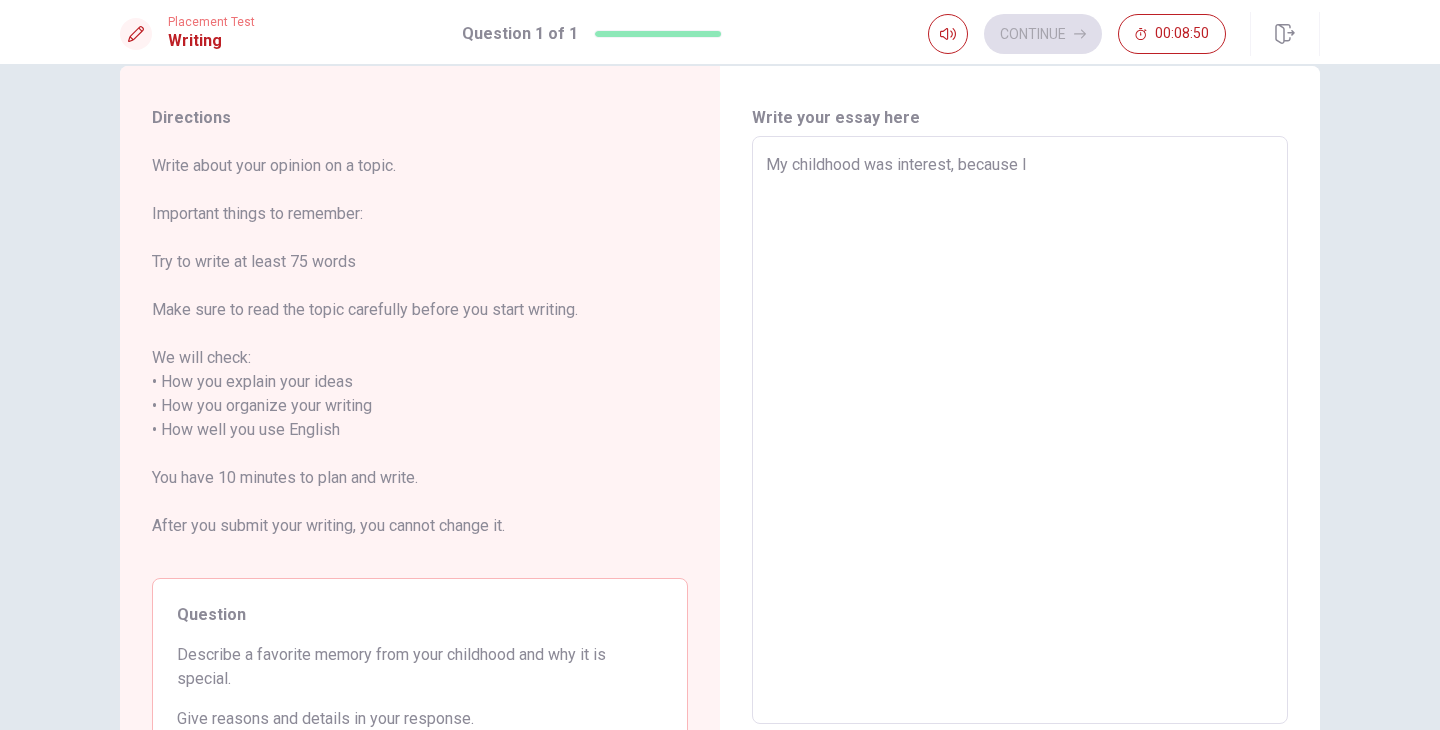 type on "My childhood was interest, because I g" 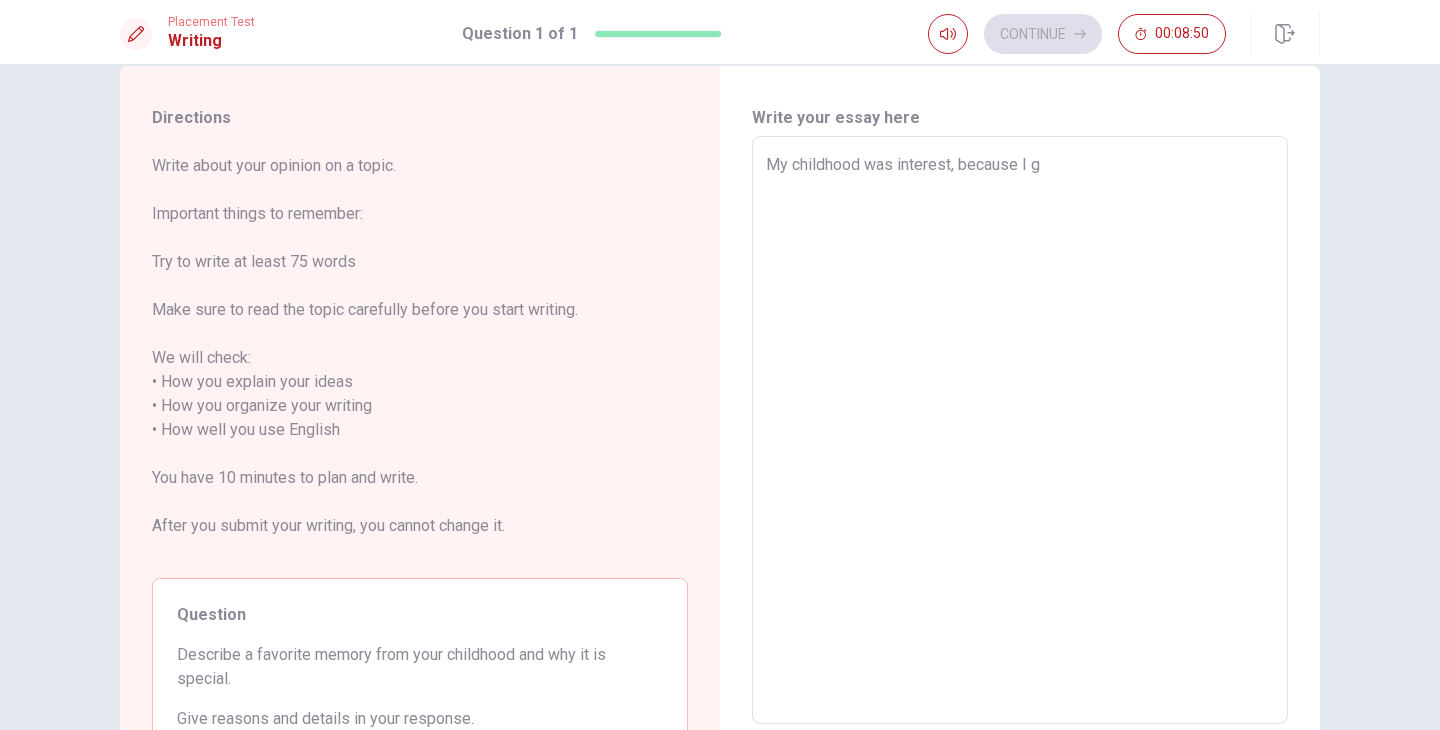 type on "x" 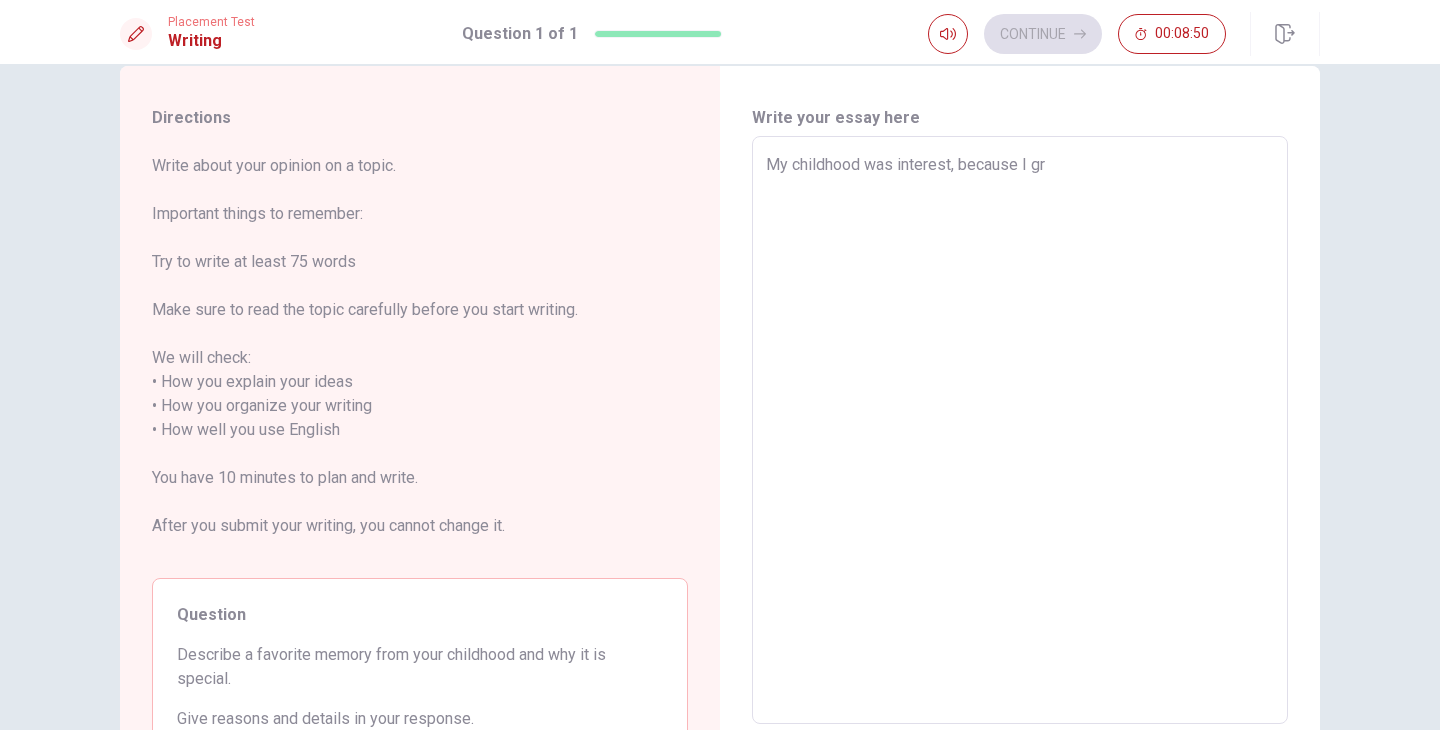 type on "x" 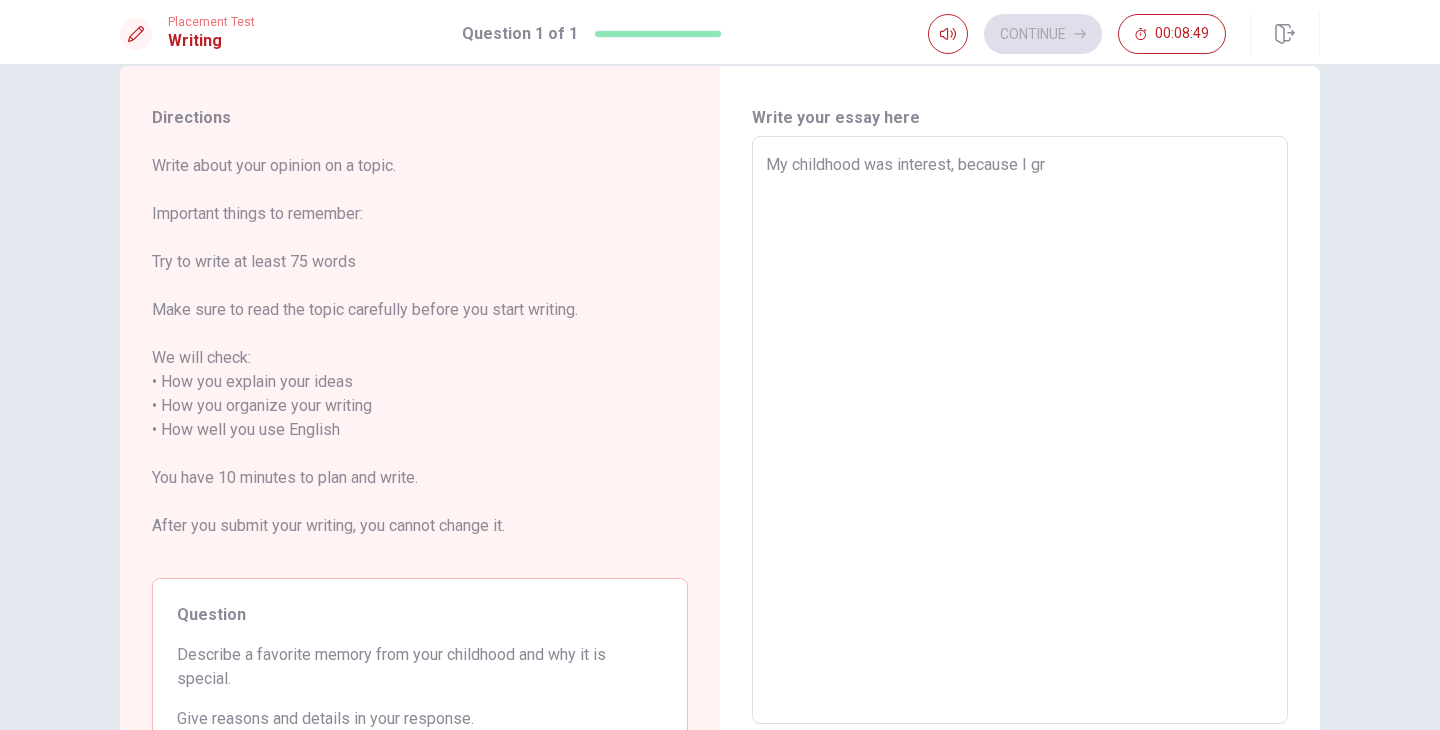 type on "My childhood was interest, because I gre" 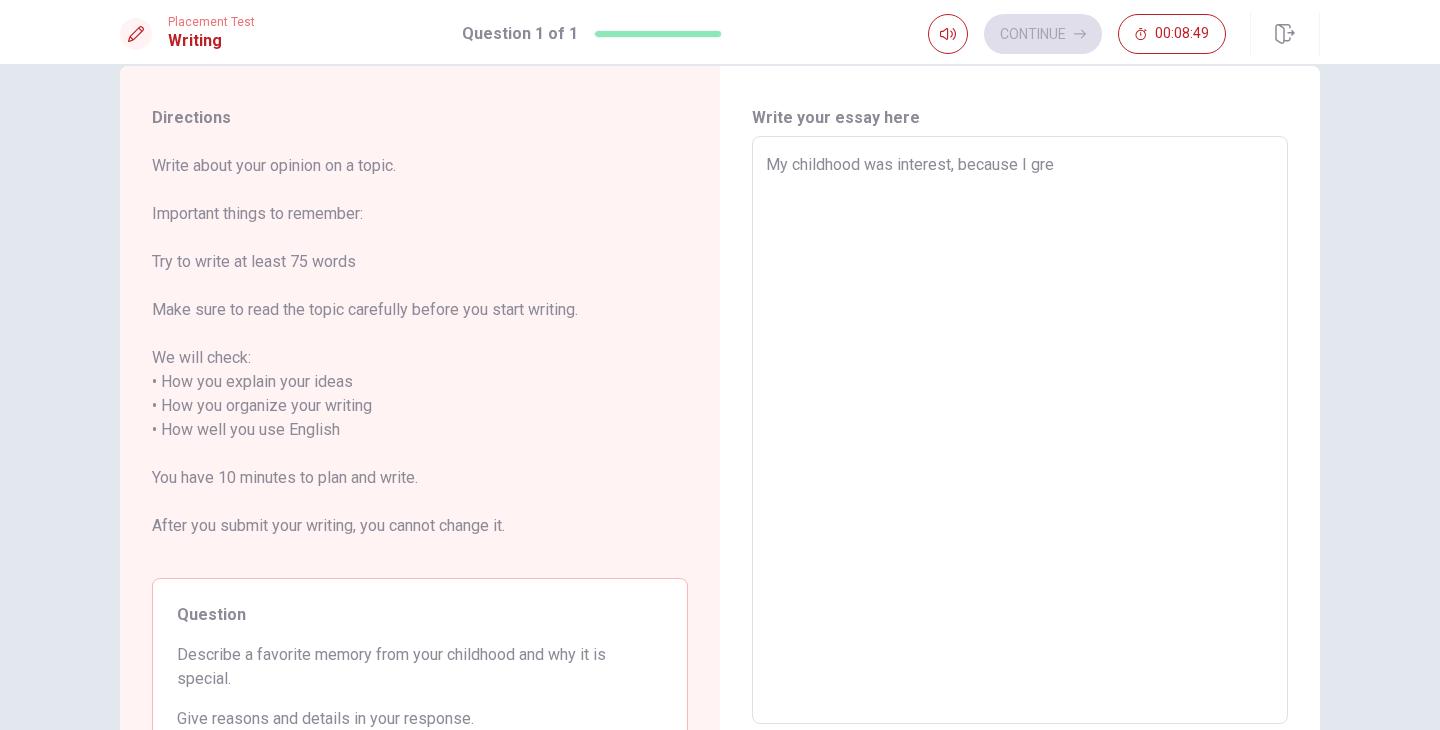 type on "x" 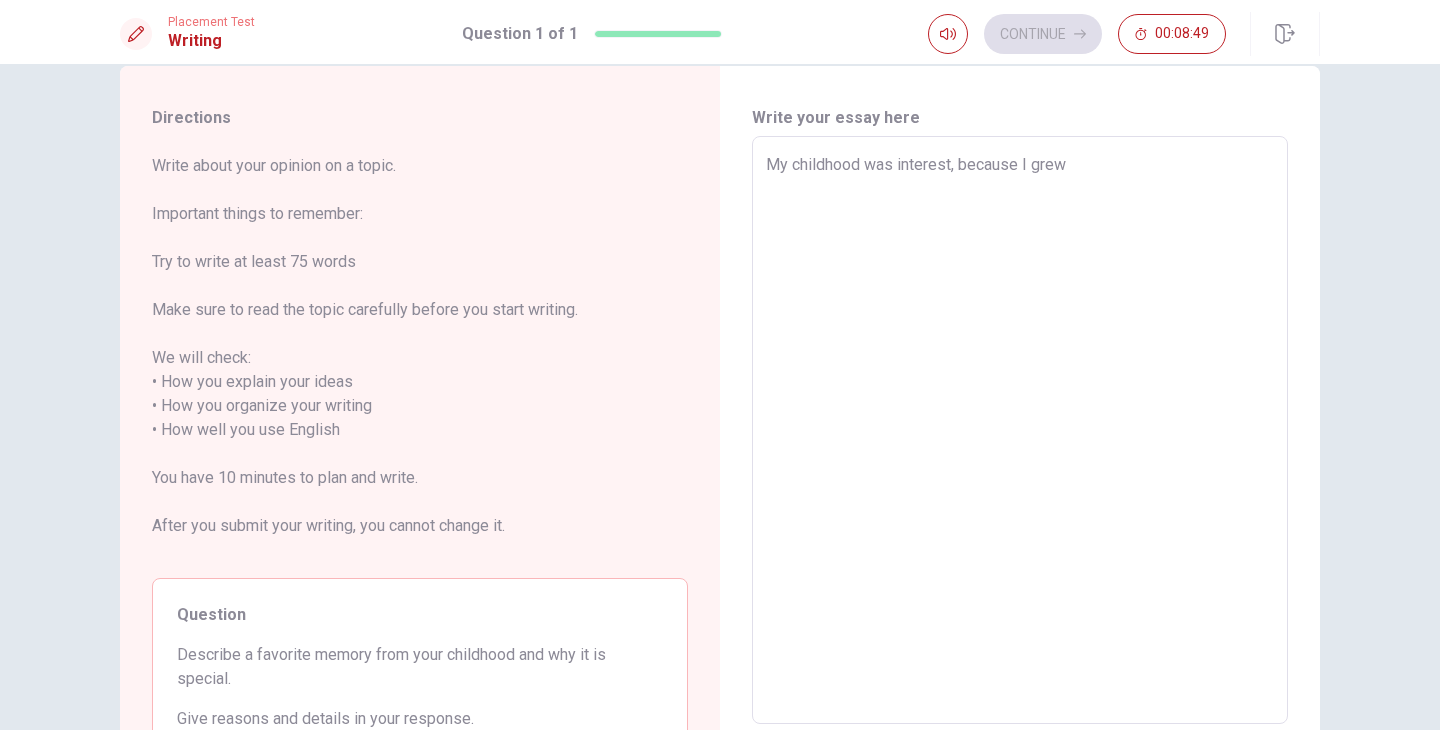 type on "x" 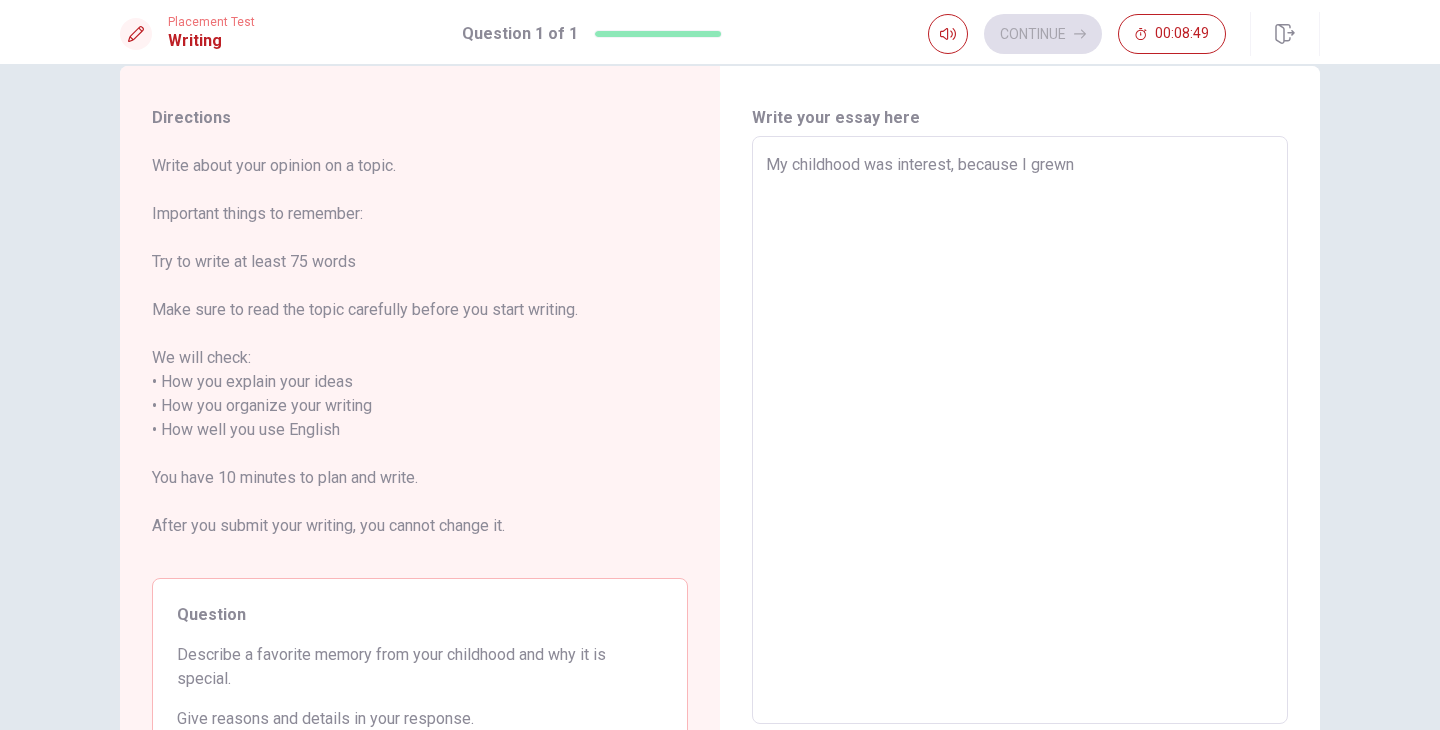 type on "x" 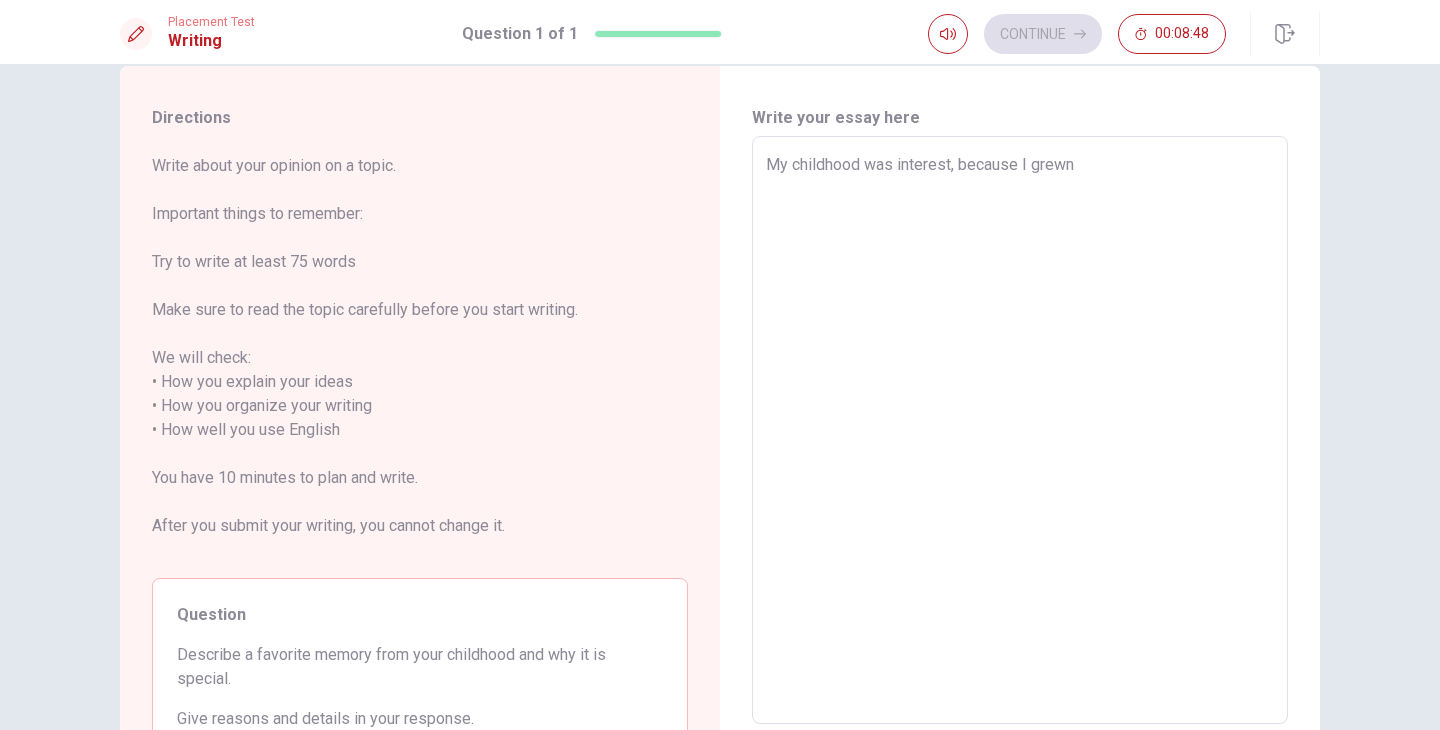 type on "My childhood was interest, because I grewn" 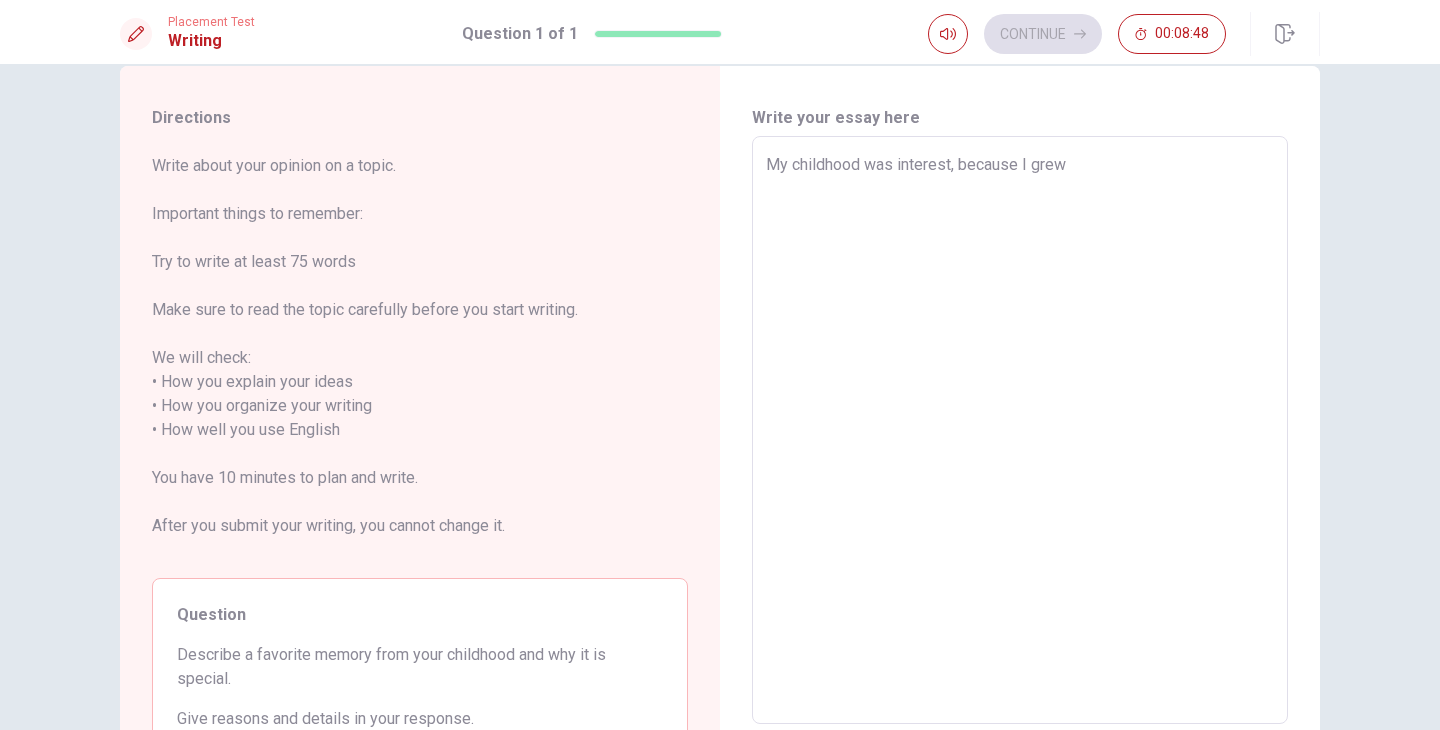 type on "x" 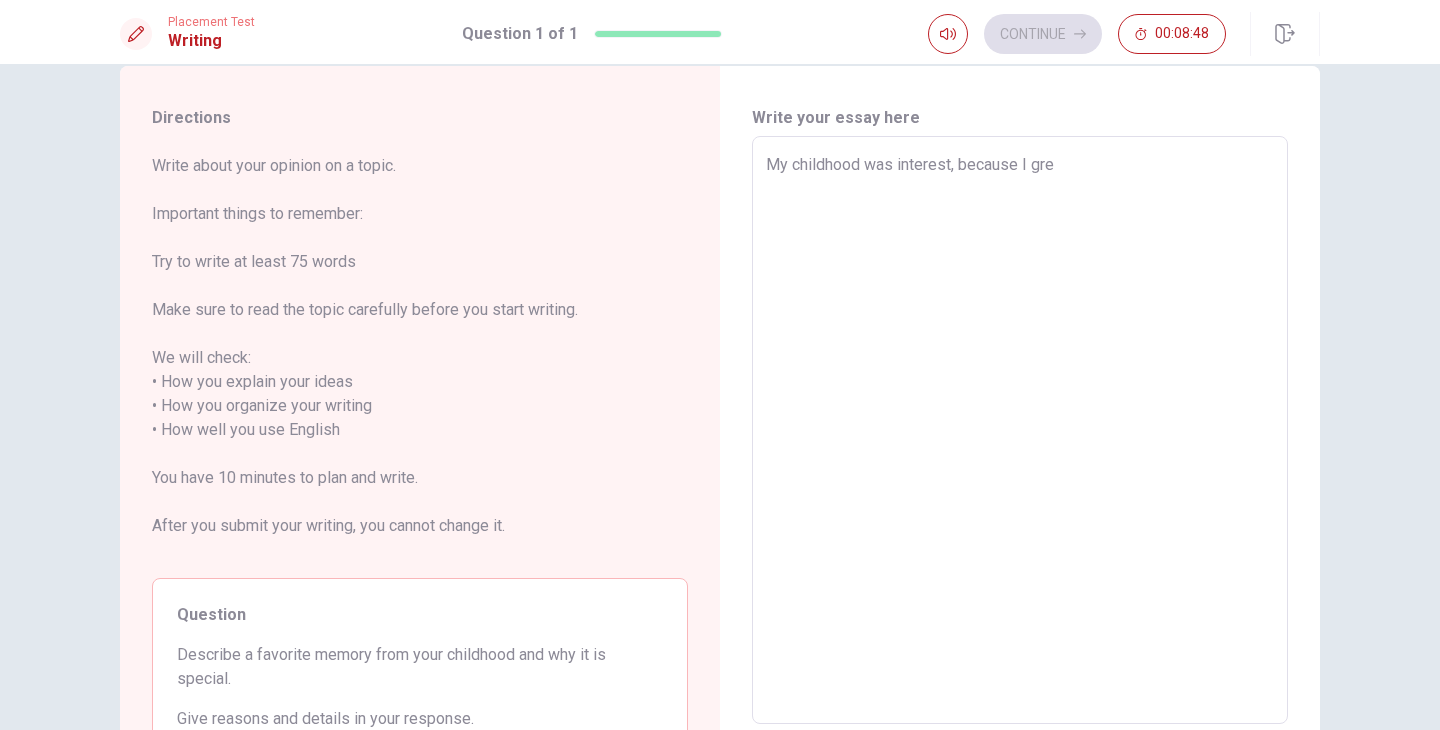 type on "x" 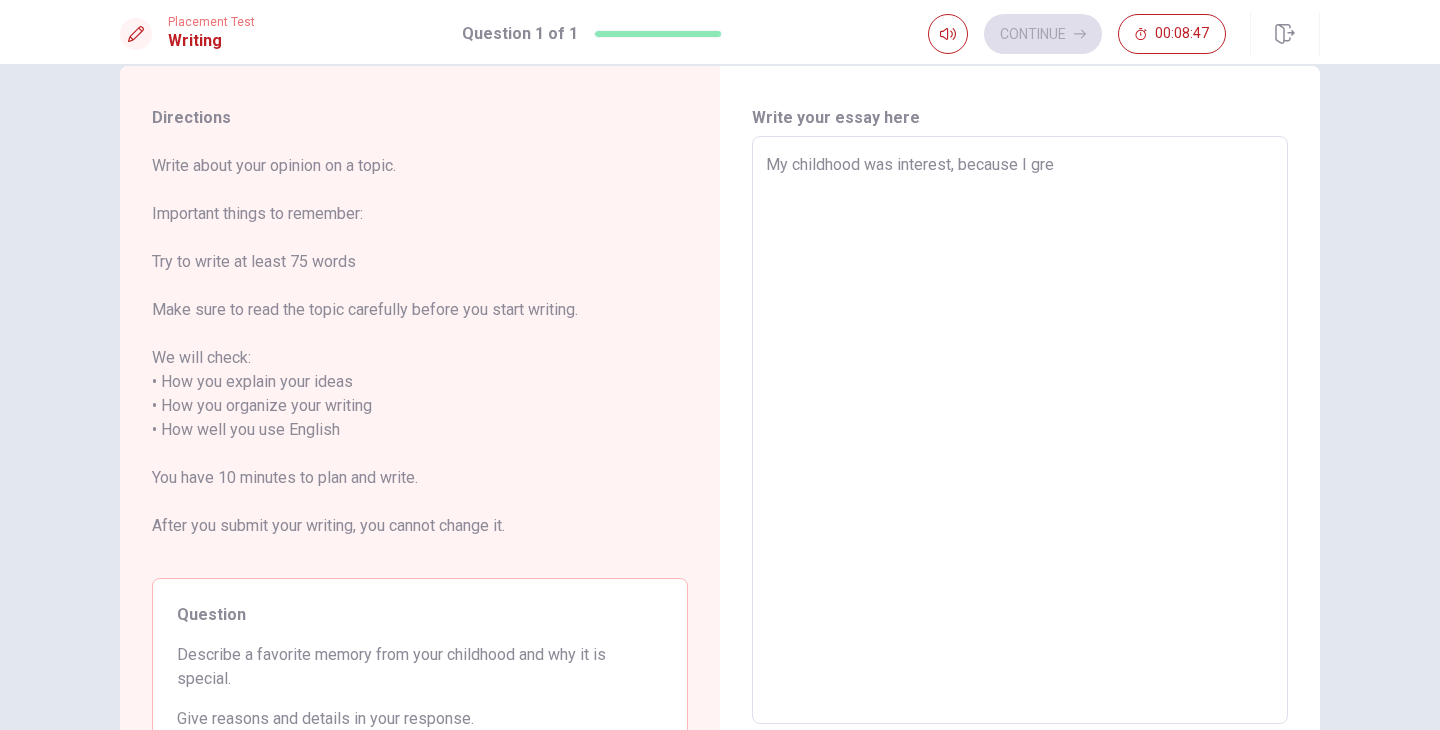type on "My childhood was interest, because I grew" 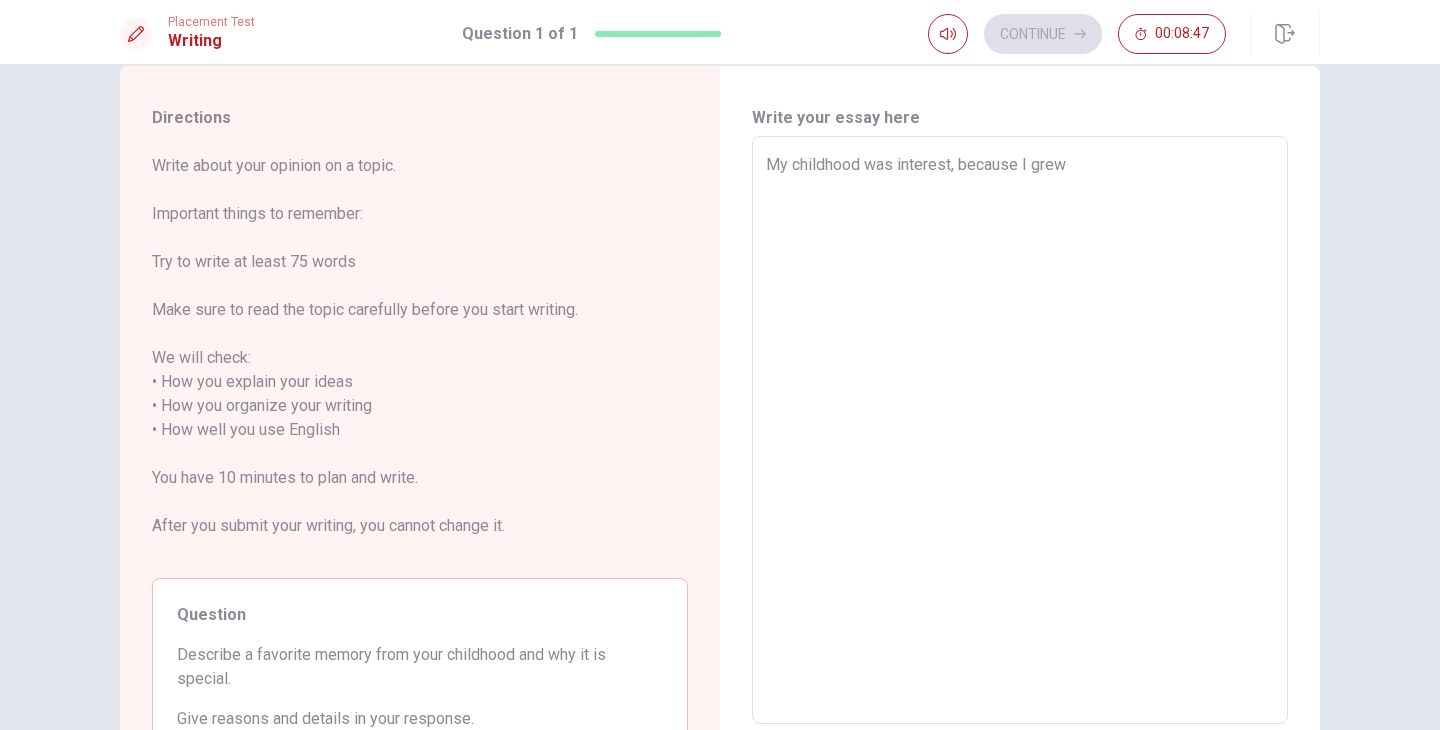 type on "x" 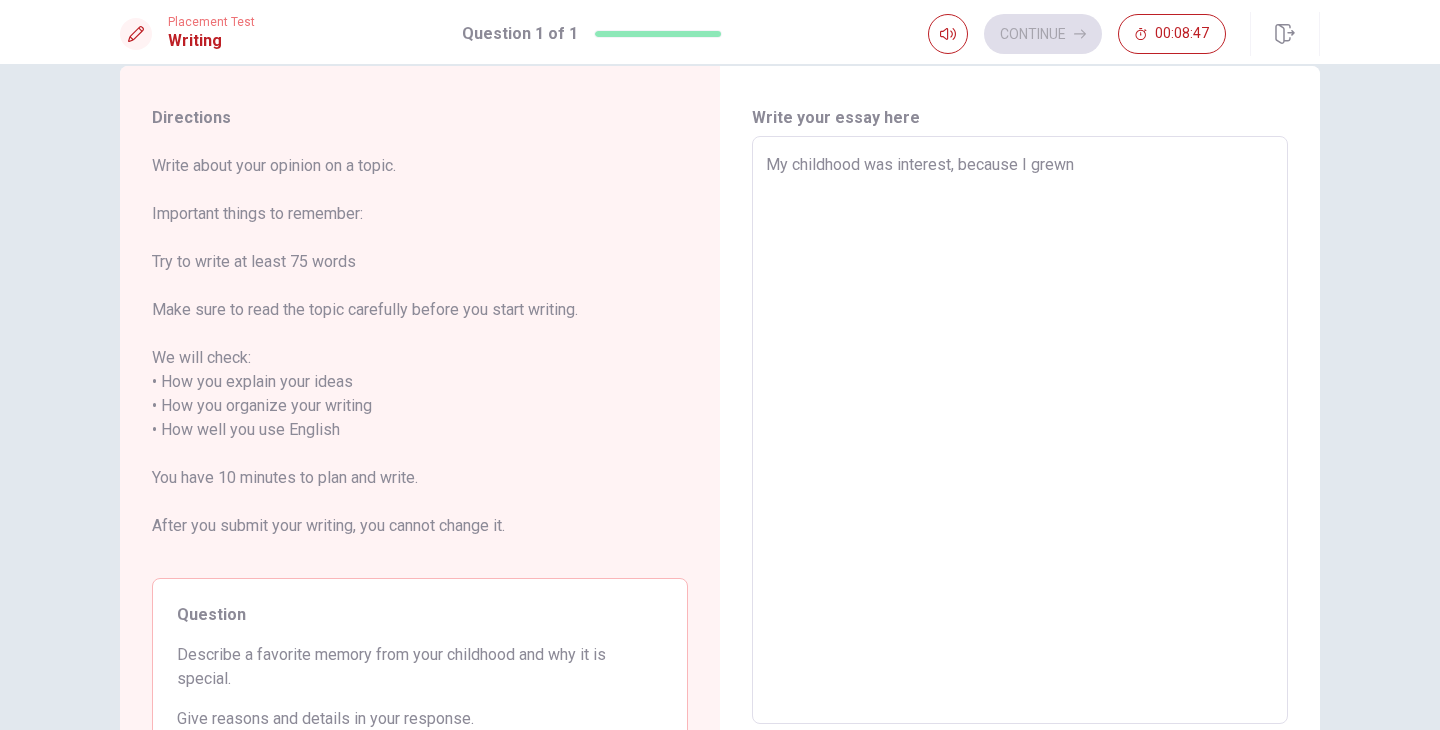 type on "x" 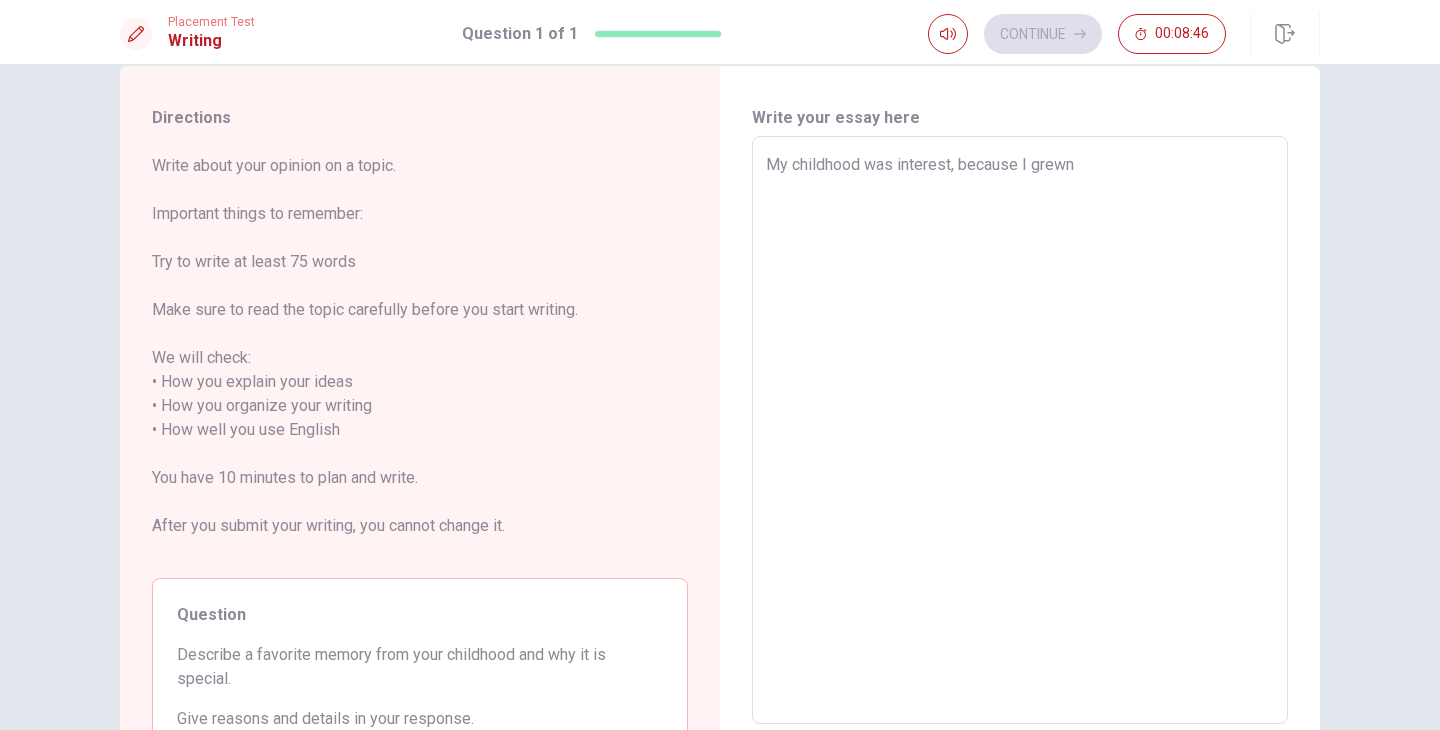 type on "My childhood was interest, because I grewn u" 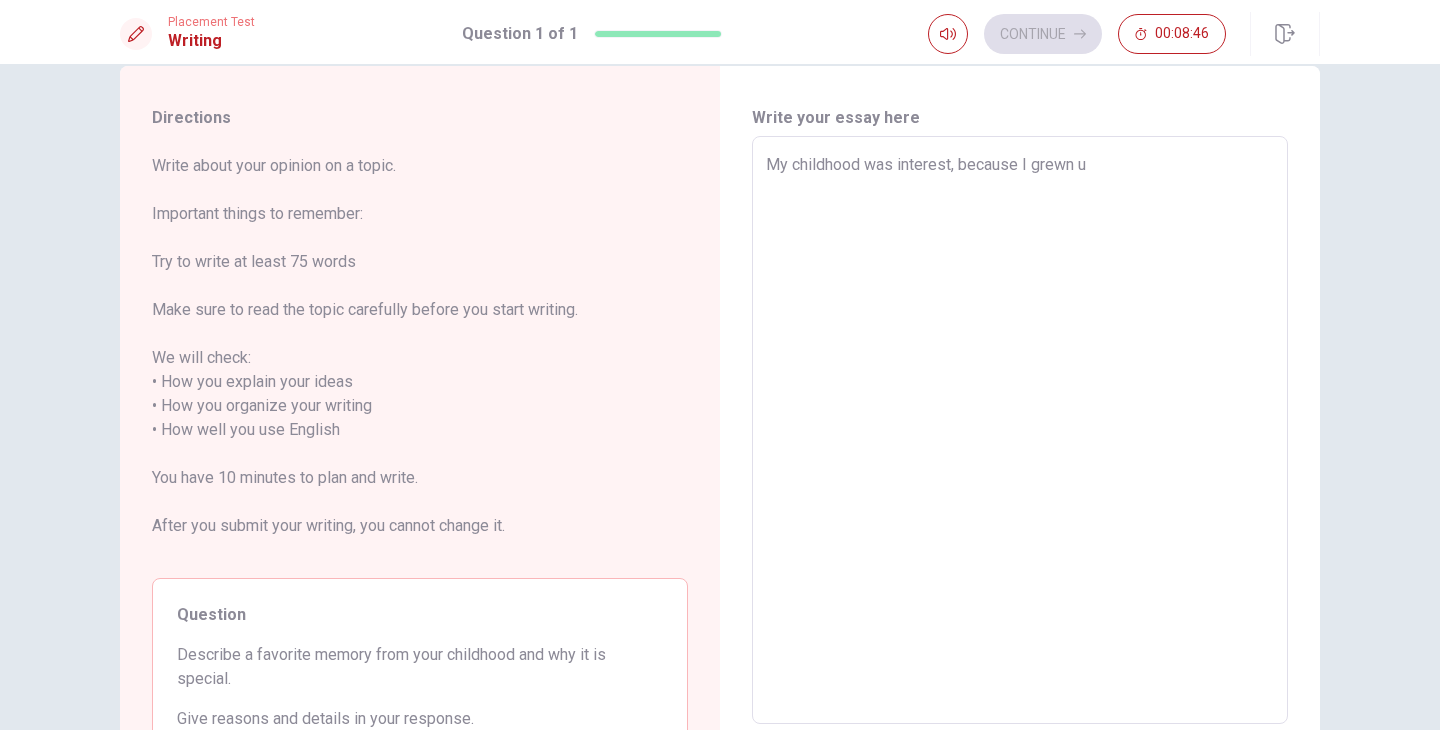 type on "x" 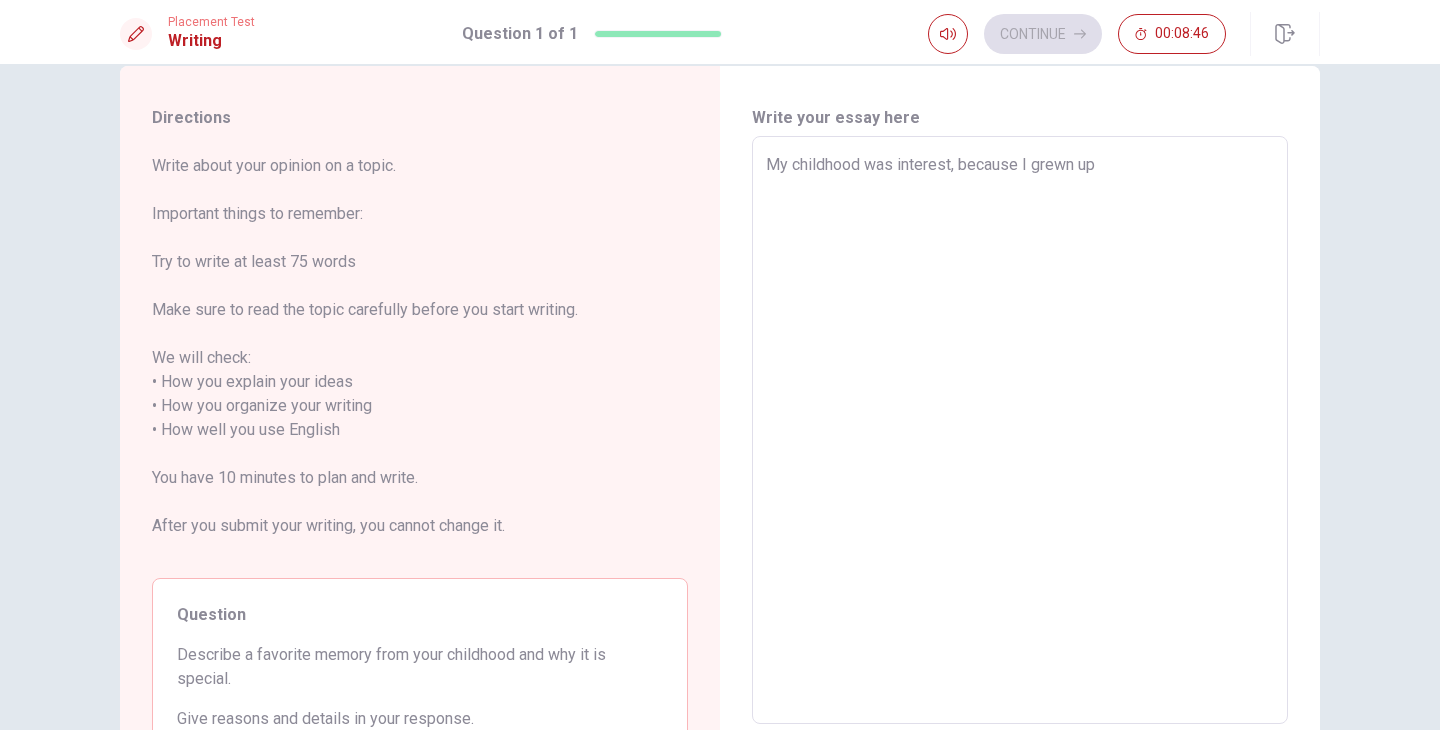 type on "x" 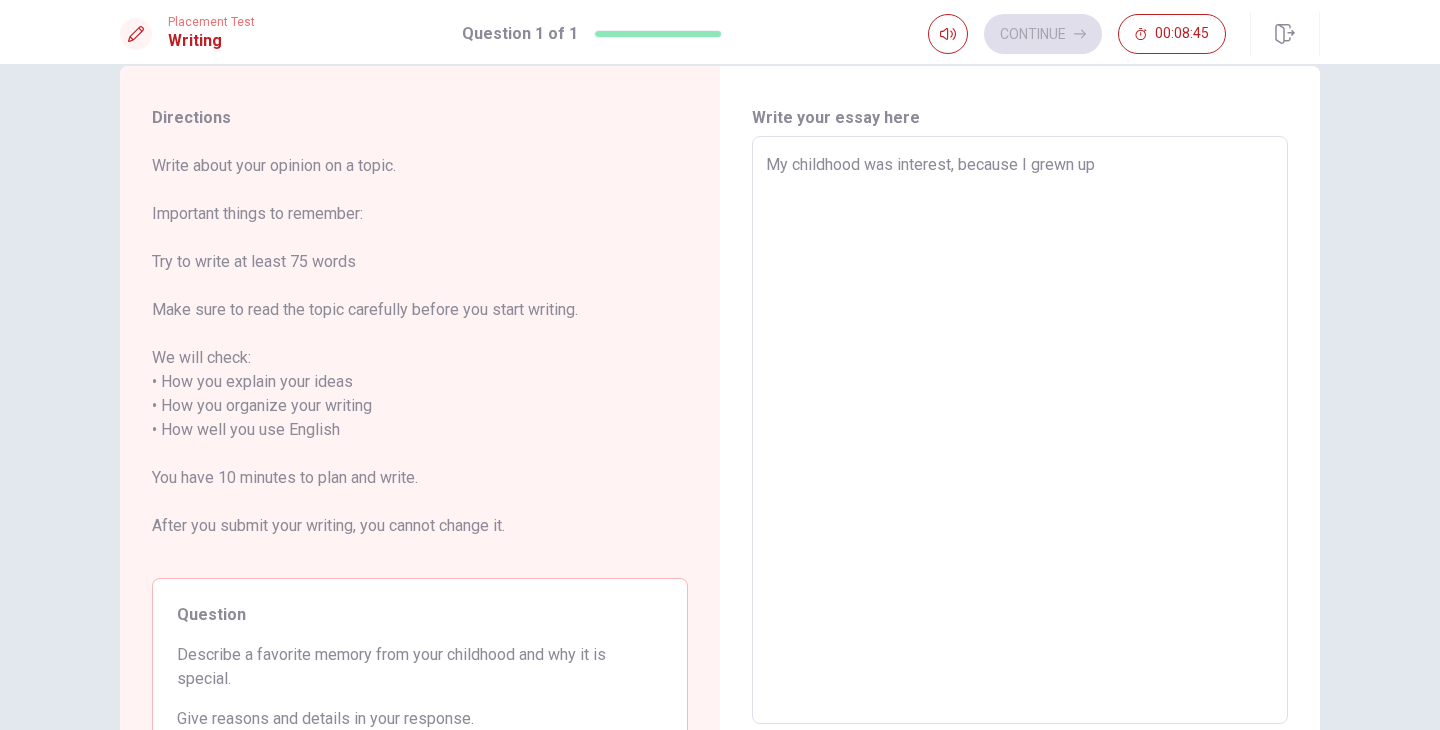 type on "x" 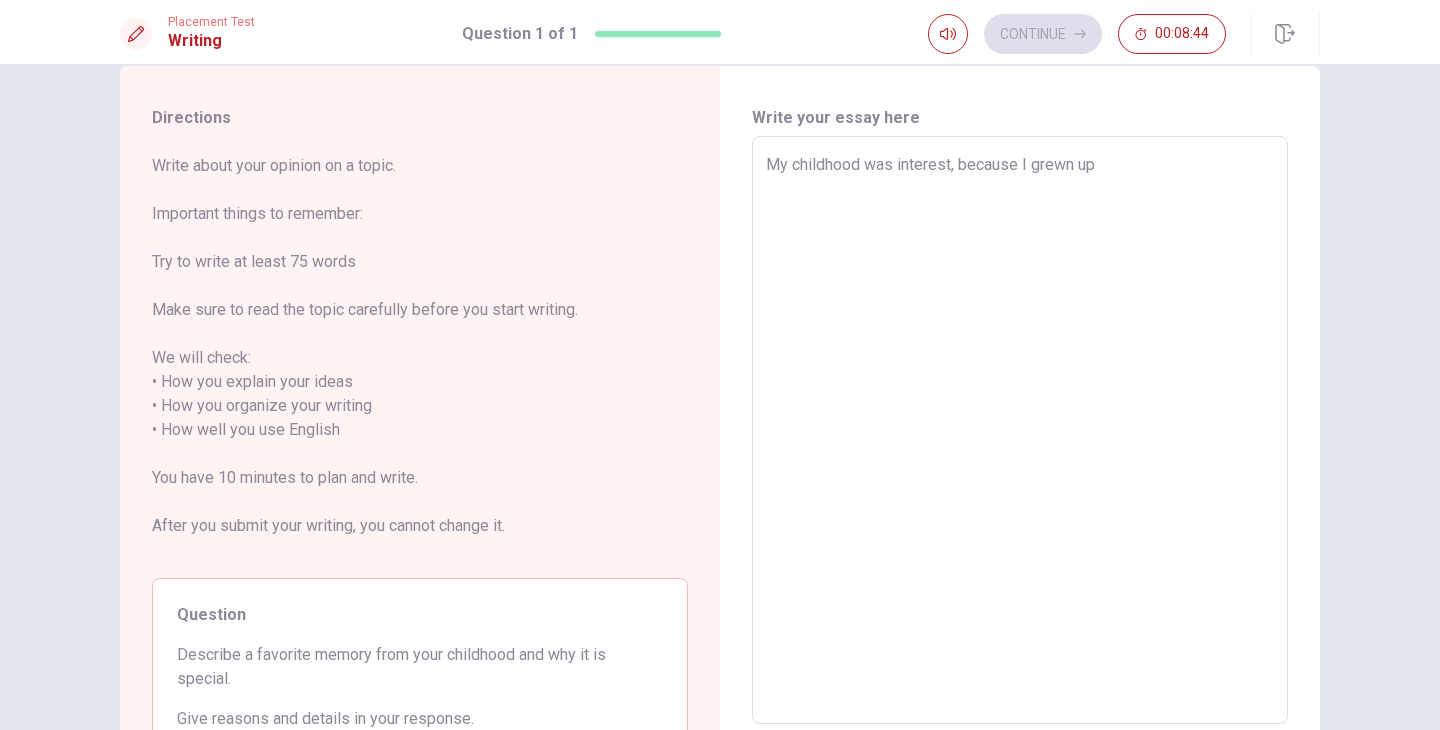 type on "My childhood was interest, because I grewn up g" 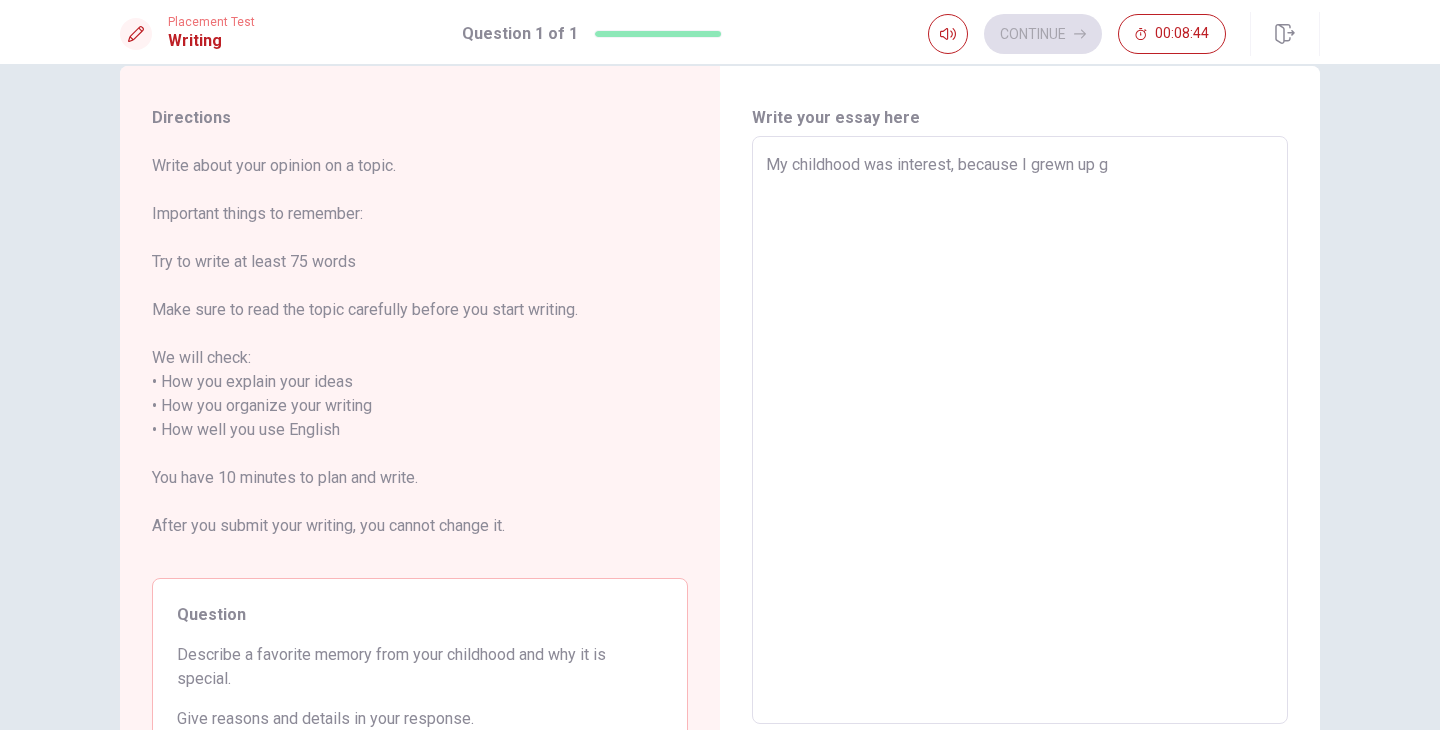 type on "x" 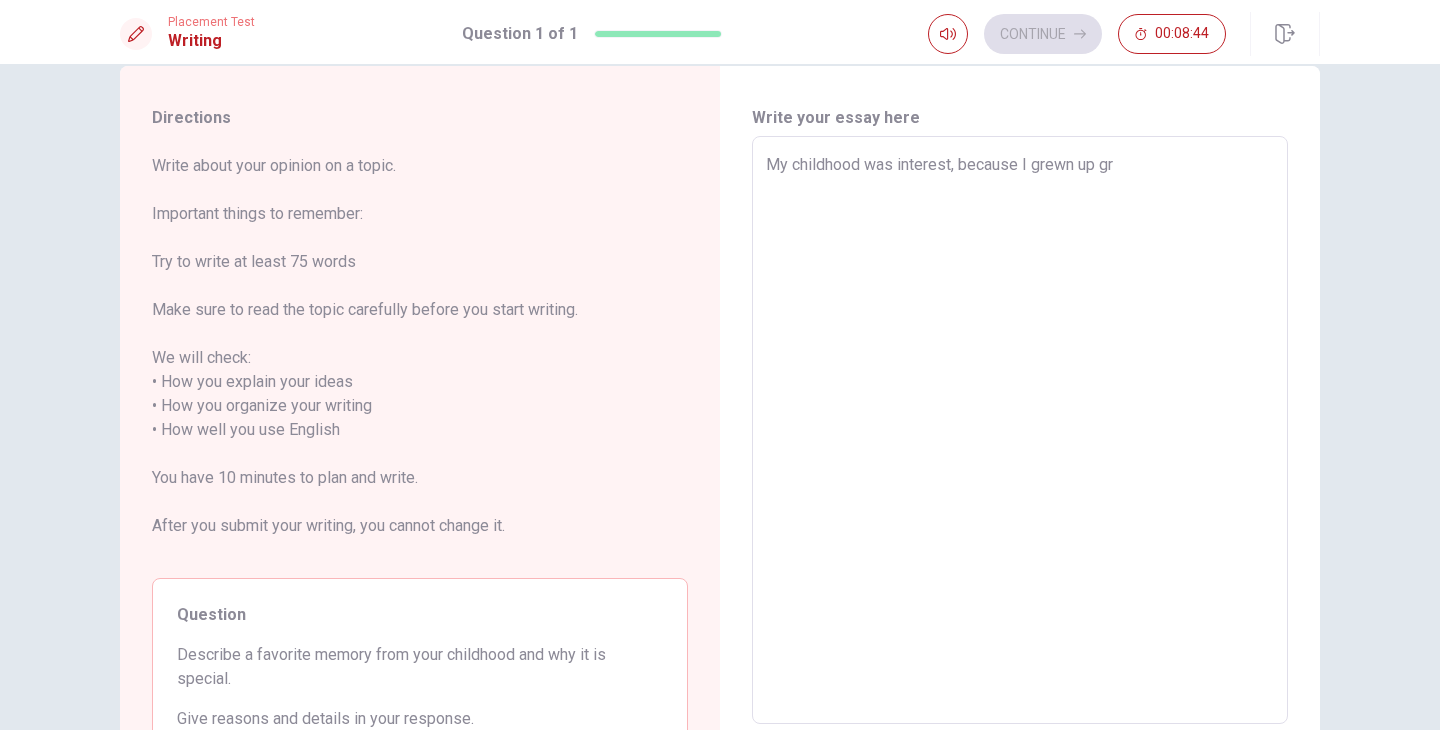 type on "x" 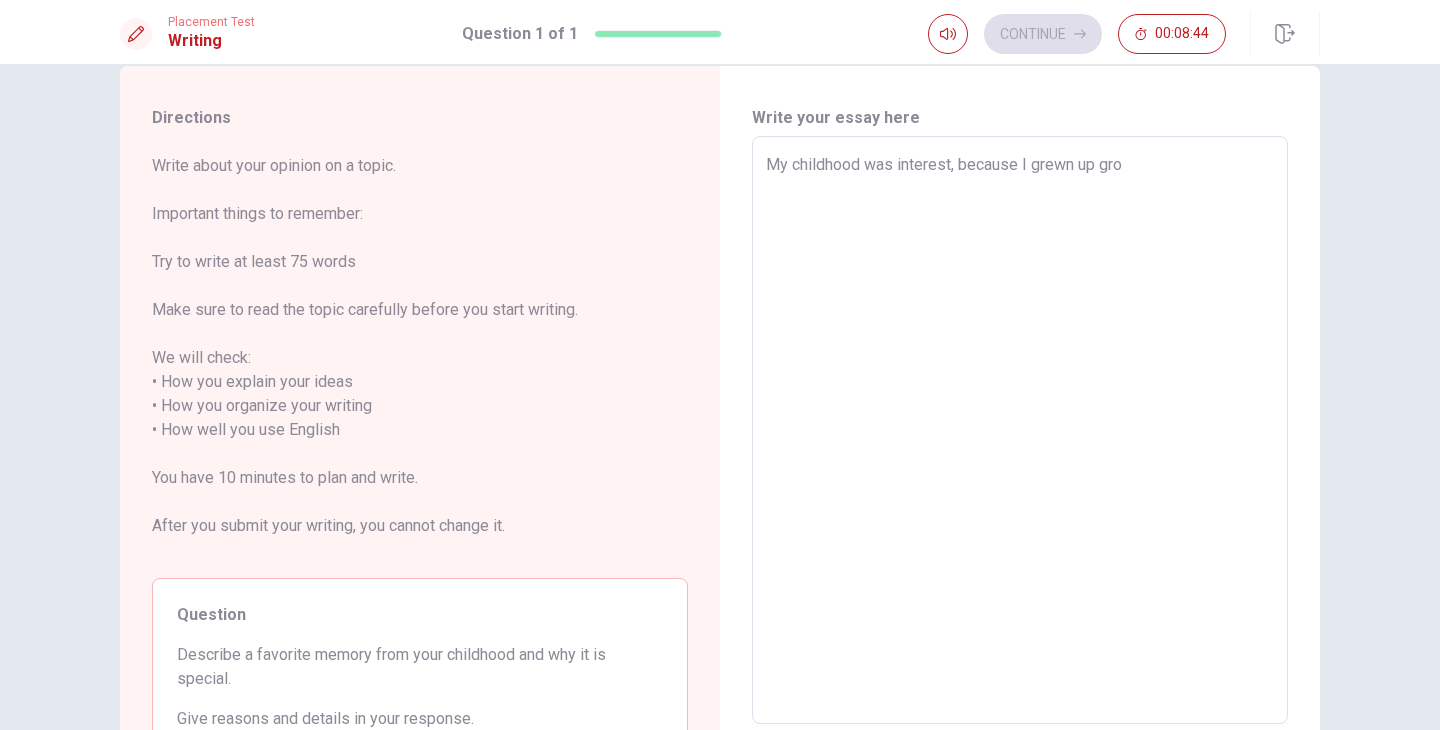 type on "x" 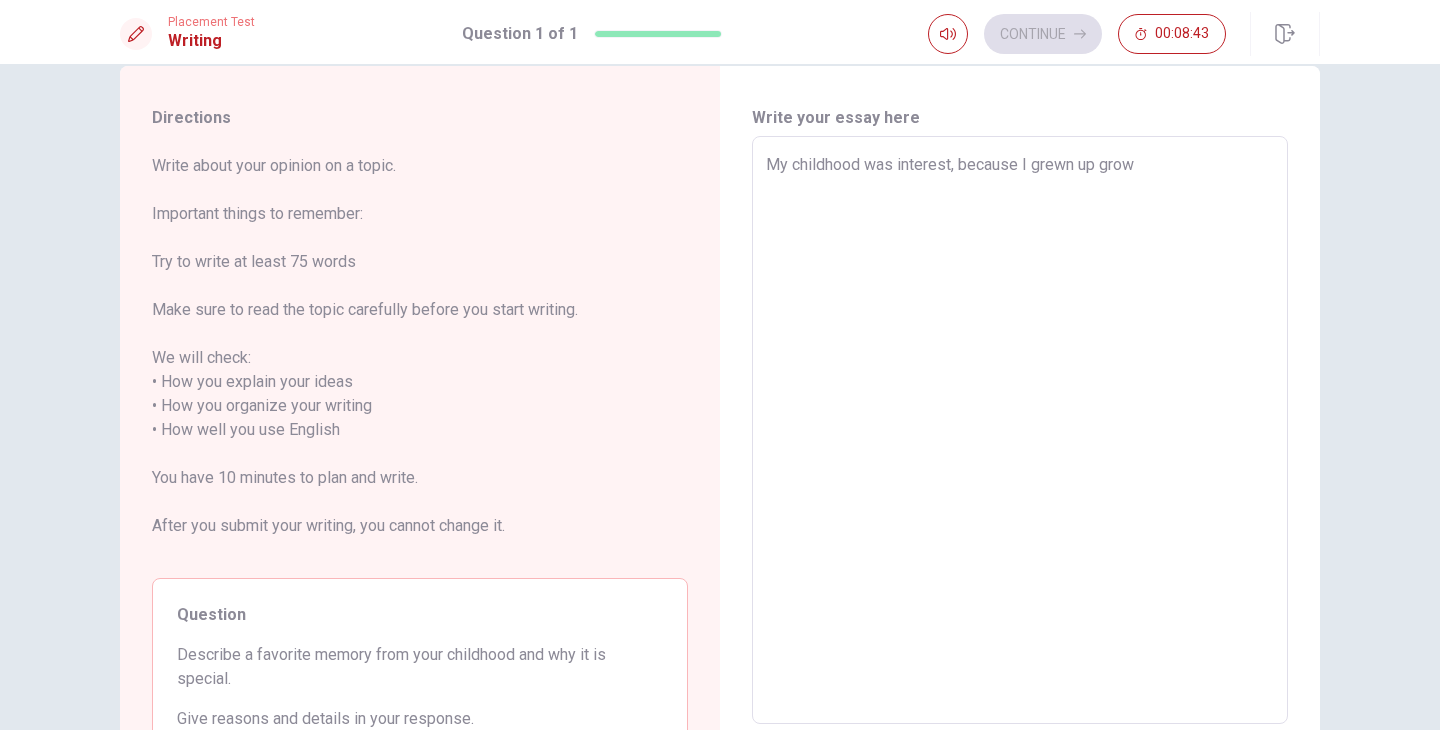 type on "My childhood was interest, because I grewn up grown" 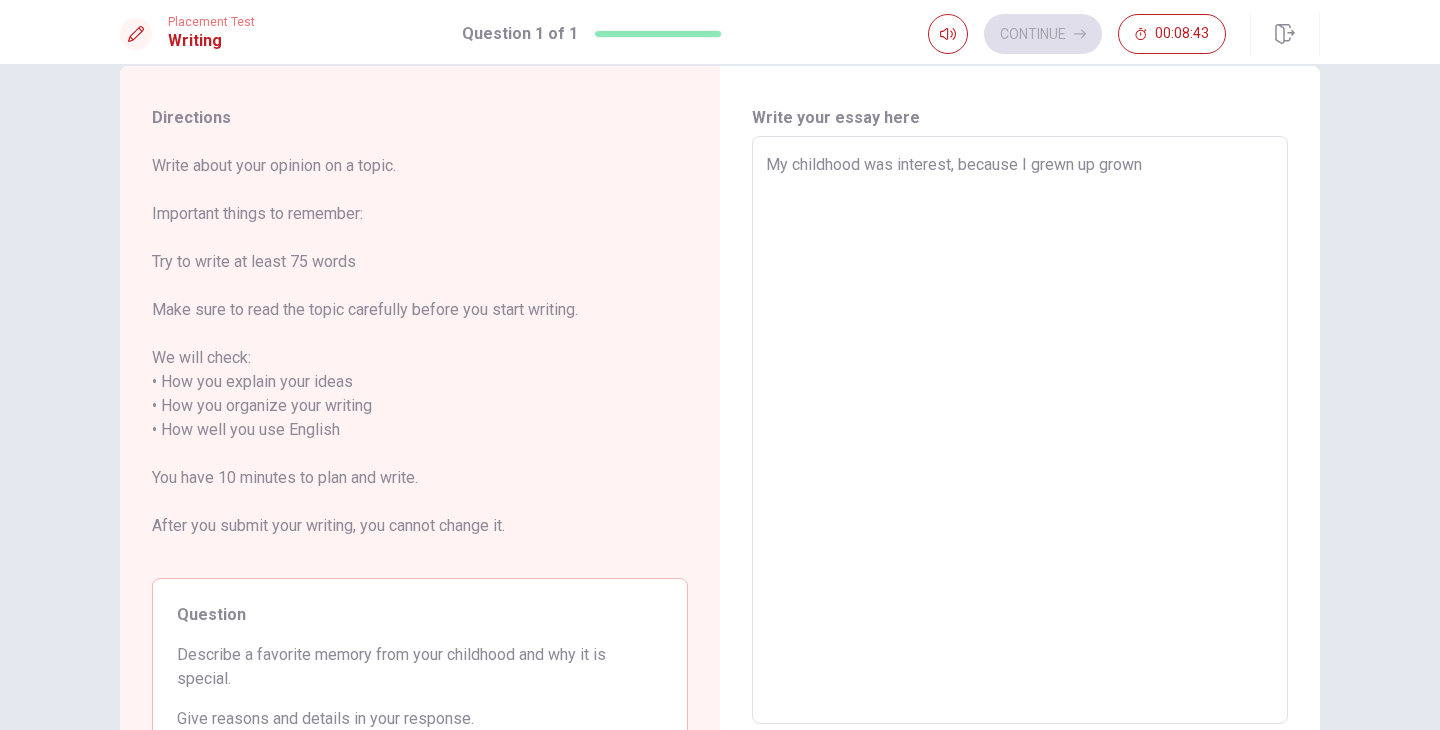 type on "x" 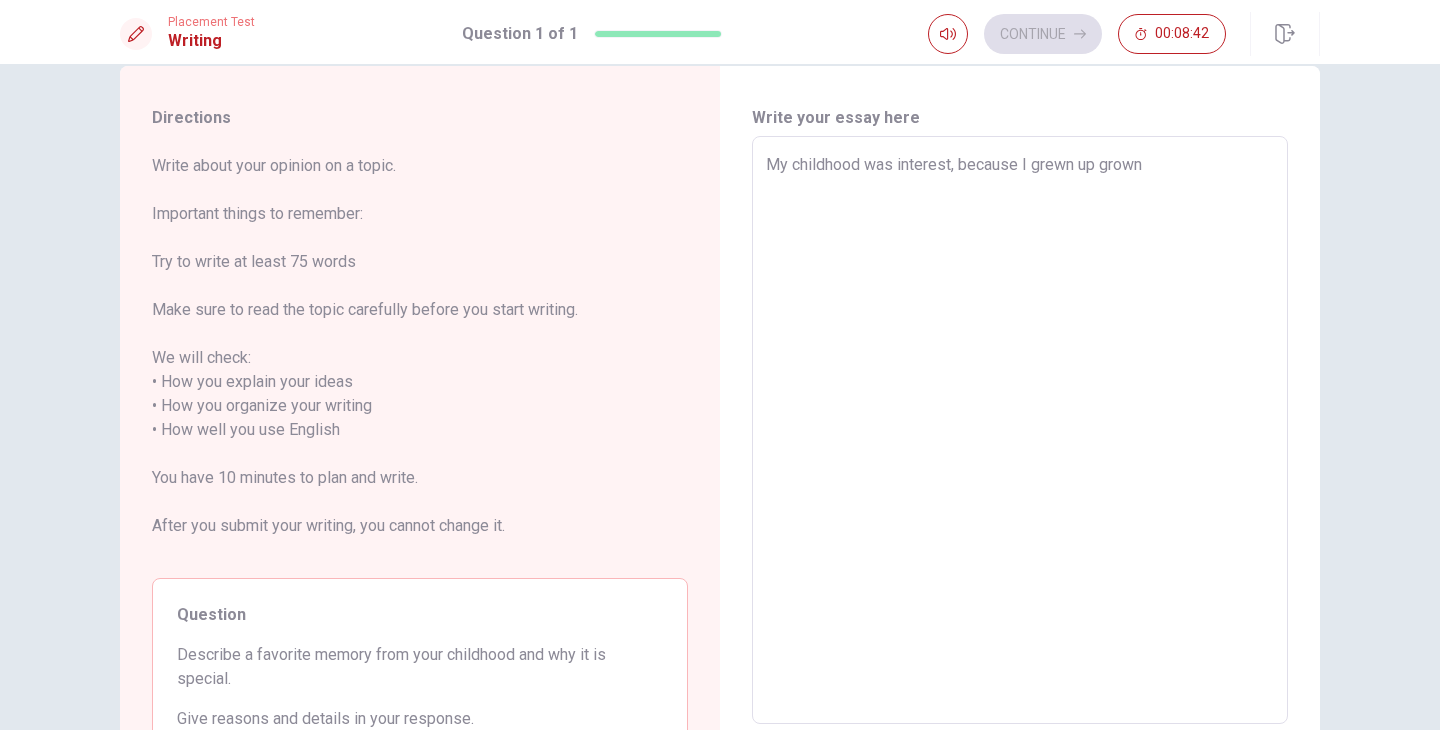 type on "My childhood was interest, because I grewn up grow" 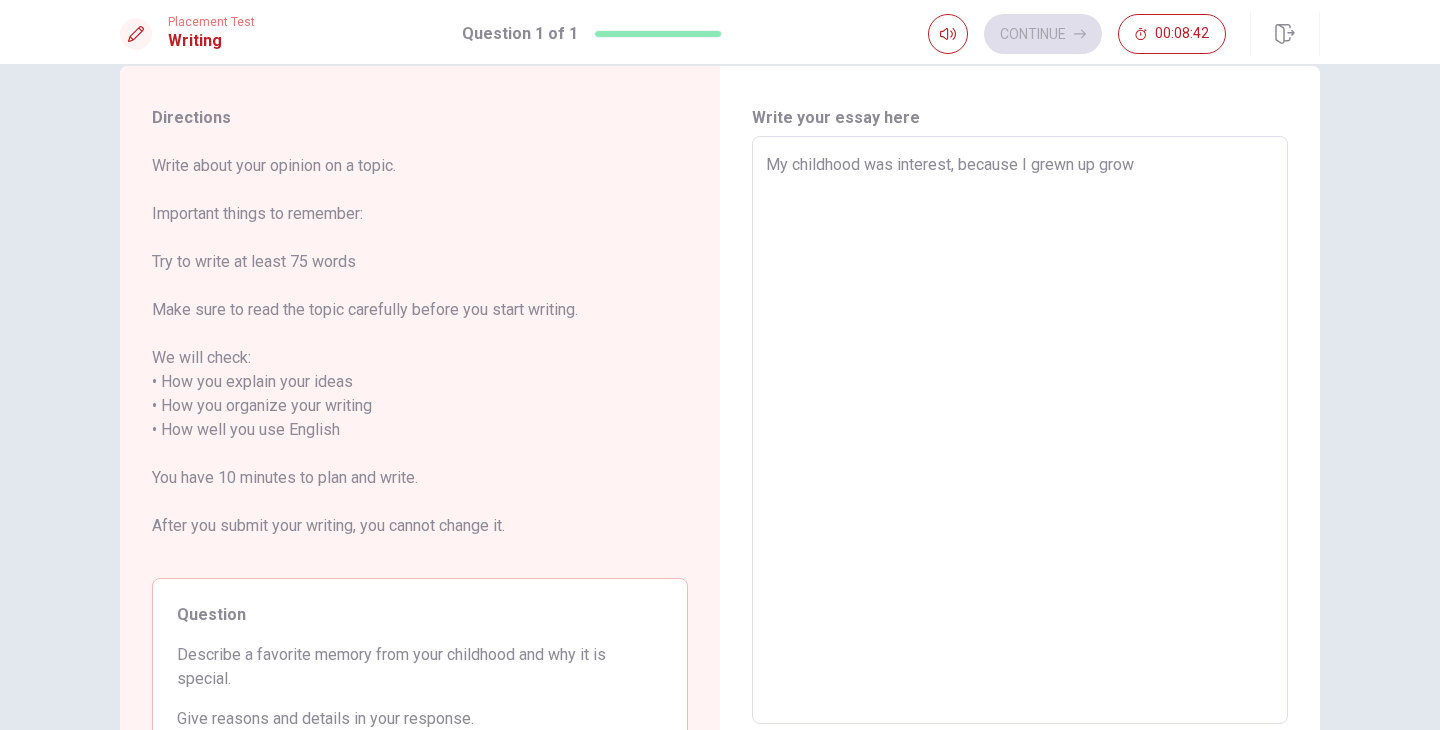 type on "x" 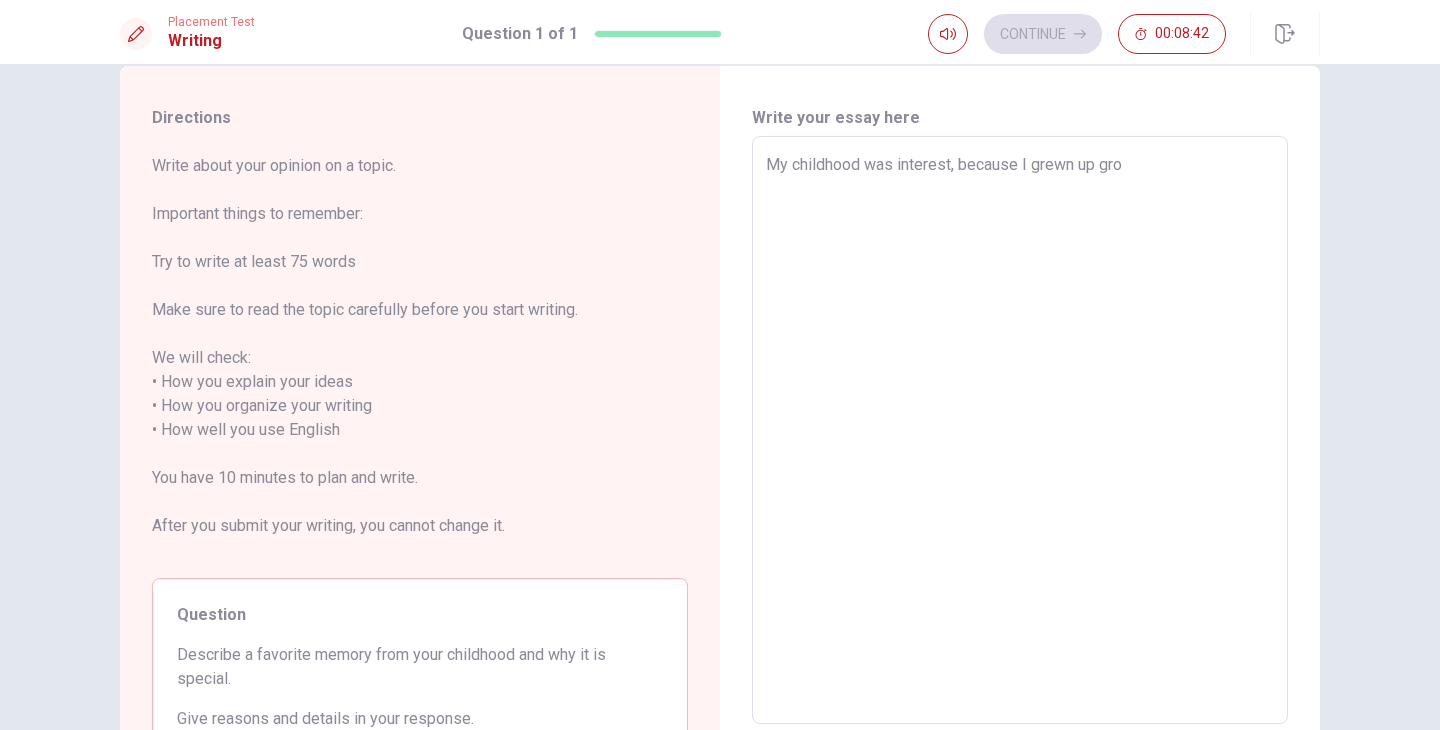 type on "x" 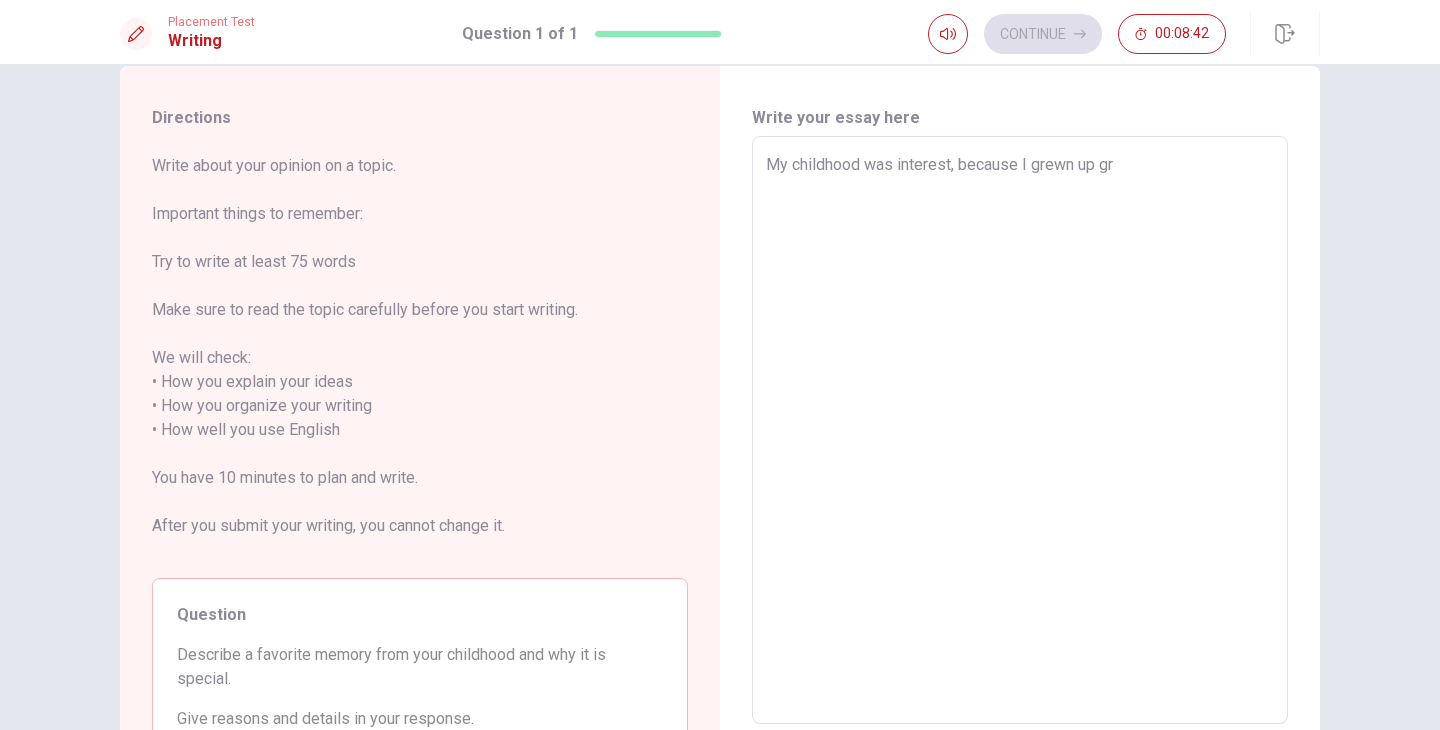 type on "x" 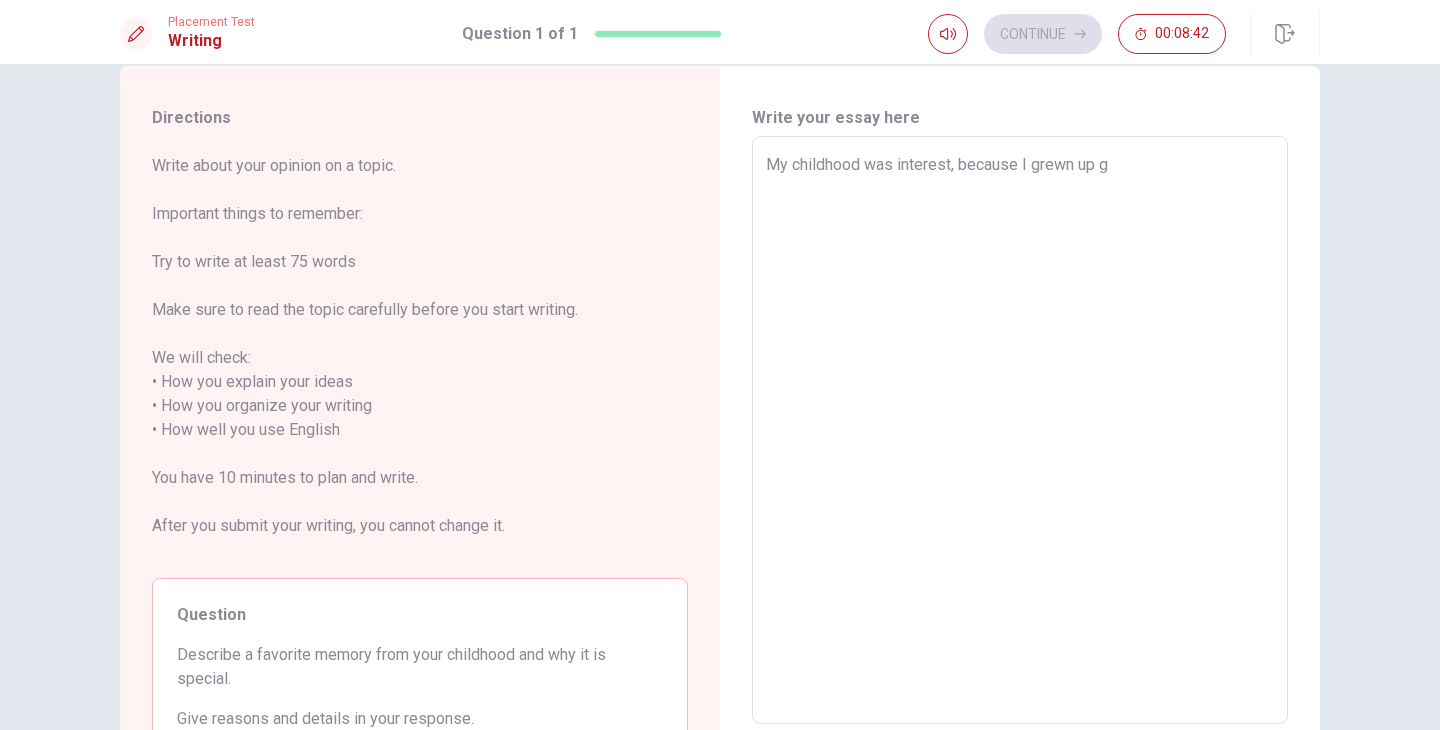 type on "x" 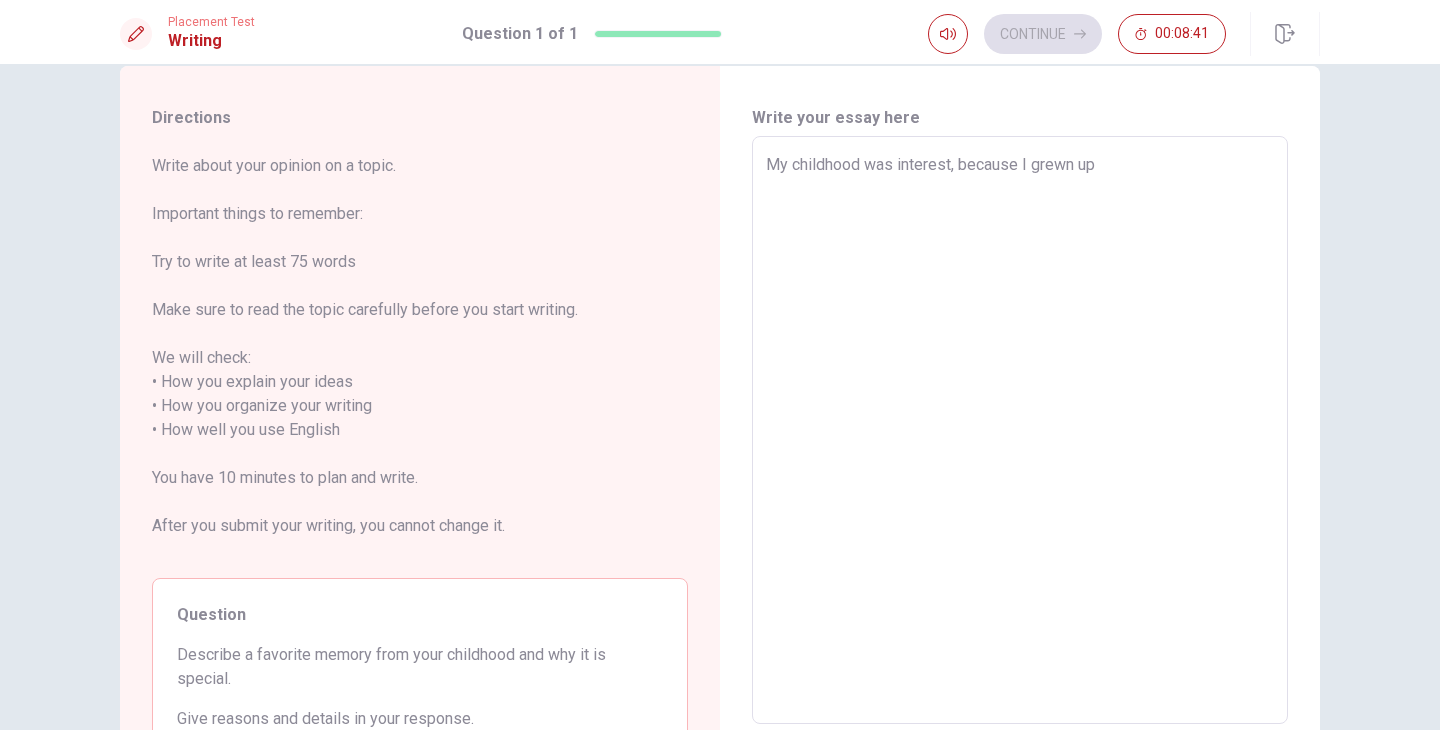 type on "x" 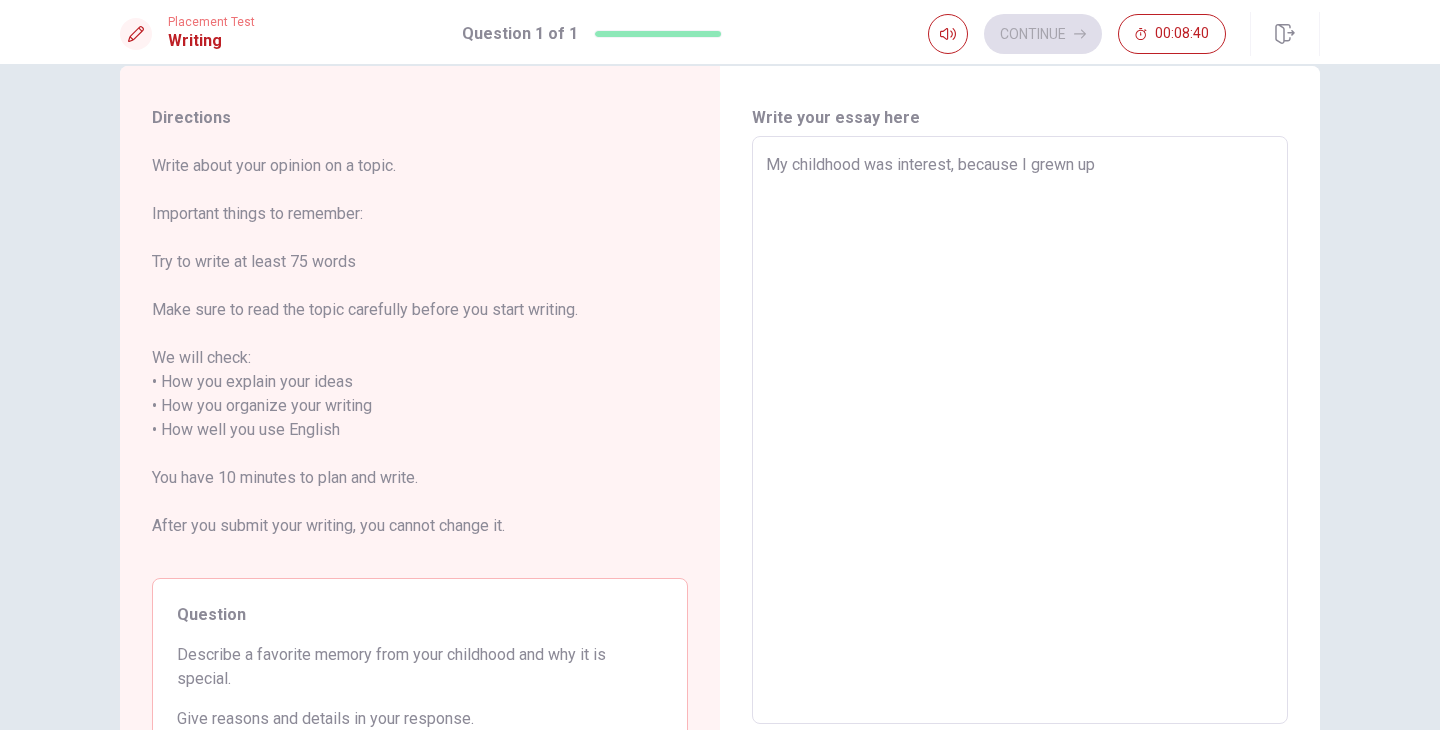 type on "My childhood was interest, because I grewn up w" 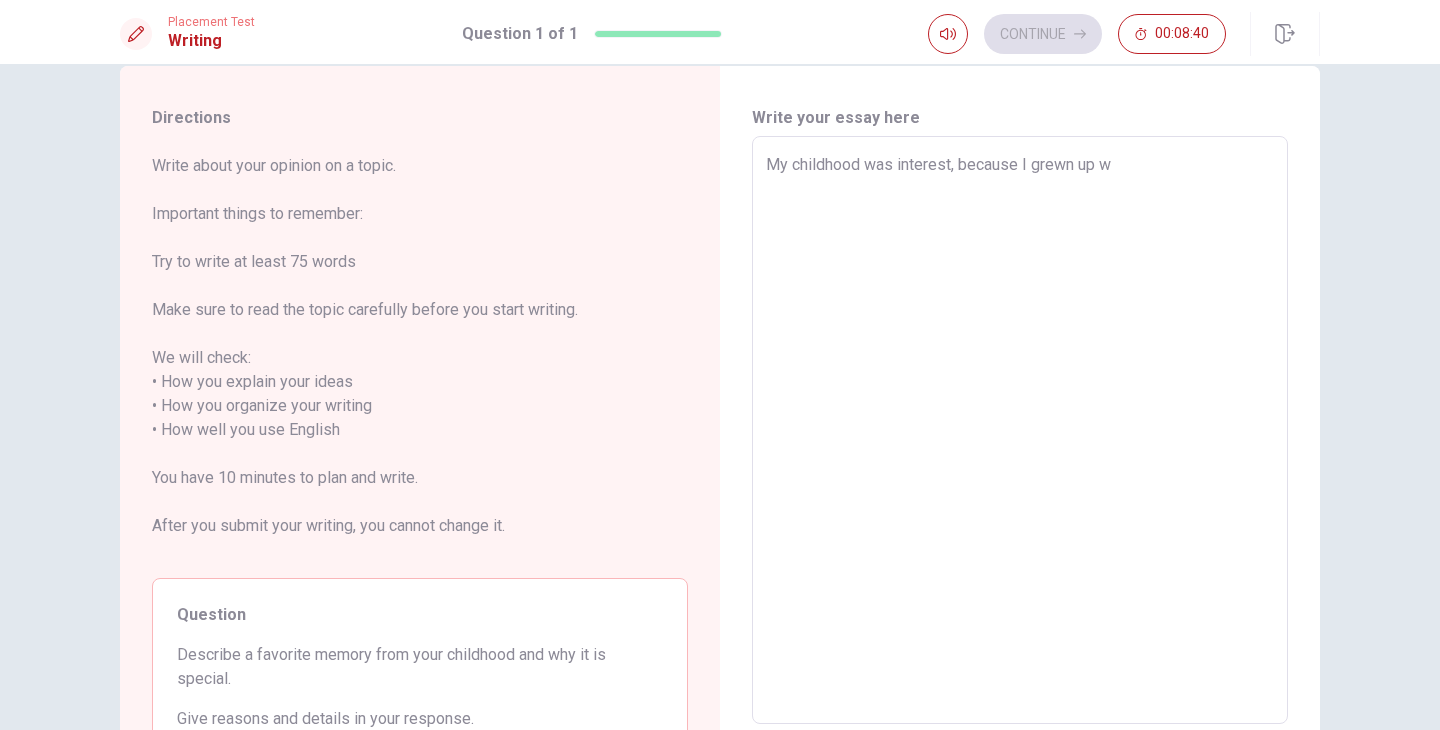 type on "x" 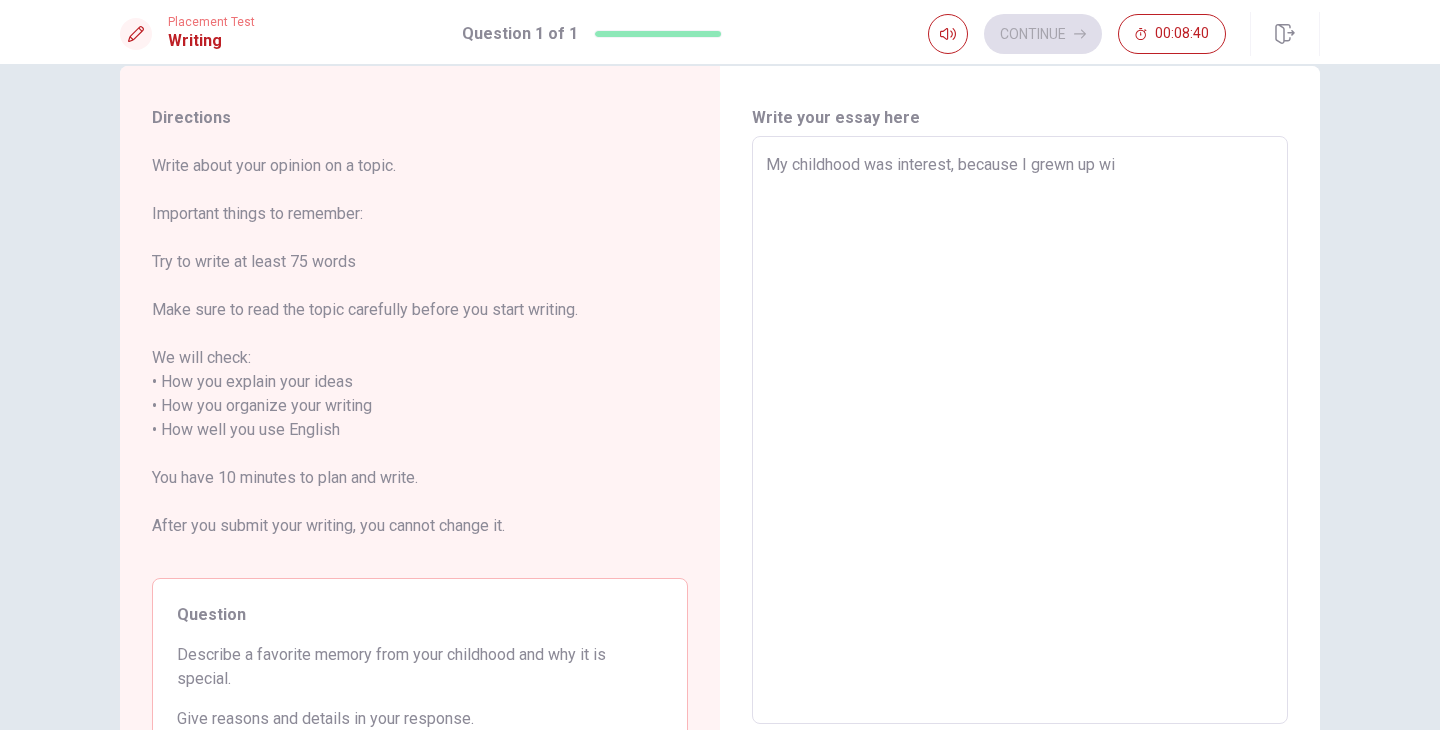 type on "My childhood was interest, because I grewn up wit" 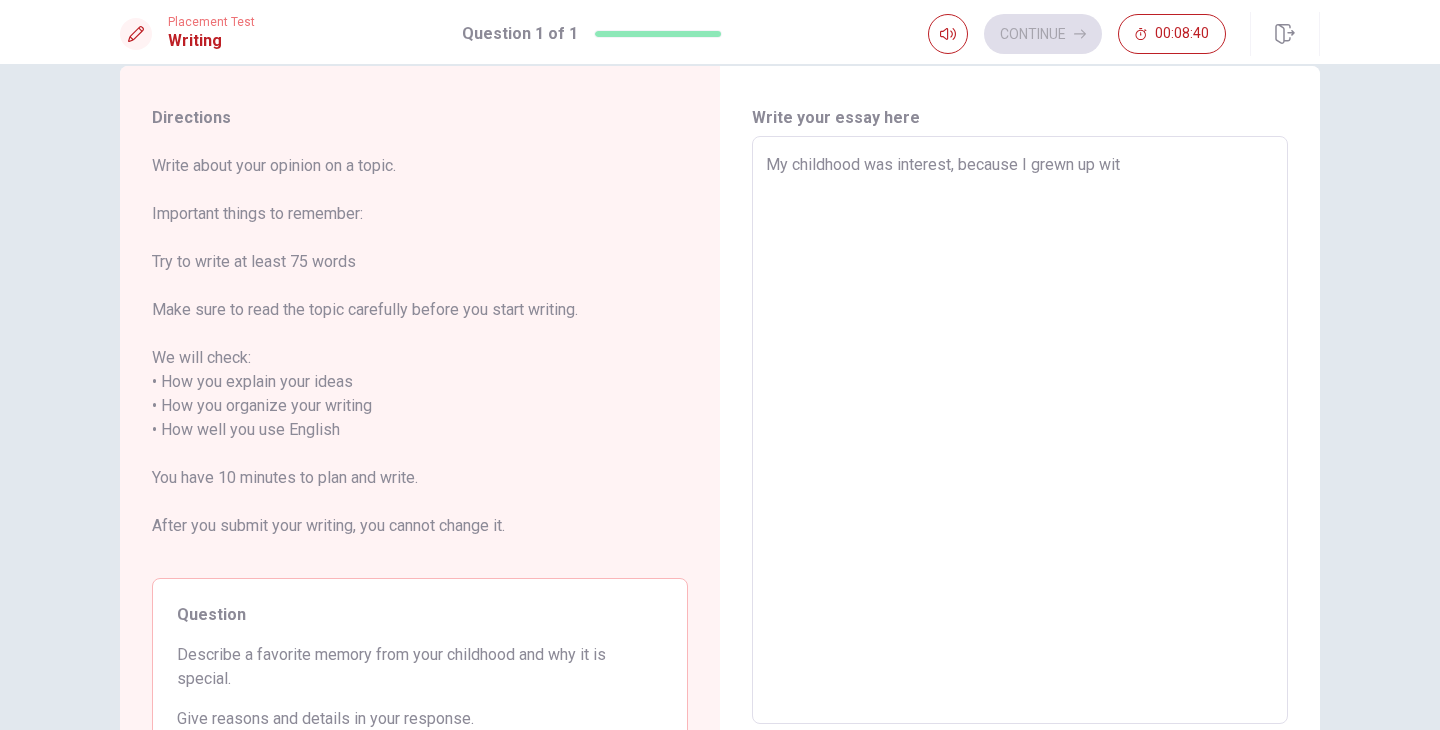type on "My childhood was interest, because I grewn up with" 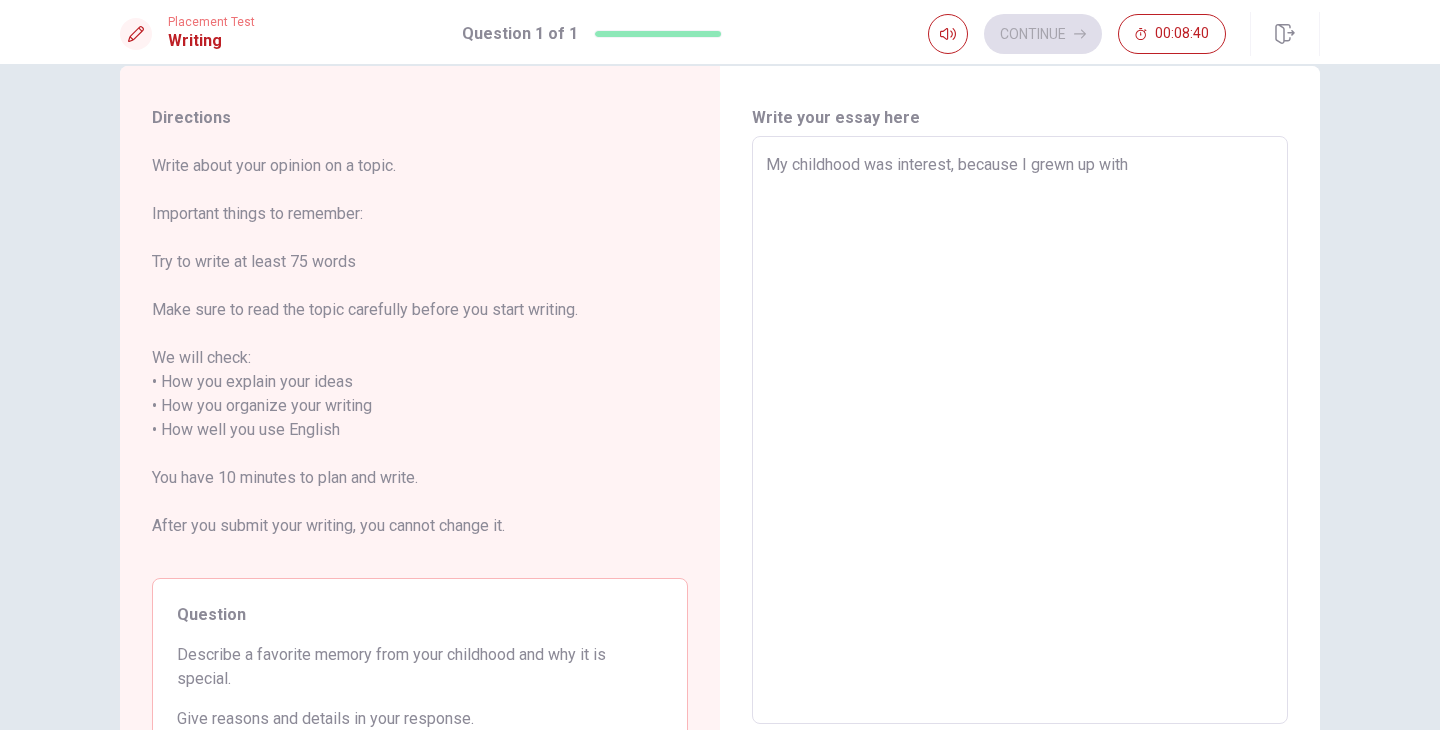 type on "x" 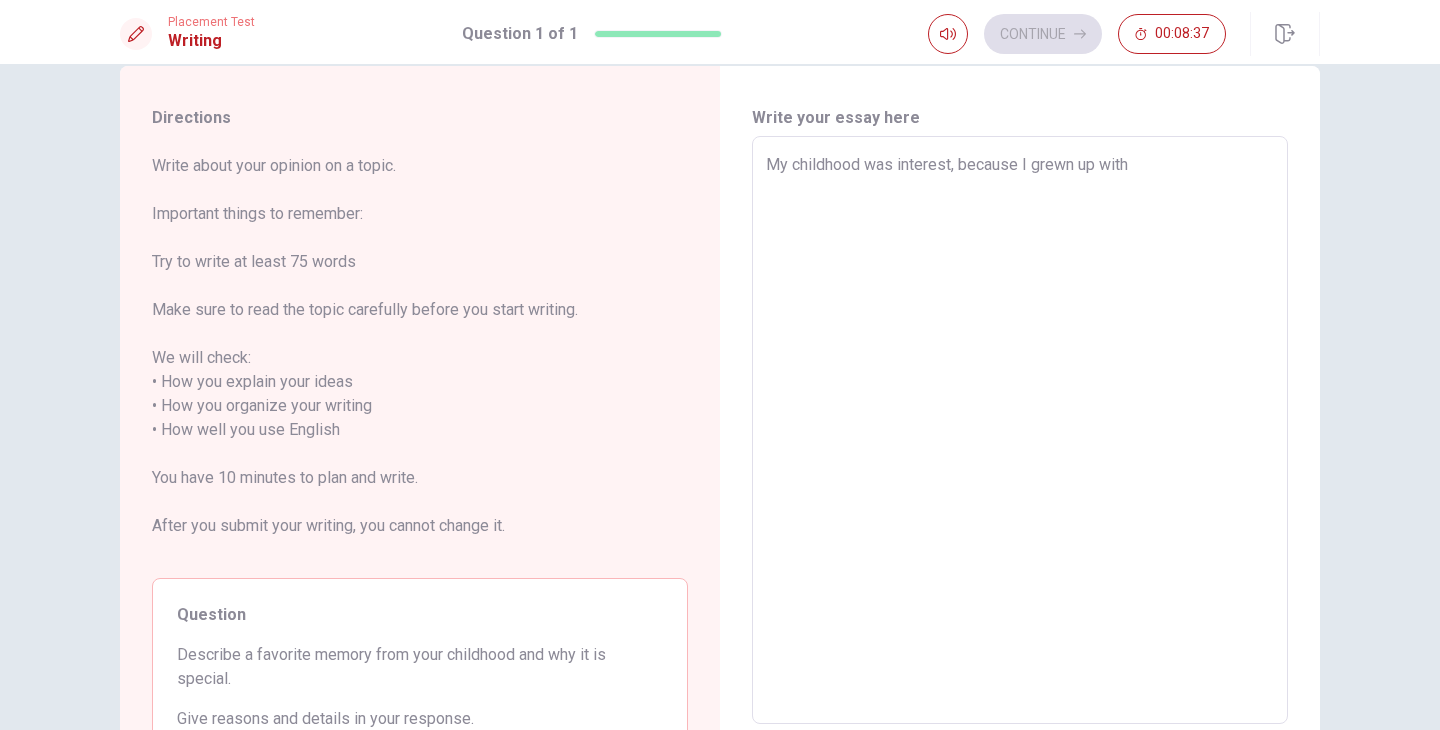 type on "x" 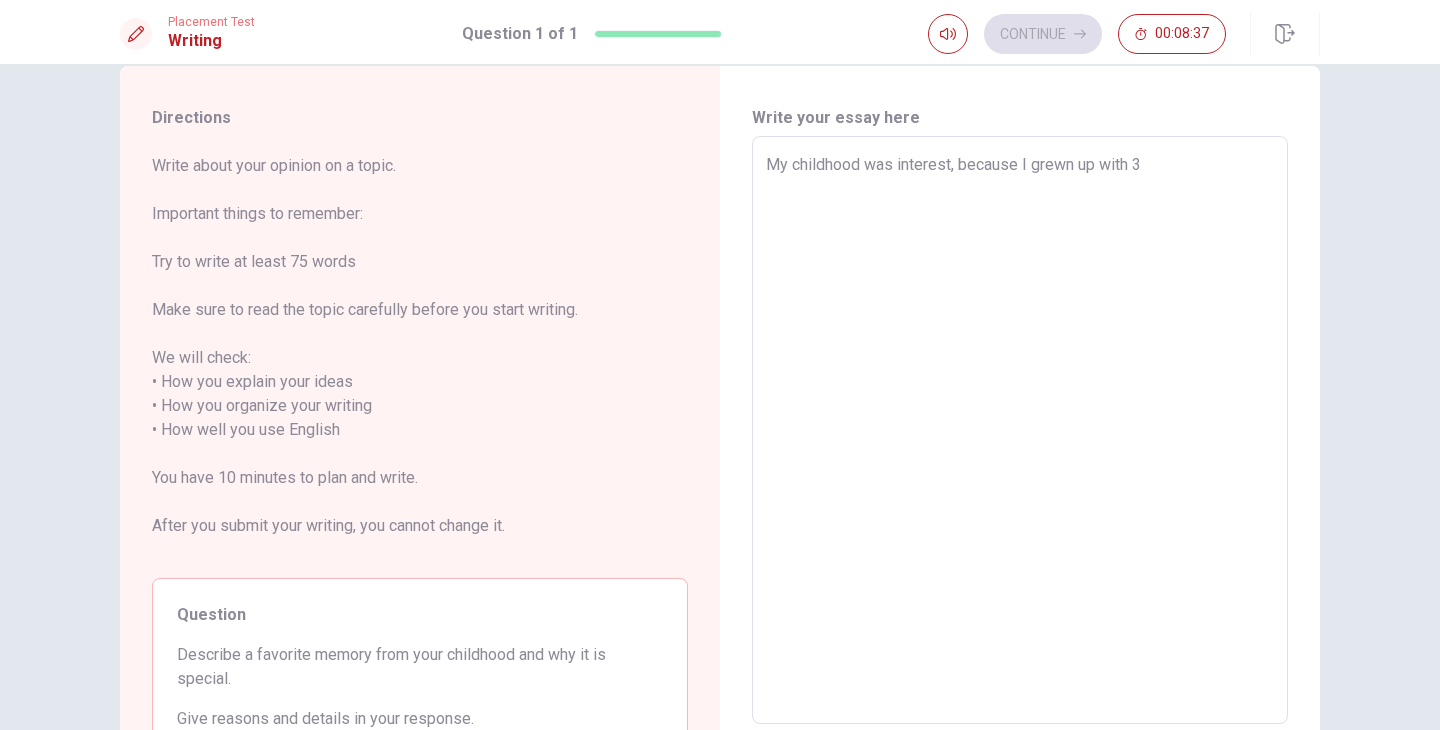 type on "x" 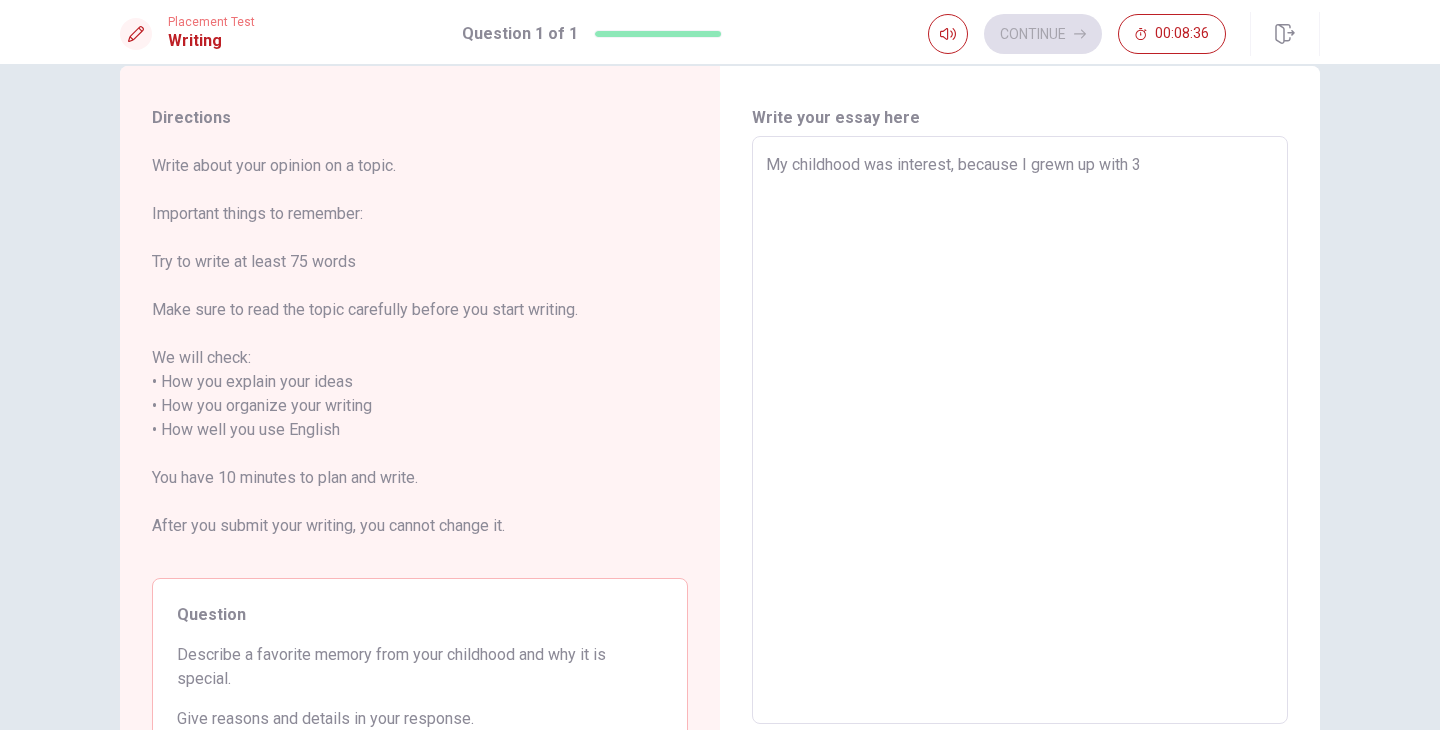 type on "My childhood was interest, because I grewn up with 3" 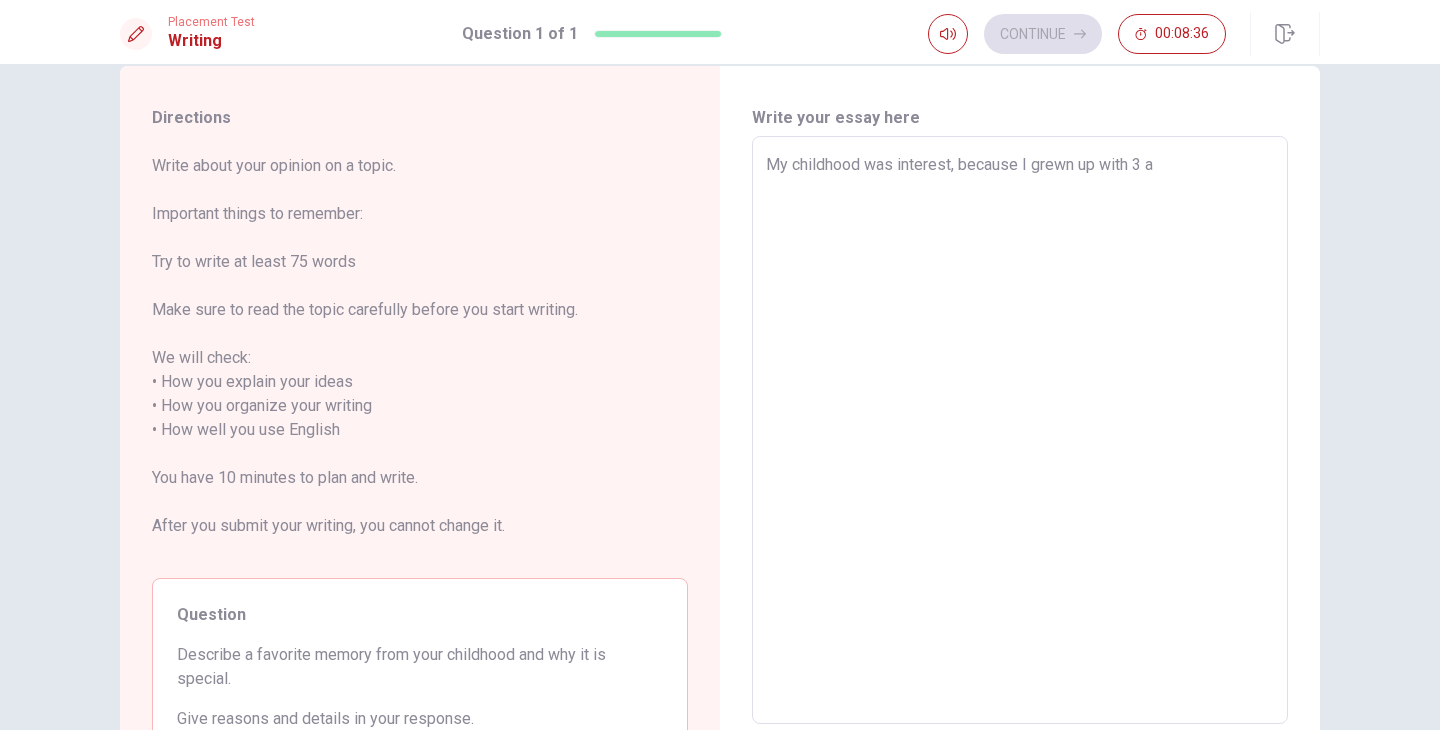 type on "x" 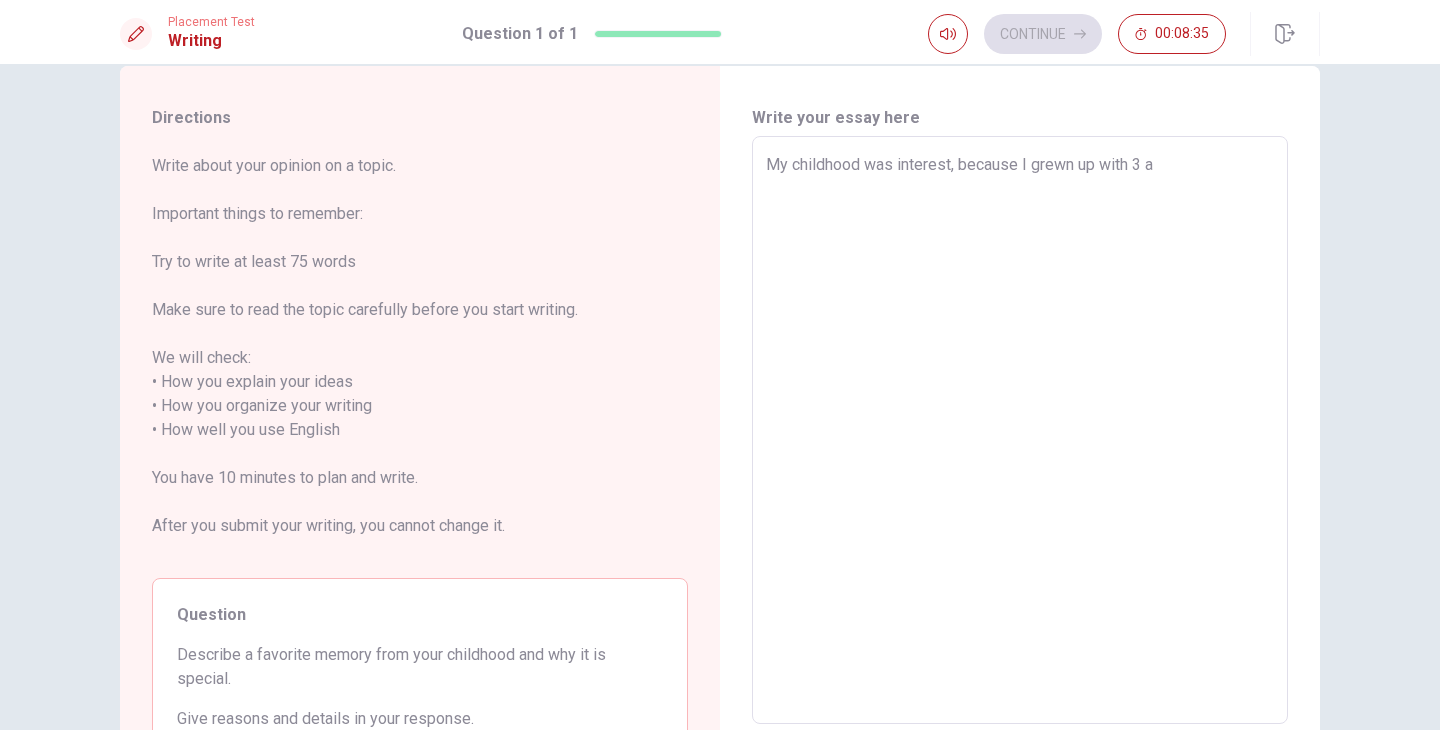 type on "My childhood was interest, because I grewn up with 3 an" 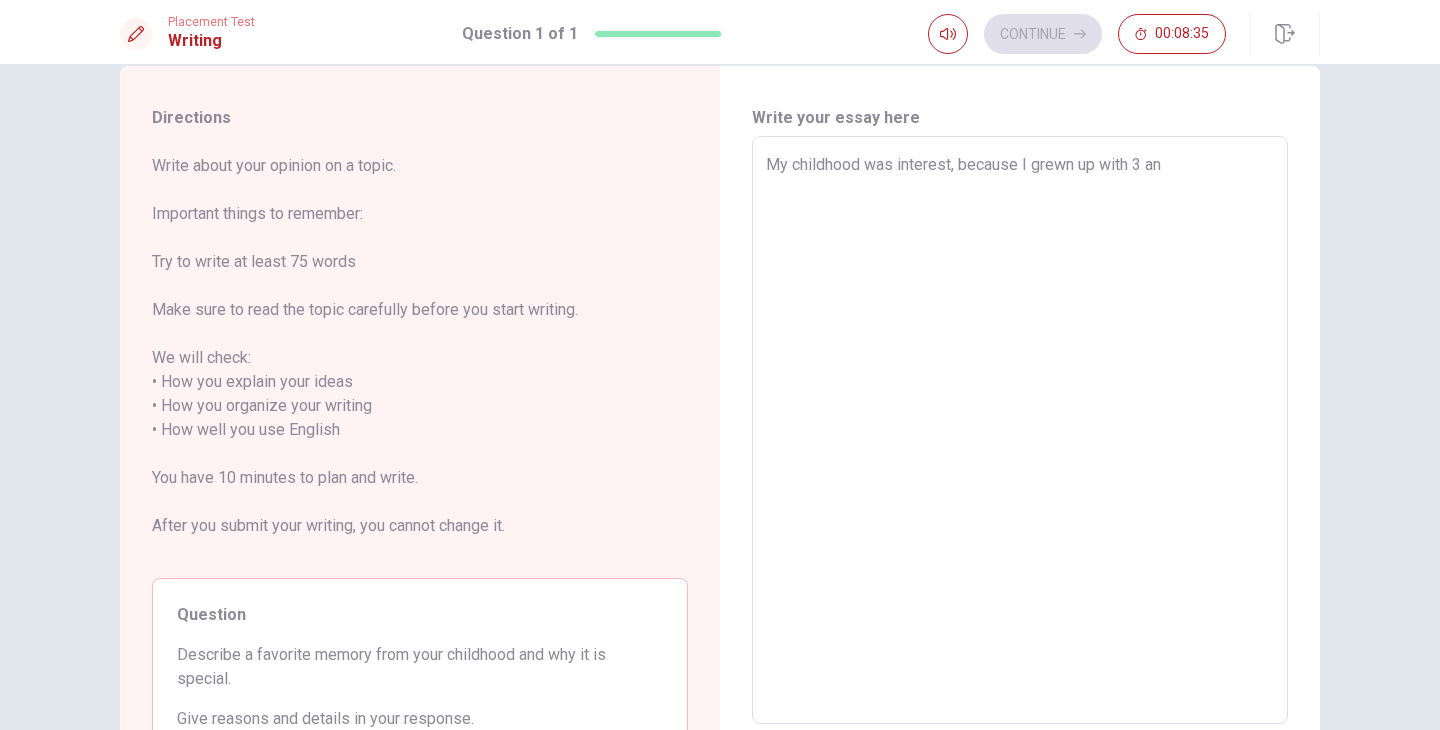 type on "x" 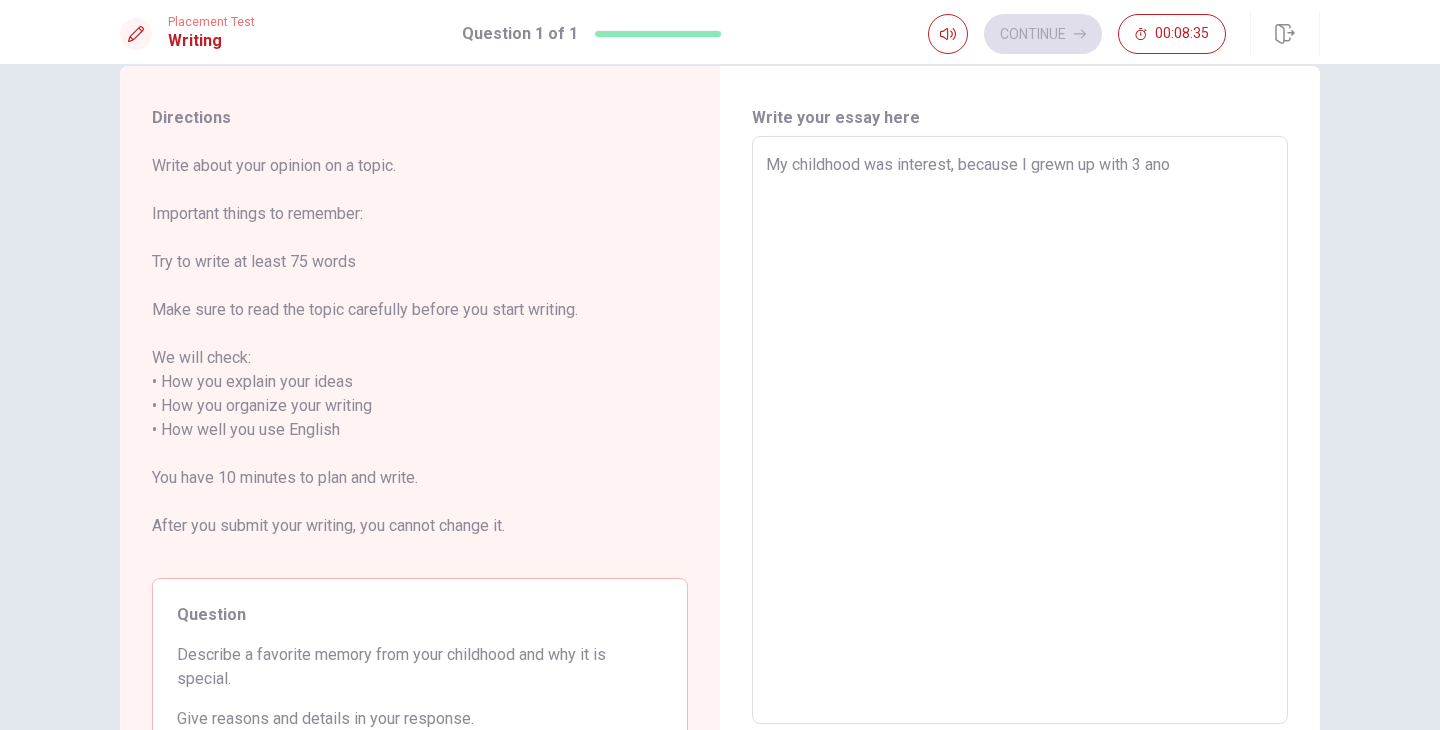 type on "x" 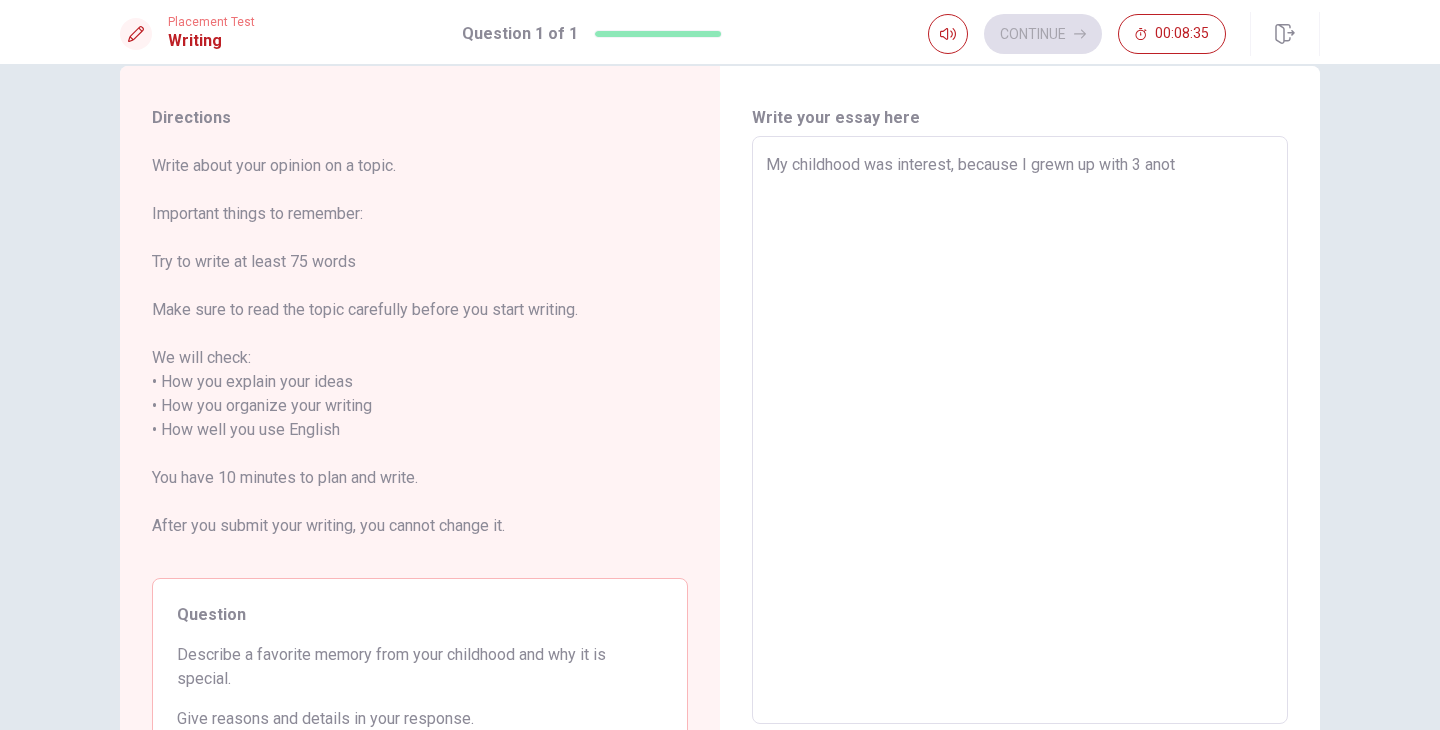 type on "x" 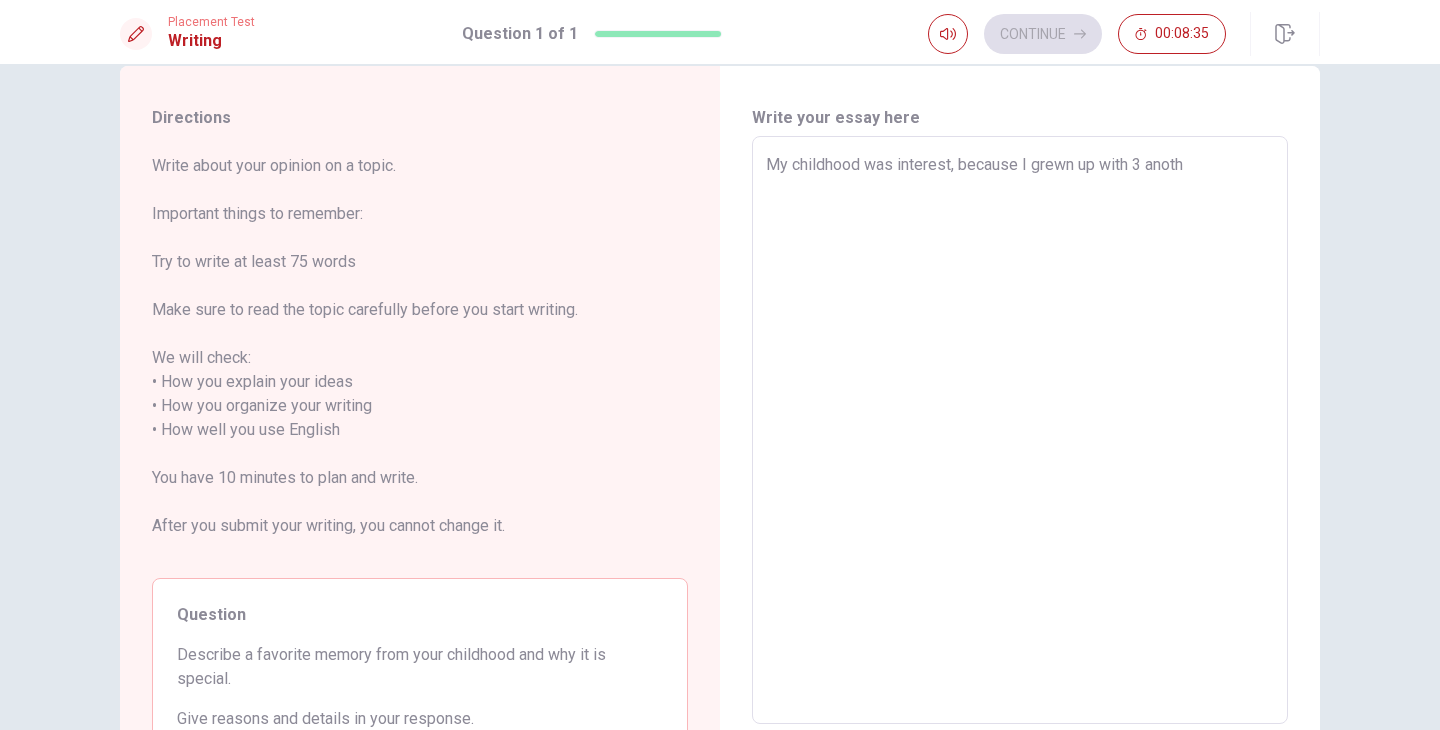type on "x" 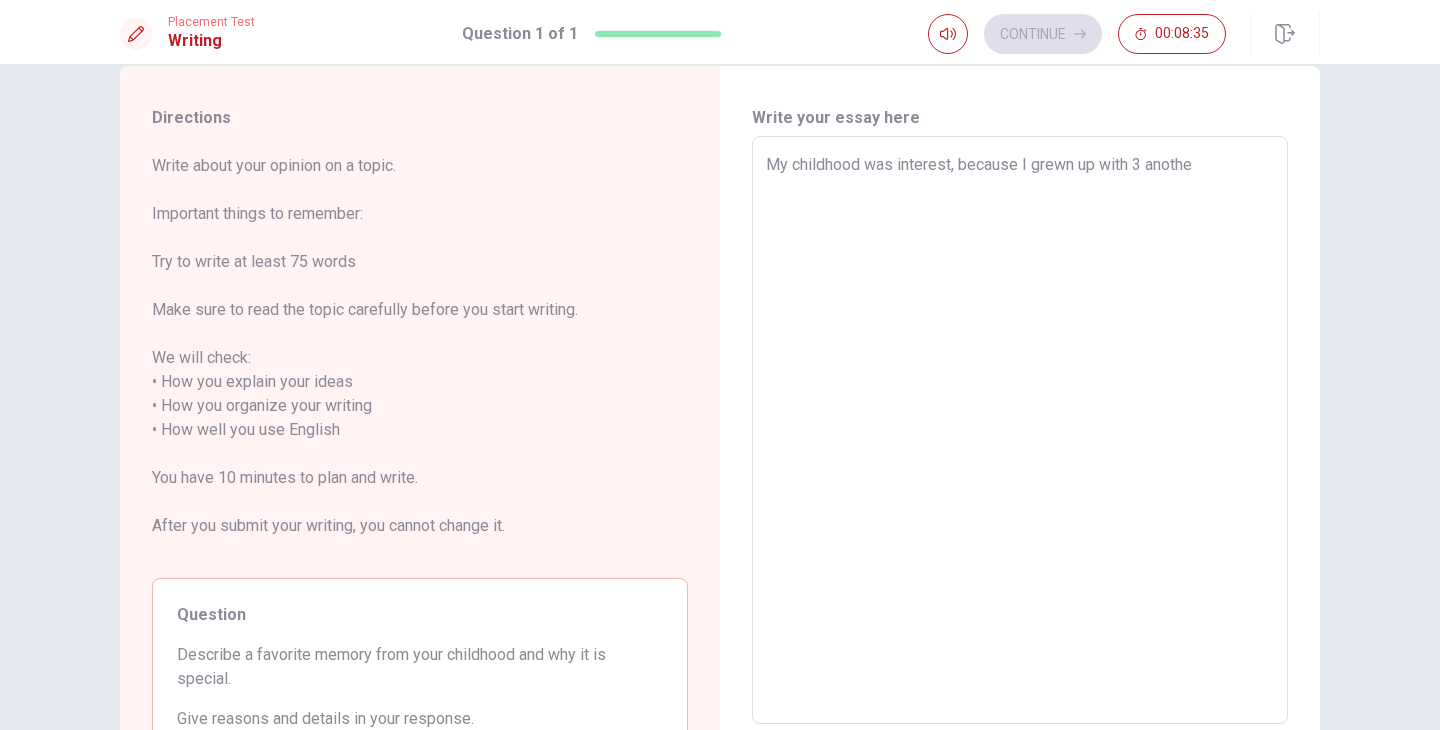 type on "x" 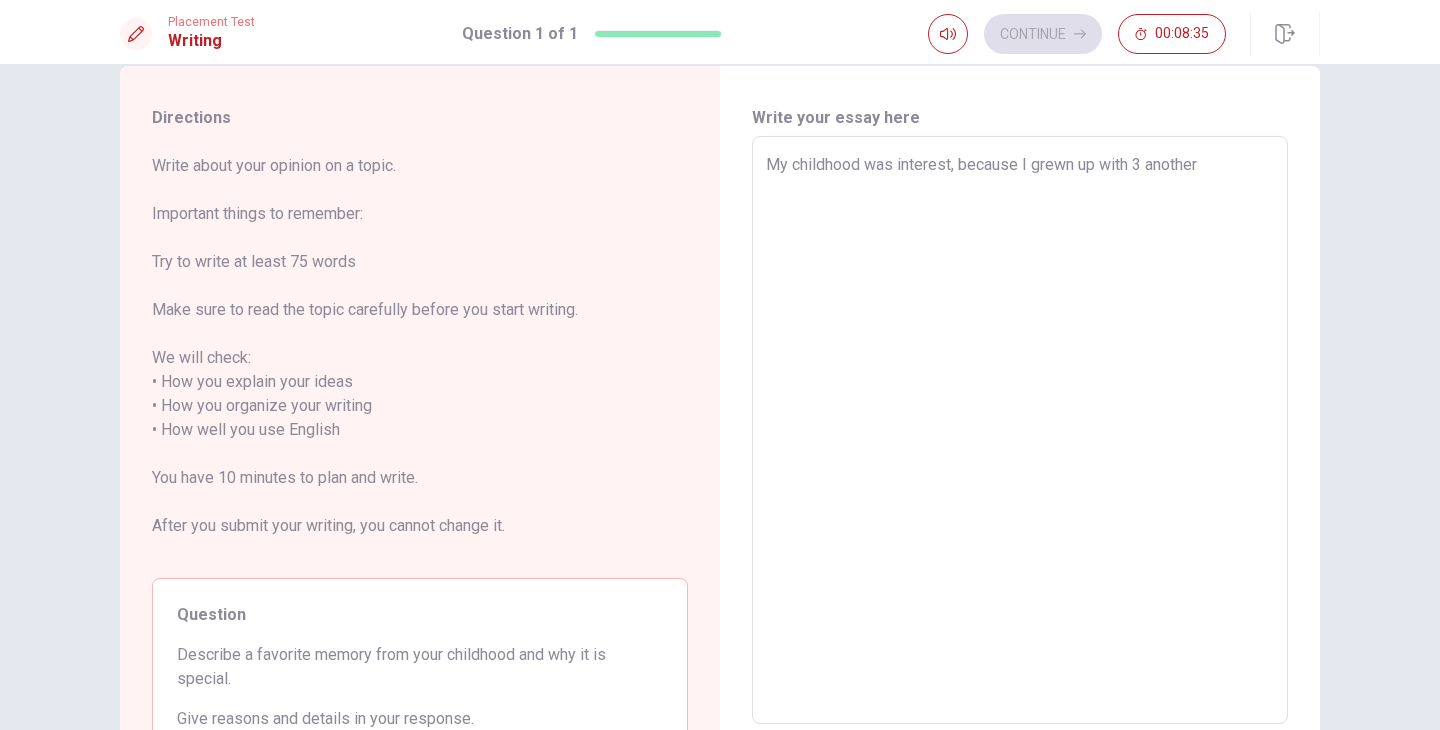 type on "x" 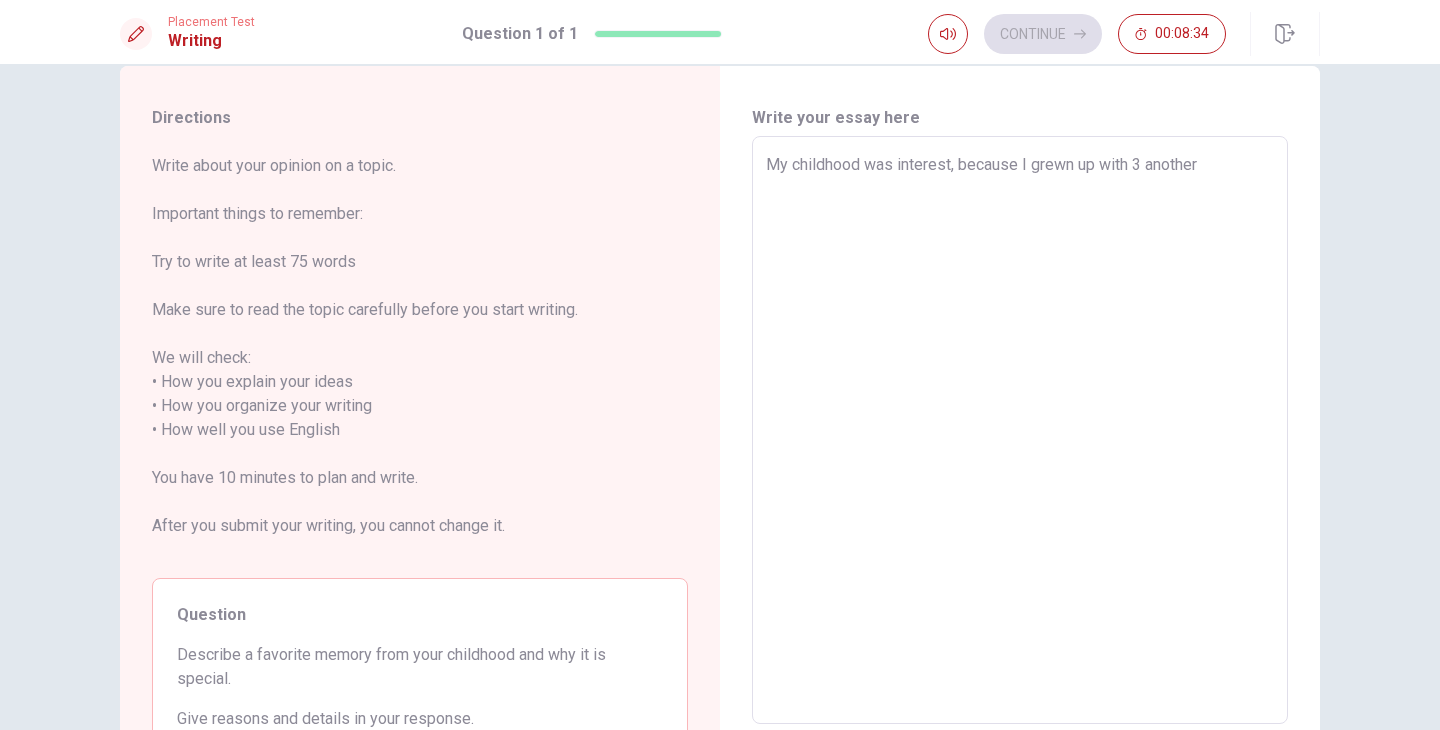 type on "My childhood was interest, because I grewn up with 3 anothe" 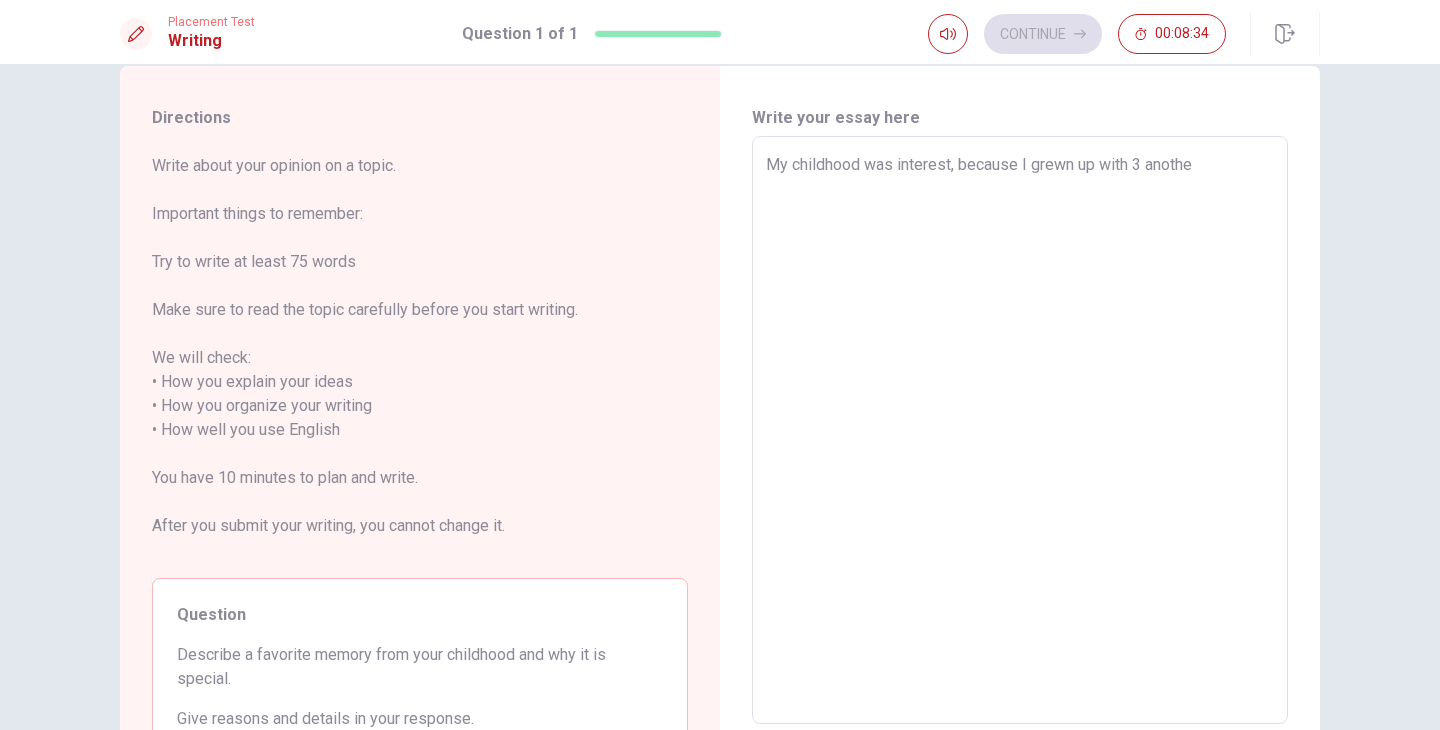 type on "x" 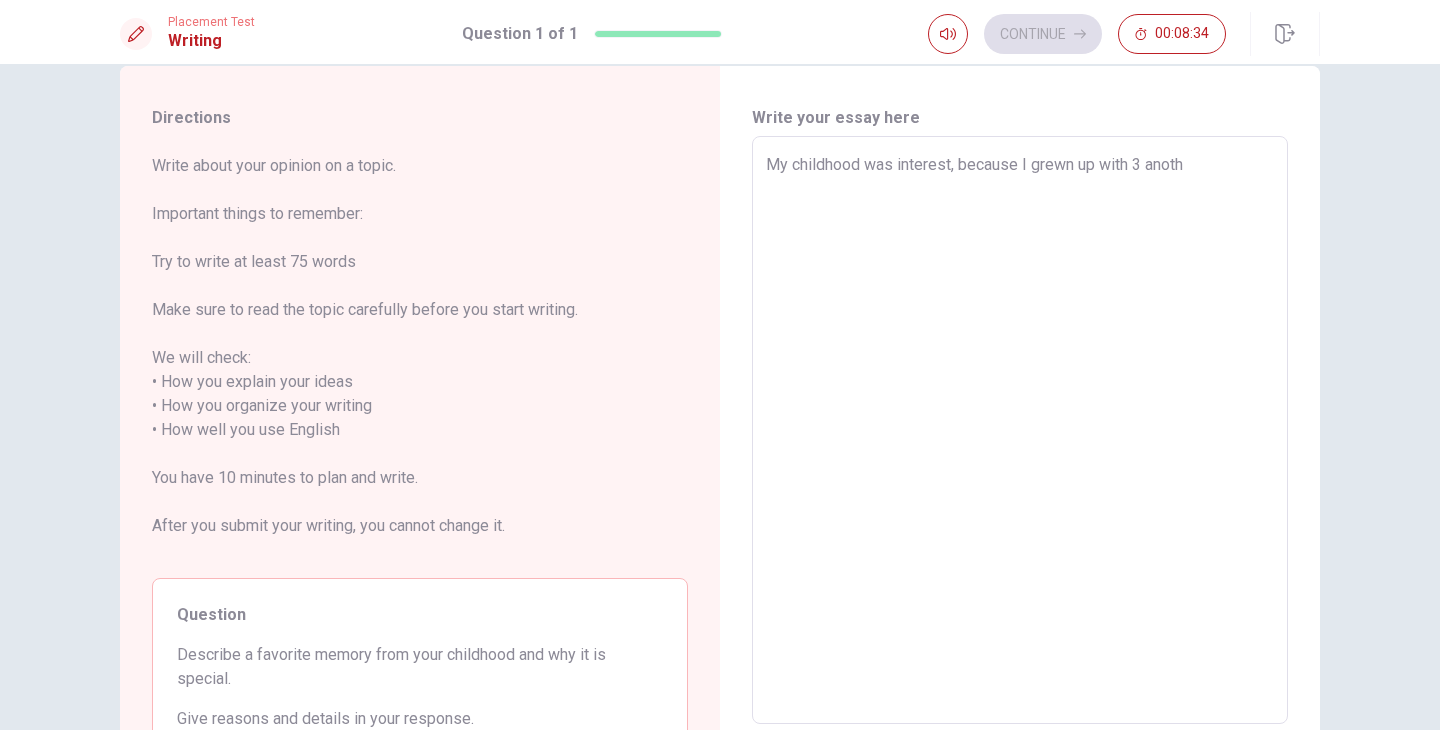 type on "x" 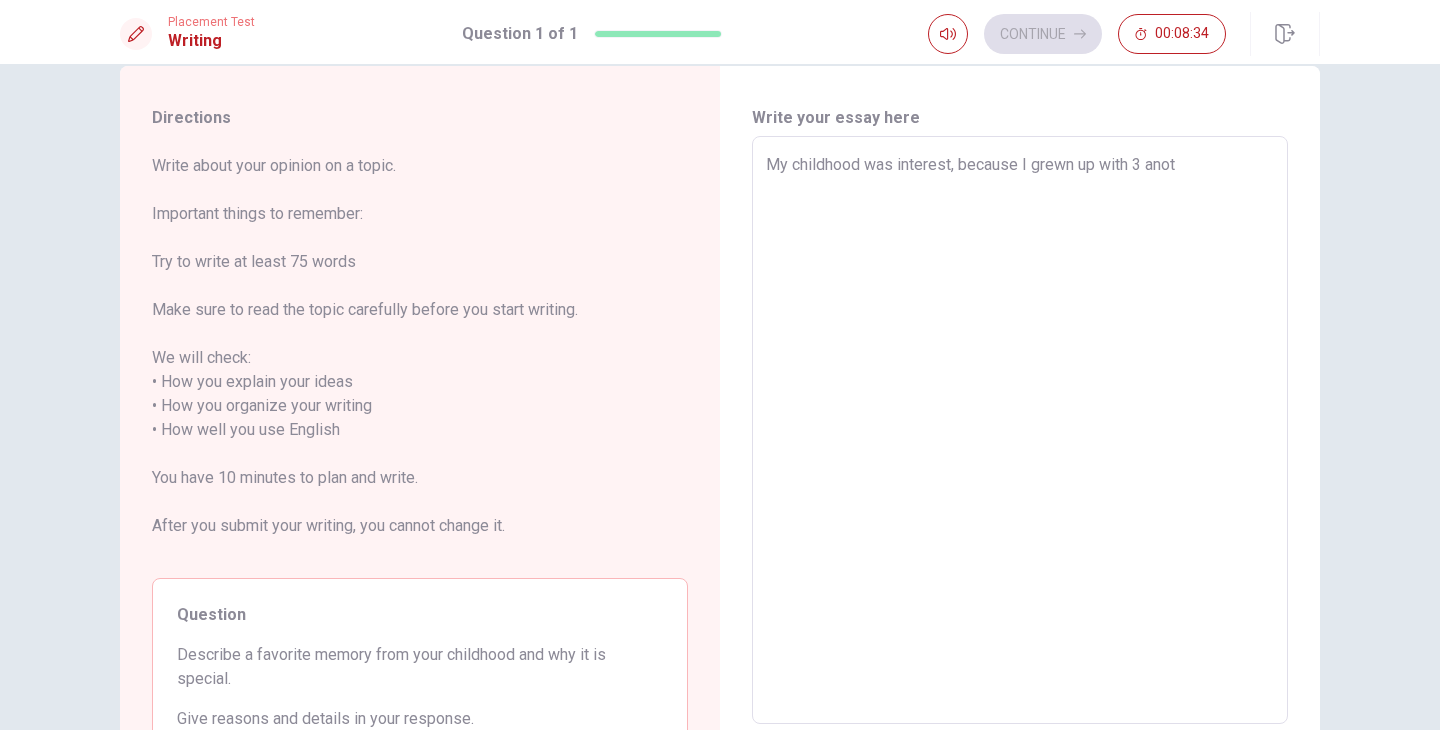type on "x" 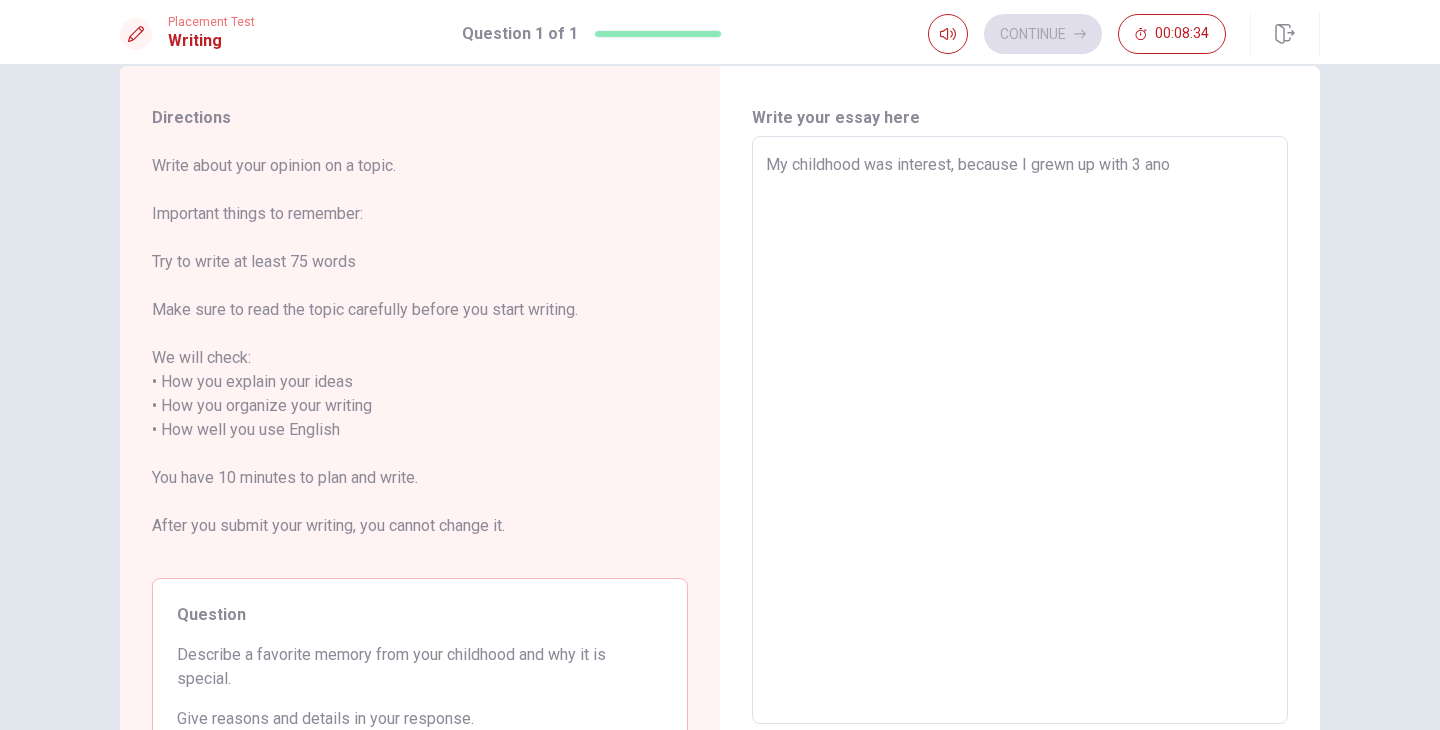 type on "x" 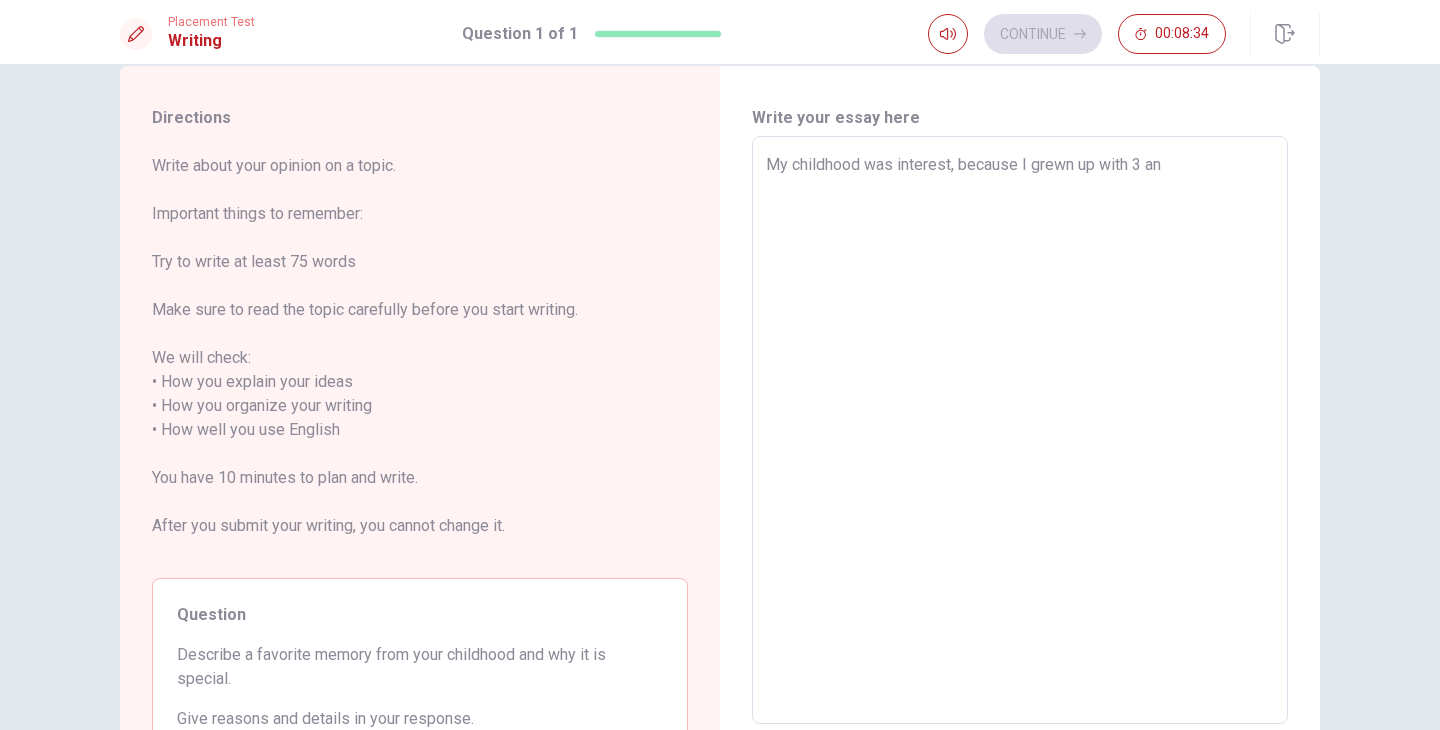 type on "x" 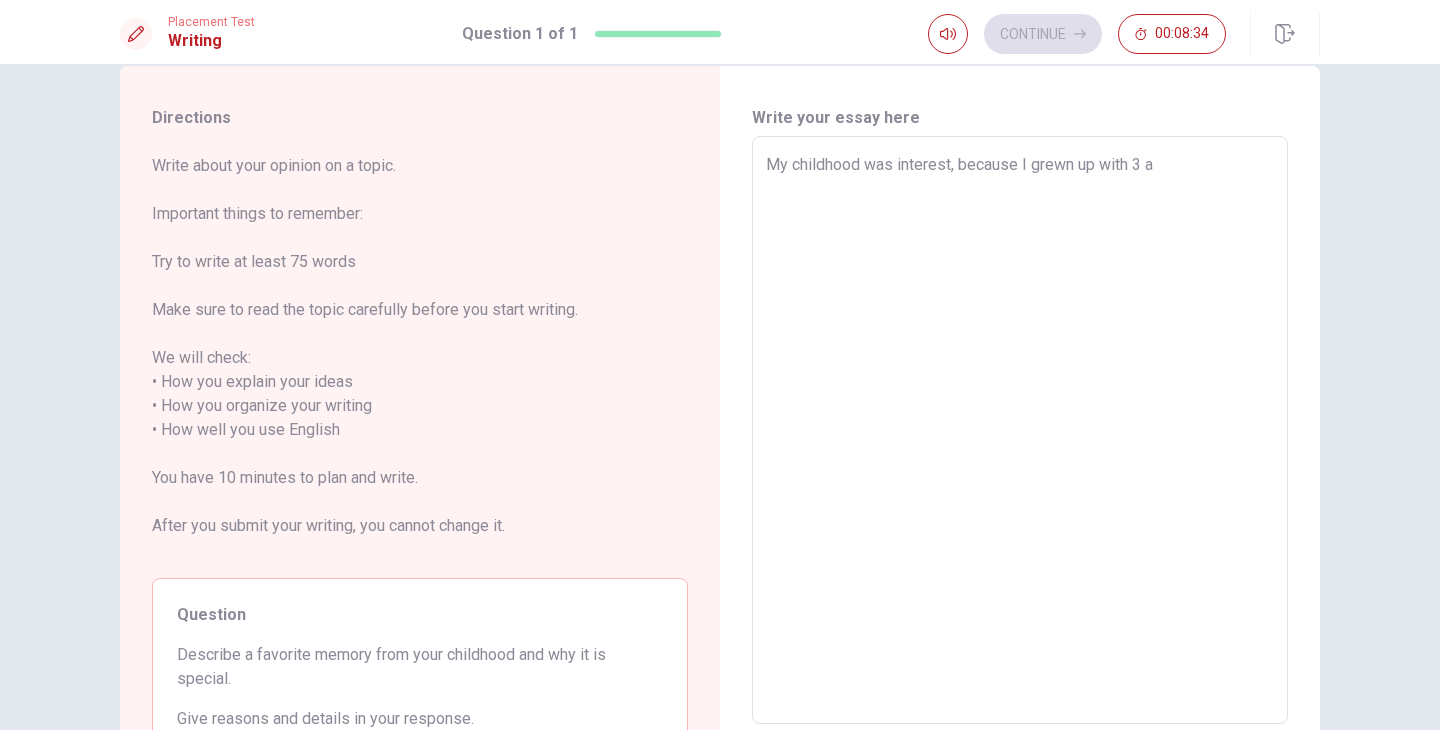 type on "x" 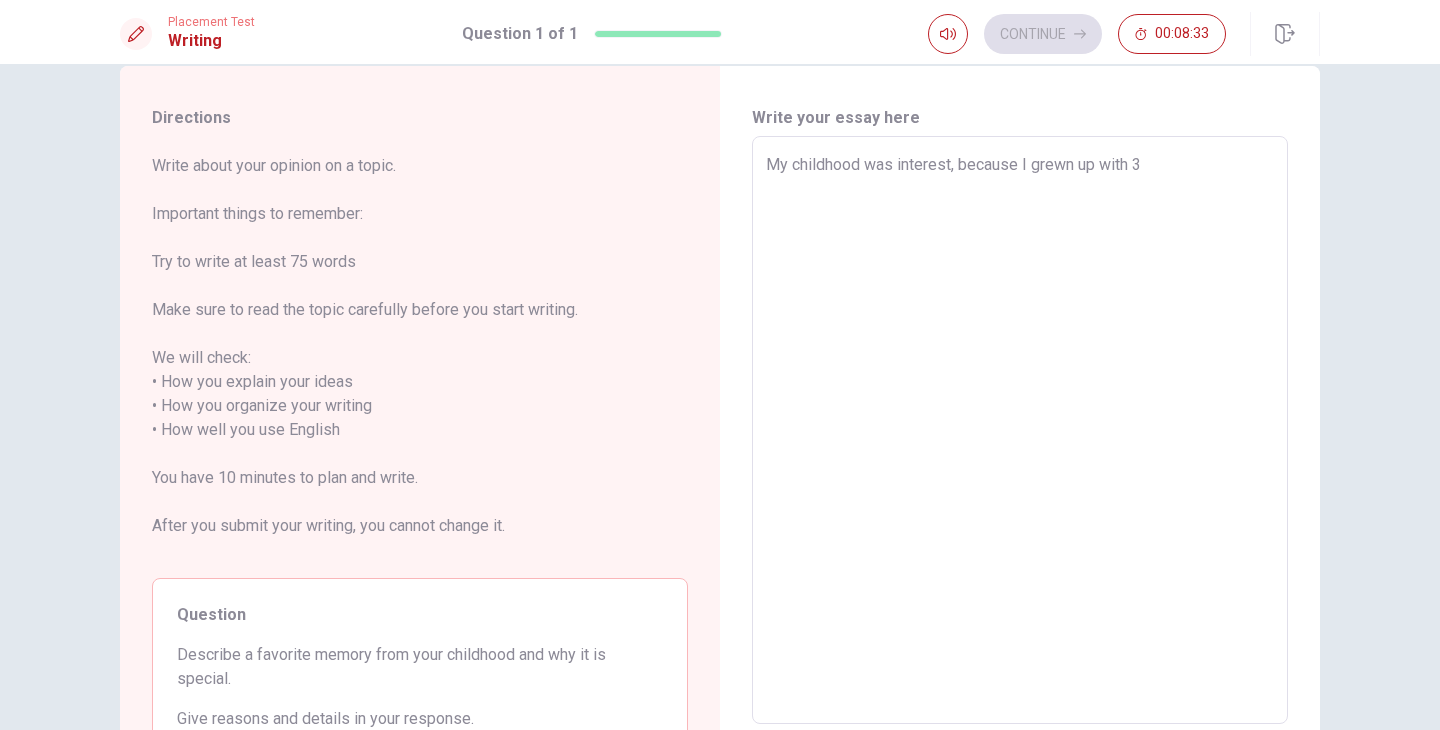 type on "x" 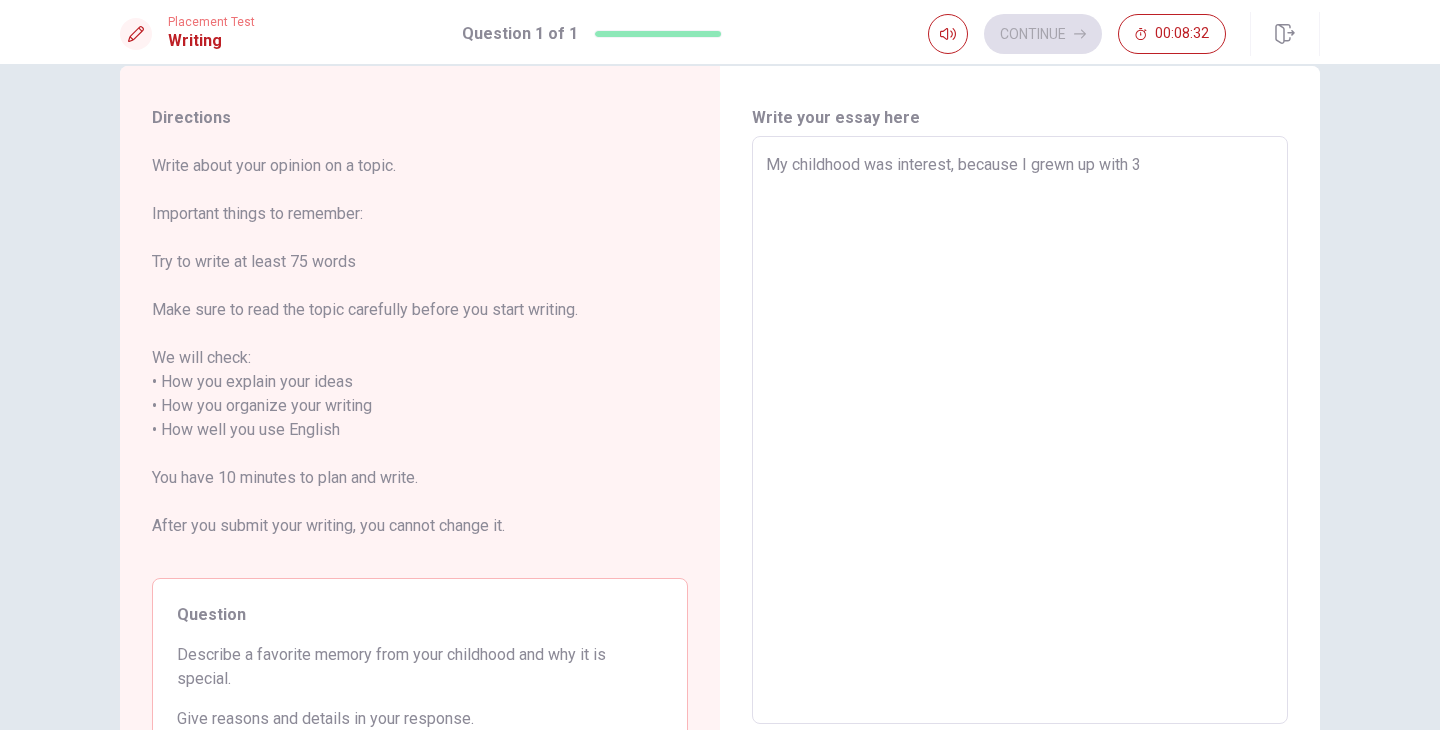 type on "My childhood was interest, because I grewn up with 3 m" 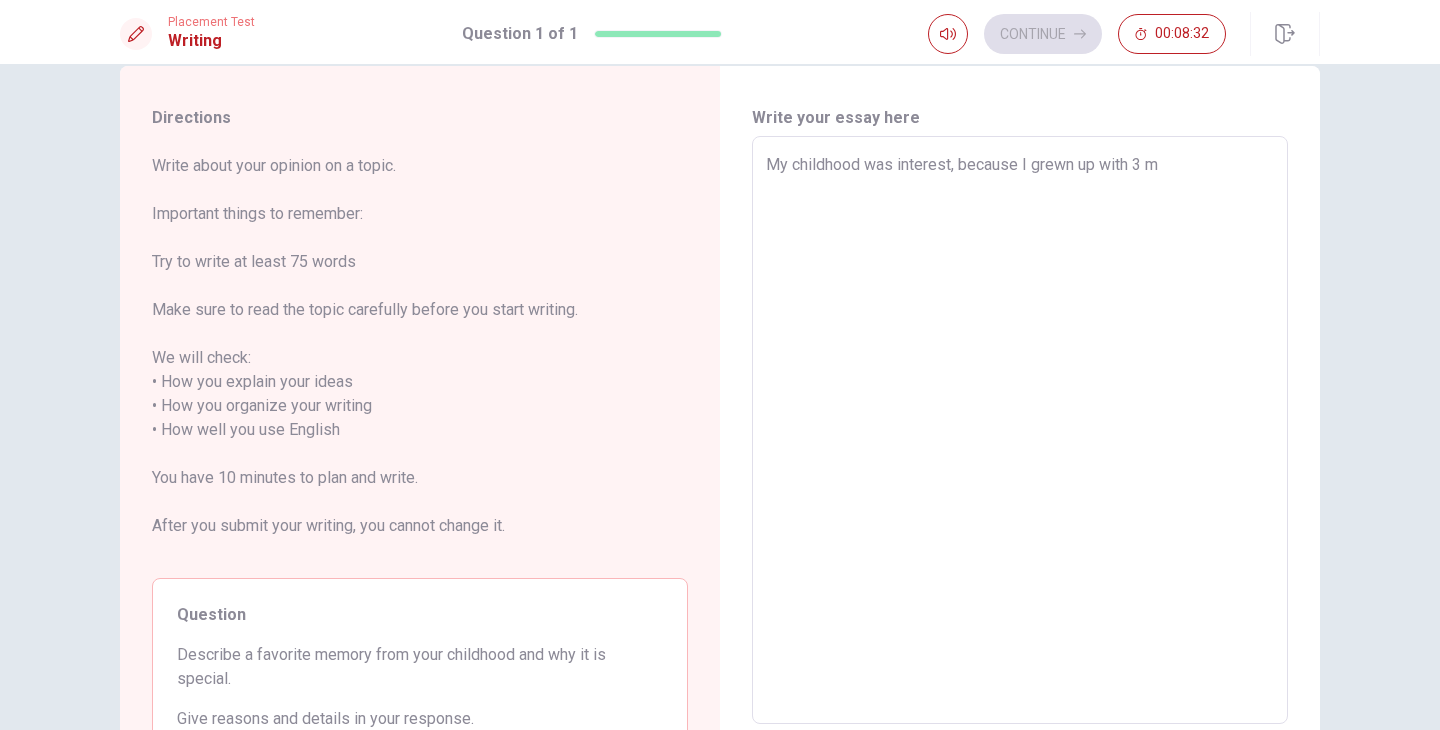 type on "x" 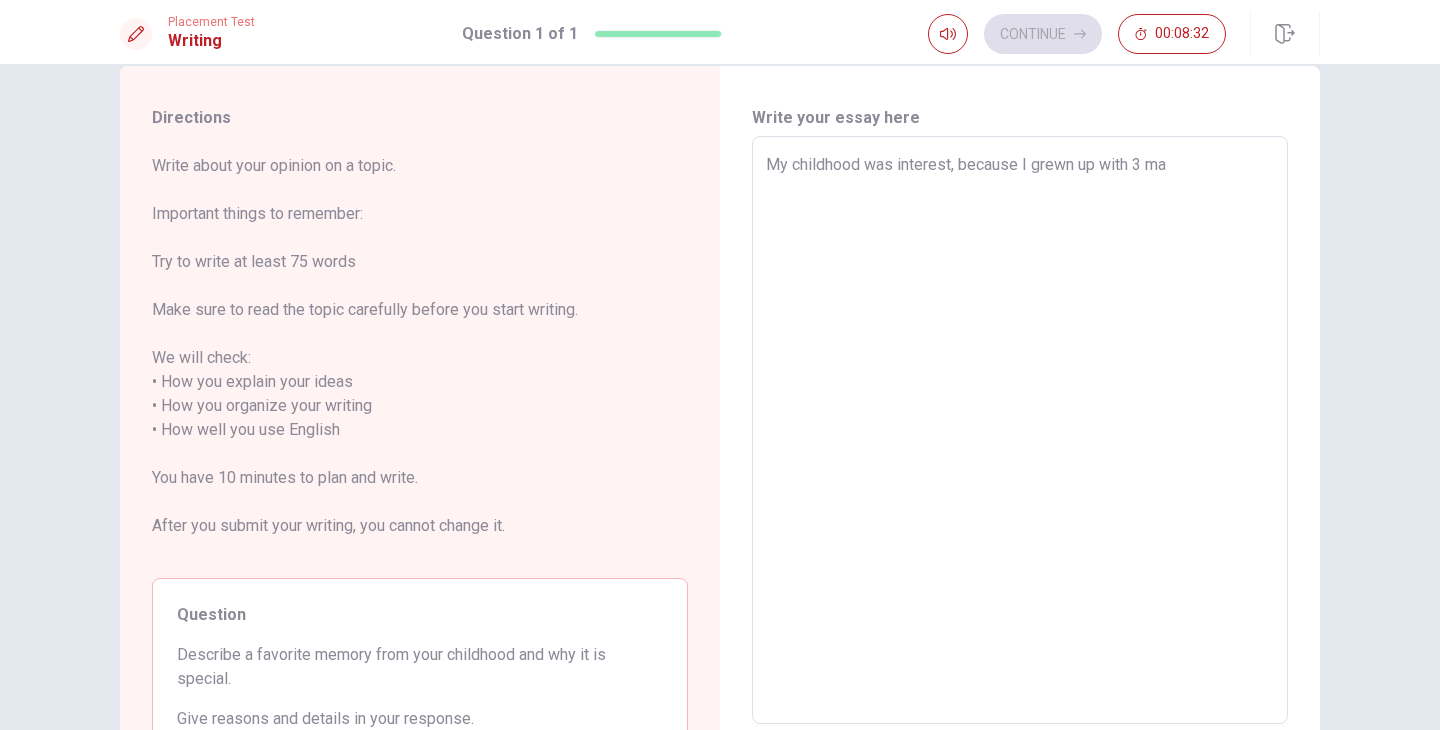 type on "x" 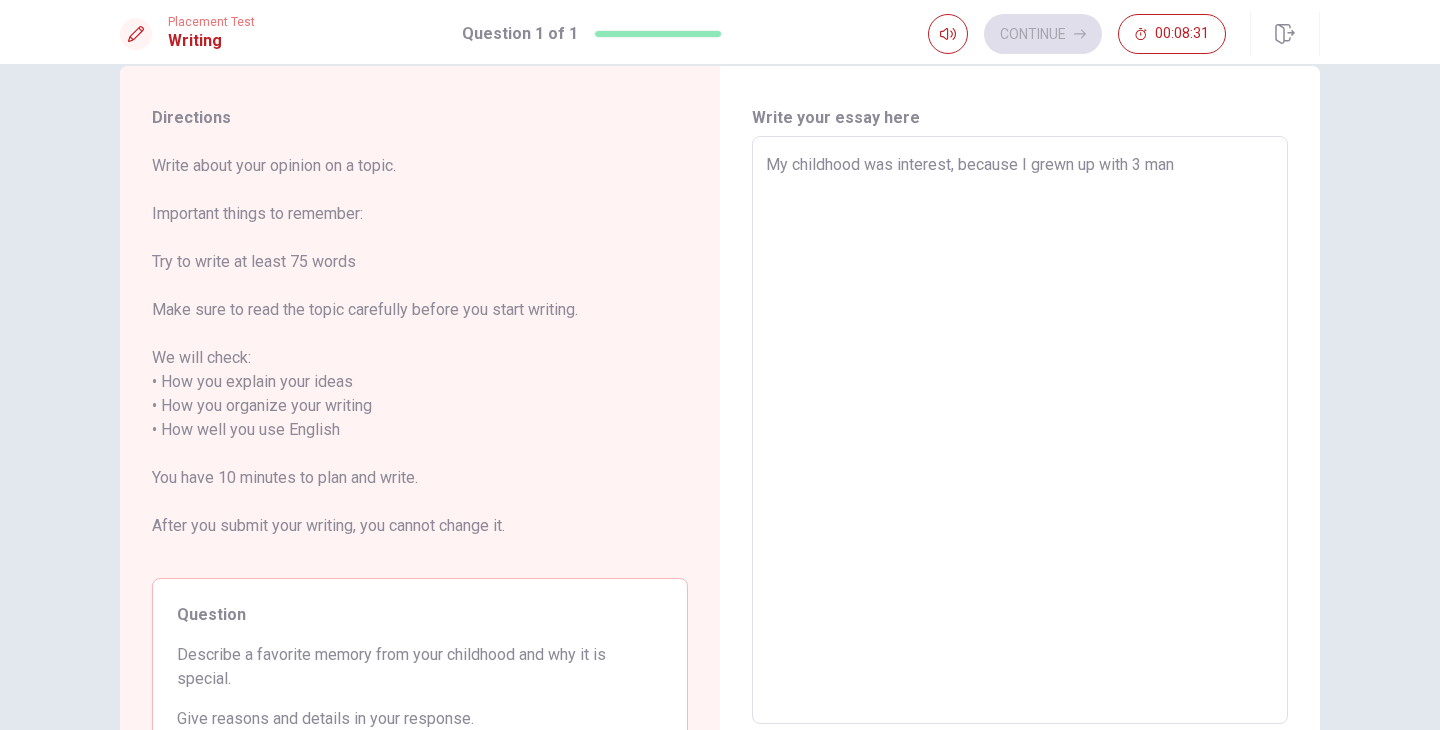 type 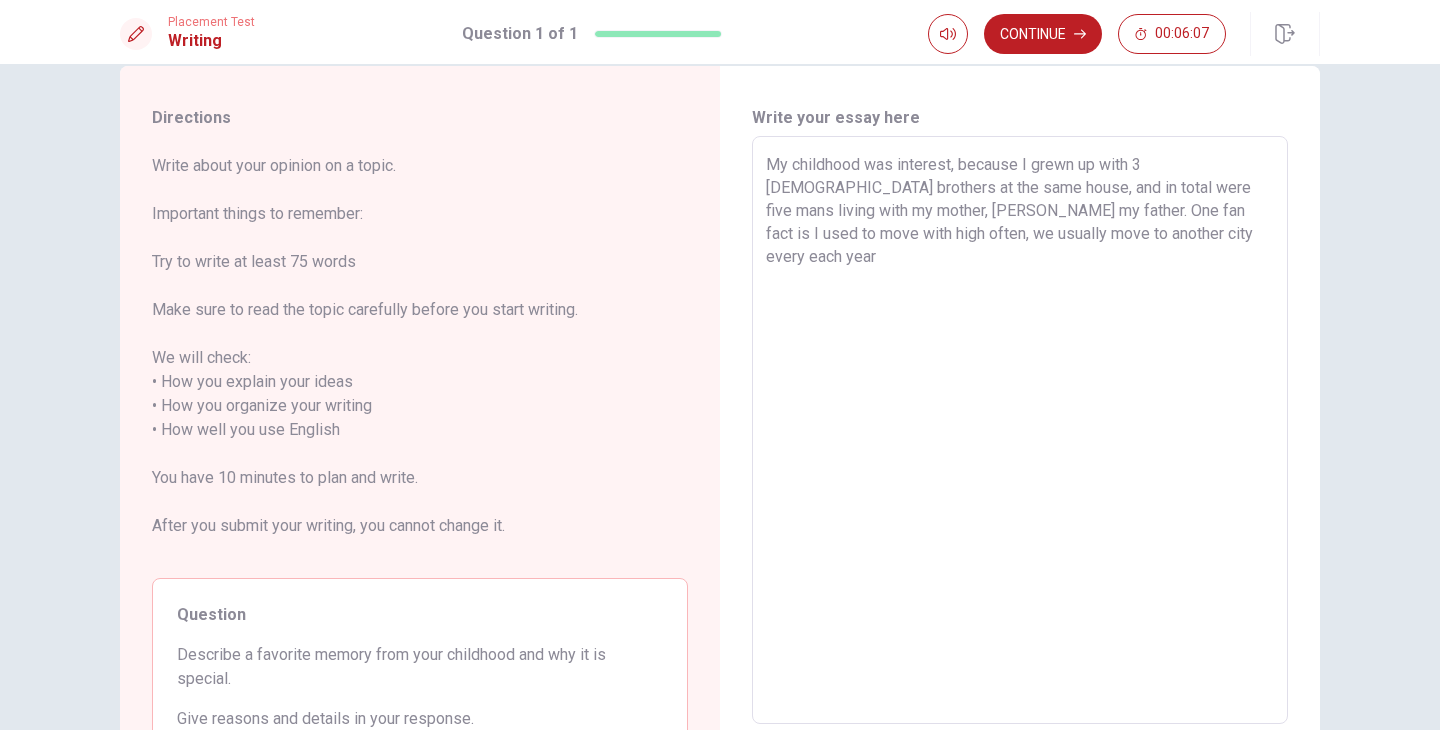 click on "My childhood was interest, because I grewn up with 3 [DEMOGRAPHIC_DATA] brothers at the same house, and in total were five mans living with my mother, [PERSON_NAME] my father. One fan fact is I used to move with high often, we usually move to another city every each year" at bounding box center (1020, 430) 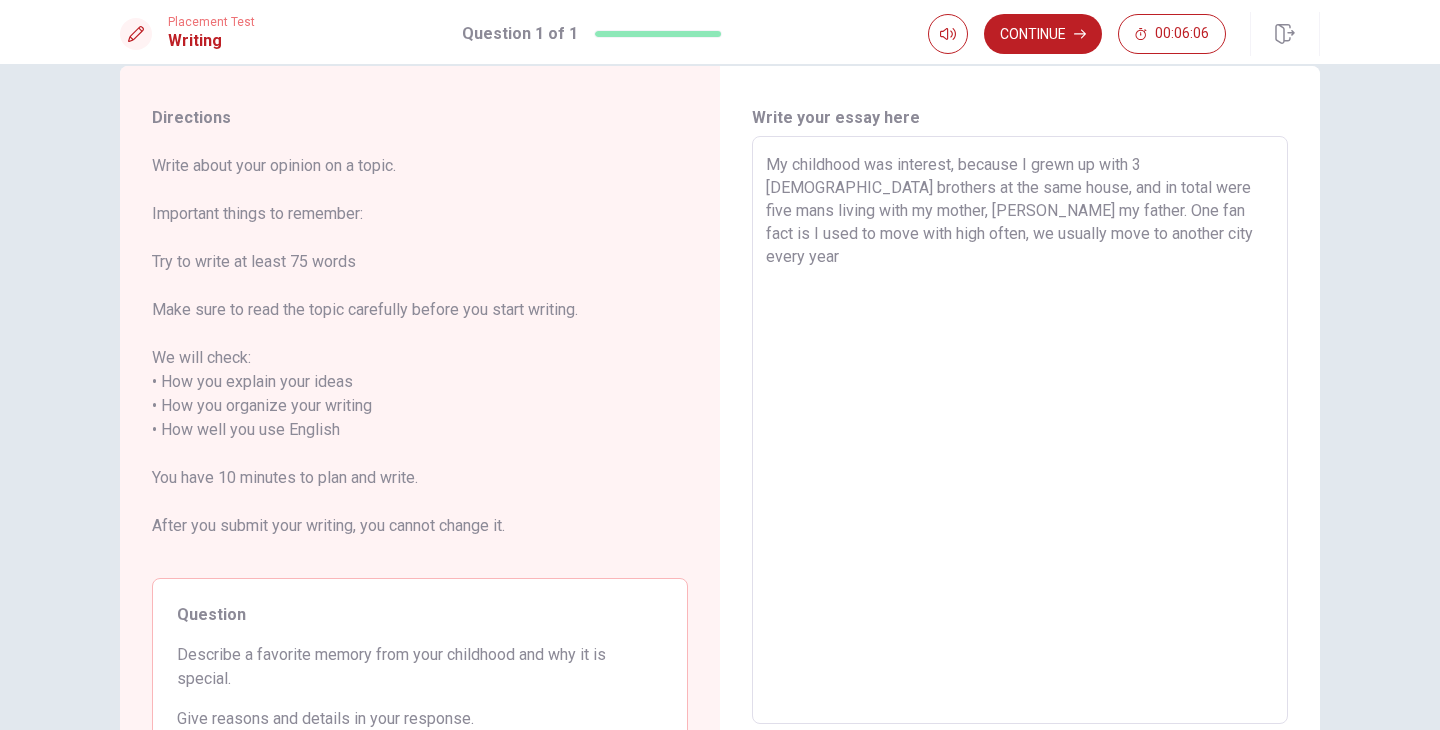click on "My childhood was interest, because I grewn up with 3 [DEMOGRAPHIC_DATA] brothers at the same house, and in total were five mans living with my mother, [PERSON_NAME] my father. One fan fact is I used to move with high often, we usually move to another city every year" at bounding box center [1020, 430] 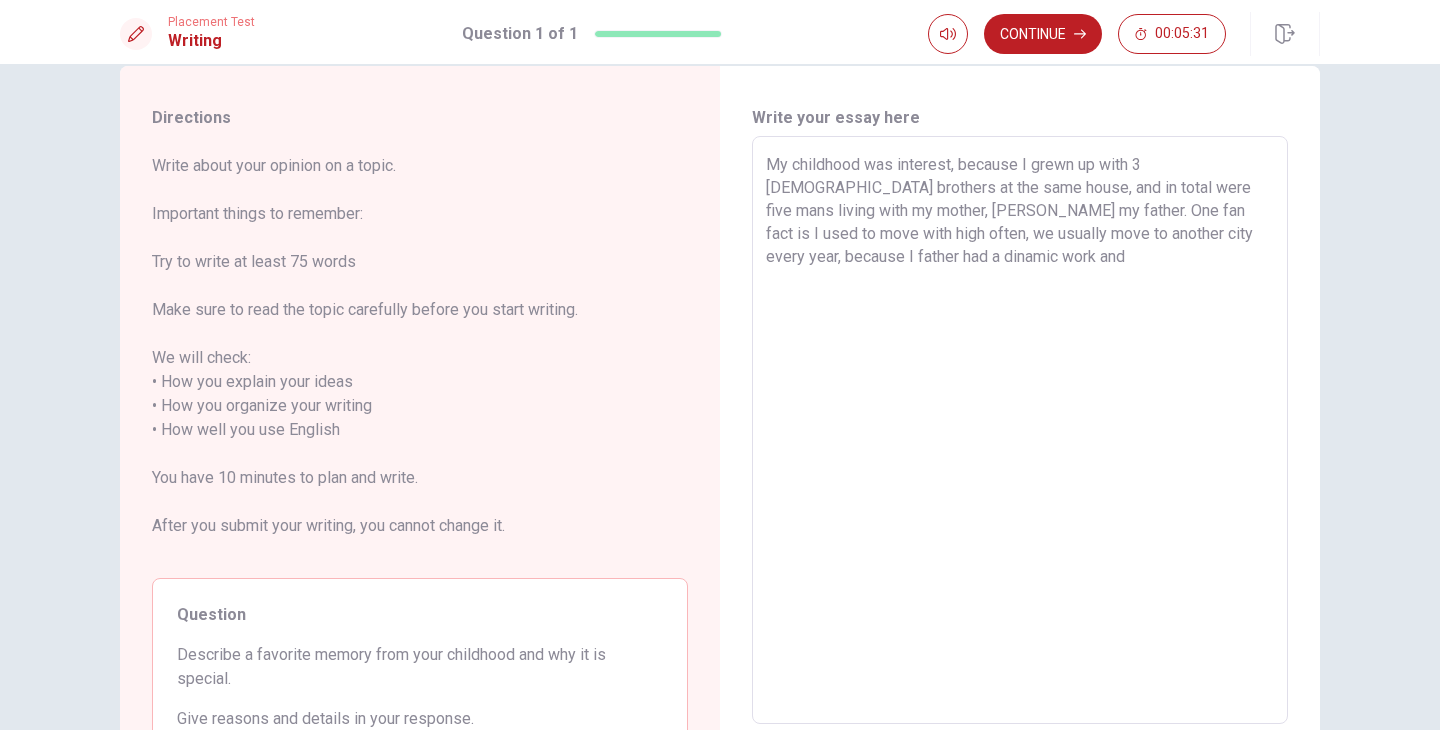 click on "My childhood was interest, because I grewn up with 3 [DEMOGRAPHIC_DATA] brothers at the same house, and in total were five mans living with my mother, [PERSON_NAME] my father. One fan fact is I used to move with high often, we usually move to another city every year, because I father had a dinamic work and" at bounding box center (1020, 430) 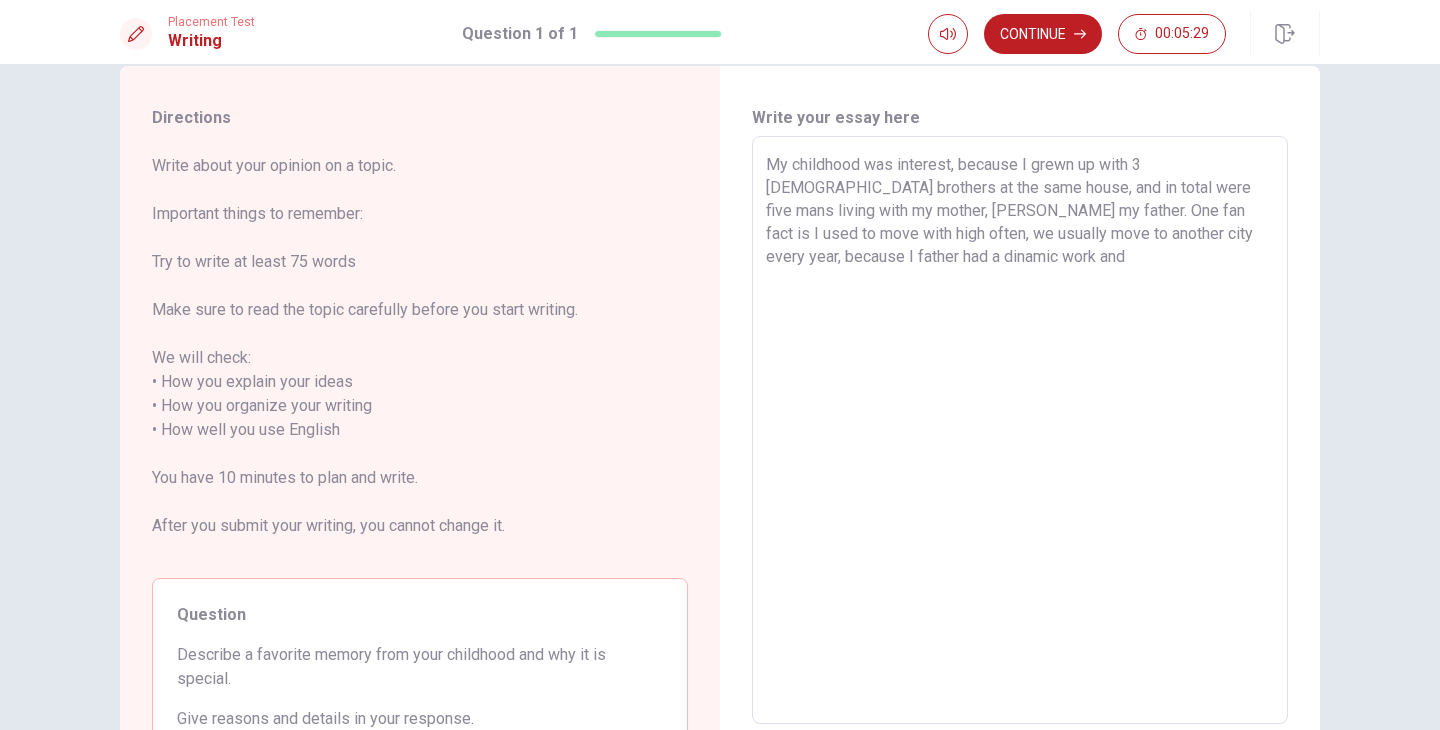 click on "My childhood was interest, because I grewn up with 3 [DEMOGRAPHIC_DATA] brothers at the same house, and in total were five mans living with my mother, [PERSON_NAME] my father. One fan fact is I used to move with high often, we usually move to another city every year, because I father had a dinamic work and" at bounding box center [1020, 430] 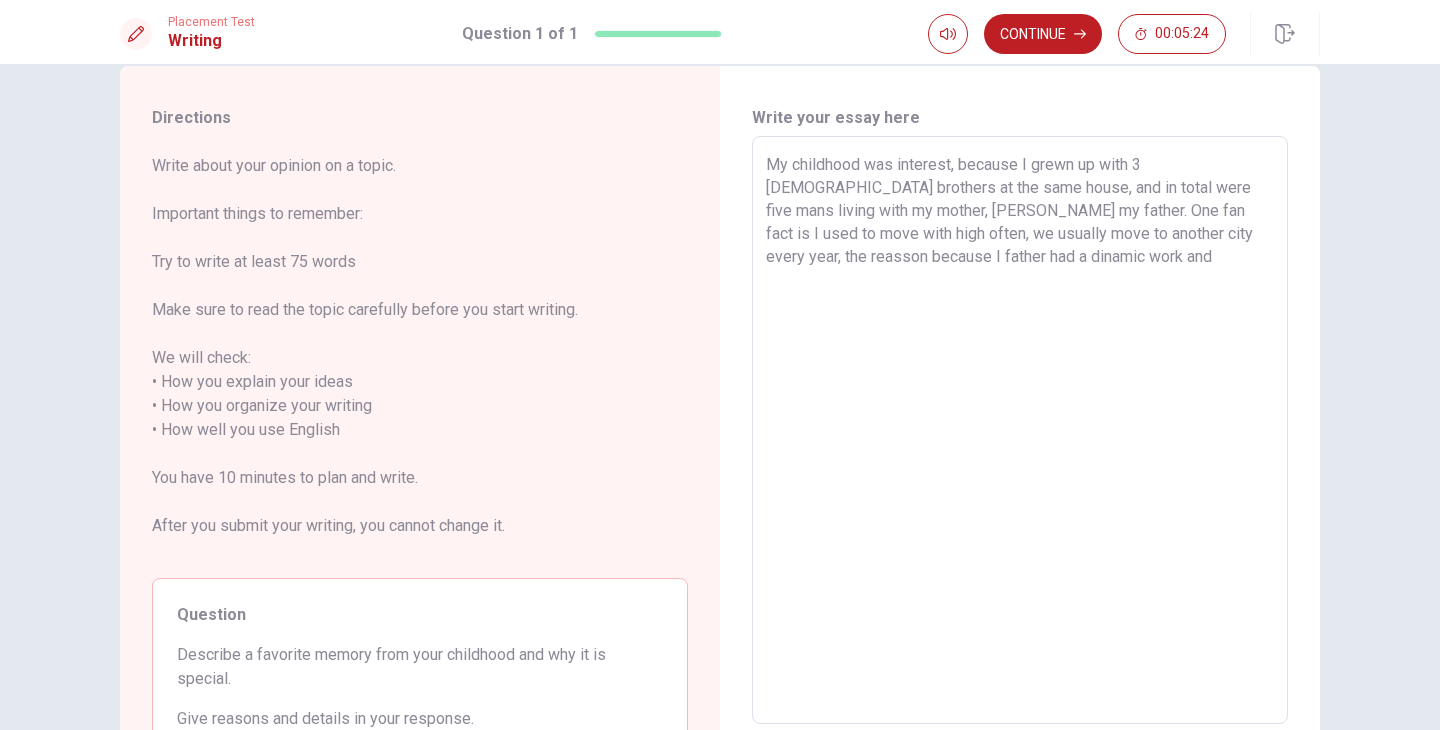 click on "My childhood was interest, because I grewn up with 3 [DEMOGRAPHIC_DATA] brothers at the same house, and in total were five mans living with my mother, [PERSON_NAME] my father. One fan fact is I used to move with high often, we usually move to another city every year, the reasson because I father had a dinamic work and" at bounding box center (1020, 430) 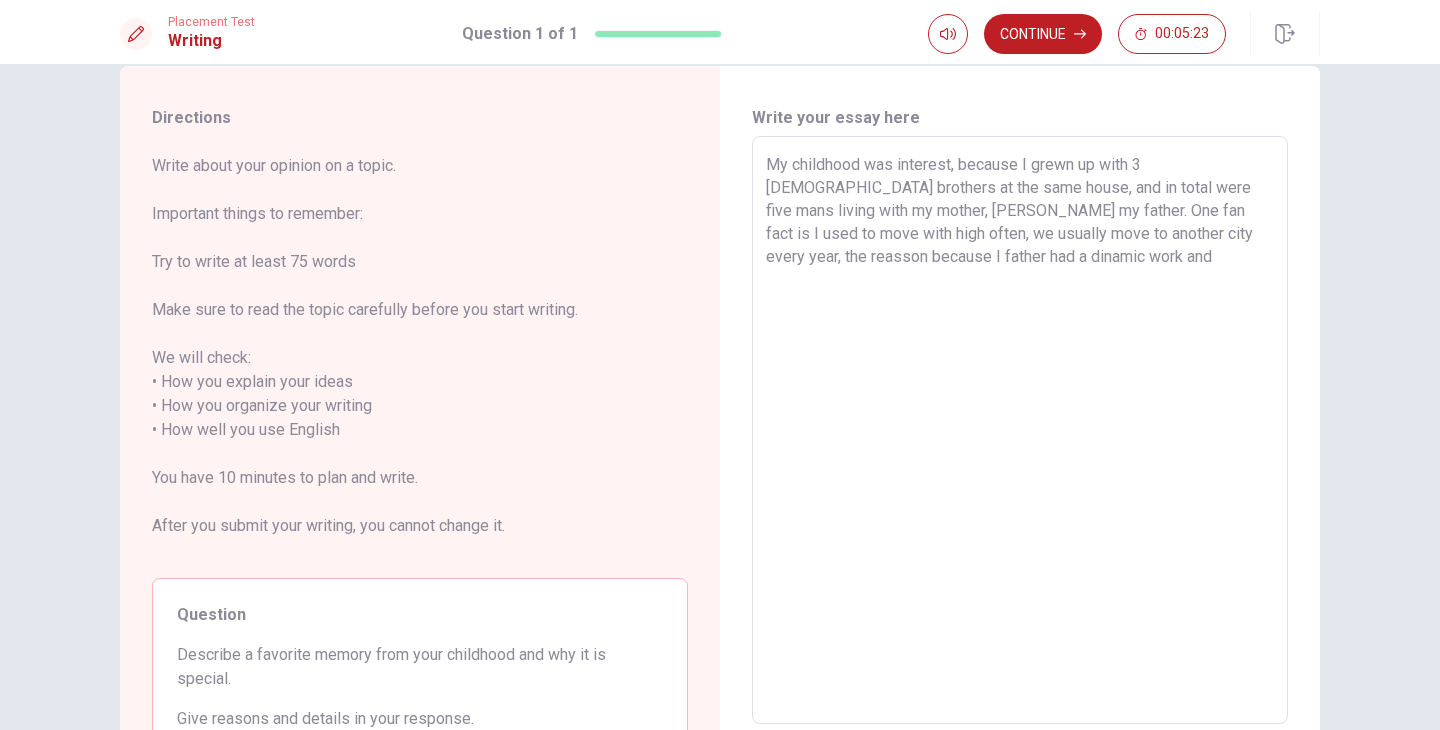 click on "My childhood was interest, because I grewn up with 3 [DEMOGRAPHIC_DATA] brothers at the same house, and in total were five mans living with my mother, [PERSON_NAME] my father. One fan fact is I used to move with high often, we usually move to another city every year, the reasson because I father had a dinamic work and" at bounding box center (1020, 430) 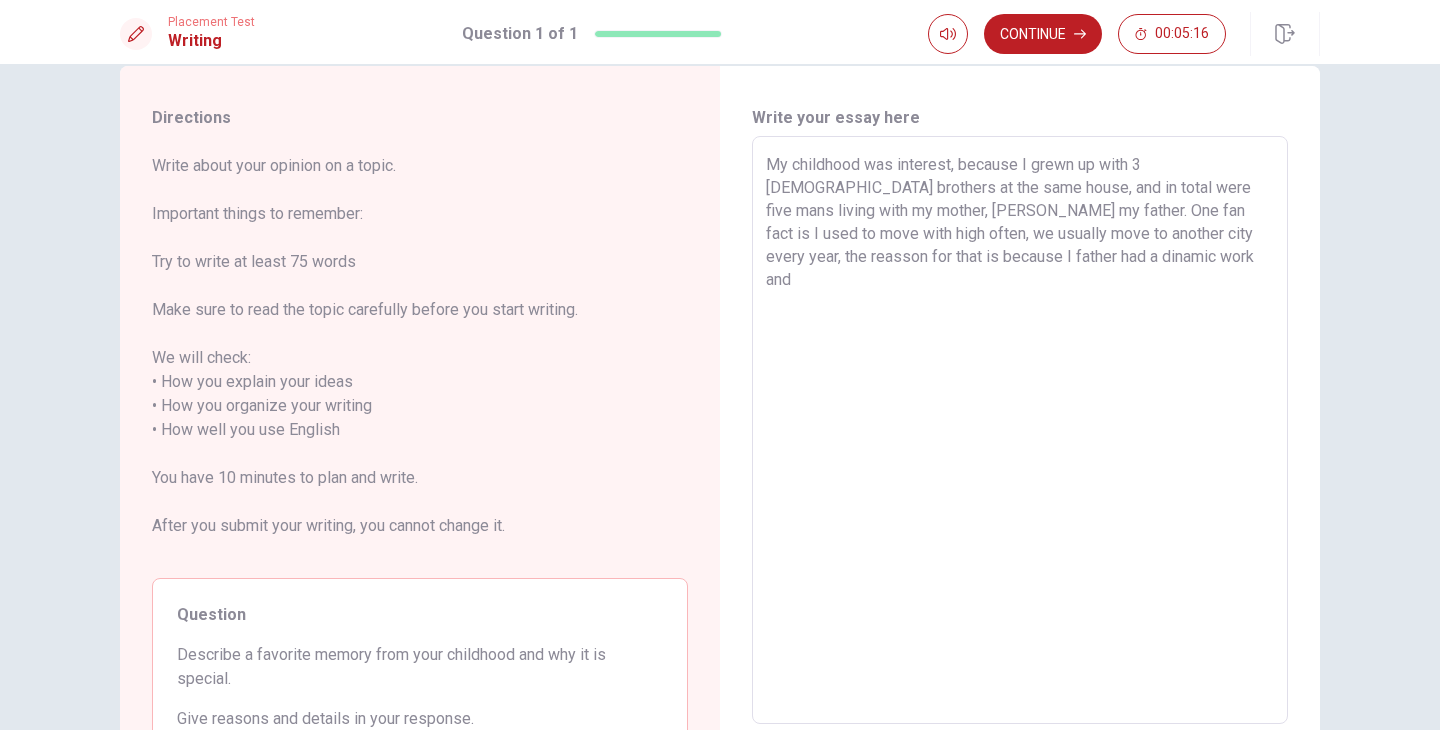 click on "My childhood was interest, because I grewn up with 3 [DEMOGRAPHIC_DATA] brothers at the same house, and in total were five mans living with my mother, [PERSON_NAME] my father. One fan fact is I used to move with high often, we usually move to another city every year, the reasson for that is because I father had a dinamic work and" at bounding box center [1020, 430] 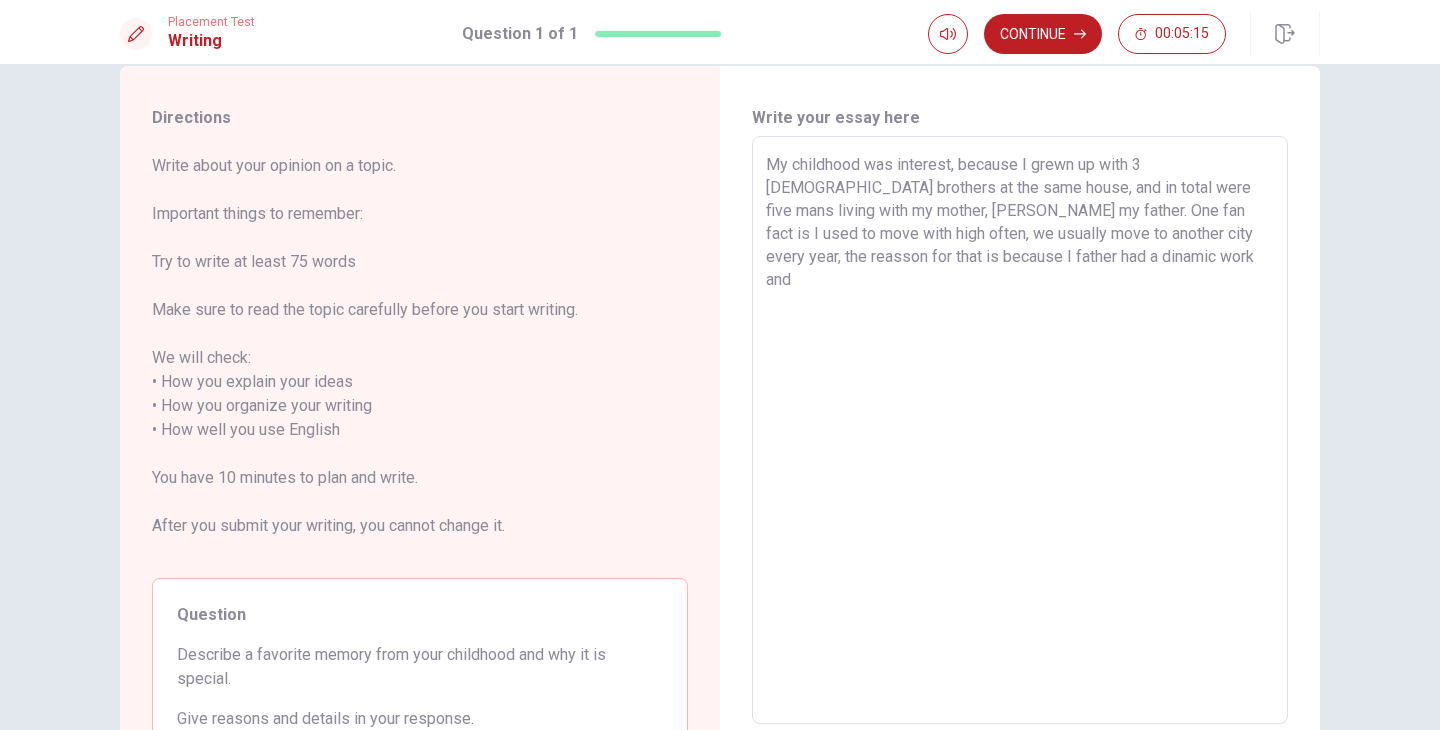 click on "My childhood was interest, because I grewn up with 3 [DEMOGRAPHIC_DATA] brothers at the same house, and in total were five mans living with my mother, [PERSON_NAME] my father. One fan fact is I used to move with high often, we usually move to another city every year, the reasson for that is because I father had a dinamic work and" at bounding box center (1020, 430) 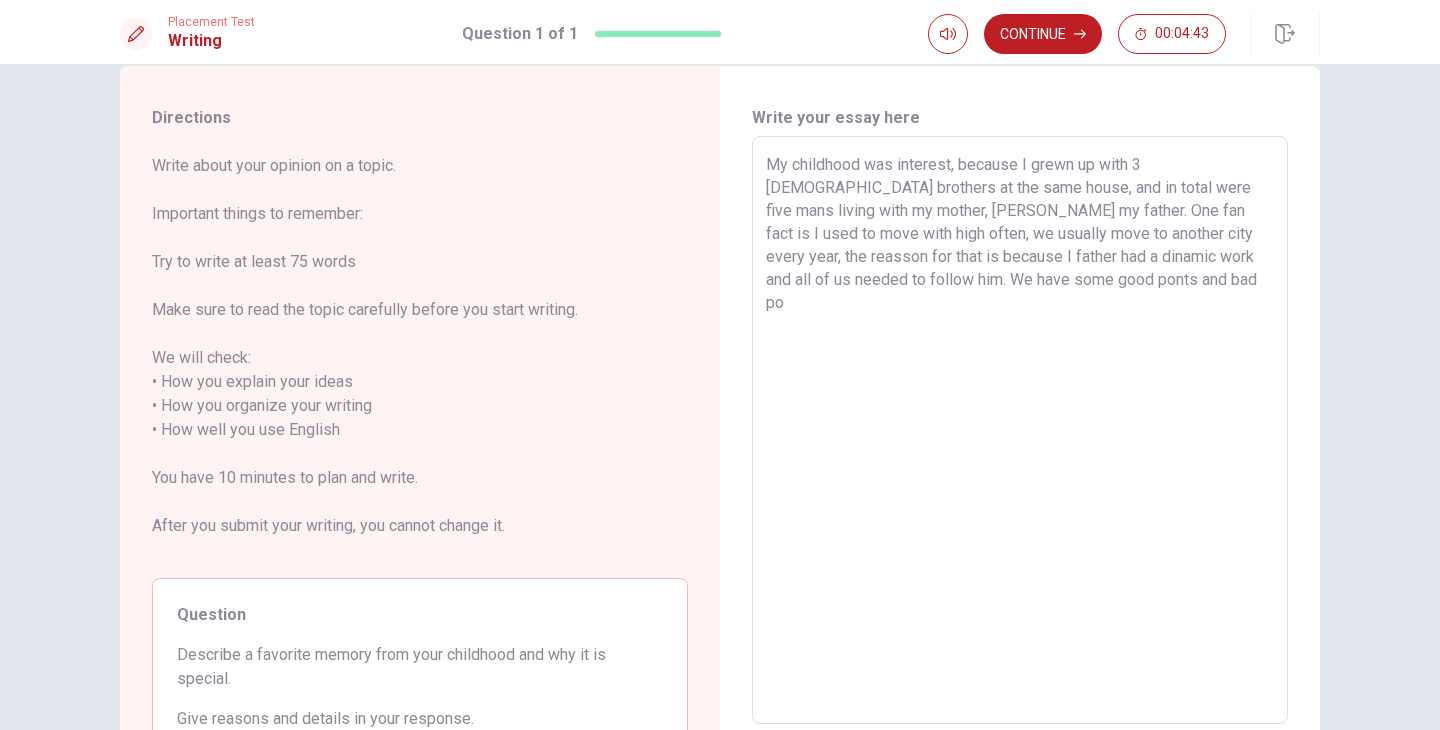 click on "My childhood was interest, because I grewn up with 3 [DEMOGRAPHIC_DATA] brothers at the same house, and in total were five mans living with my mother, [PERSON_NAME] my father. One fan fact is I used to move with high often, we usually move to another city every year, the reasson for that is because I father had a dinamic work and all of us needed to follow him. We have some good ponts and bad po" at bounding box center [1020, 430] 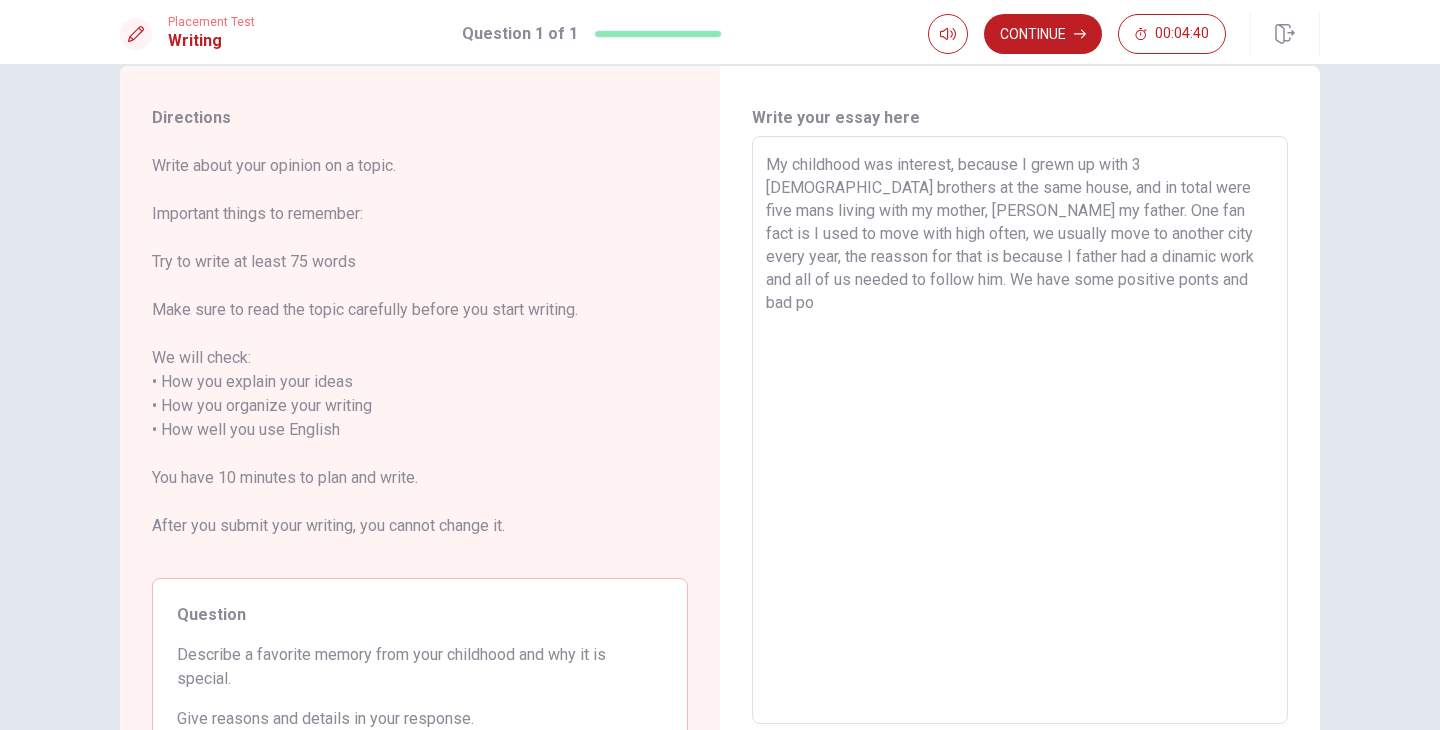 click on "My childhood was interest, because I grewn up with 3 [DEMOGRAPHIC_DATA] brothers at the same house, and in total were five mans living with my mother, [PERSON_NAME] my father. One fan fact is I used to move with high often, we usually move to another city every year, the reasson for that is because I father had a dinamic work and all of us needed to follow him. We have some positive ponts and bad po" at bounding box center (1020, 430) 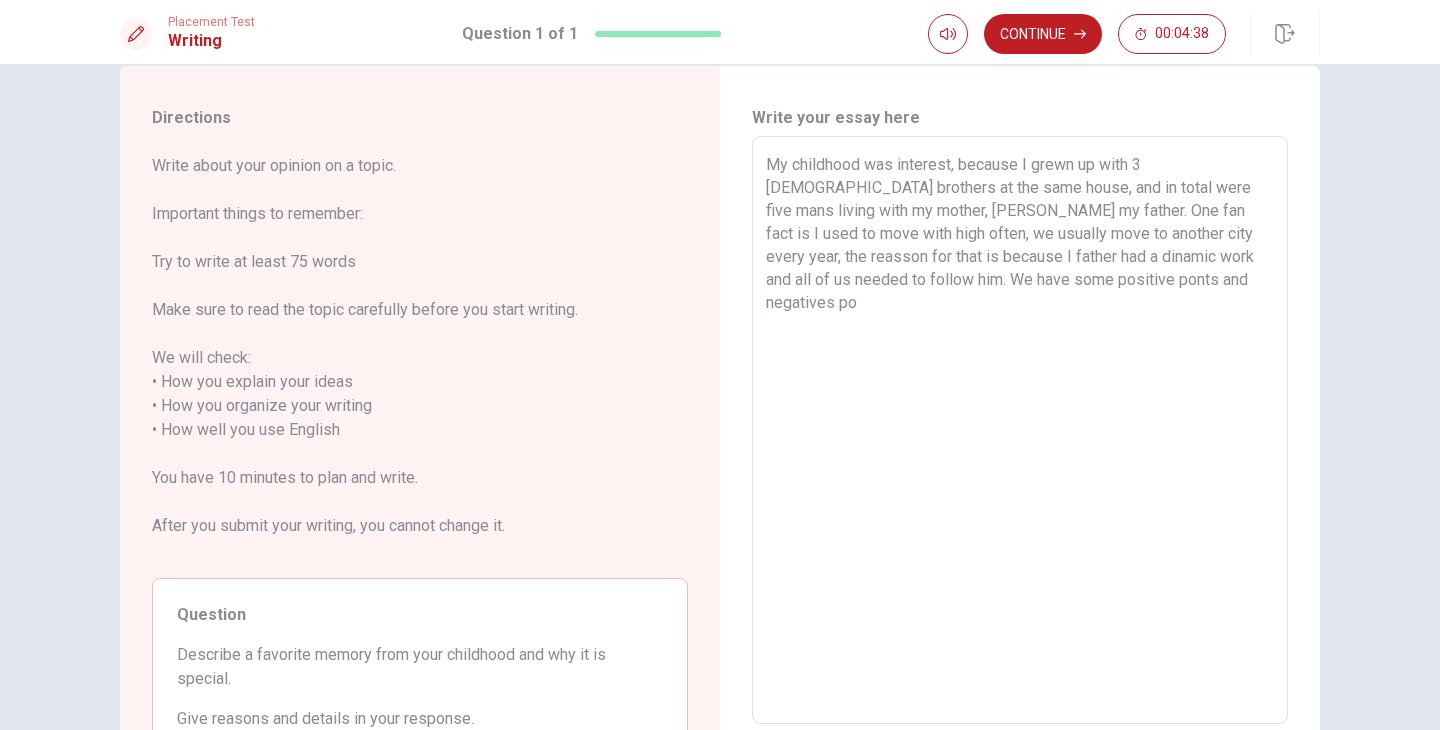 click on "My childhood was interest, because I grewn up with 3 [DEMOGRAPHIC_DATA] brothers at the same house, and in total were five mans living with my mother, [PERSON_NAME] my father. One fan fact is I used to move with high often, we usually move to another city every year, the reasson for that is because I father had a dinamic work and all of us needed to follow him. We have some positive ponts and negatives po" at bounding box center [1020, 430] 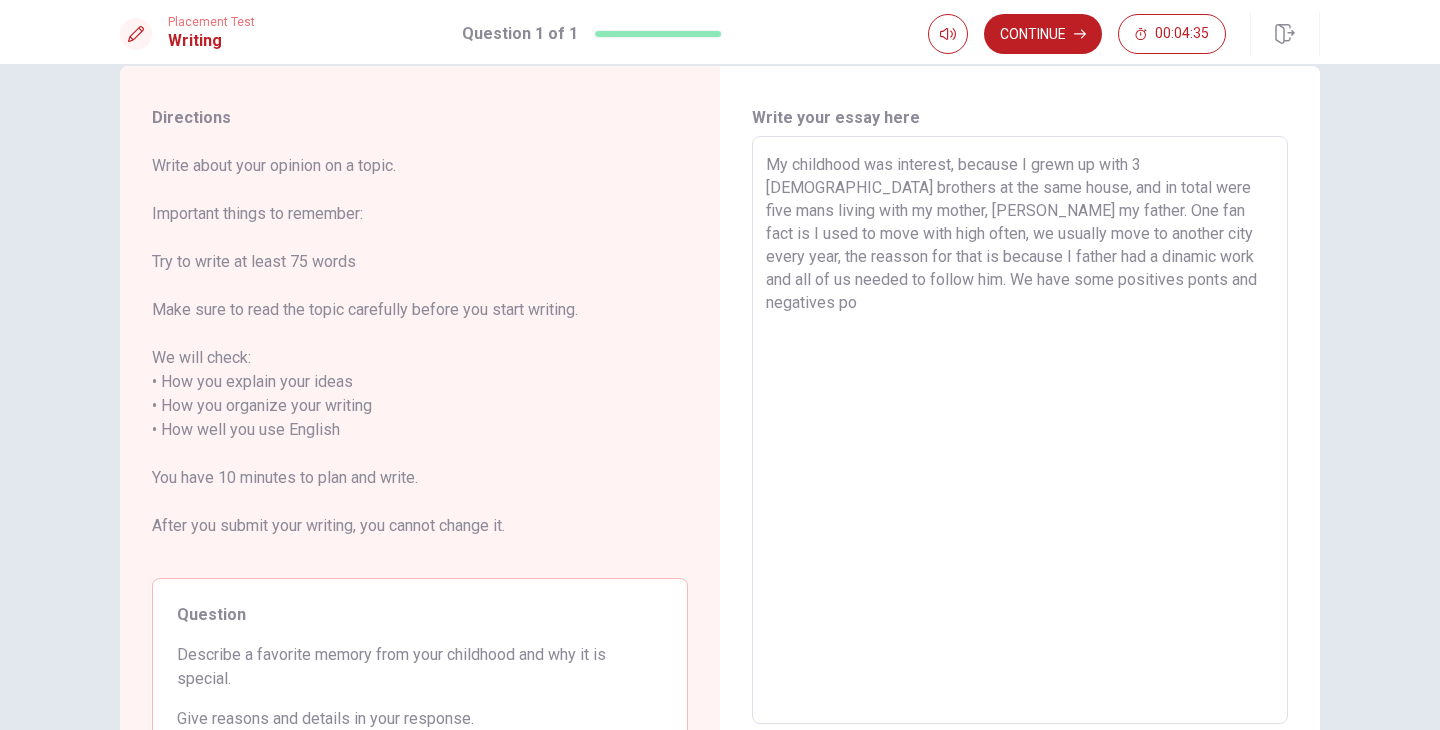 click on "My childhood was interest, because I grewn up with 3 [DEMOGRAPHIC_DATA] brothers at the same house, and in total were five mans living with my mother, [PERSON_NAME] my father. One fan fact is I used to move with high often, we usually move to another city every year, the reasson for that is because I father had a dinamic work and all of us needed to follow him. We have some positives ponts and negatives po" at bounding box center (1020, 430) 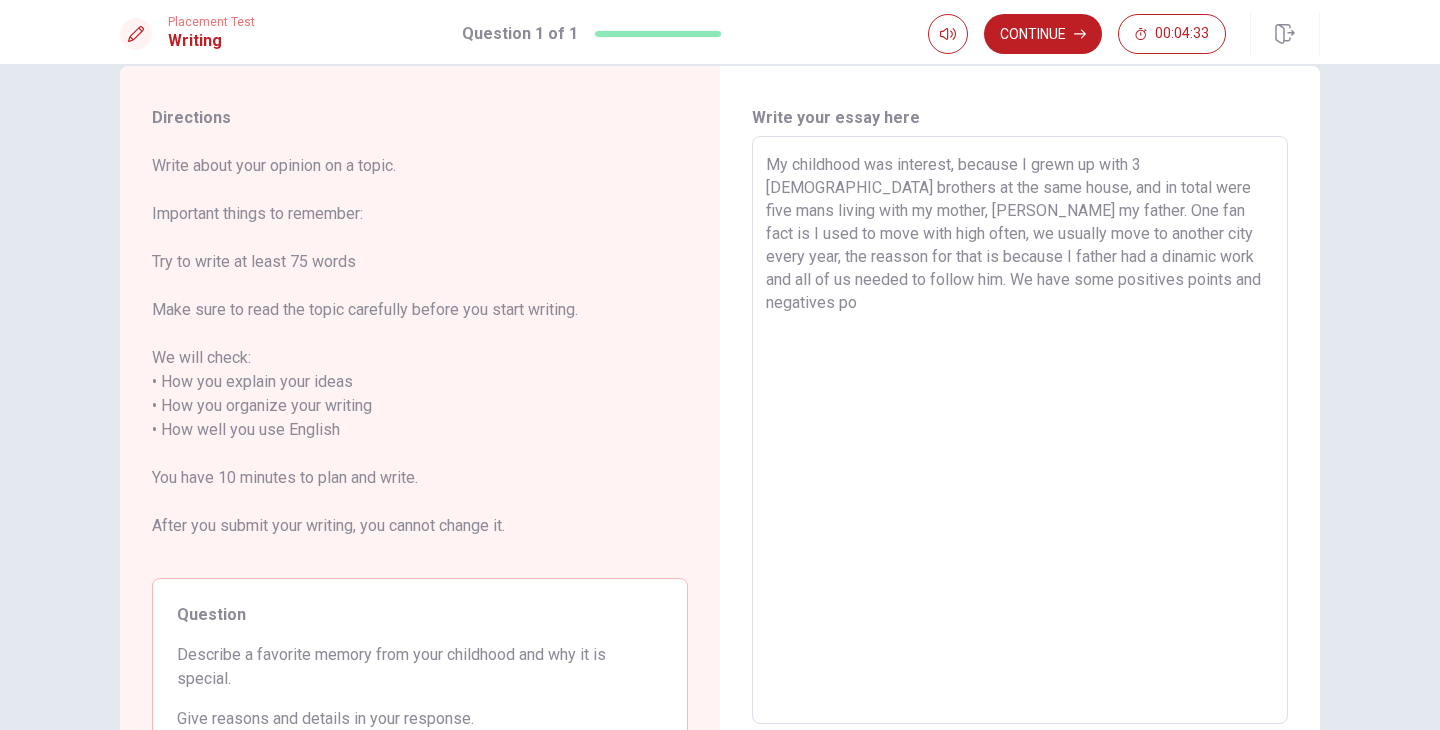 click on "My childhood was interest, because I grewn up with 3 [DEMOGRAPHIC_DATA] brothers at the same house, and in total were five mans living with my mother, [PERSON_NAME] my father. One fan fact is I used to move with high often, we usually move to another city every year, the reasson for that is because I father had a dinamic work and all of us needed to follow him. We have some positives points and negatives po" at bounding box center [1020, 430] 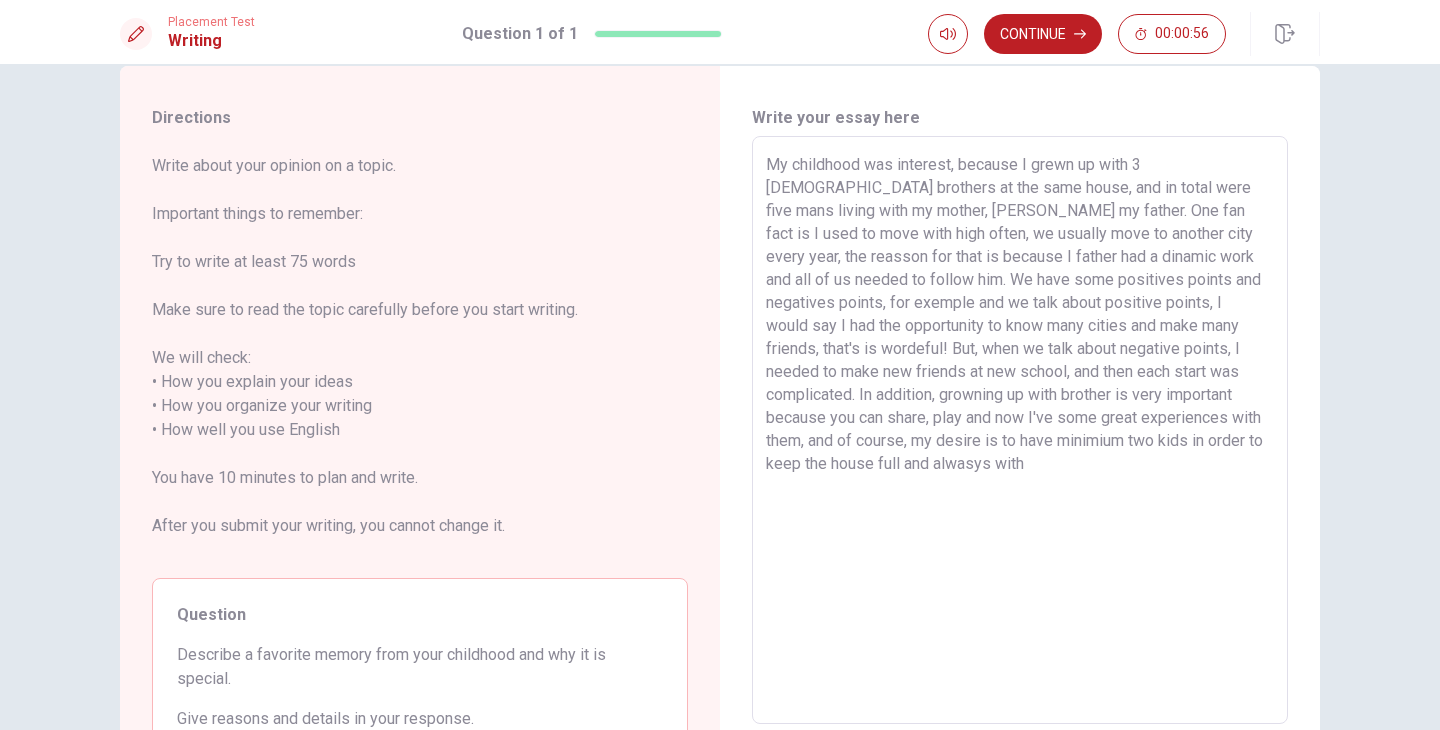 click on "My childhood was interest, because I grewn up with 3 [DEMOGRAPHIC_DATA] brothers at the same house, and in total were five mans living with my mother, [PERSON_NAME] my father. One fan fact is I used to move with high often, we usually move to another city every year, the reasson for that is because I father had a dinamic work and all of us needed to follow him. We have some positives points and negatives points, for exemple and we talk about positive points, I would say I had the opportunity to know many cities and make many friends, that's is wordeful! But, when we talk about negative points, I needed to make new friends at new school, and then each start was complicated. In addition, growning up with brother is very important because you can share, play and now I've some great experiences with them, and of course, my desire is to have minimium two kids in order to keep the house full and alwasys with" at bounding box center (1020, 430) 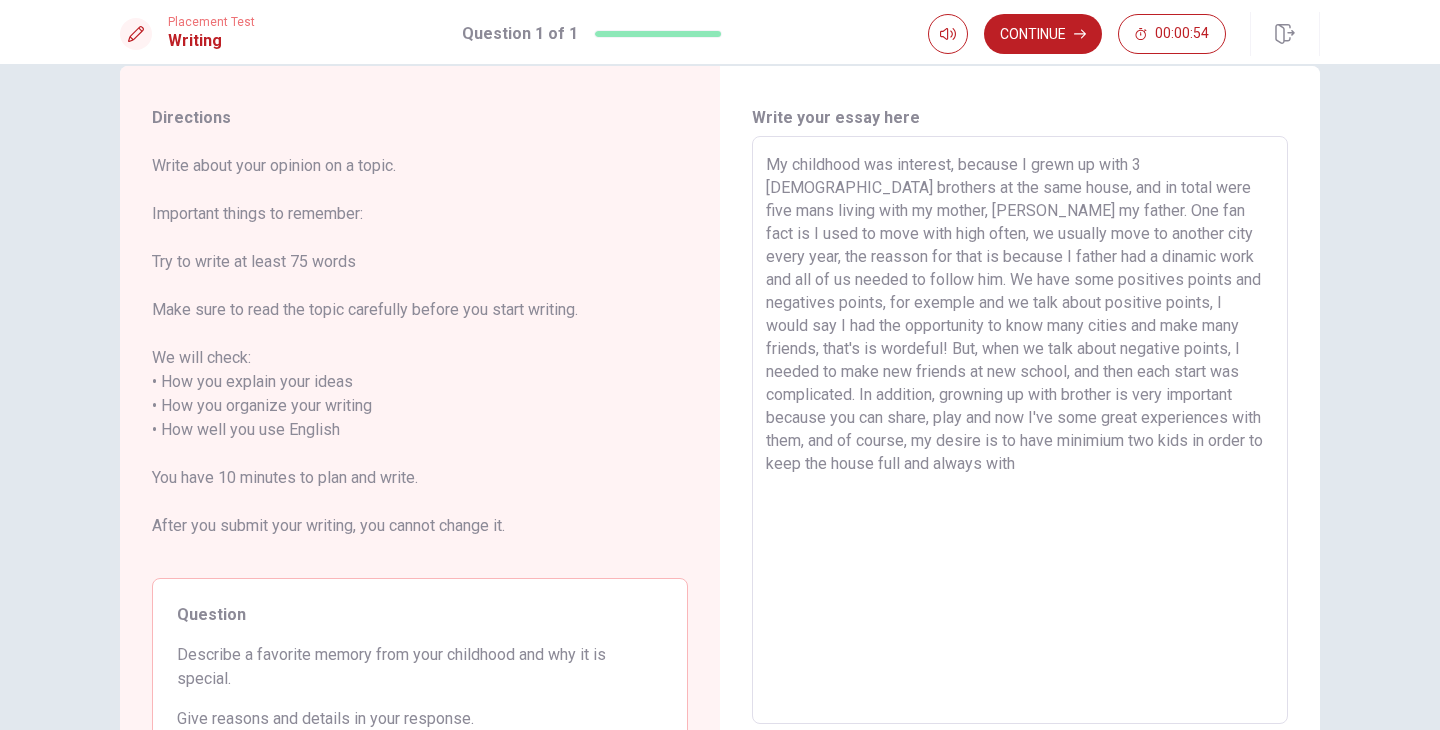 click on "My childhood was interest, because I grewn up with 3 [DEMOGRAPHIC_DATA] brothers at the same house, and in total were five mans living with my mother, [PERSON_NAME] my father. One fan fact is I used to move with high often, we usually move to another city every year, the reasson for that is because I father had a dinamic work and all of us needed to follow him. We have some positives points and negatives points, for exemple and we talk about positive points, I would say I had the opportunity to know many cities and make many friends, that's is wordeful! But, when we talk about negative points, I needed to make new friends at new school, and then each start was complicated. In addition, growning up with brother is very important because you can share, play and now I've some great experiences with them, and of course, my desire is to have minimium two kids in order to keep the house full and always with" at bounding box center [1020, 430] 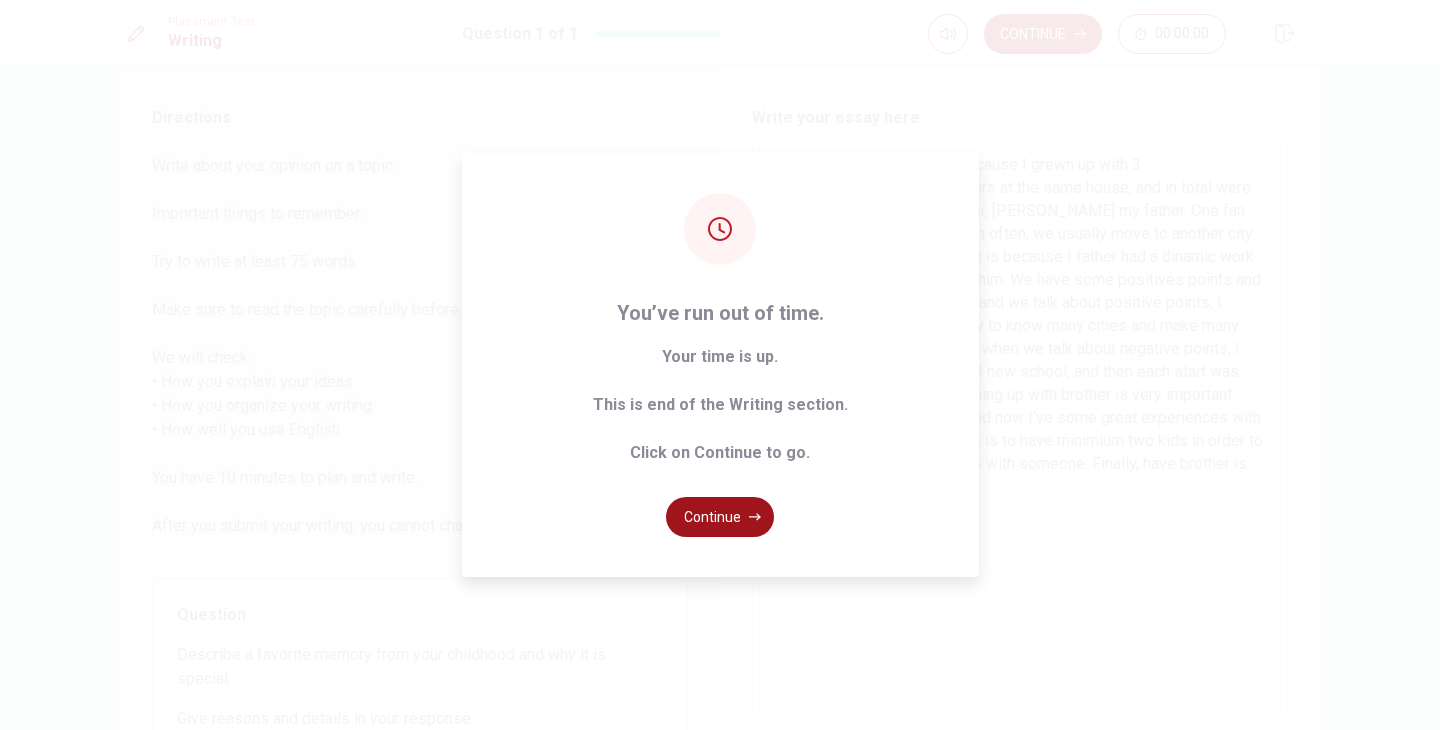 click on "Continue" at bounding box center (720, 517) 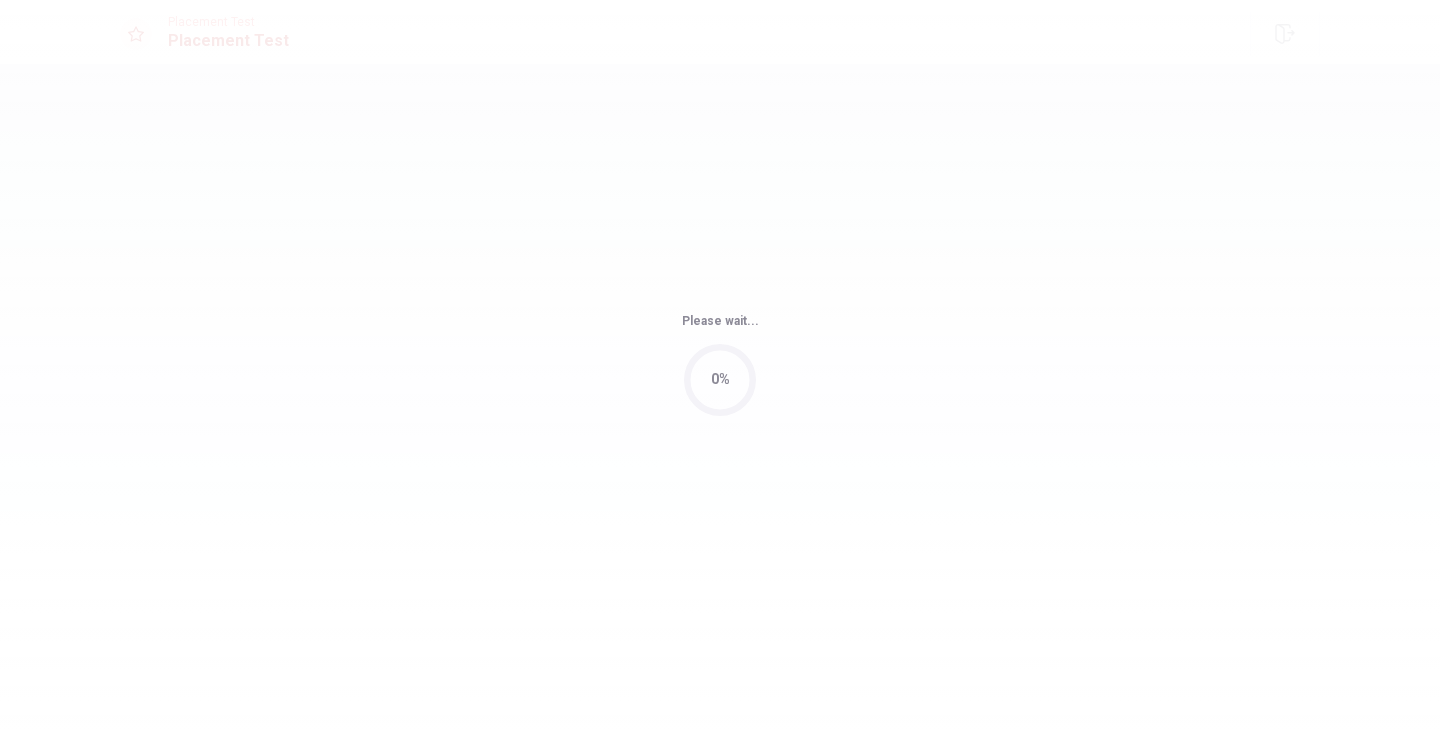 scroll, scrollTop: 0, scrollLeft: 0, axis: both 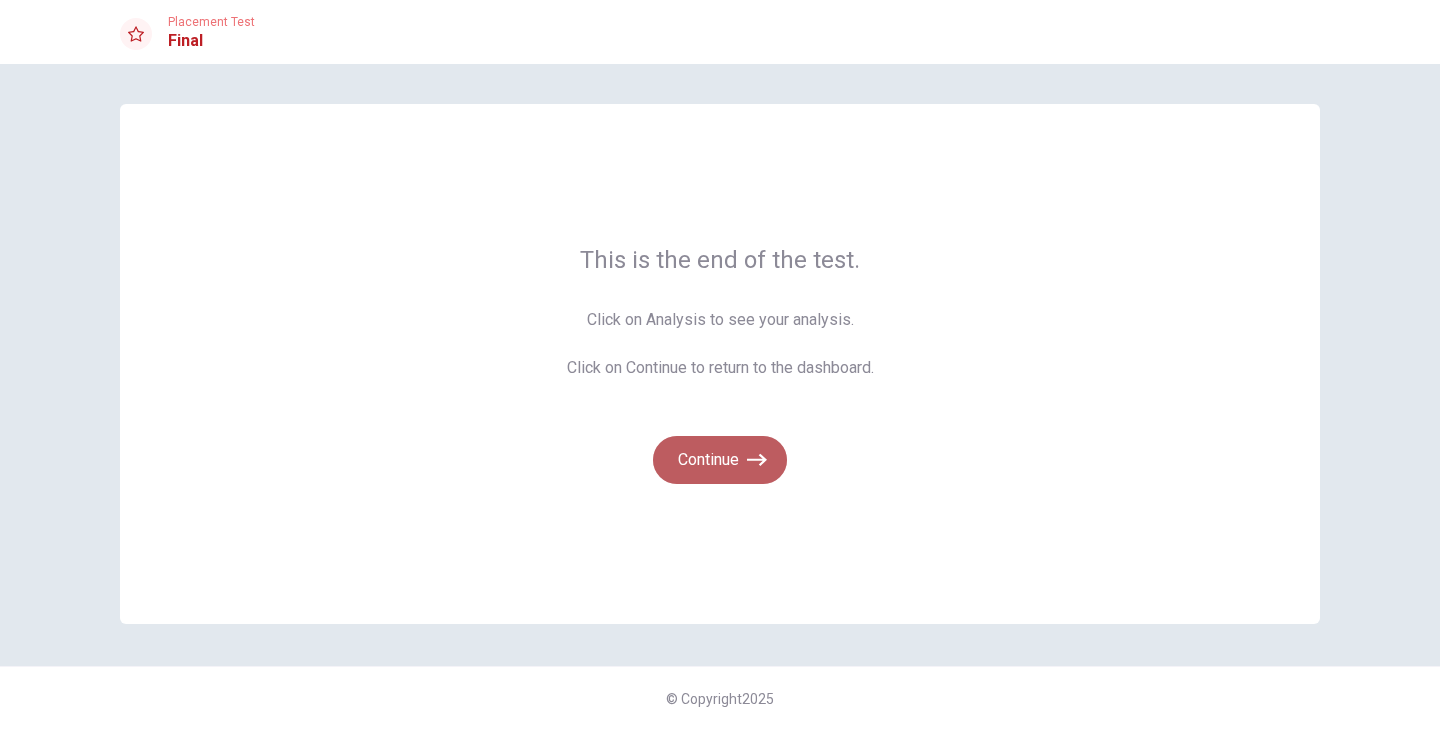 click on "Continue" at bounding box center [720, 460] 